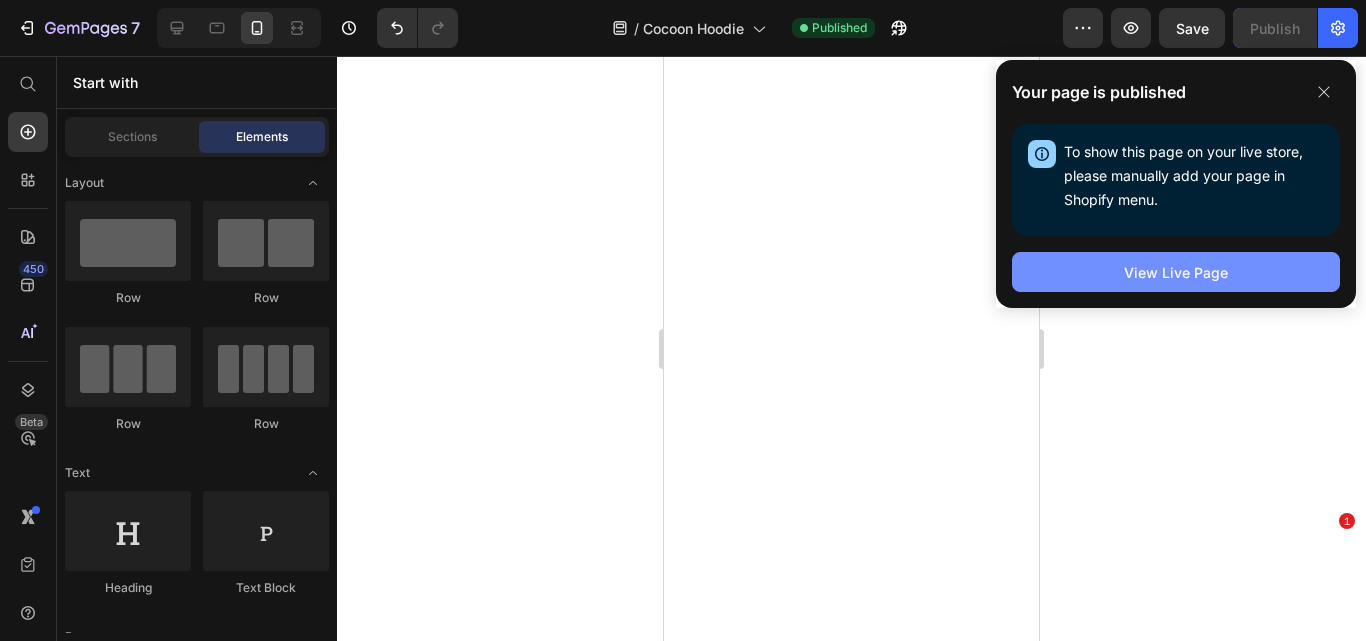 scroll, scrollTop: 0, scrollLeft: 0, axis: both 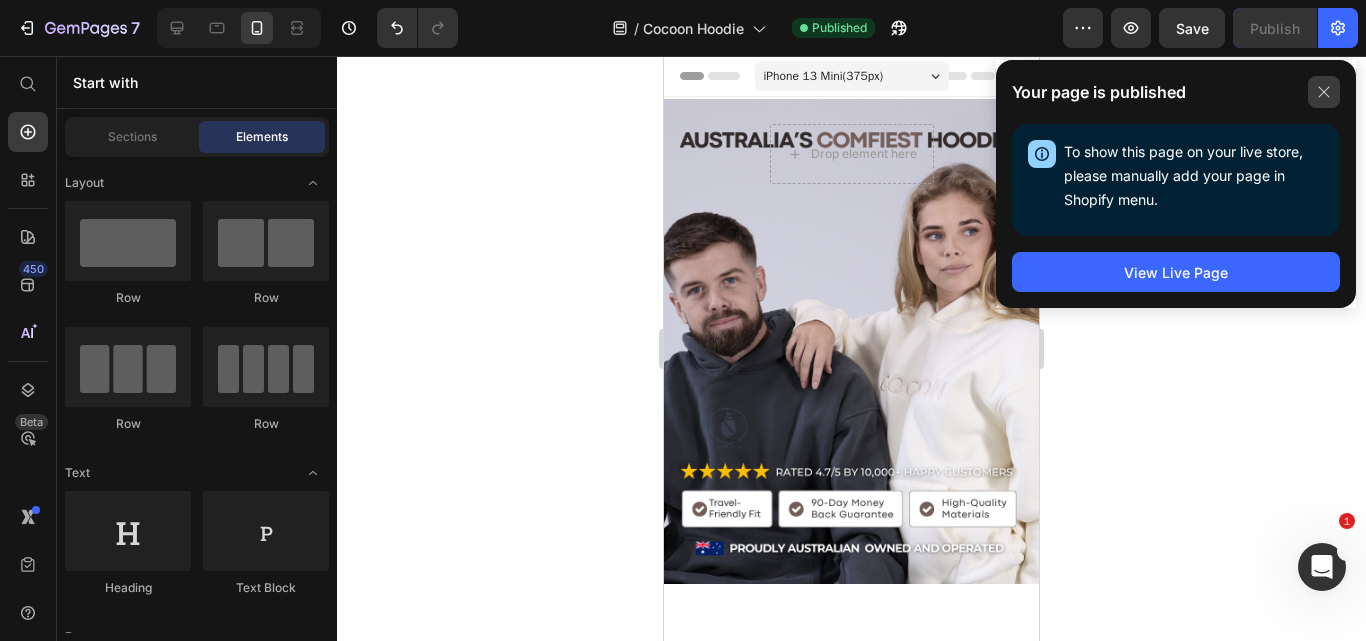 click 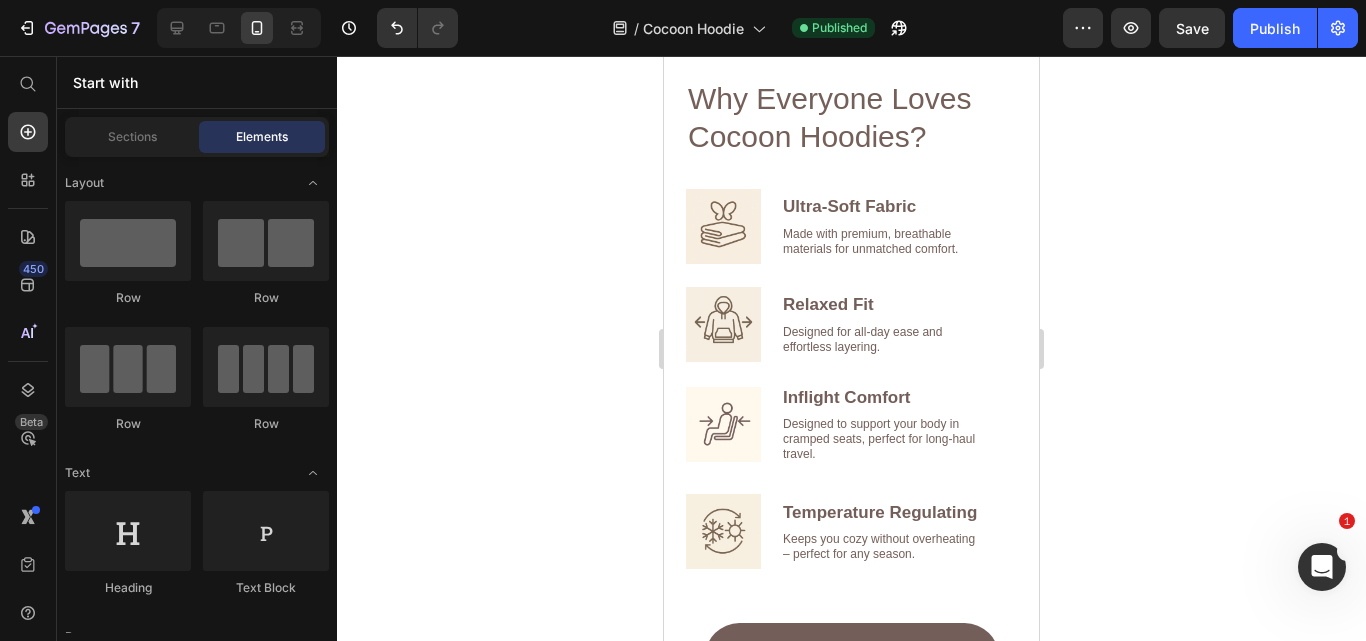 scroll, scrollTop: 1200, scrollLeft: 0, axis: vertical 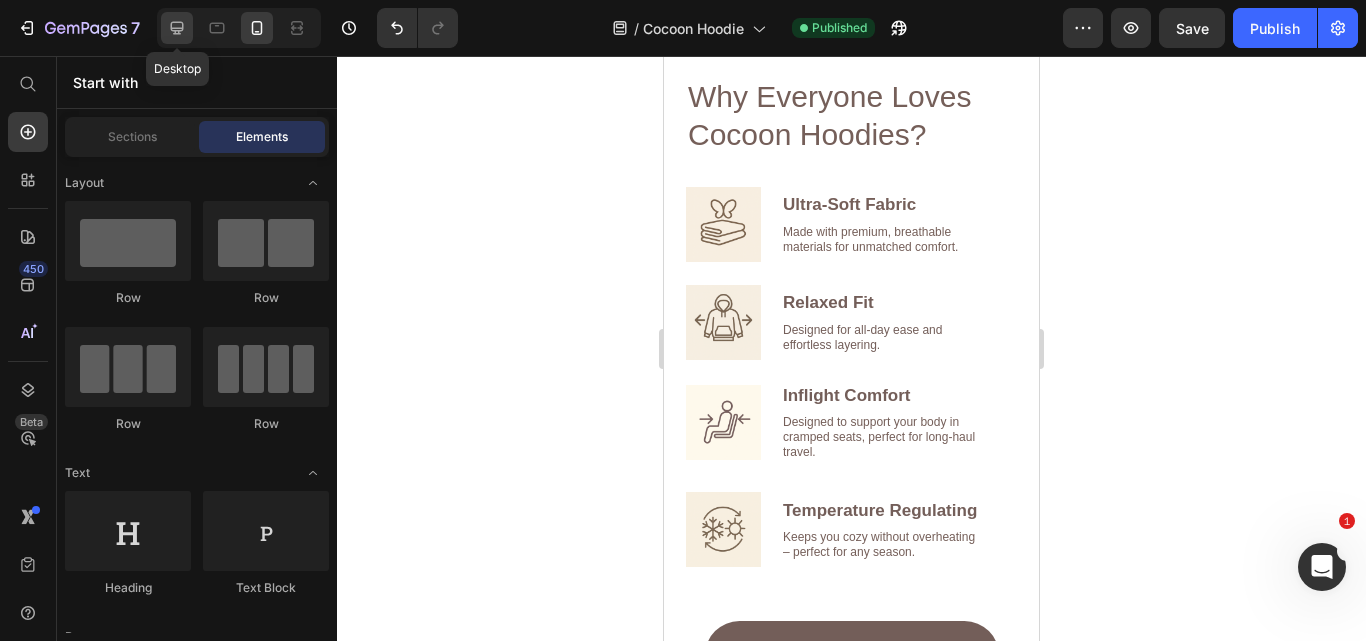 click 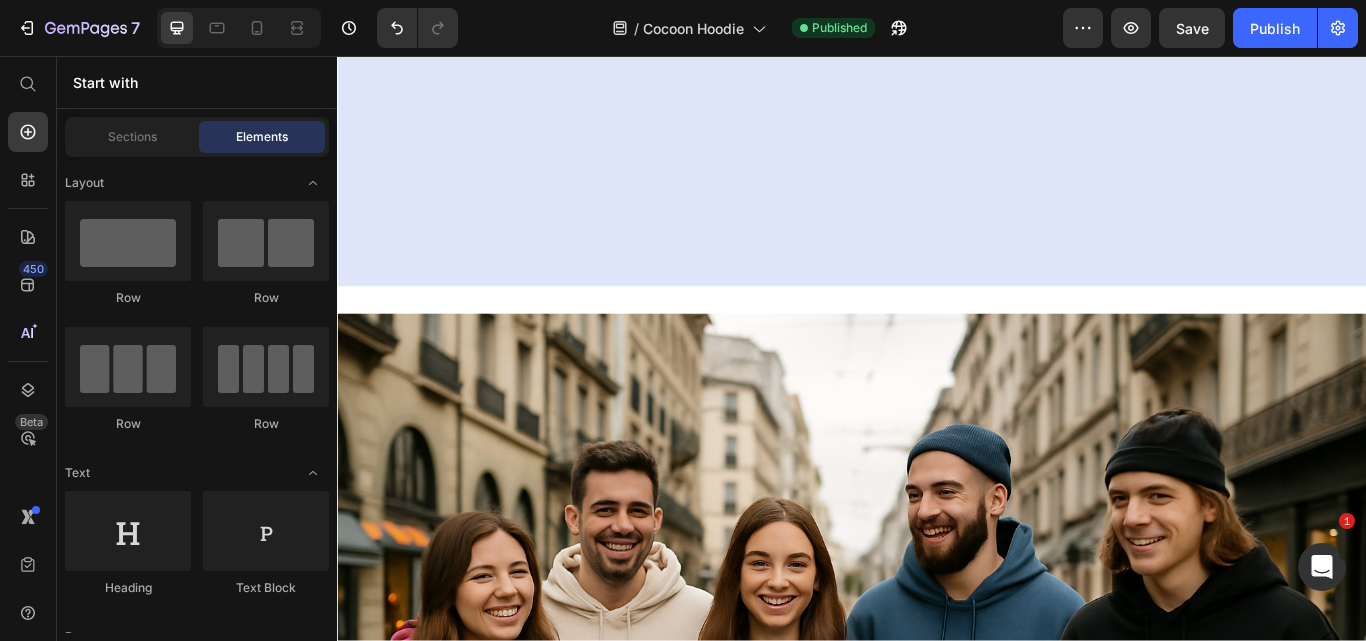 scroll, scrollTop: 5861, scrollLeft: 0, axis: vertical 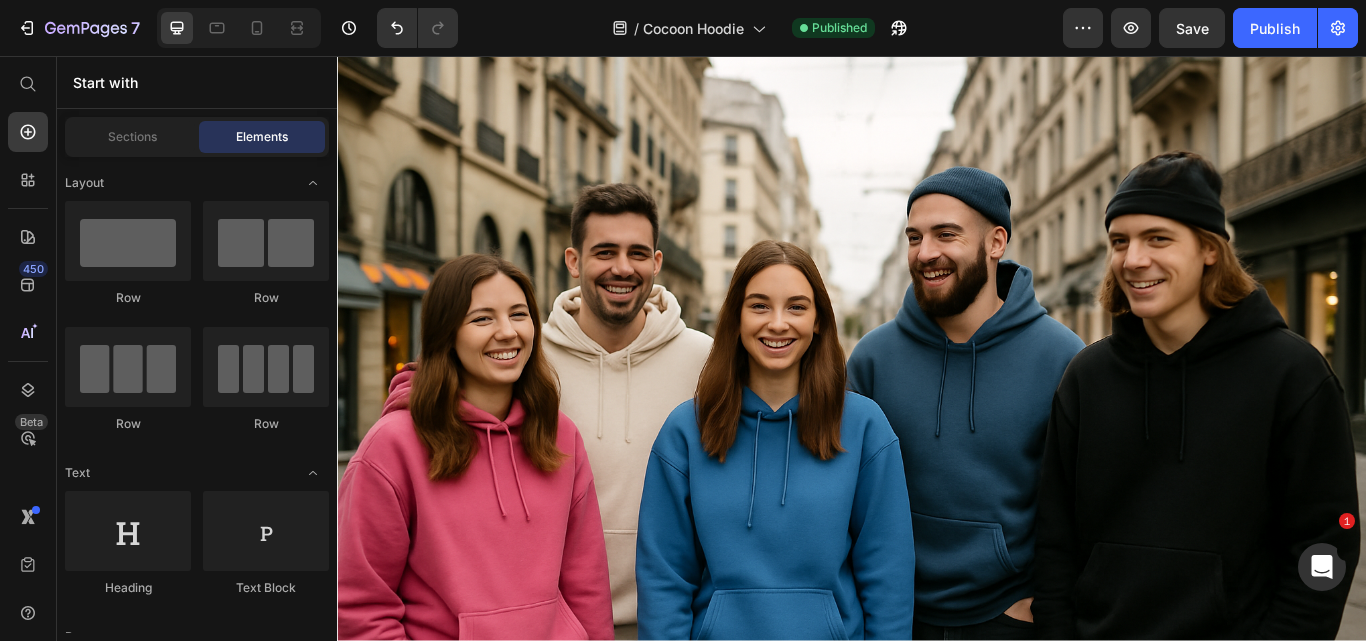 click at bounding box center (937, 457) 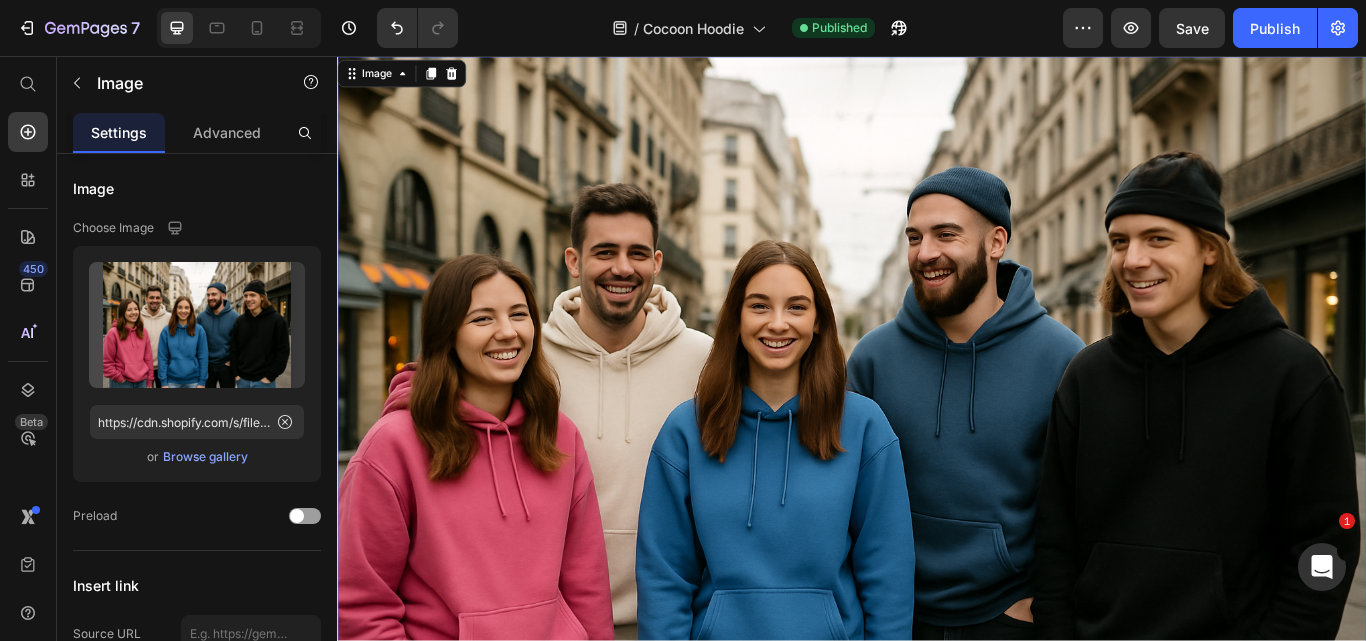 scroll, scrollTop: 0, scrollLeft: 0, axis: both 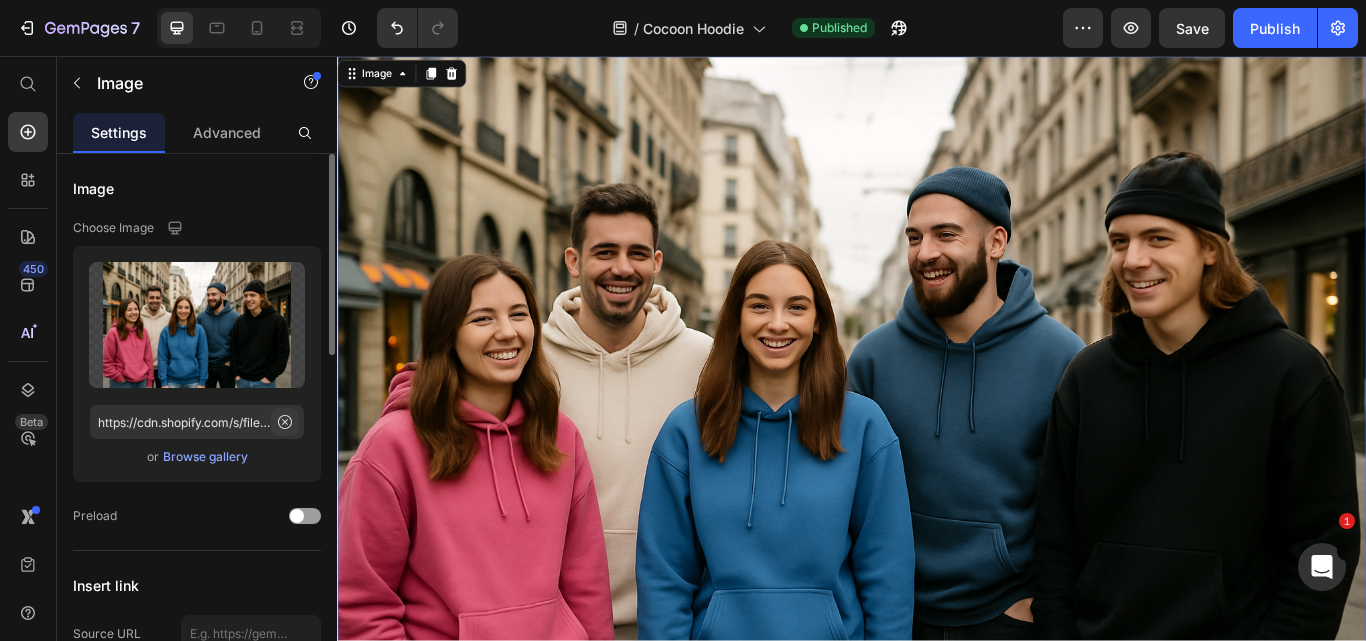 click 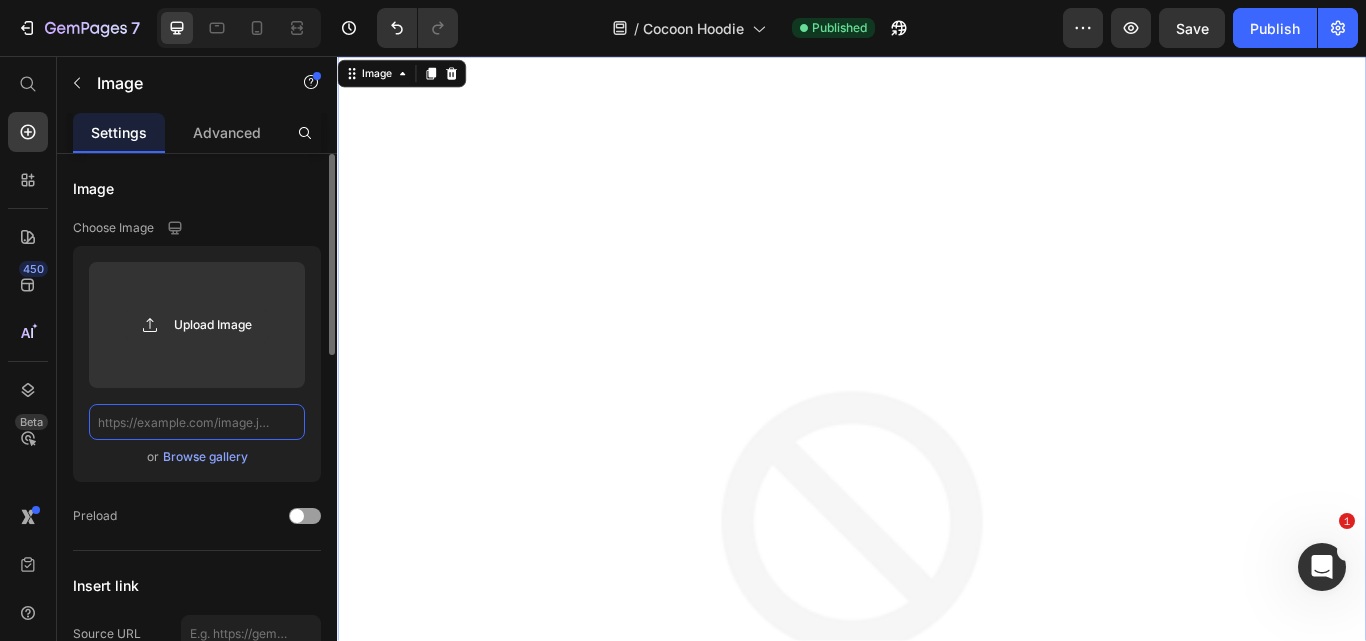 scroll, scrollTop: 0, scrollLeft: 0, axis: both 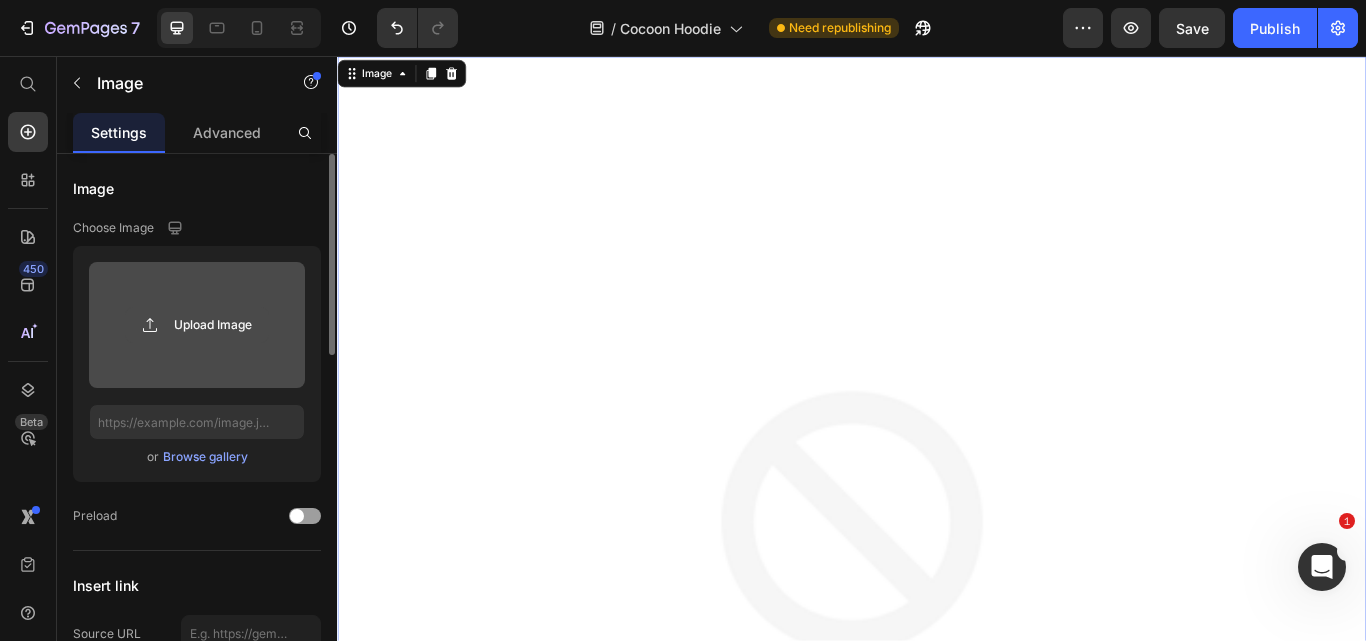 click 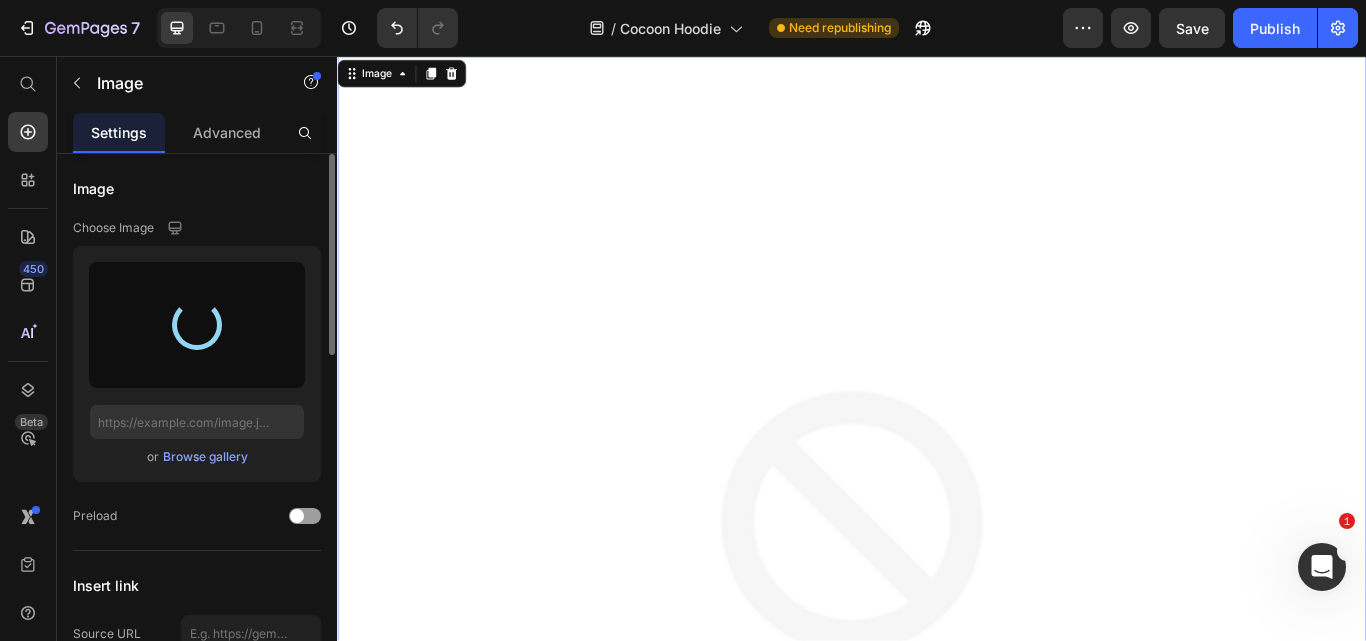 type on "https://cdn.shopify.com/s/files/1/0743/0049/0023/files/gempages_565534903916037024-385e4be4-d558-42ec-a48d-9e379d8b42ca.png" 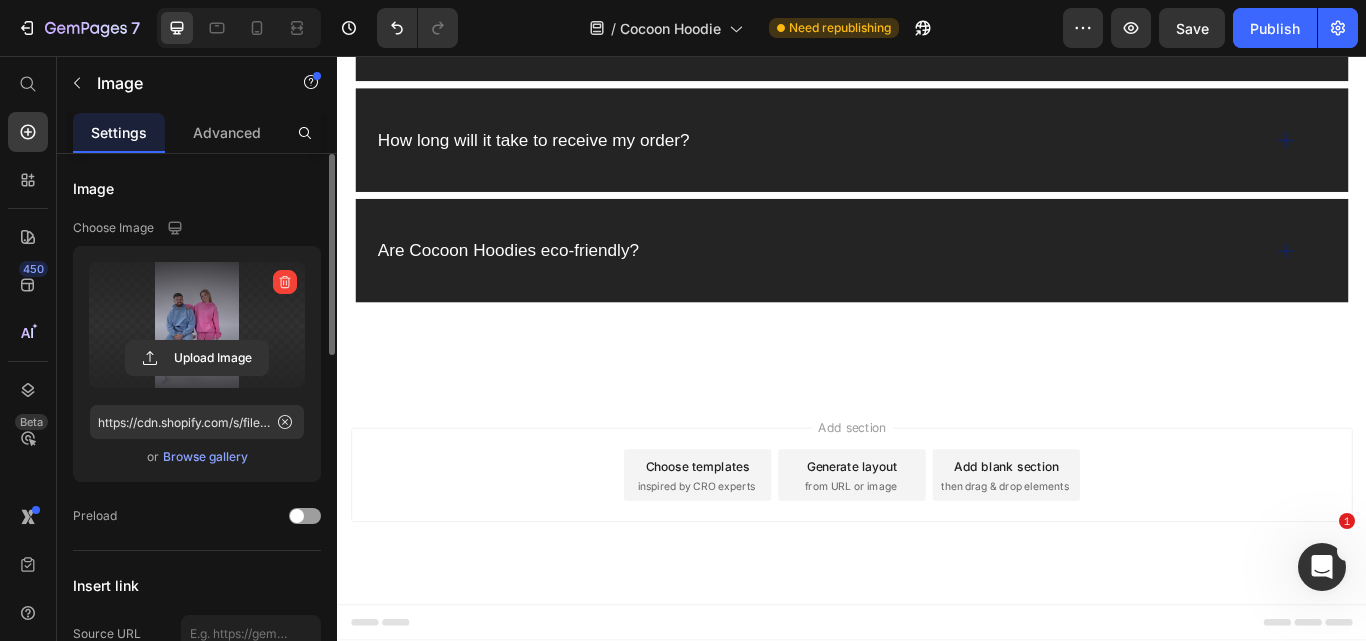 scroll, scrollTop: 7361, scrollLeft: 0, axis: vertical 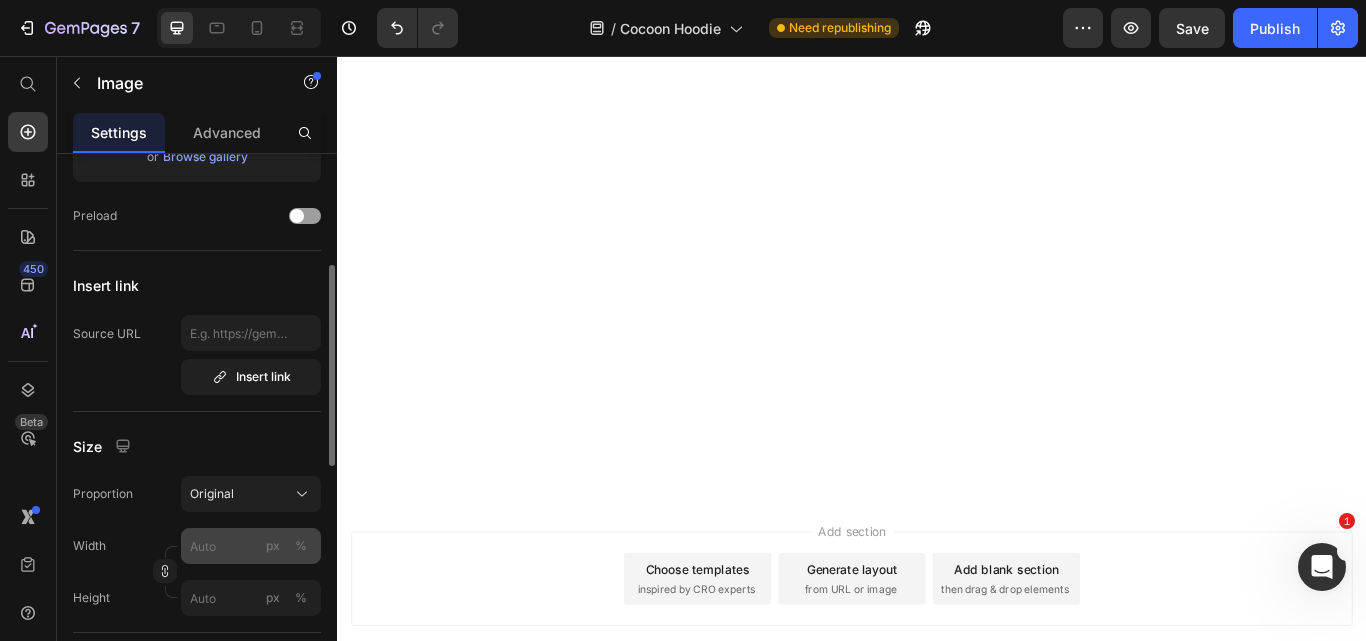click on "%" at bounding box center [301, 546] 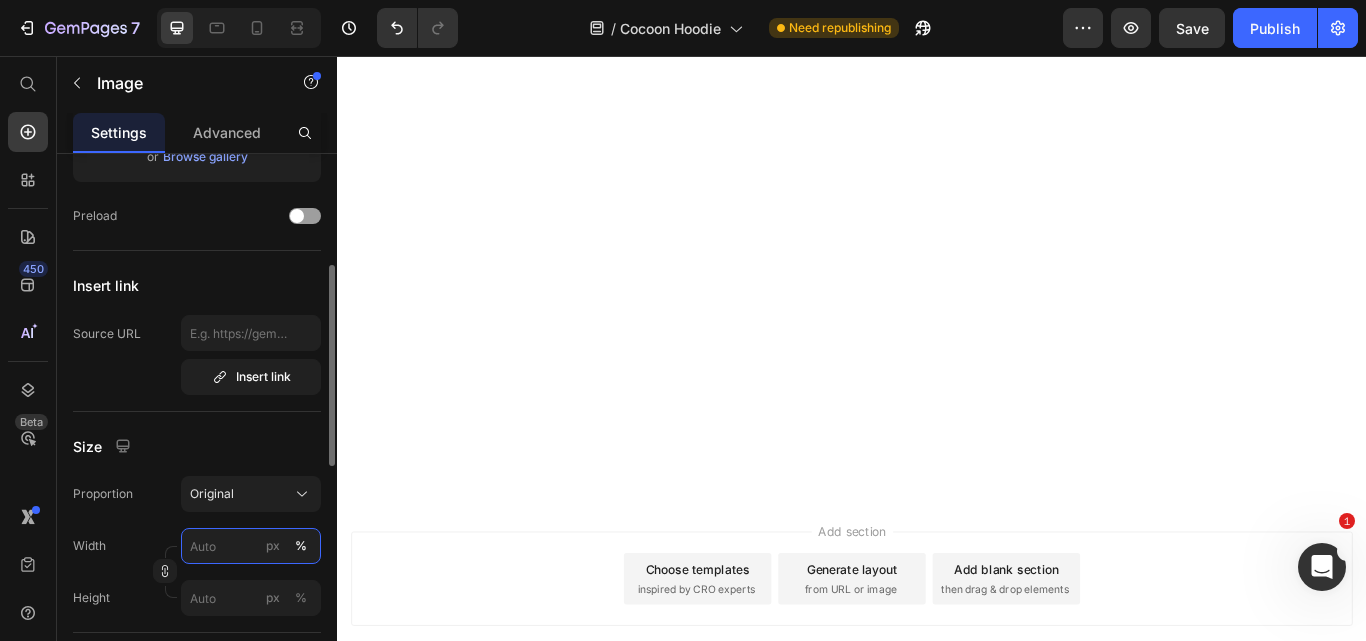 click on "px %" at bounding box center [251, 546] 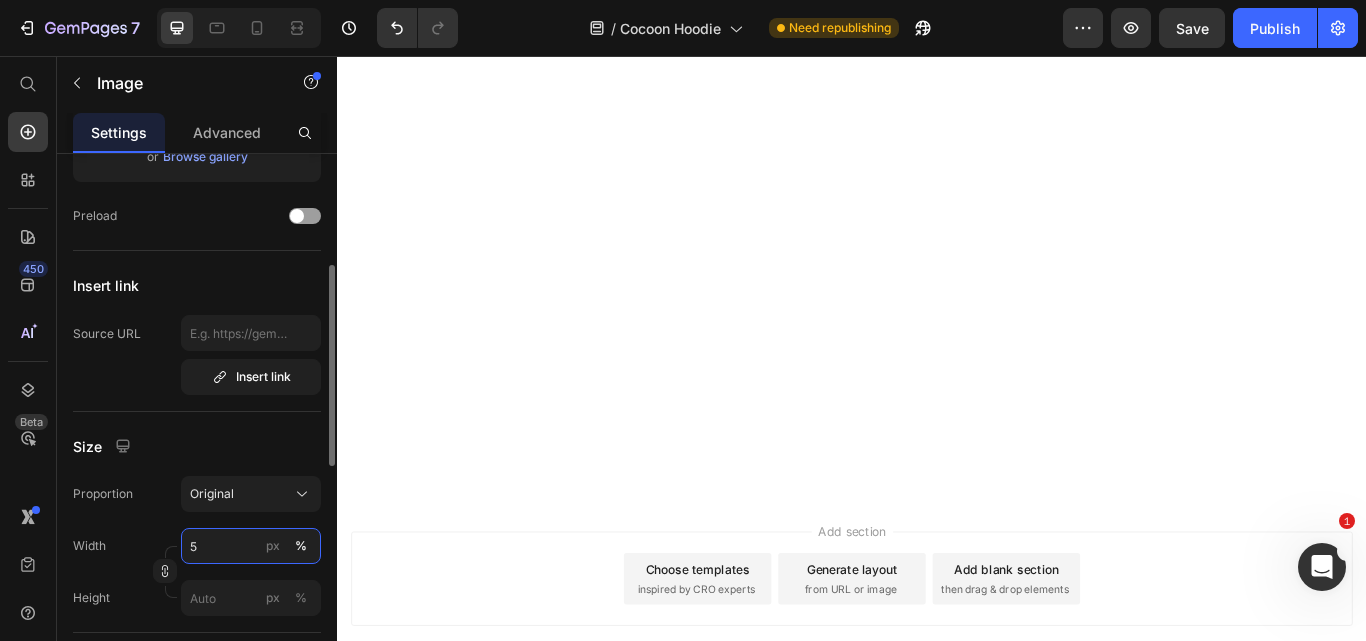 type on "50" 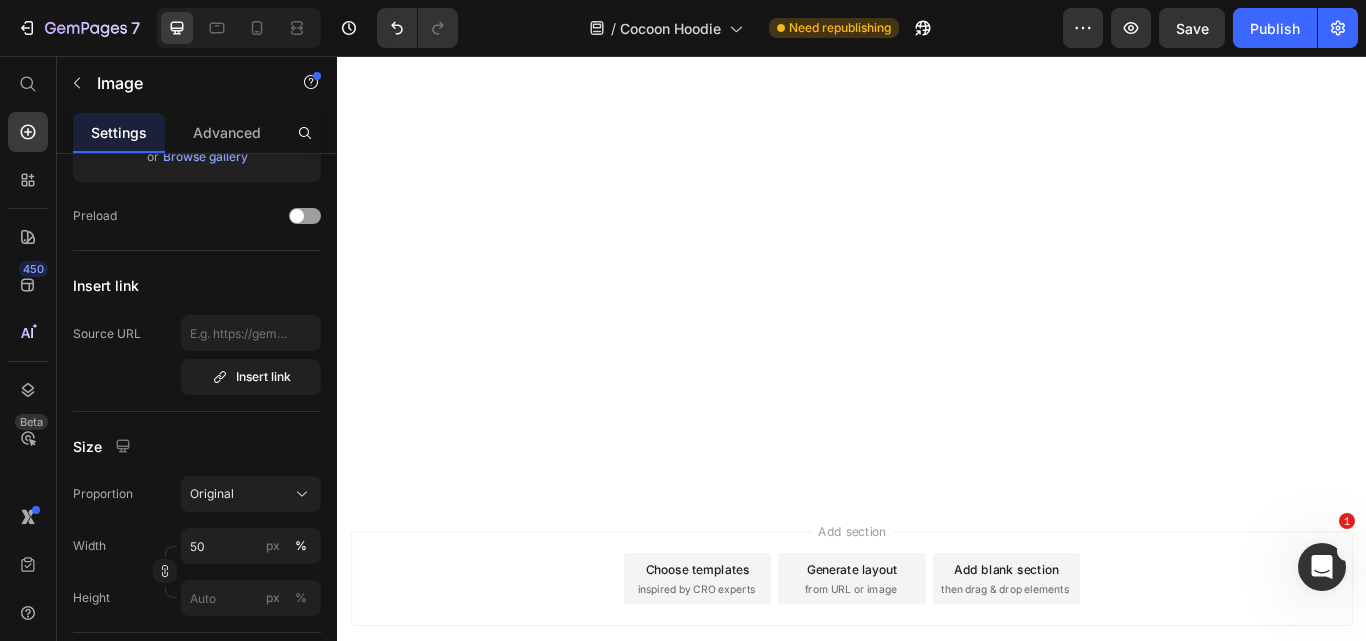 click at bounding box center (937, 84) 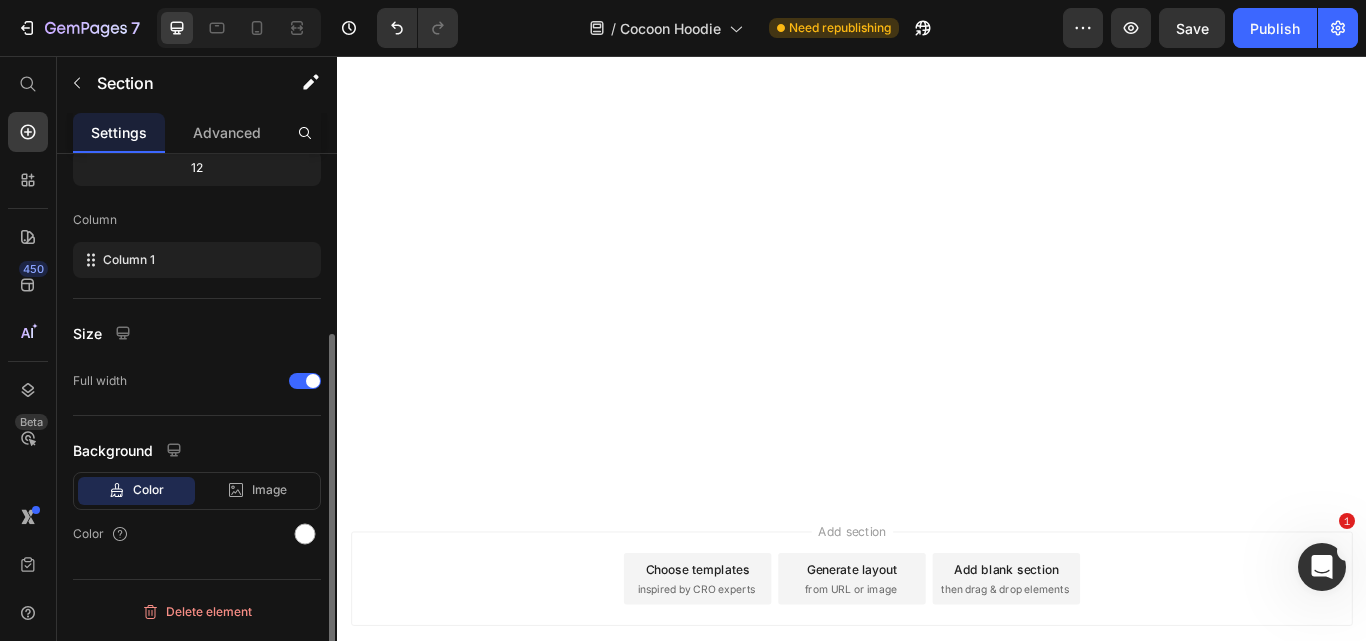 scroll, scrollTop: 0, scrollLeft: 0, axis: both 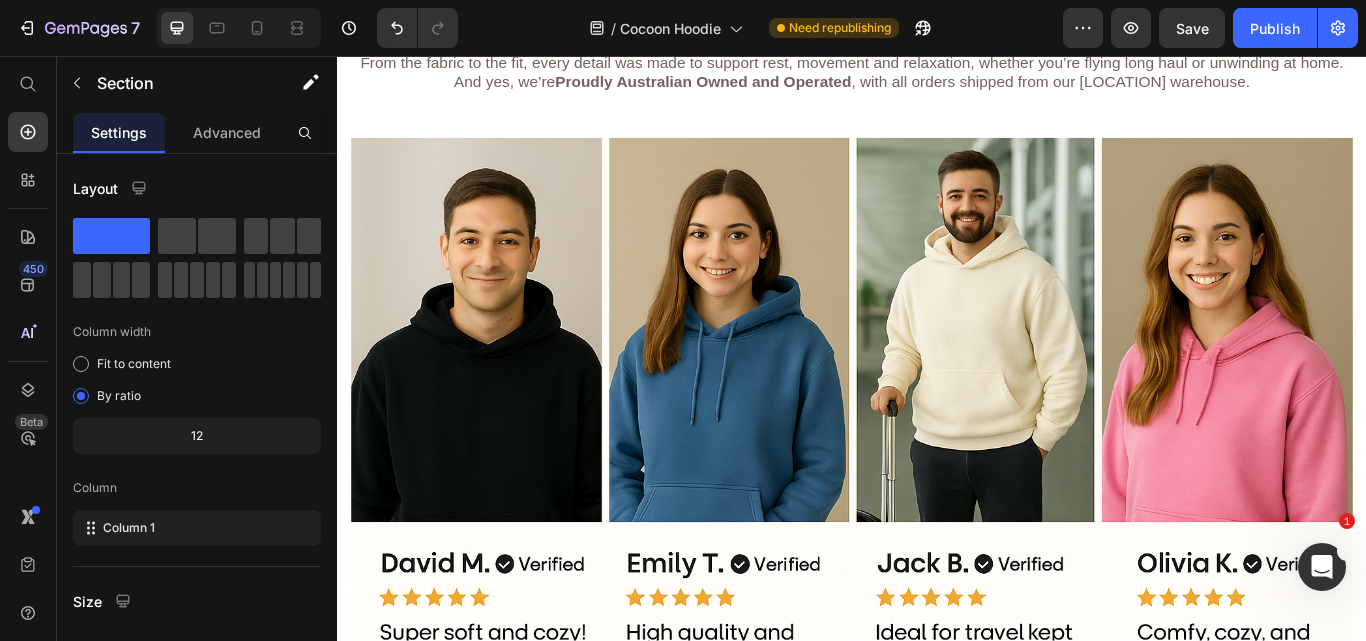 click at bounding box center (937, -143) 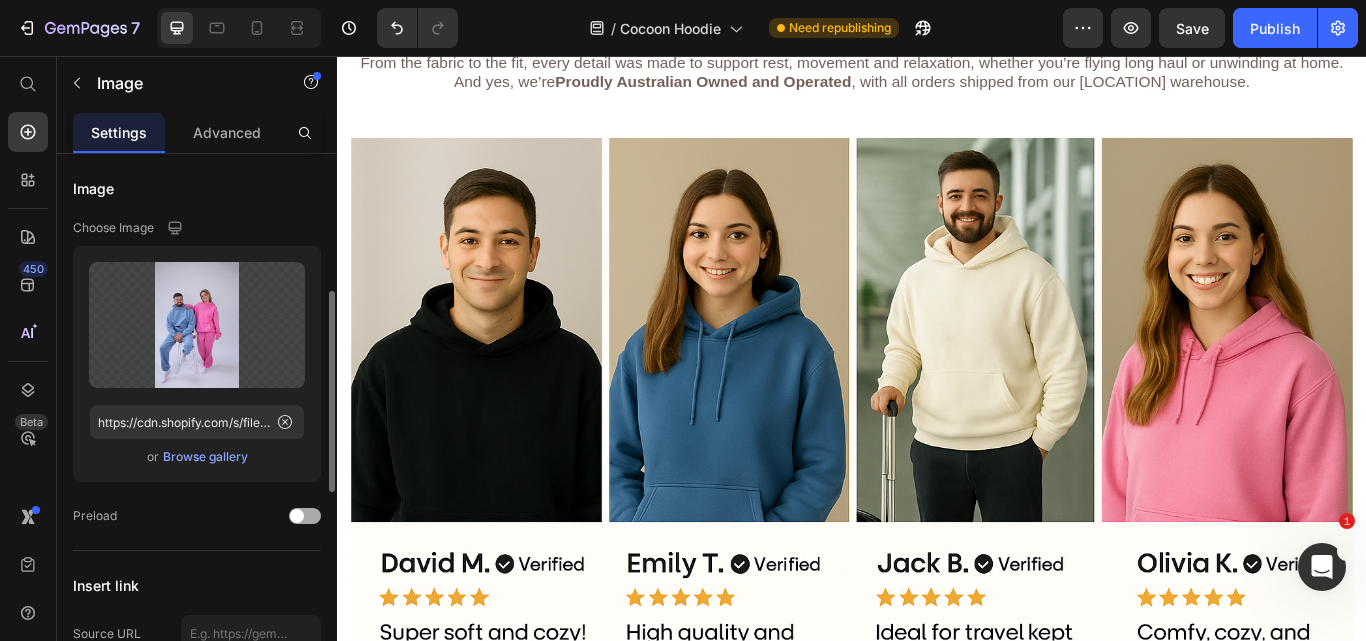 scroll, scrollTop: 100, scrollLeft: 0, axis: vertical 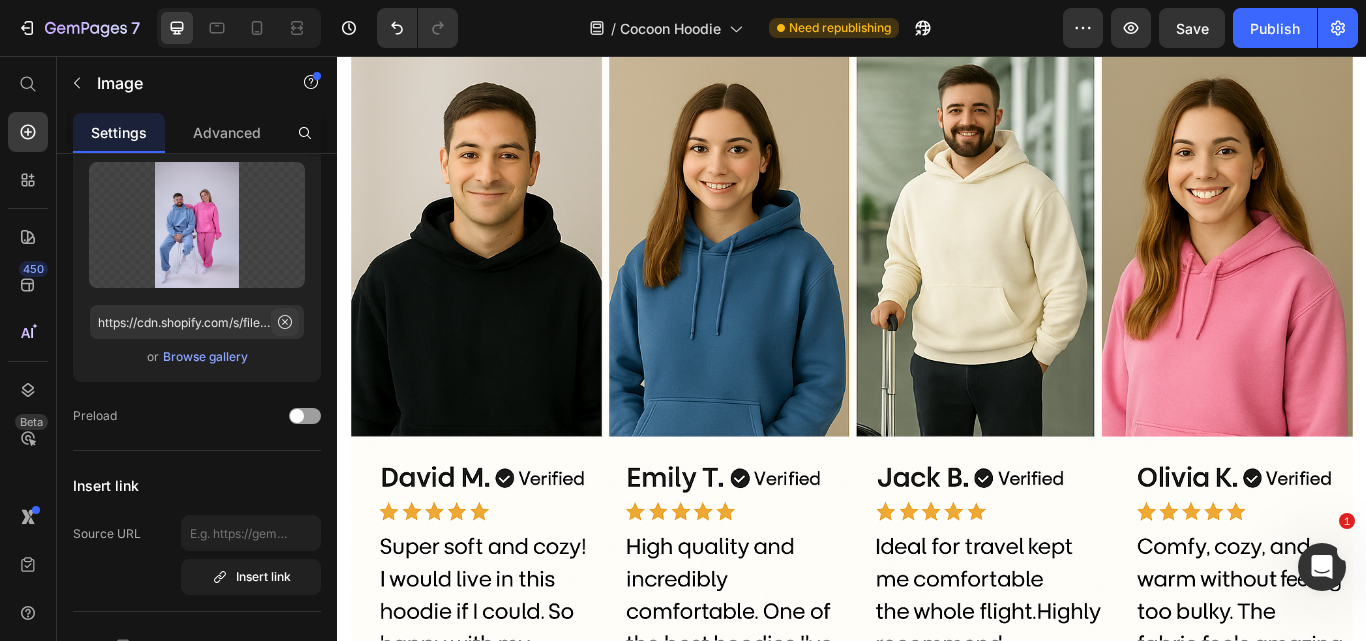 click 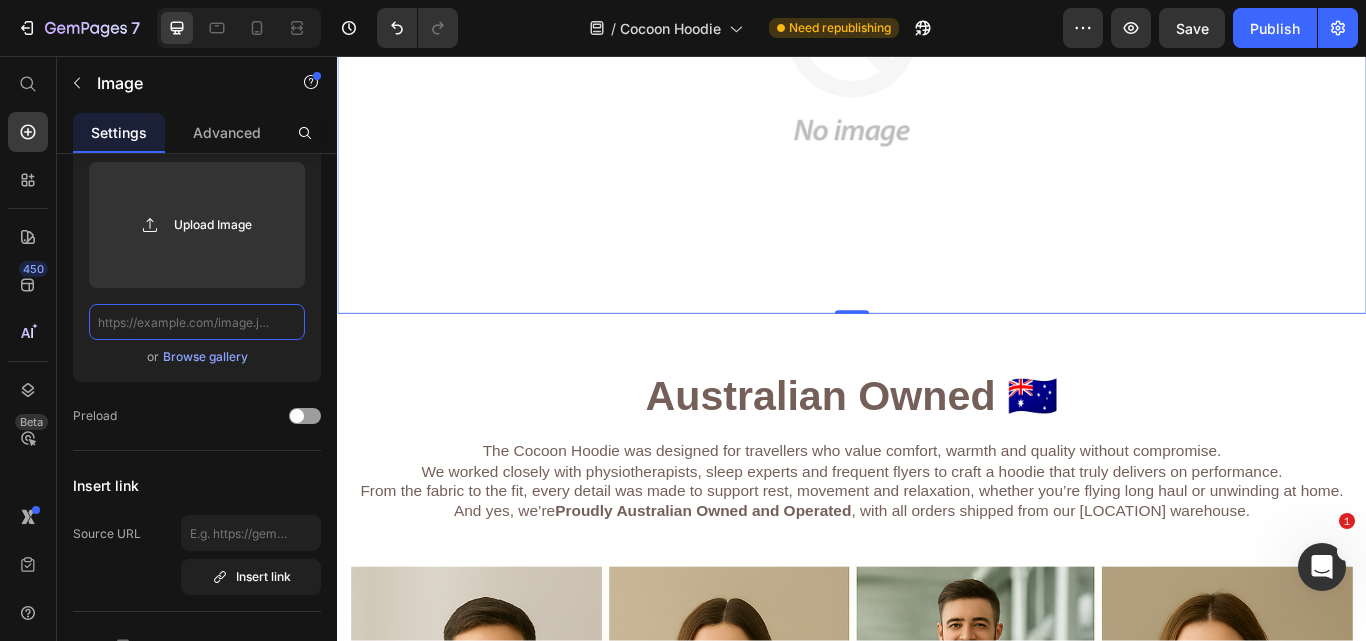 scroll, scrollTop: 0, scrollLeft: 0, axis: both 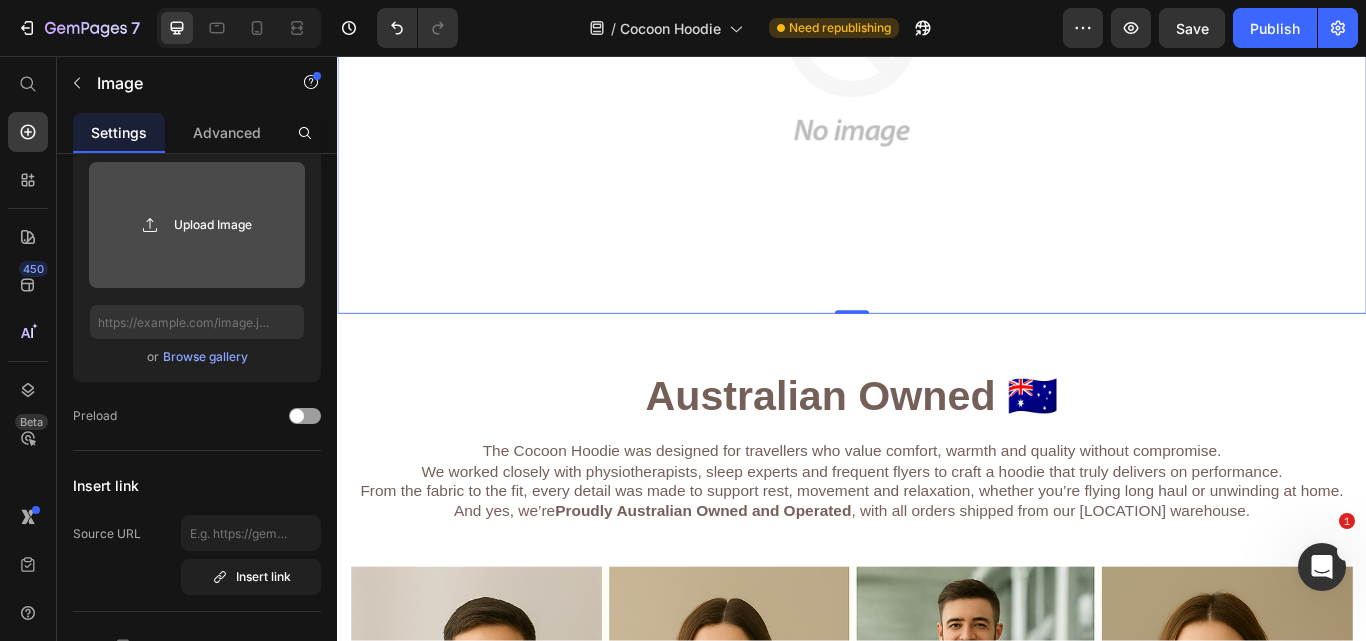 click 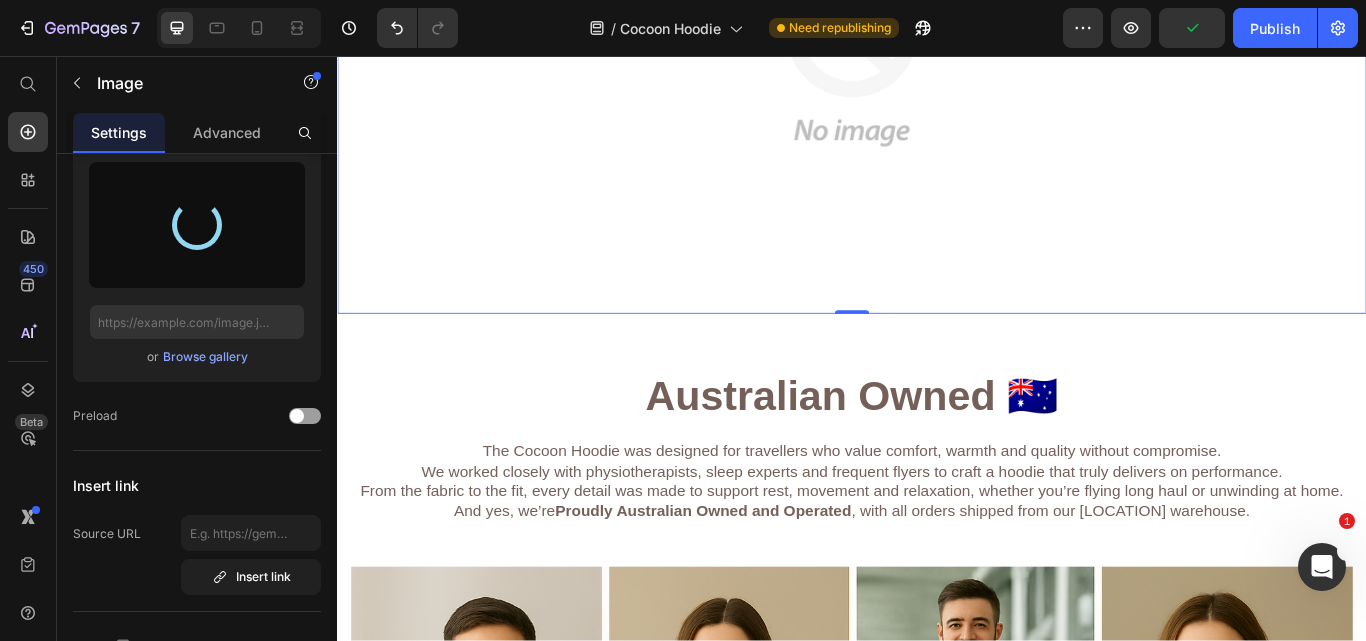 type on "https://cdn.shopify.com/s/files/1/0743/0049/0023/files/gempages_565534903916037024-32ace929-4d66-4077-b715-d61d9e8bef88.png" 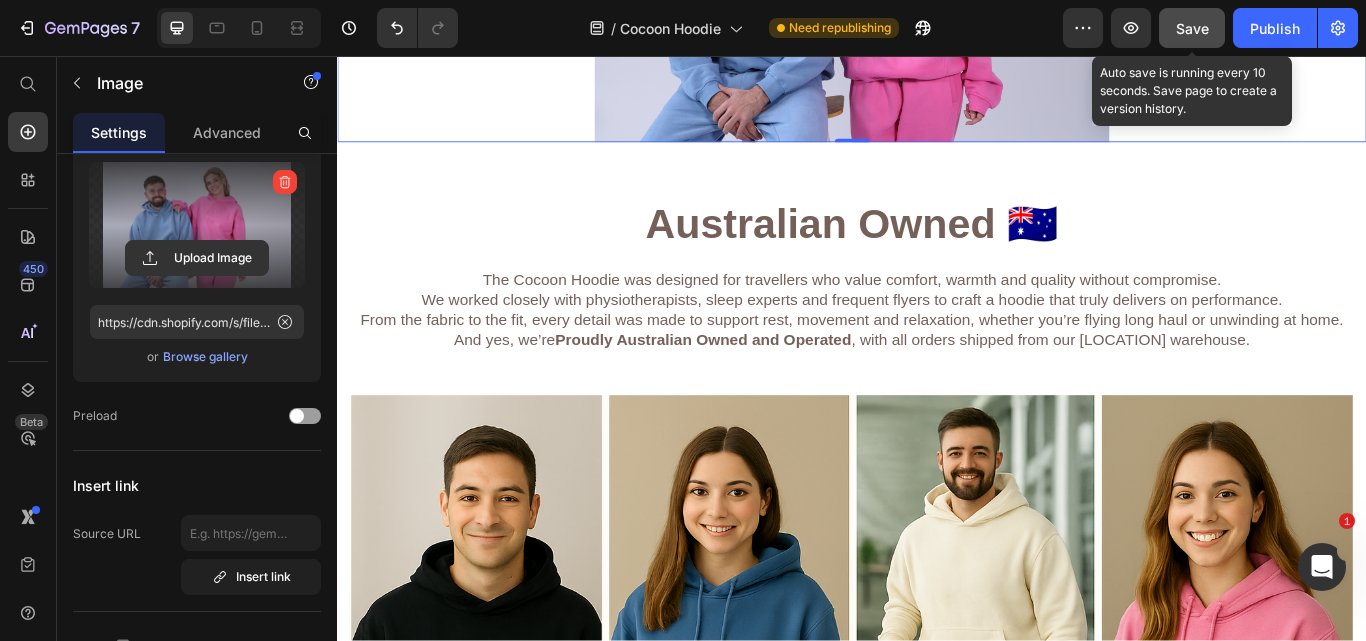 click on "Save" 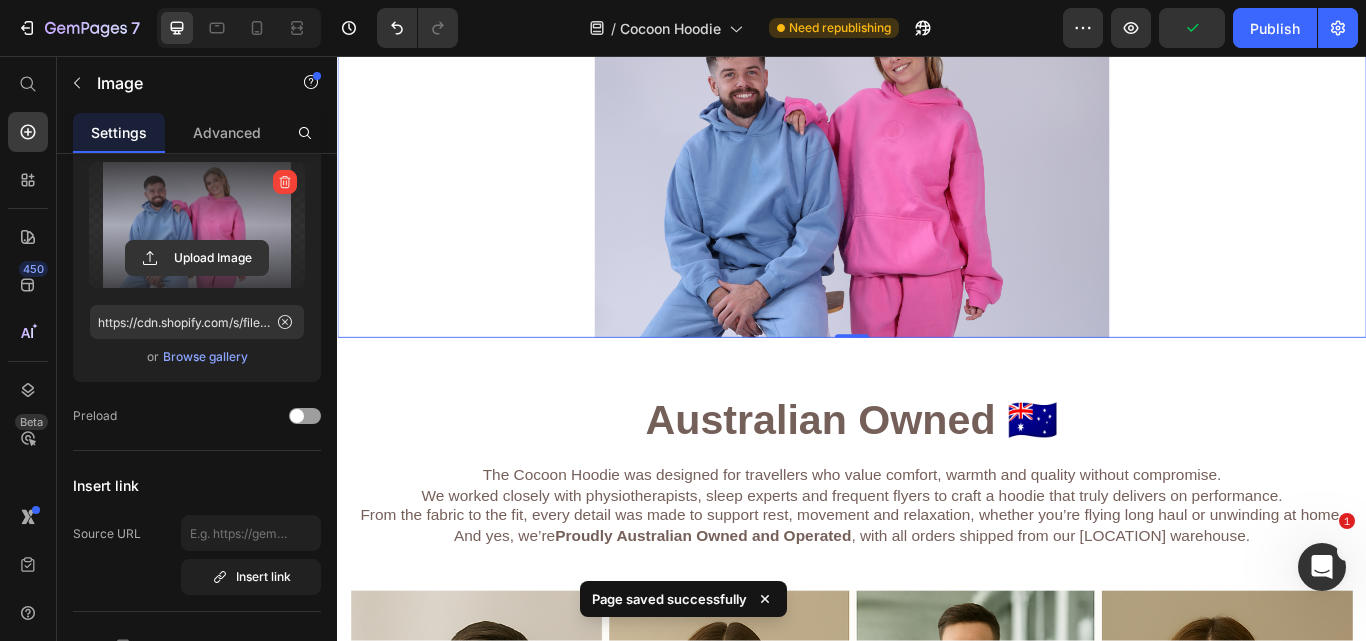 scroll, scrollTop: 5661, scrollLeft: 0, axis: vertical 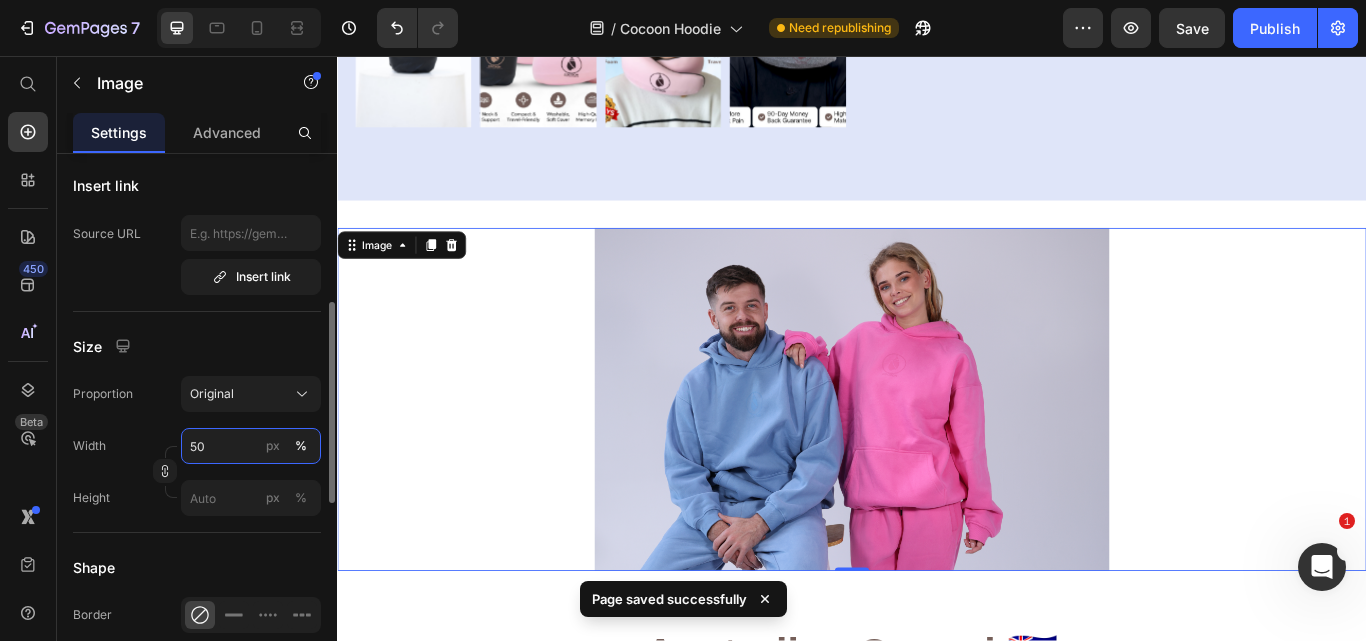 click on "50" at bounding box center (251, 446) 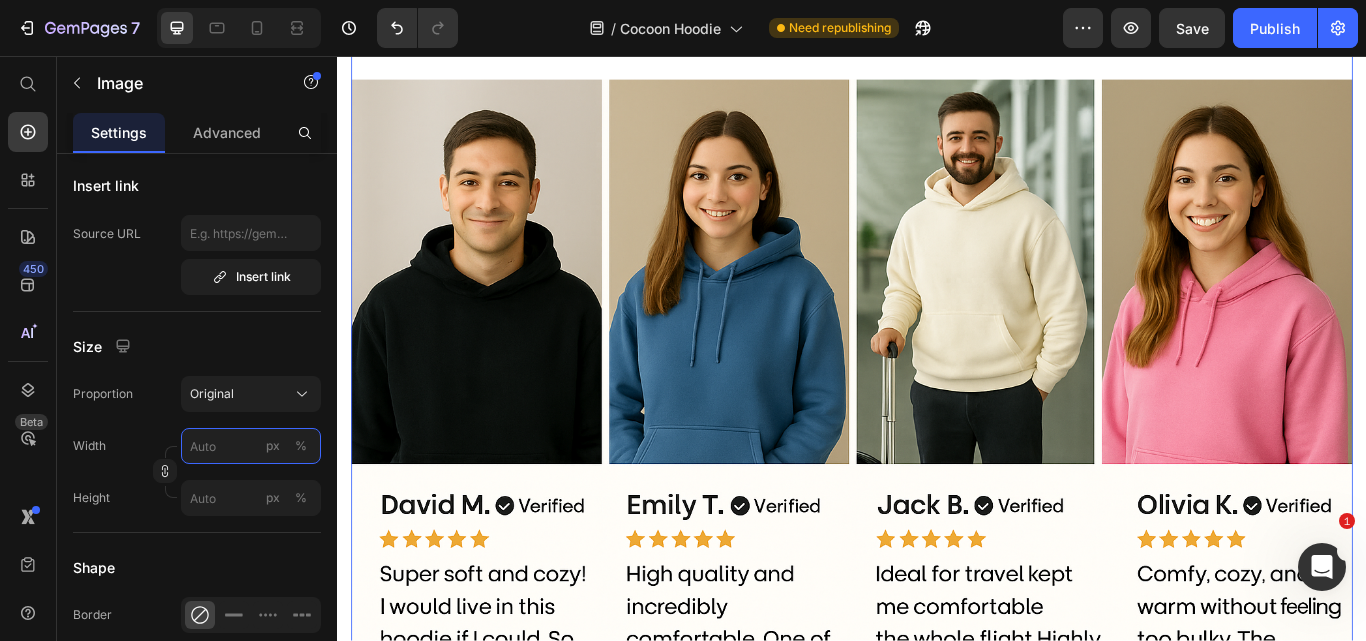 scroll, scrollTop: 6961, scrollLeft: 0, axis: vertical 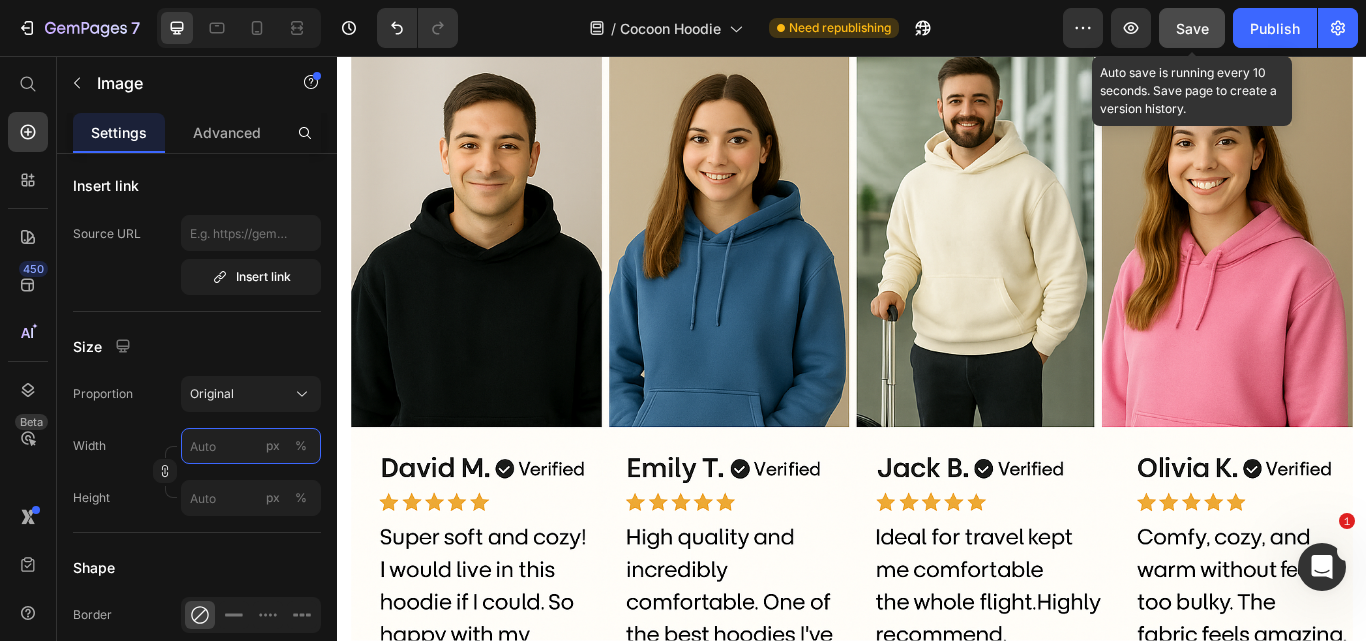 type 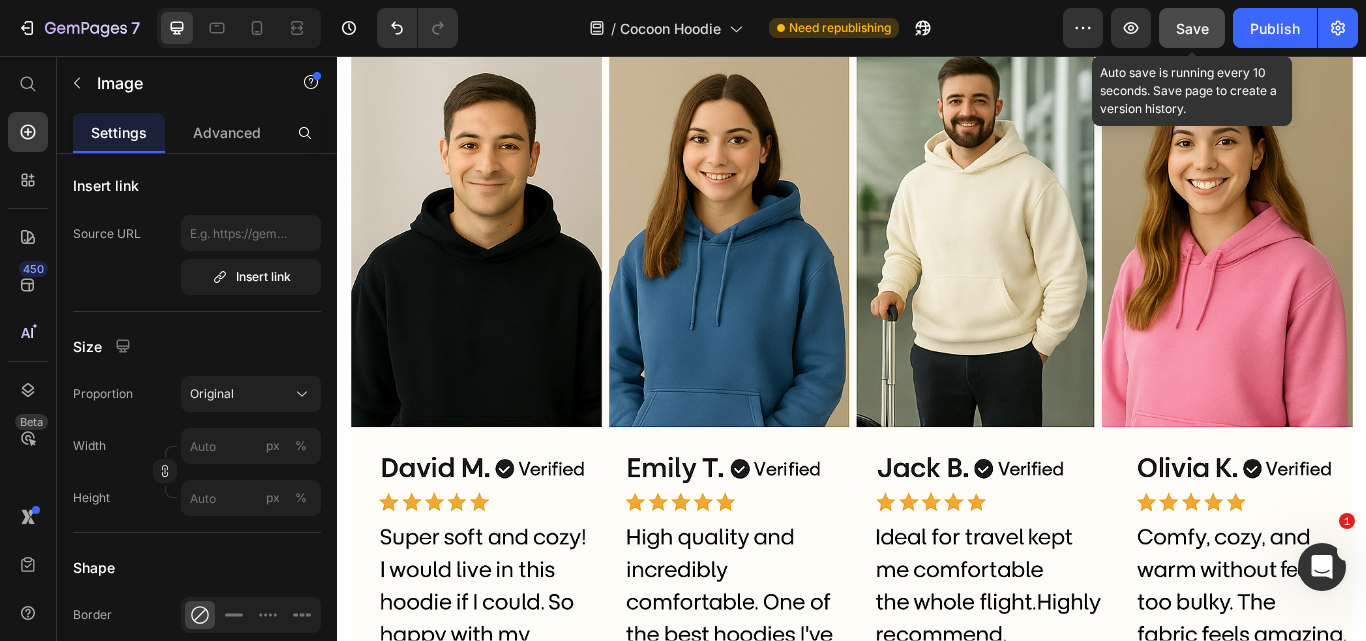 click on "Save" 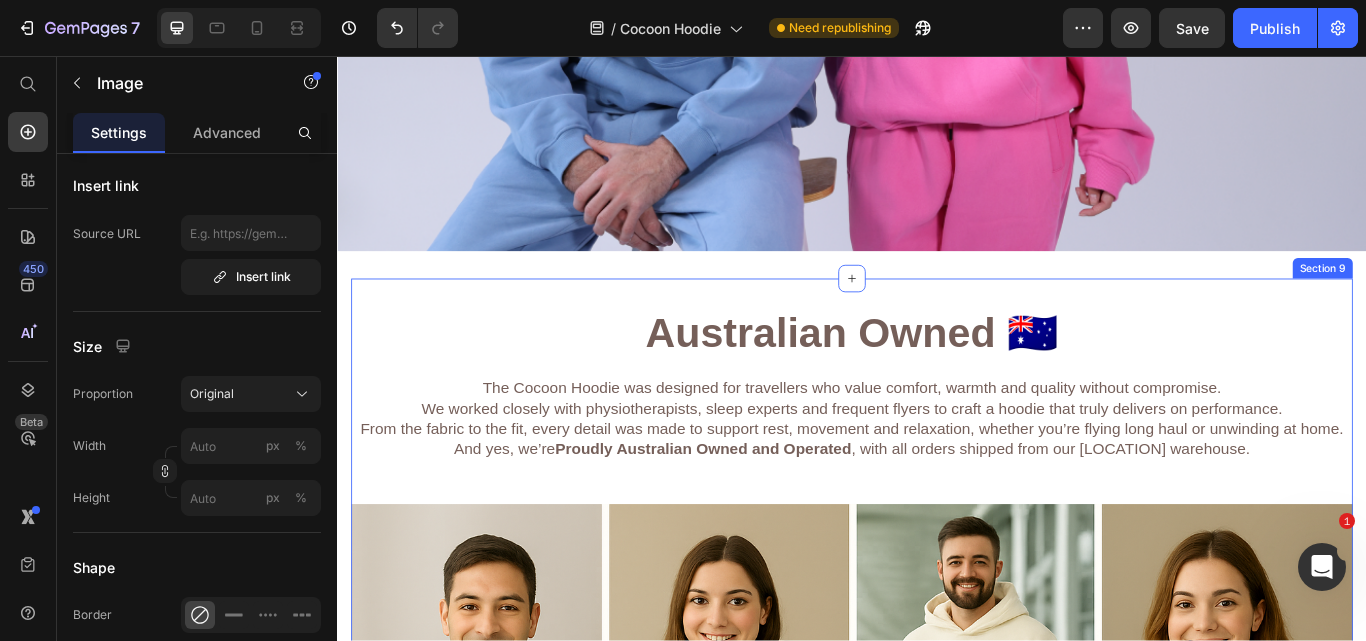 scroll, scrollTop: 6761, scrollLeft: 0, axis: vertical 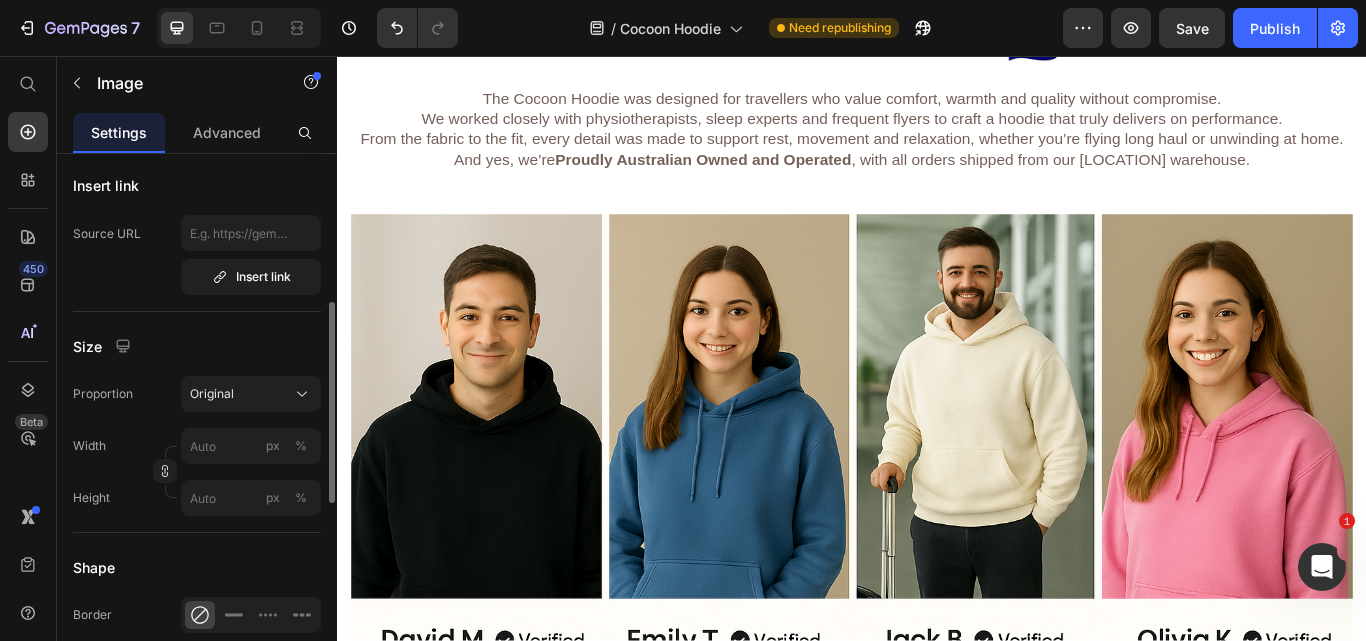 type 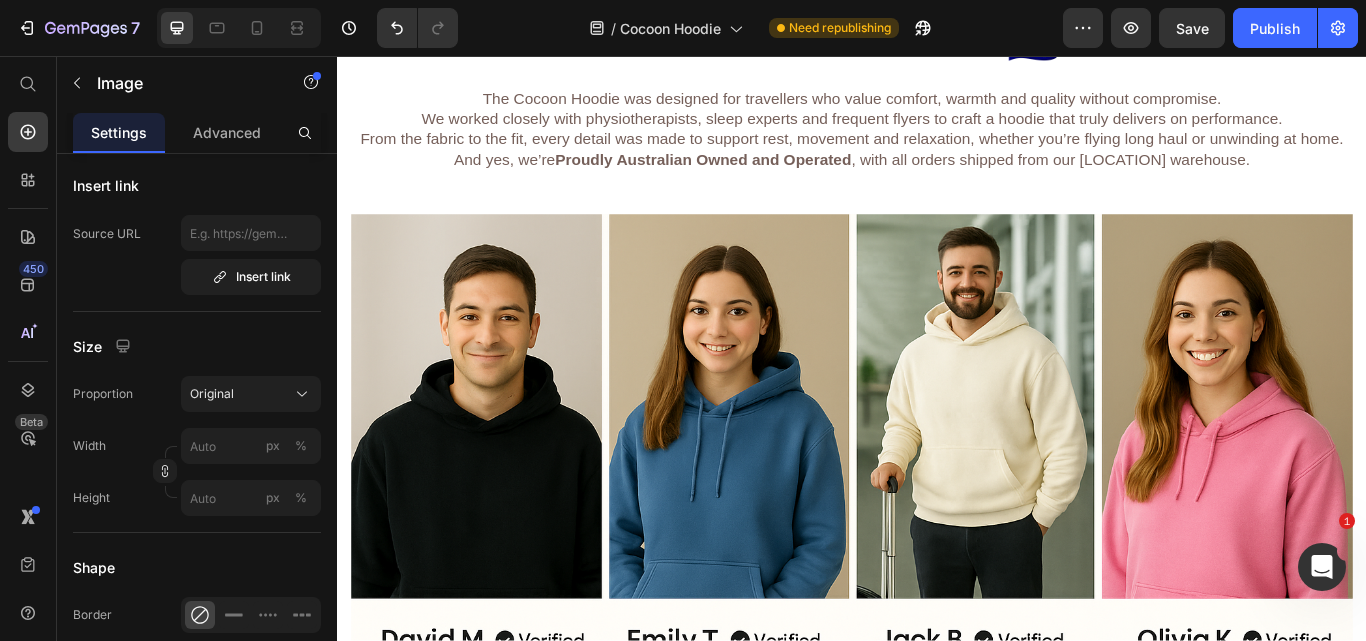 drag, startPoint x: 631, startPoint y: 313, endPoint x: 543, endPoint y: 208, distance: 137 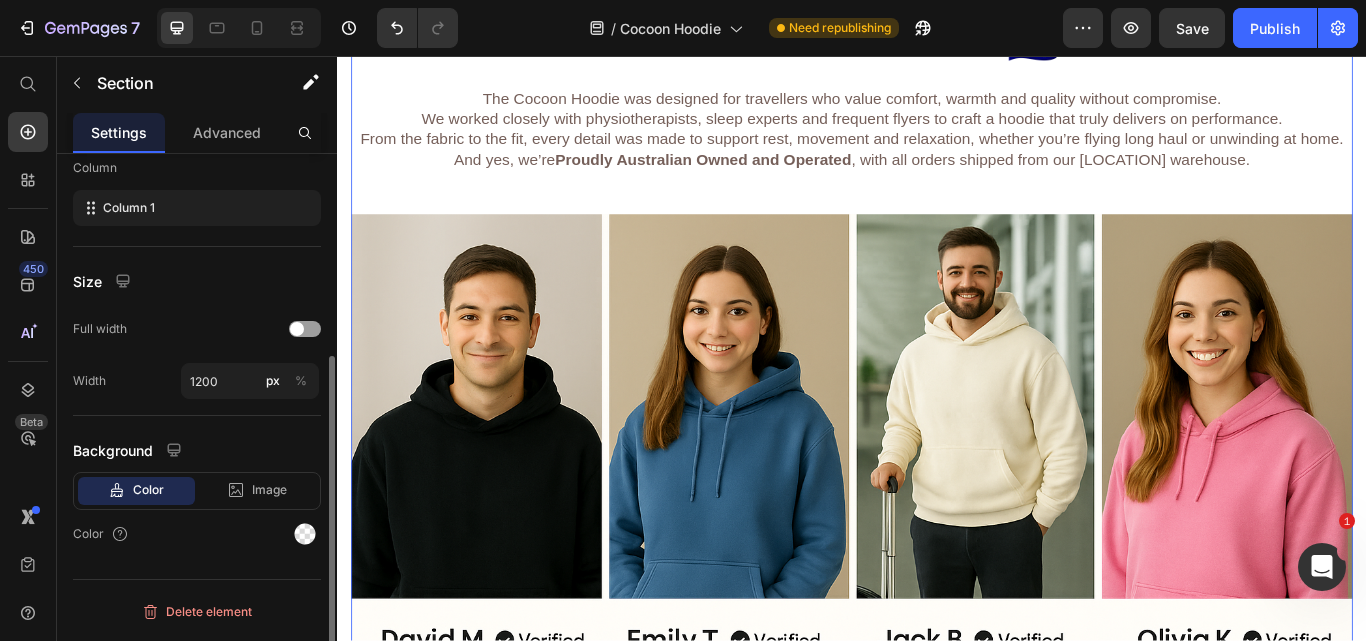 scroll, scrollTop: 0, scrollLeft: 0, axis: both 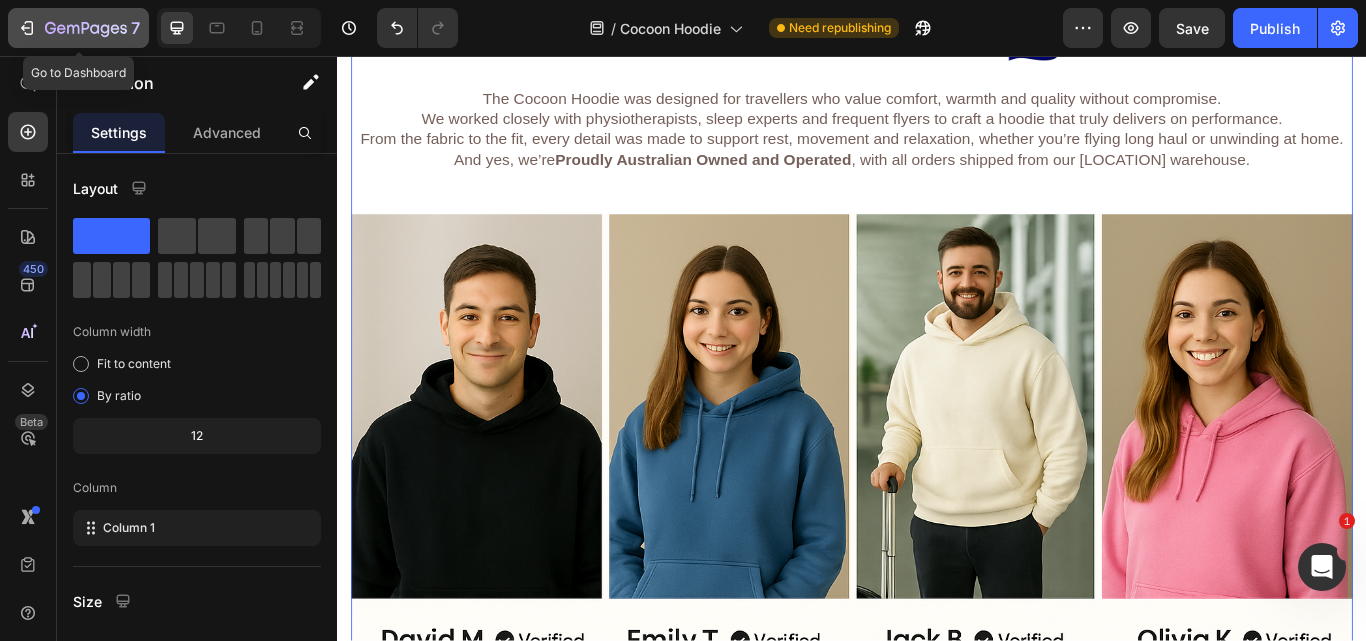 click on "7" at bounding box center (78, 28) 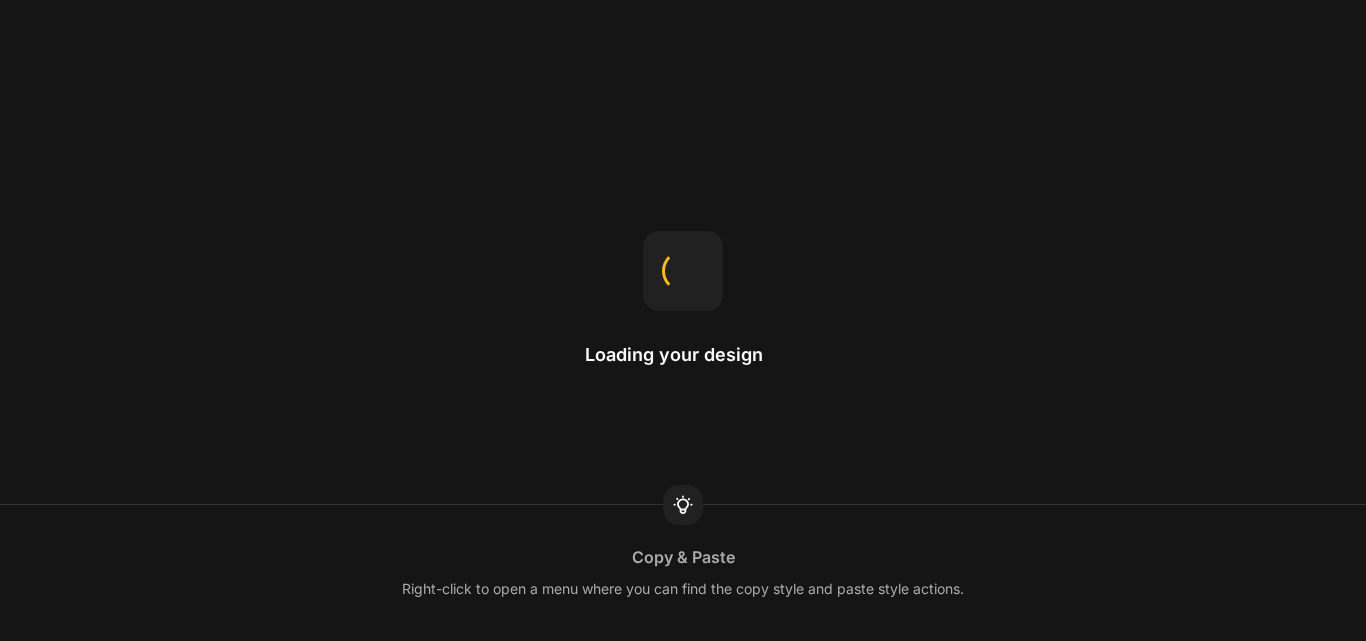 scroll, scrollTop: 0, scrollLeft: 0, axis: both 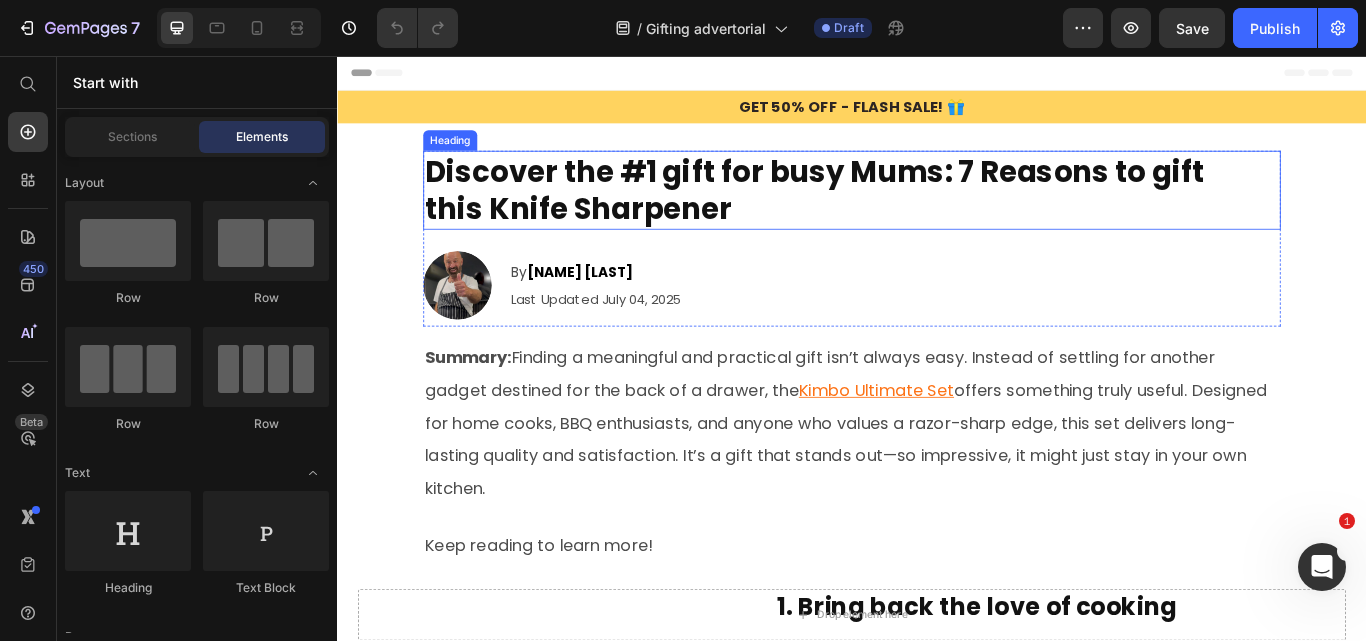 click on "Discover the #1 gift for busy Mums: 7 Reasons to gift this Knife Sharpener" at bounding box center (937, 213) 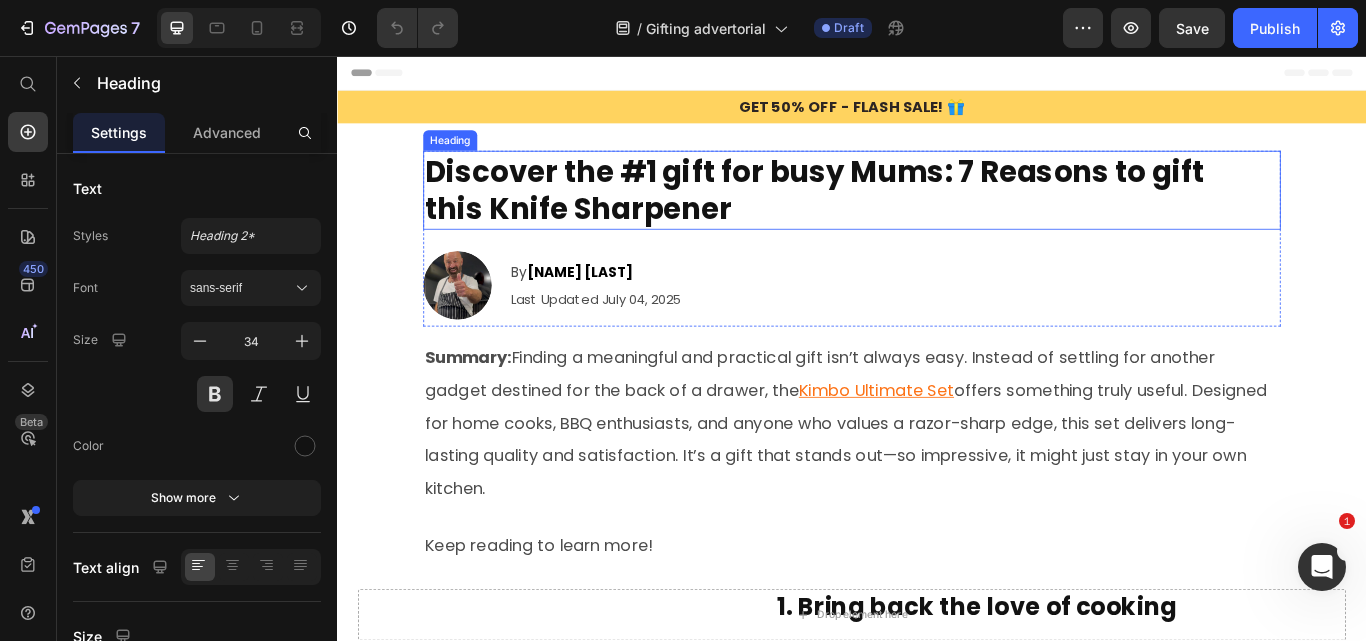 click on "Discover the #1 gift for busy Mums: 7 Reasons to gift this Knife Sharpener" at bounding box center [937, 213] 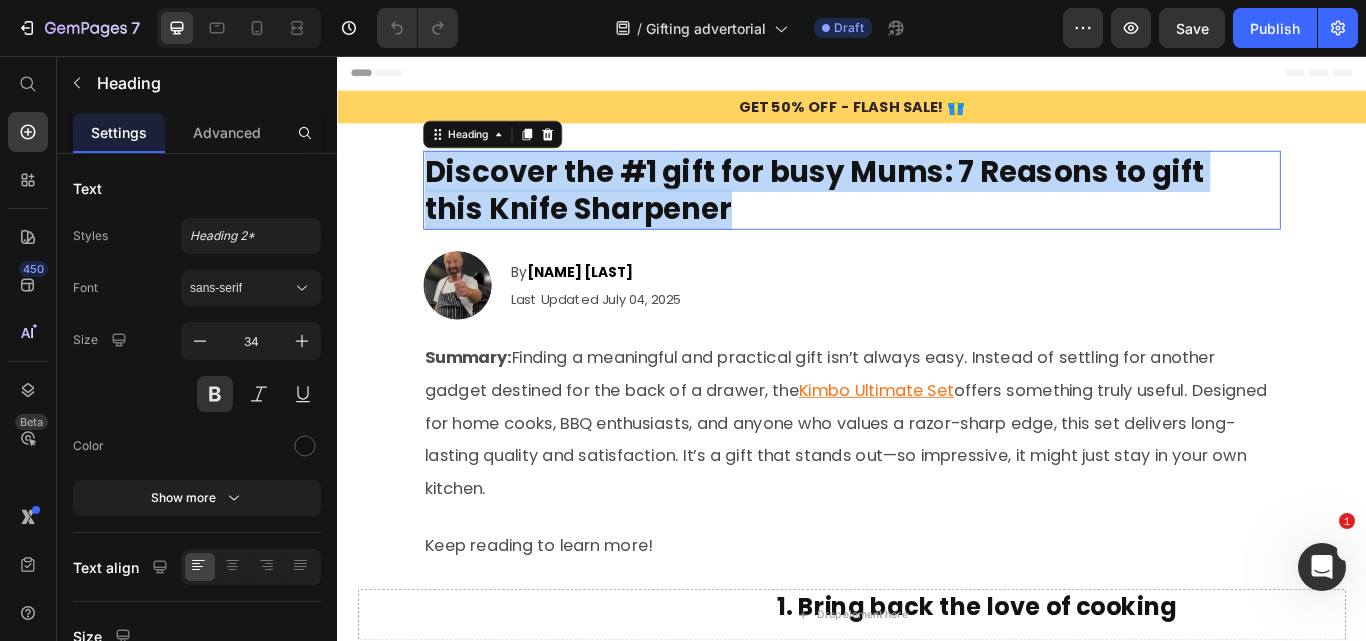 click on "Discover the #1 gift for busy Mums: 7 Reasons to gift this Knife Sharpener" at bounding box center (937, 213) 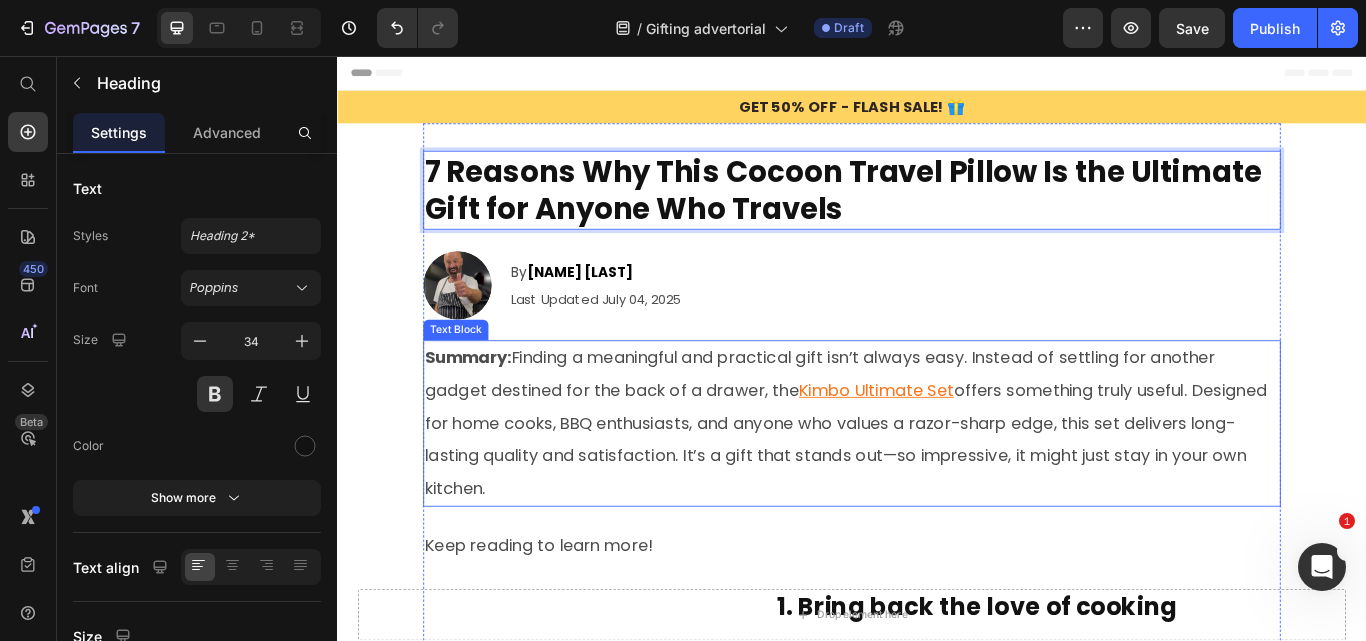 click on "Summary:" at bounding box center (489, 408) 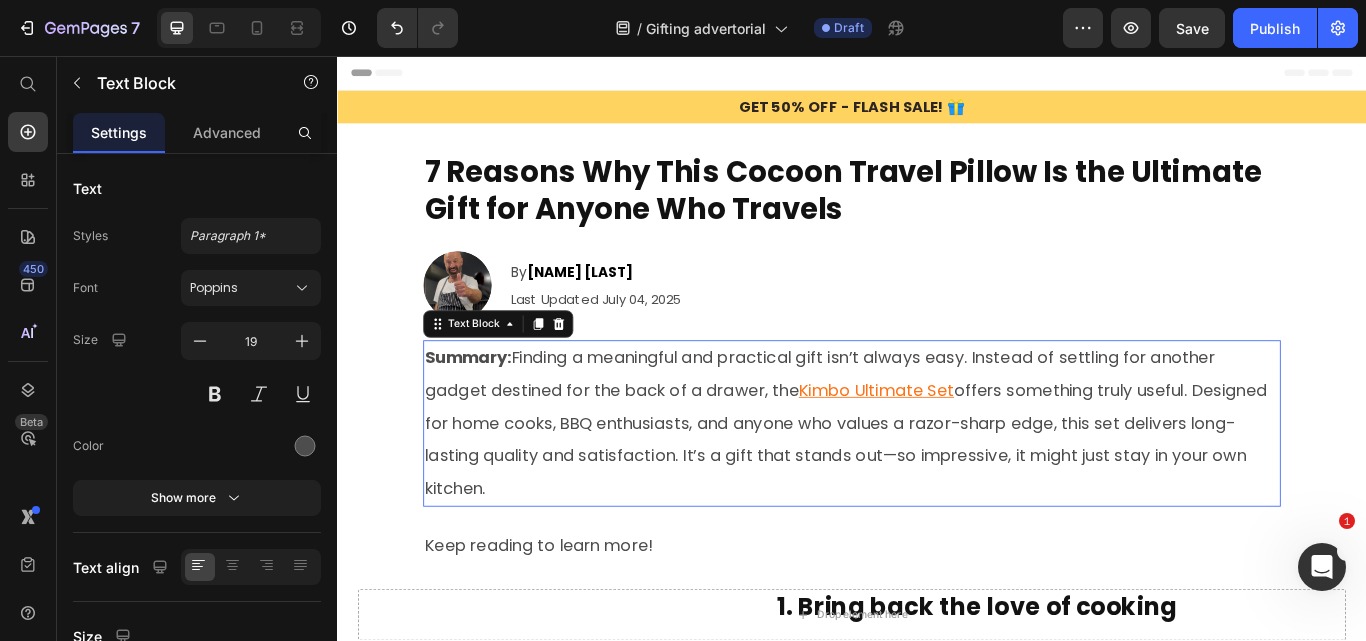 click on "Summary:" at bounding box center (489, 408) 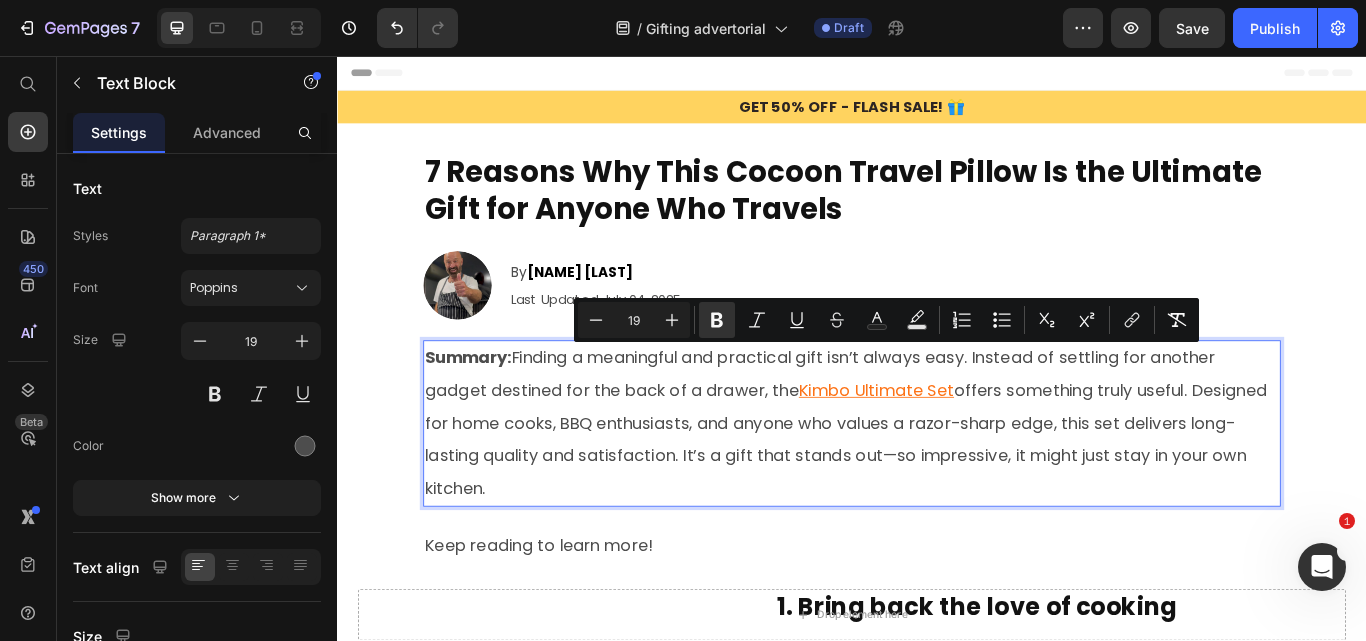 copy on "Summary:  Finding a meaningful and practical gift isn’t always easy. Instead of settling for another gadget destined for the back of a drawer, the  Kimbo Ultimate Set  offers something truly useful. Designed for home cooks, BBQ enthusiasts, and anyone who values a razor-sharp edge, this set delivers long-lasting quality and satisfaction. It’s a gift that stands out—so impressive, it might just stay in your own kitchen." 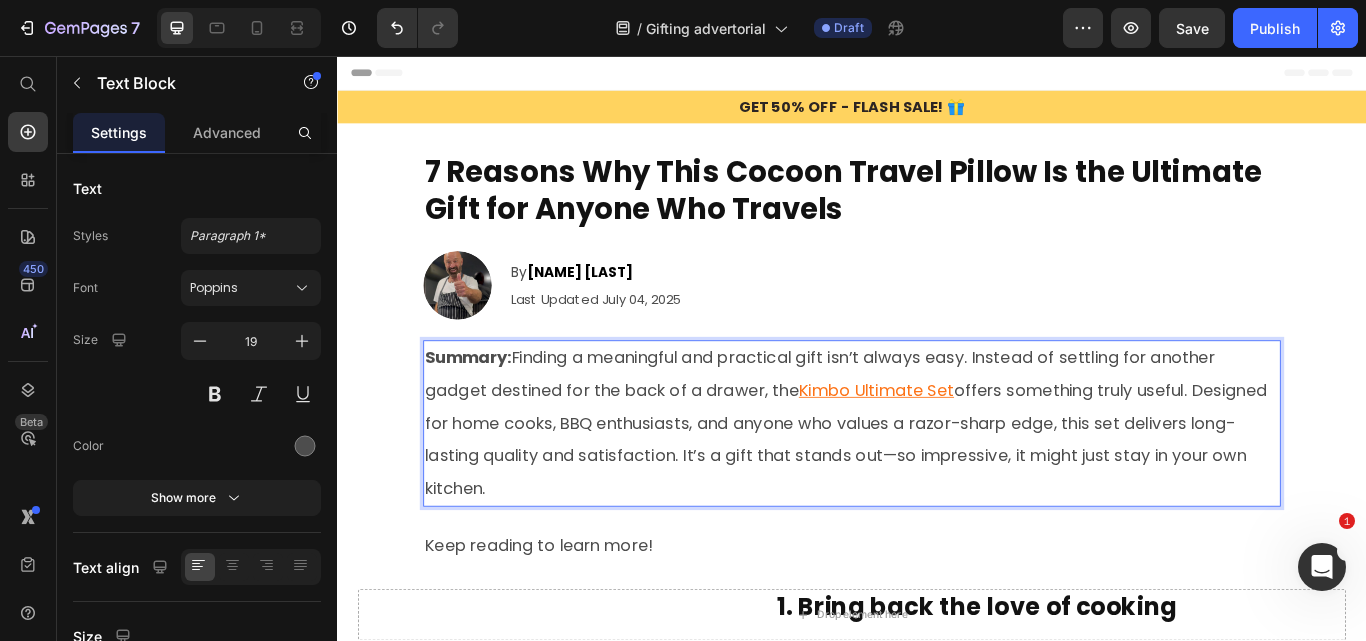 click on "Summary:  Finding a meaningful and practical gift isn’t always easy. Instead of settling for another gadget destined for the back of a drawer, the  Kimbo Ultimate Set  offers something truly useful. Designed for home cooks, BBQ enthusiasts, and anyone who values a razor-sharp edge, this set delivers long-lasting quality and satisfaction. It’s a gift that stands out—so impressive, it might just stay in your own kitchen." at bounding box center [937, 485] 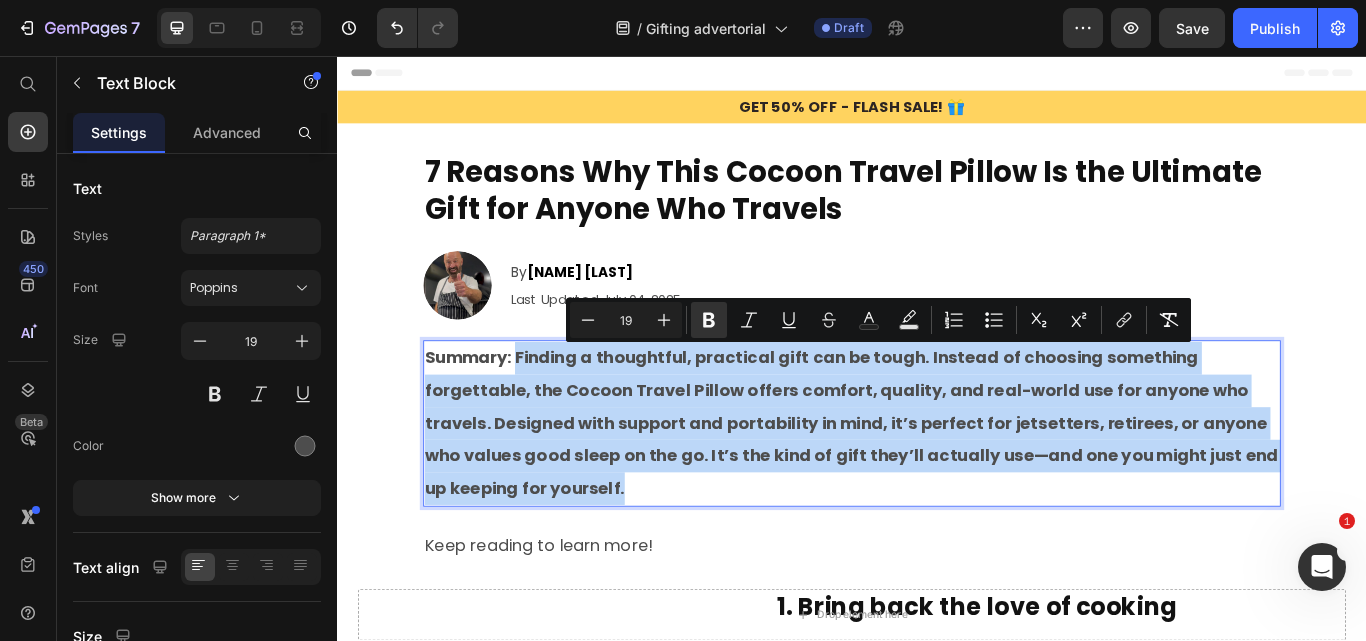 drag, startPoint x: 670, startPoint y: 565, endPoint x: 539, endPoint y: 403, distance: 208.33867 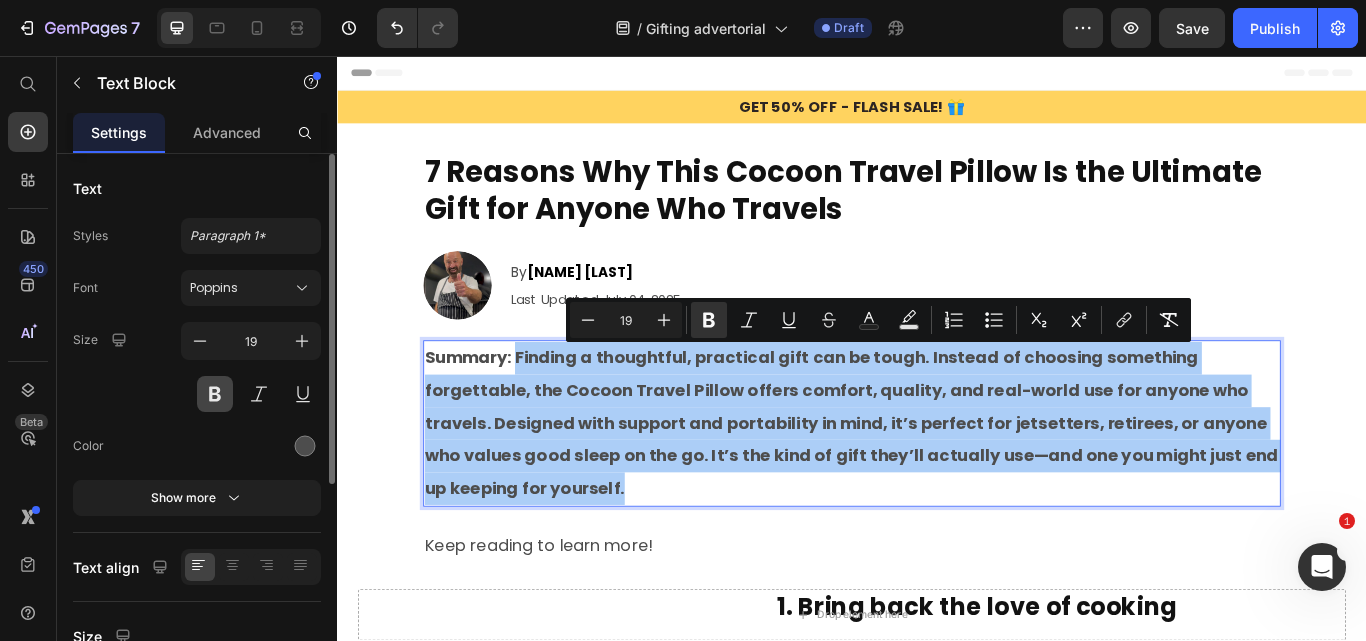 click at bounding box center (215, 394) 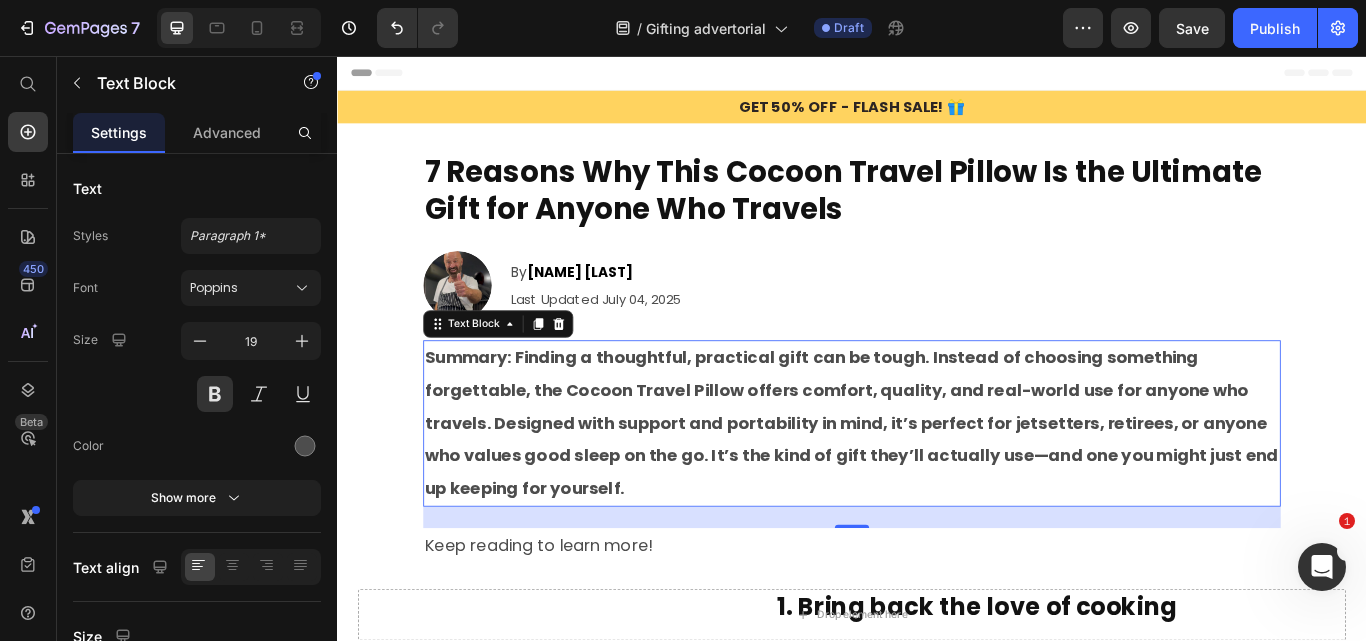 click on "Summary: Finding a thoughtful, practical gift can be tough. Instead of choosing something forgettable, the Cocoon Travel Pillow offers comfort, quality, and real-world use for anyone who travels. Designed with support and portability in mind, it’s perfect for jetsetters, retirees, or anyone who values good sleep on the go. It’s the kind of gift they’ll actually use—and one you might just end up keeping for yourself." at bounding box center [936, 484] 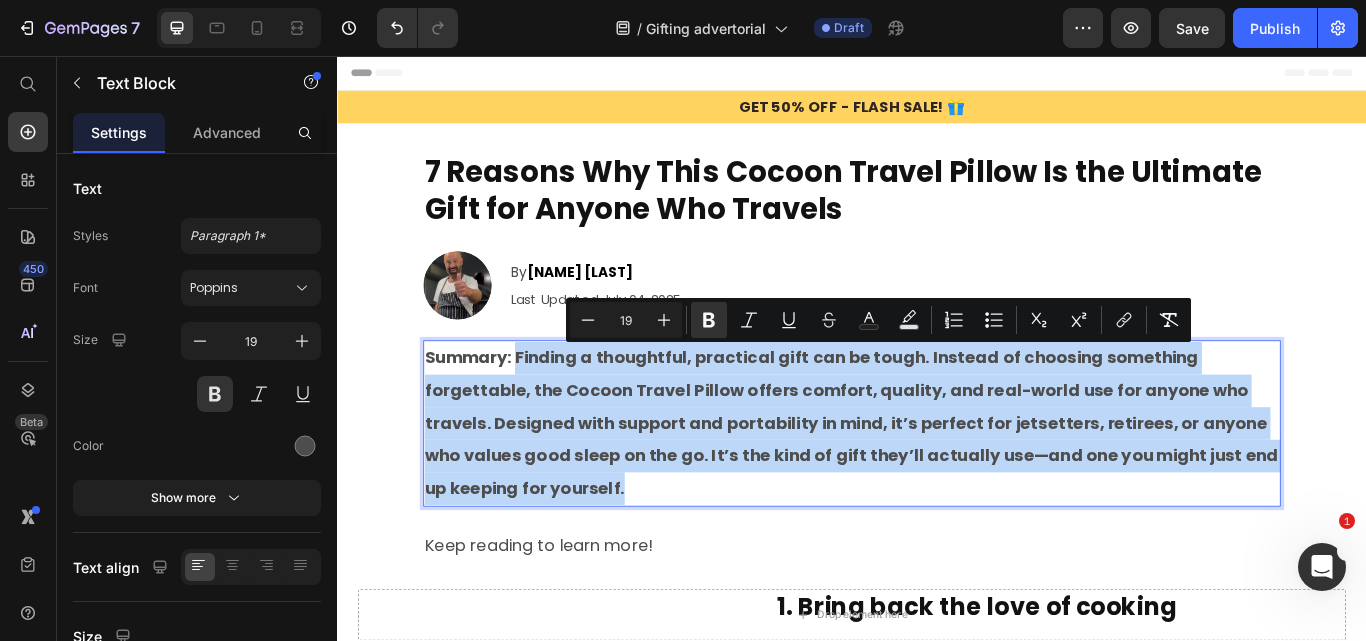 drag, startPoint x: 542, startPoint y: 401, endPoint x: 446, endPoint y: 495, distance: 134.35773 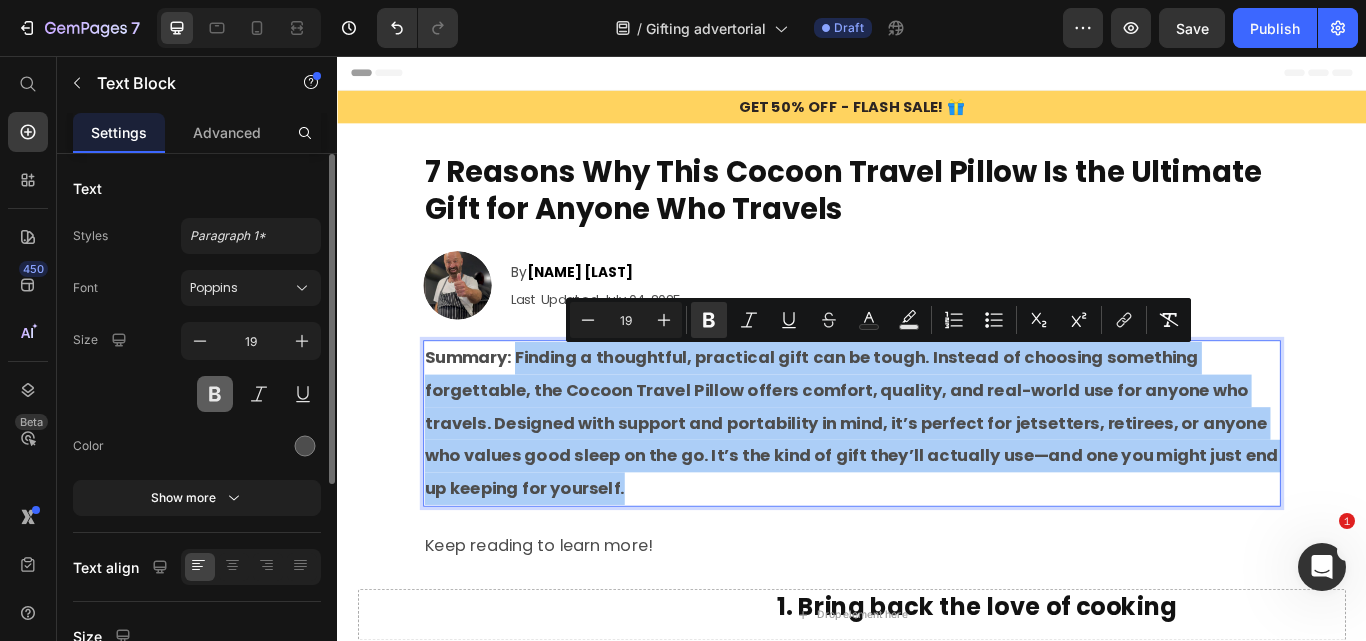 click at bounding box center [215, 394] 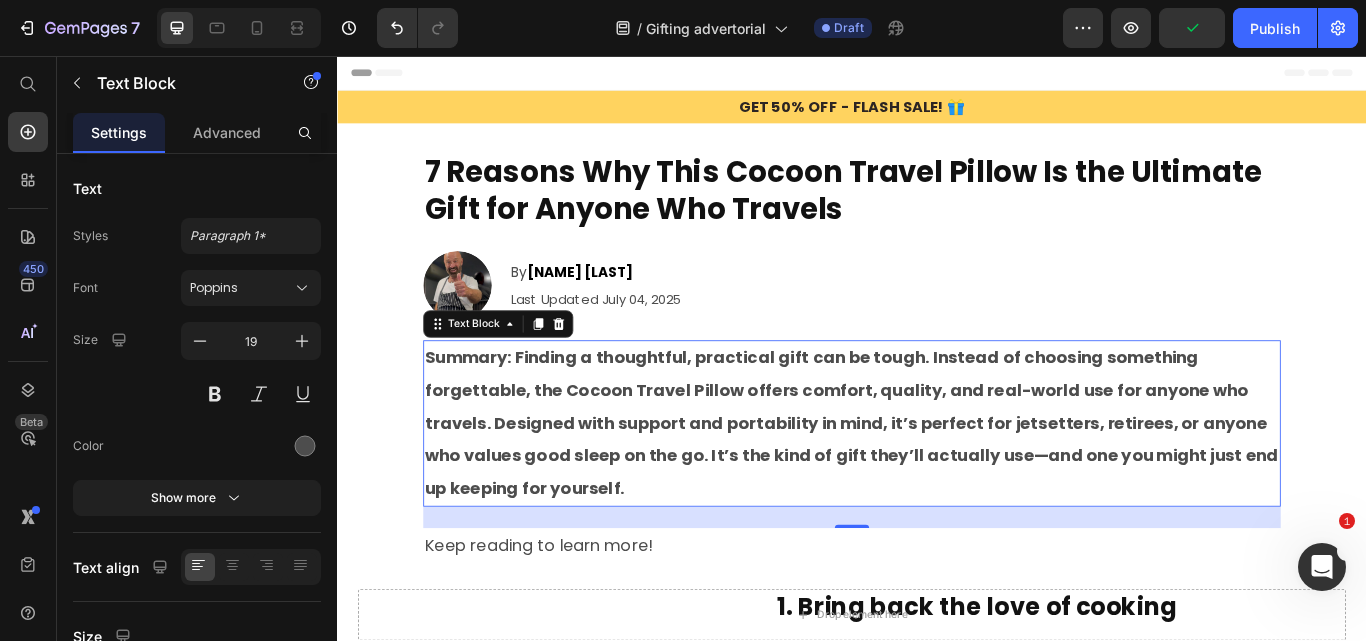 click on "Summary: Finding a thoughtful, practical gift can be tough. Instead of choosing something forgettable, the Cocoon Travel Pillow offers comfort, quality, and real-world use for anyone who travels. Designed with support and portability in mind, it’s perfect for jetsetters, retirees, or anyone who values good sleep on the go. It’s the kind of gift they’ll actually use—and one you might just end up keeping for yourself." at bounding box center (937, 485) 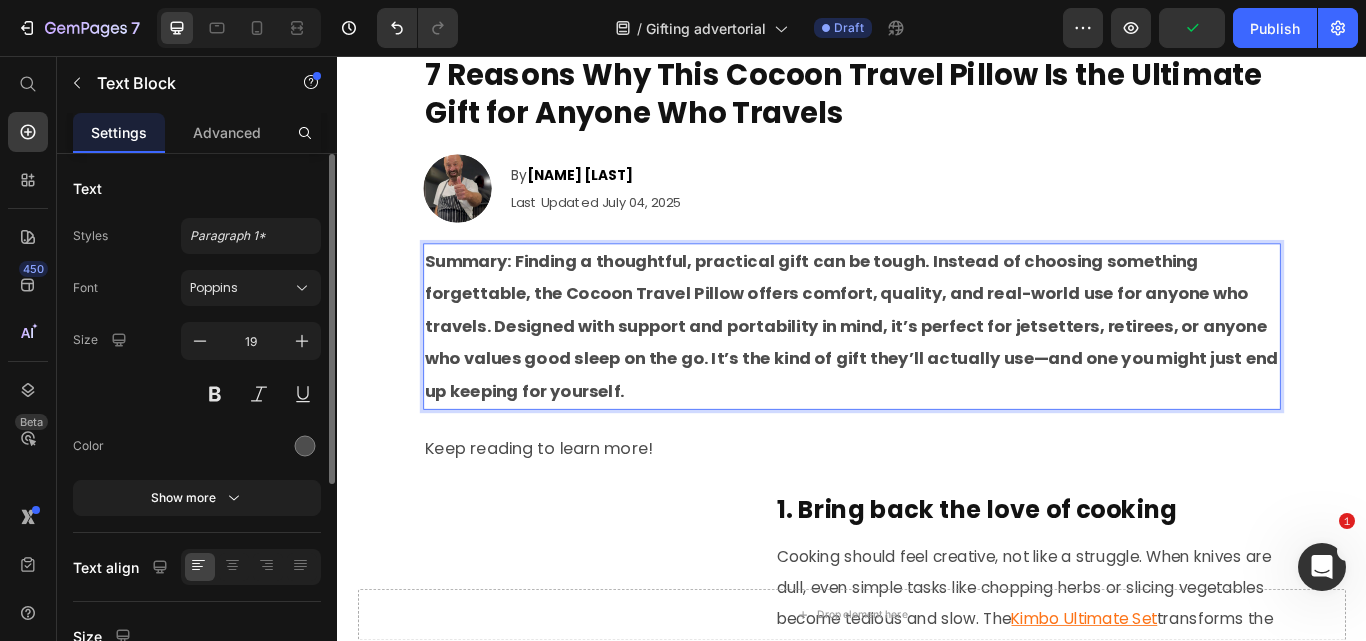 scroll, scrollTop: 200, scrollLeft: 0, axis: vertical 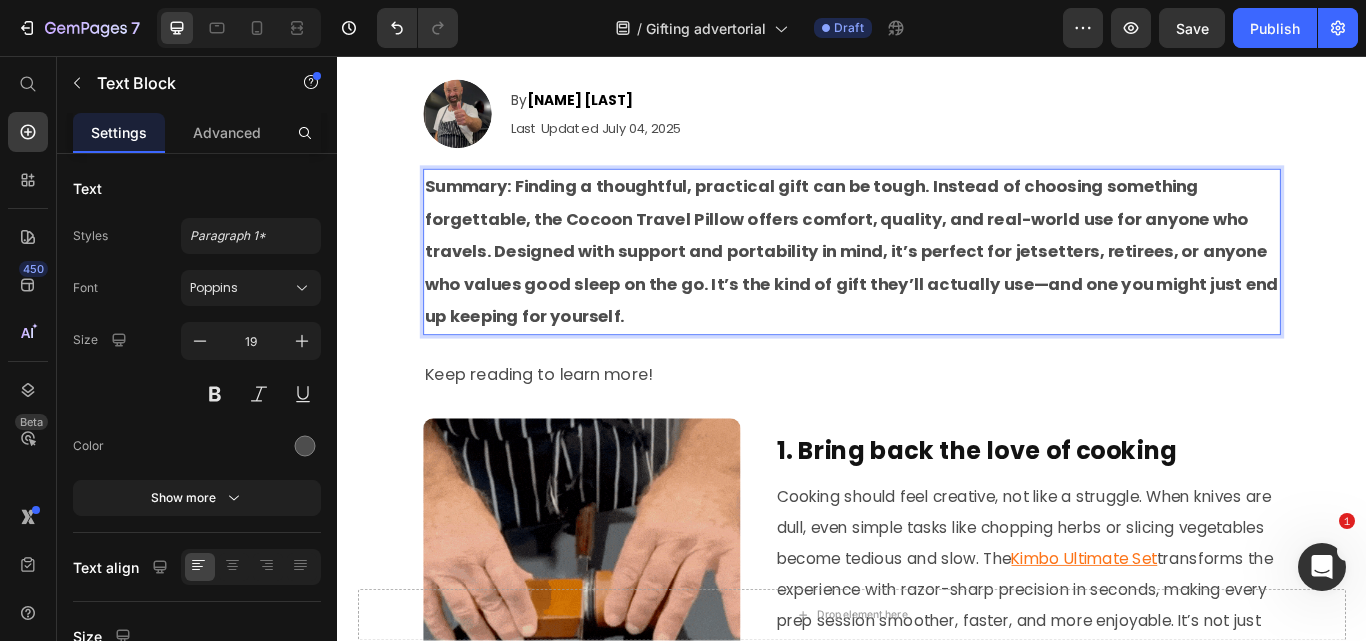 click on "Summary: Finding a thoughtful, practical gift can be tough. Instead of choosing something forgettable, the Cocoon Travel Pillow offers comfort, quality, and real-world use for anyone who travels. Designed with support and portability in mind, it’s perfect for jetsetters, retirees, or anyone who values good sleep on the go. It’s the kind of gift they’ll actually use—and one you might just end up keeping for yourself." at bounding box center (936, 284) 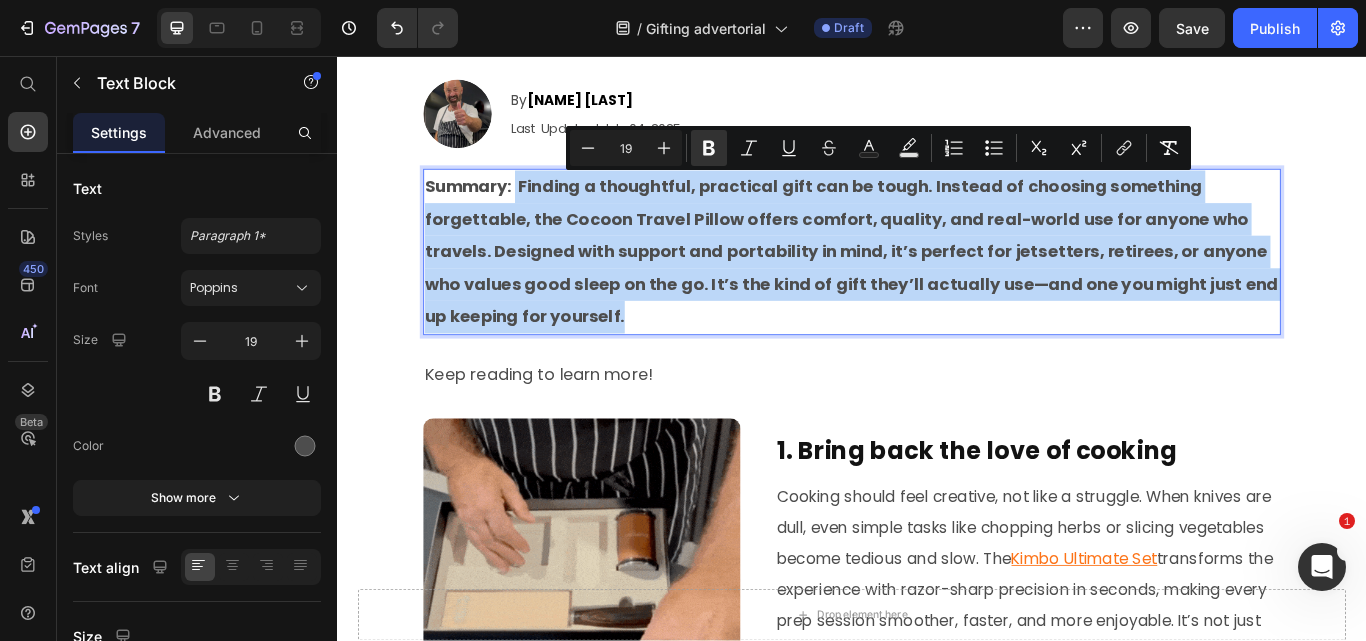 drag, startPoint x: 539, startPoint y: 199, endPoint x: 726, endPoint y: 363, distance: 248.72676 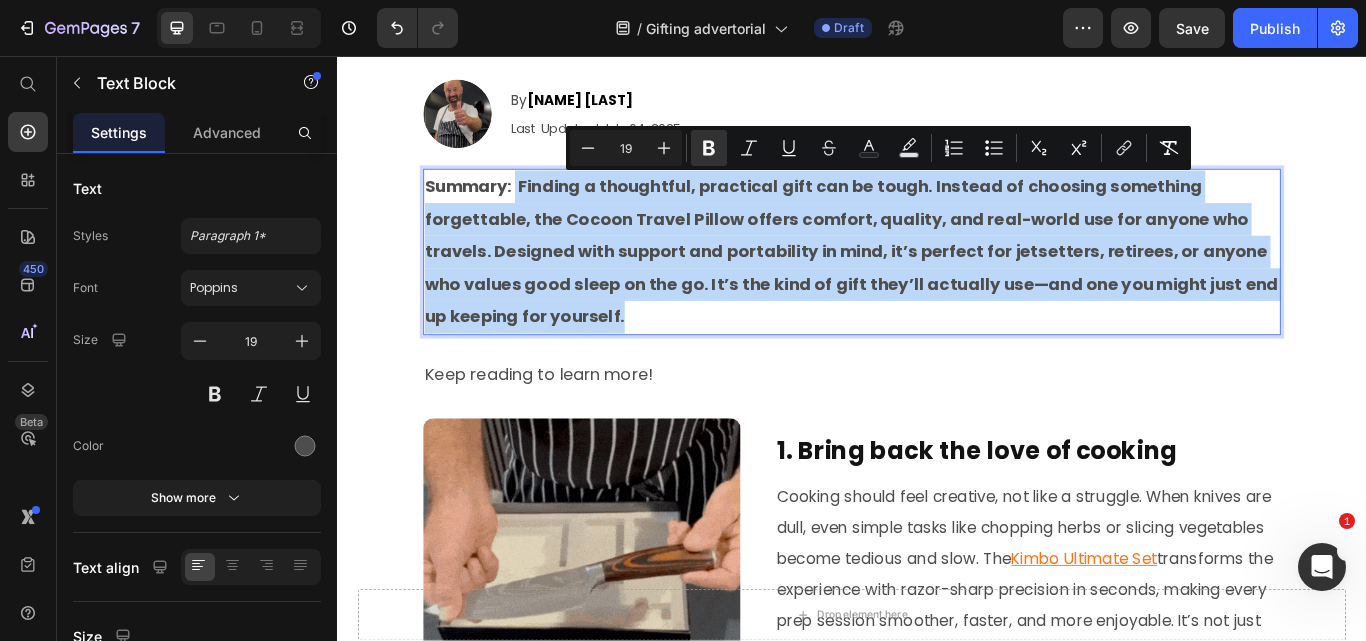 click on "Summary:  Finding a thoughtful, practical gift can be tough. Instead of choosing something forgettable, the Cocoon Travel Pillow offers comfort, quality, and real-world use for anyone who travels. Designed with support and portability in mind, it’s perfect for jetsetters, retirees, or anyone who values good sleep on the go. It’s the kind of gift they’ll actually use—and one you might just end up keeping for yourself." at bounding box center [937, 285] 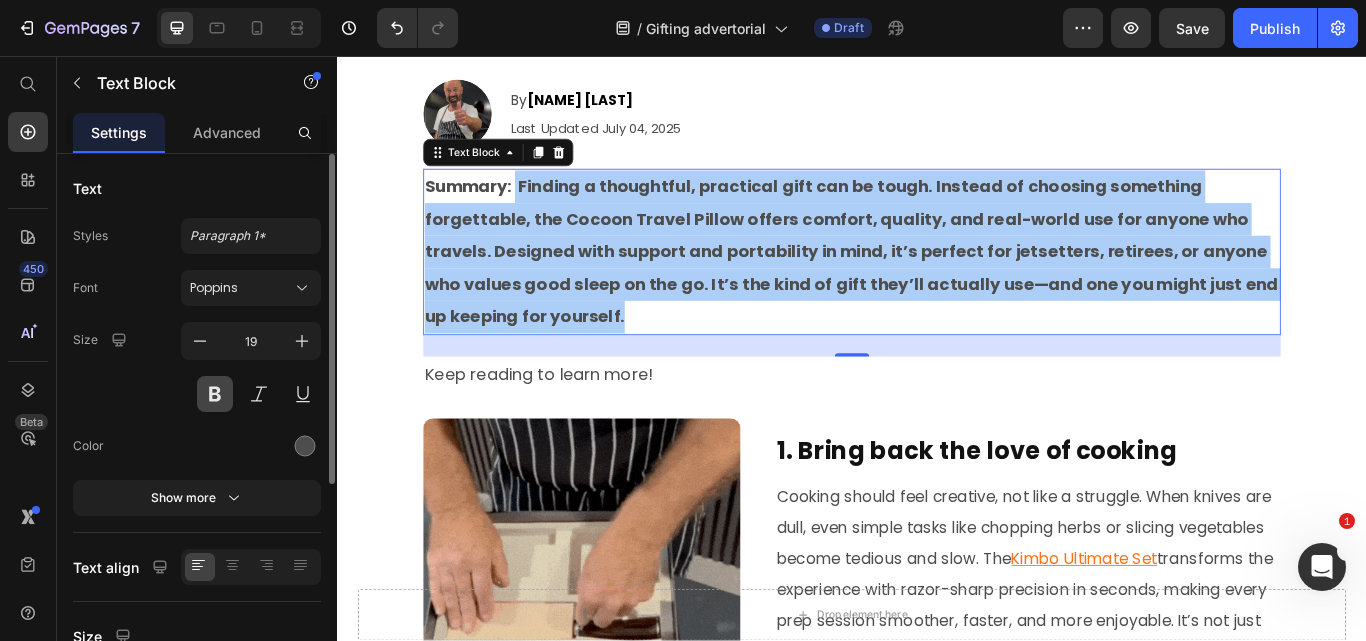 click at bounding box center (215, 394) 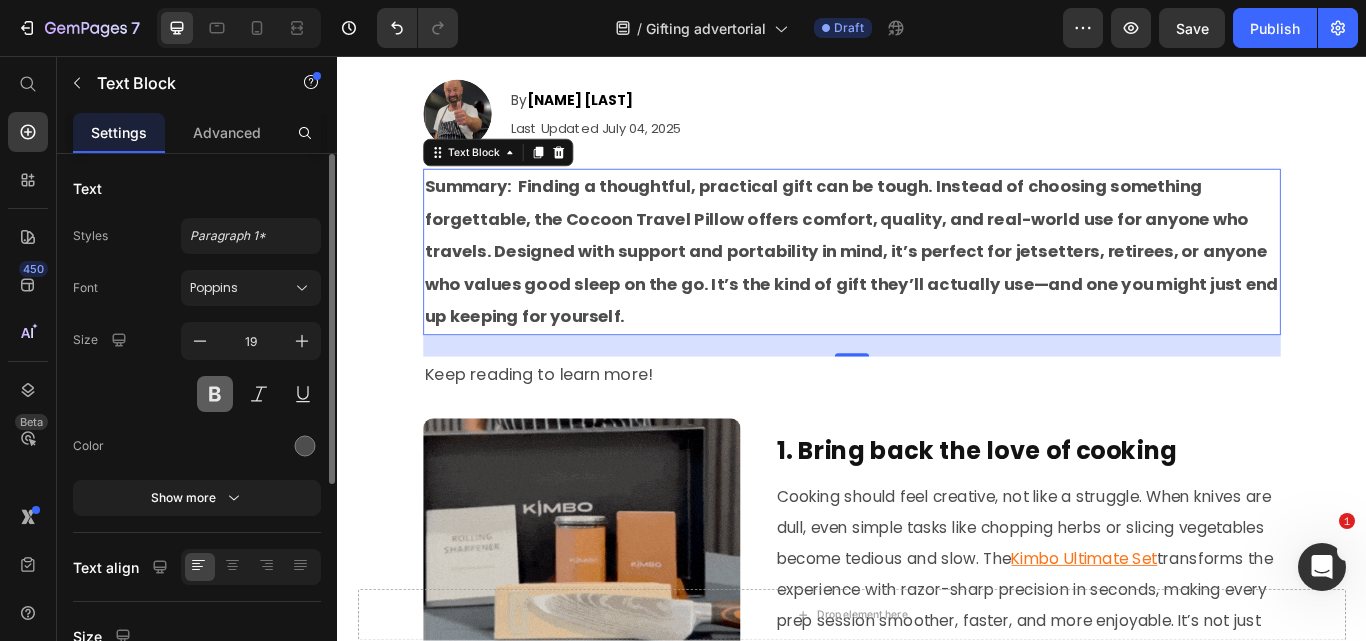 click at bounding box center (215, 394) 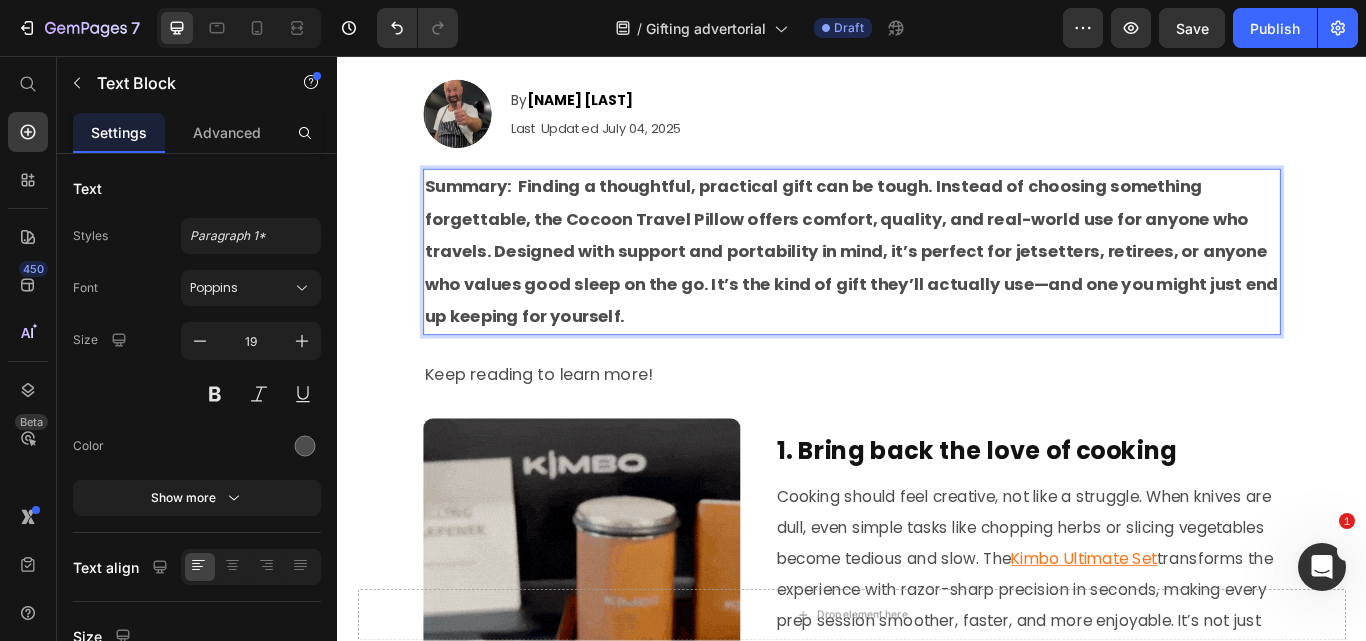 click on "Summary:  Finding a thoughtful, practical gift can be tough. Instead of choosing something forgettable, the Cocoon Travel Pillow offers comfort, quality, and real-world use for anyone who travels. Designed with support and portability in mind, it’s perfect for jetsetters, retirees, or anyone who values good sleep on the go. It’s the kind of gift they’ll actually use—and one you might just end up keeping for yourself." at bounding box center (936, 284) 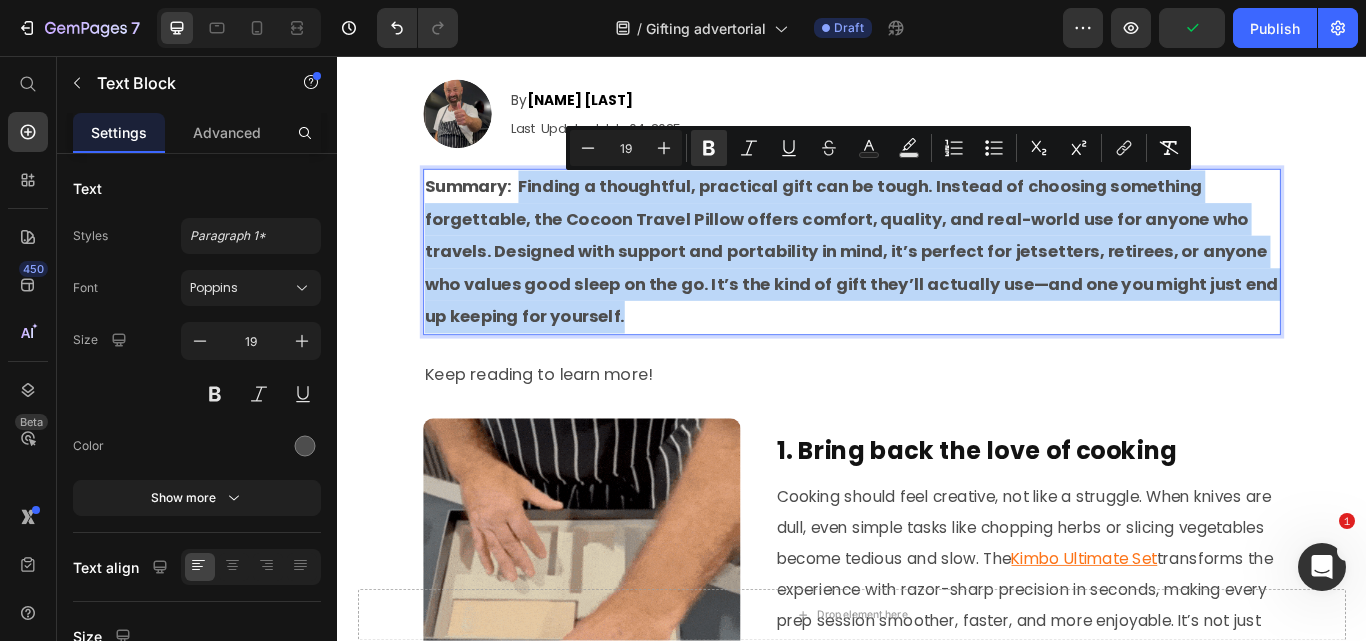 drag, startPoint x: 662, startPoint y: 349, endPoint x: 544, endPoint y: 209, distance: 183.0956 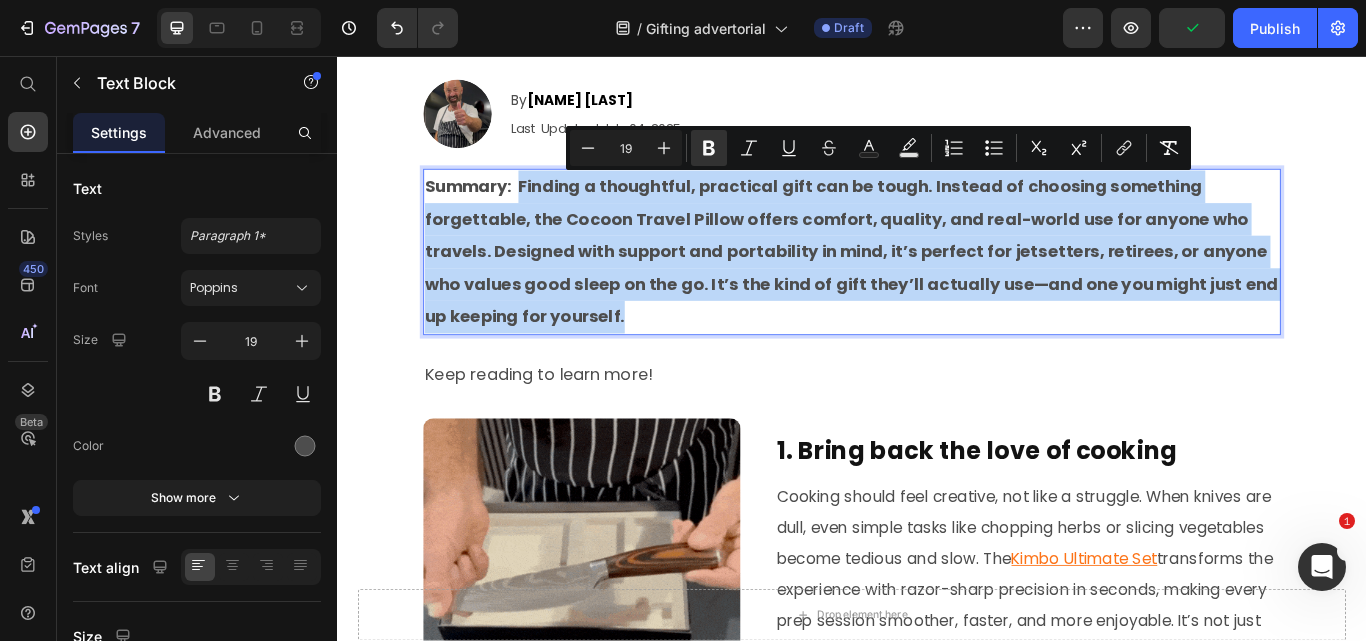 click on "Summary:  Finding a thoughtful, practical gift can be tough. Instead of choosing something forgettable, the Cocoon Travel Pillow offers comfort, quality, and real-world use for anyone who travels. Designed with support and portability in mind, it’s perfect for jetsetters, retirees, or anyone who values good sleep on the go. It’s the kind of gift they’ll actually use—and one you might just end up keeping for yourself." at bounding box center [937, 285] 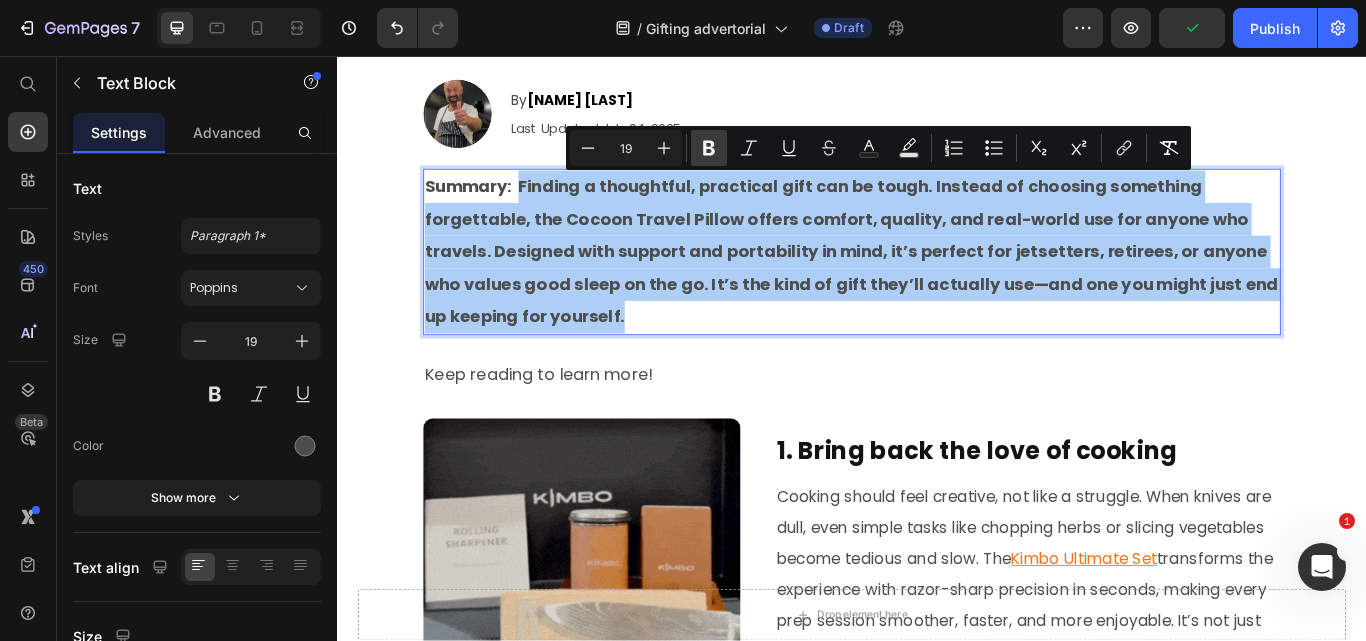 click 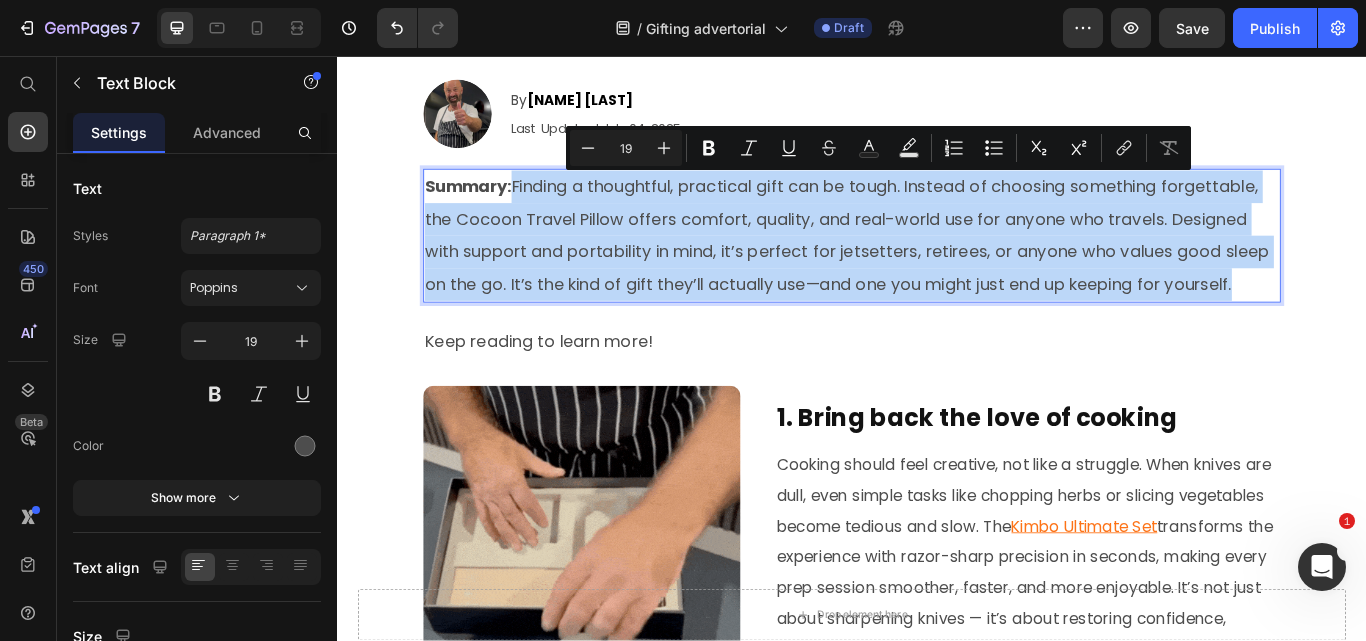 click on "Summary:   Finding a thoughtful, practical gift can be tough. Instead of choosing something forgettable, the Cocoon Travel Pillow offers comfort, quality, and real-world use for anyone who travels. Designed with support and portability in mind, it’s perfect for jetsetters, retirees, or anyone who values good sleep on the go. It’s the kind of gift they’ll actually use—and one you might just end up keeping for yourself." at bounding box center [937, 266] 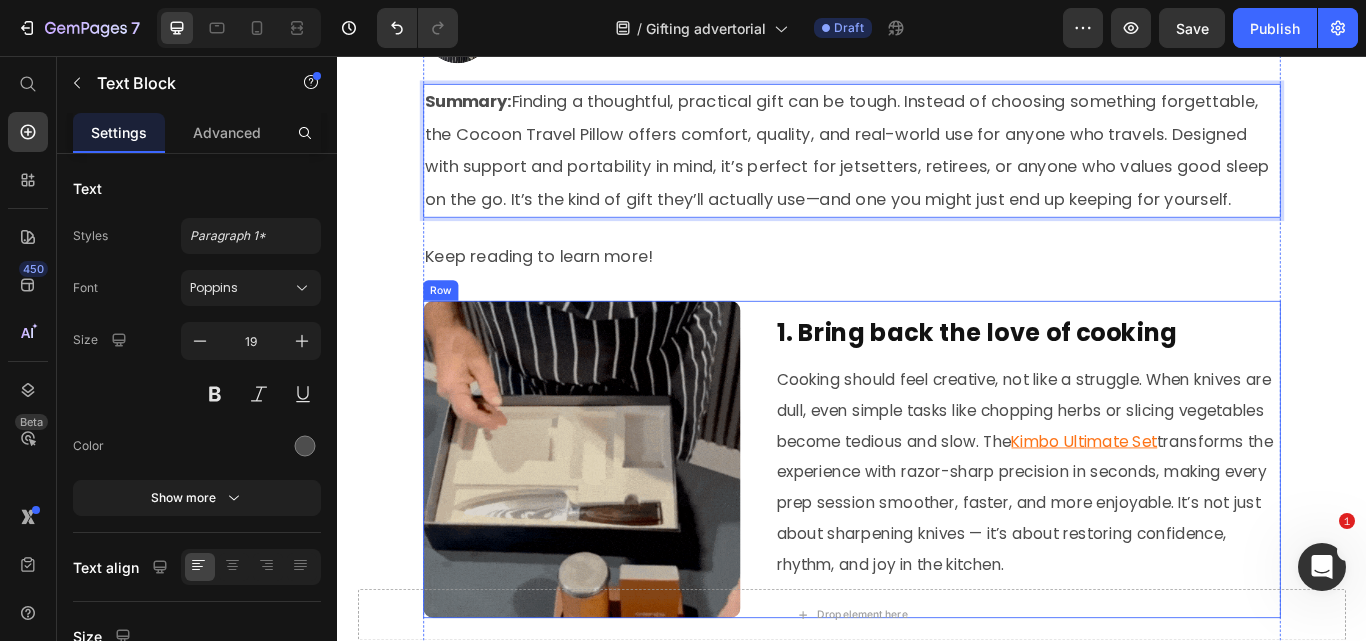 scroll, scrollTop: 300, scrollLeft: 0, axis: vertical 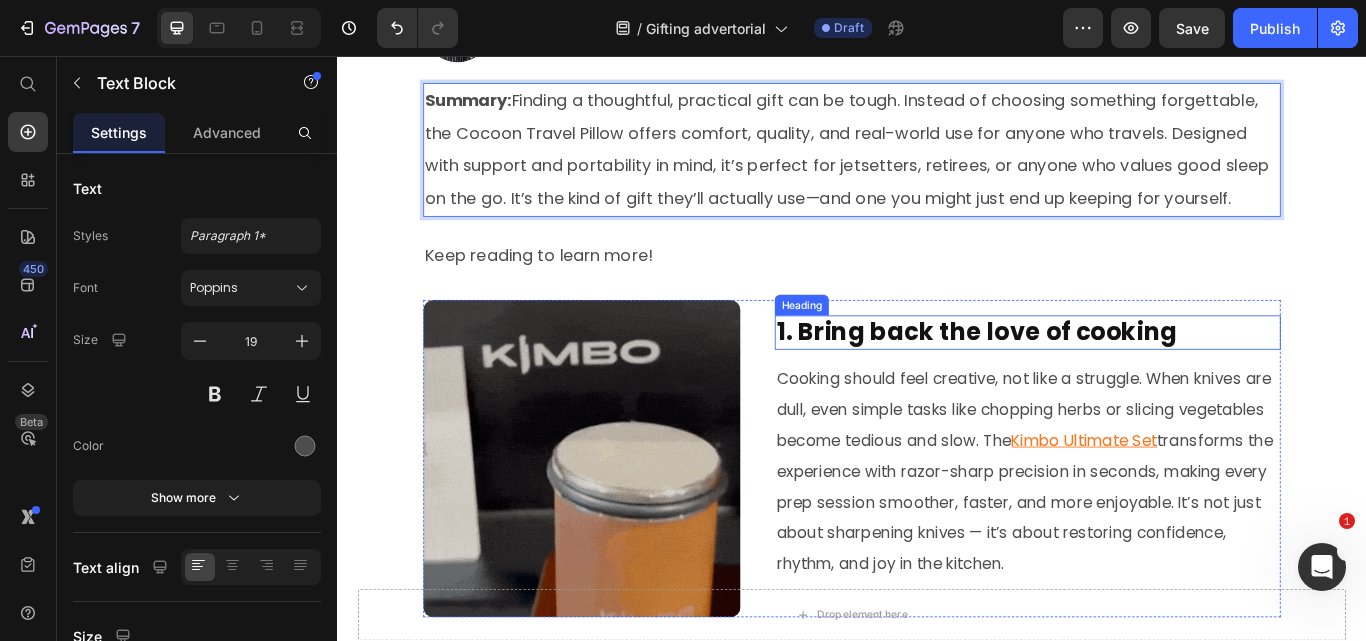 click on "1. Bring back the love of cooking" at bounding box center [1142, 379] 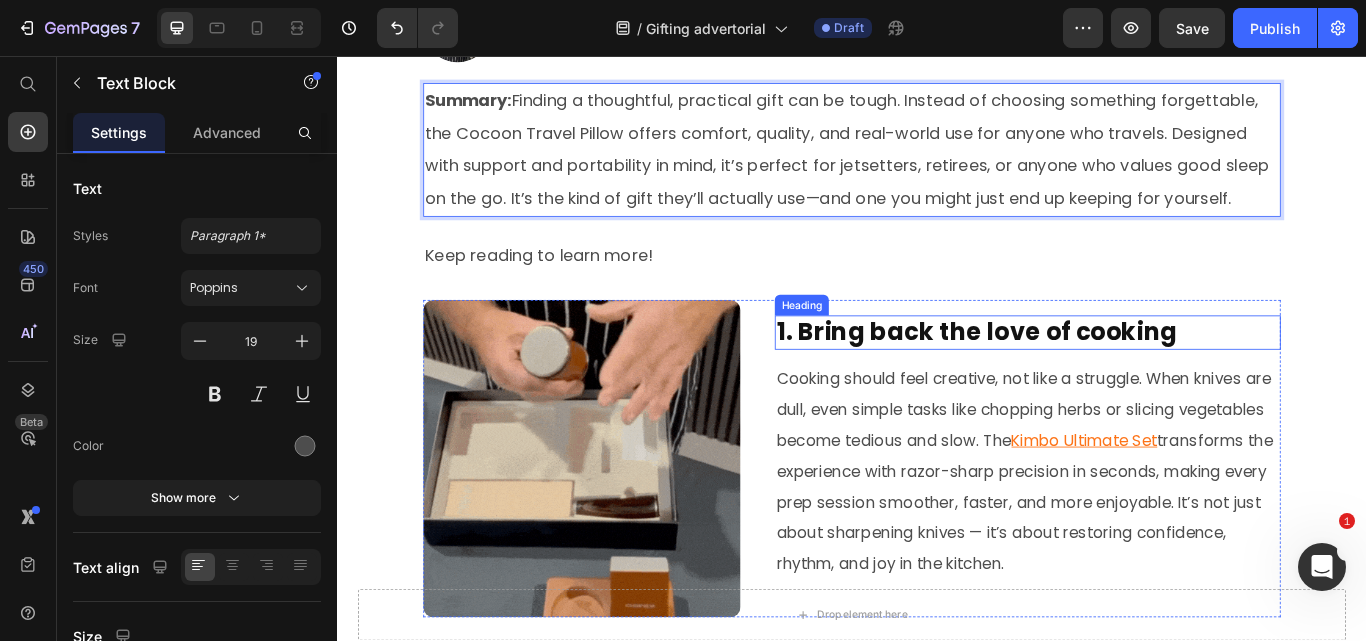 click on "1. Bring back the love of cooking" at bounding box center (1142, 379) 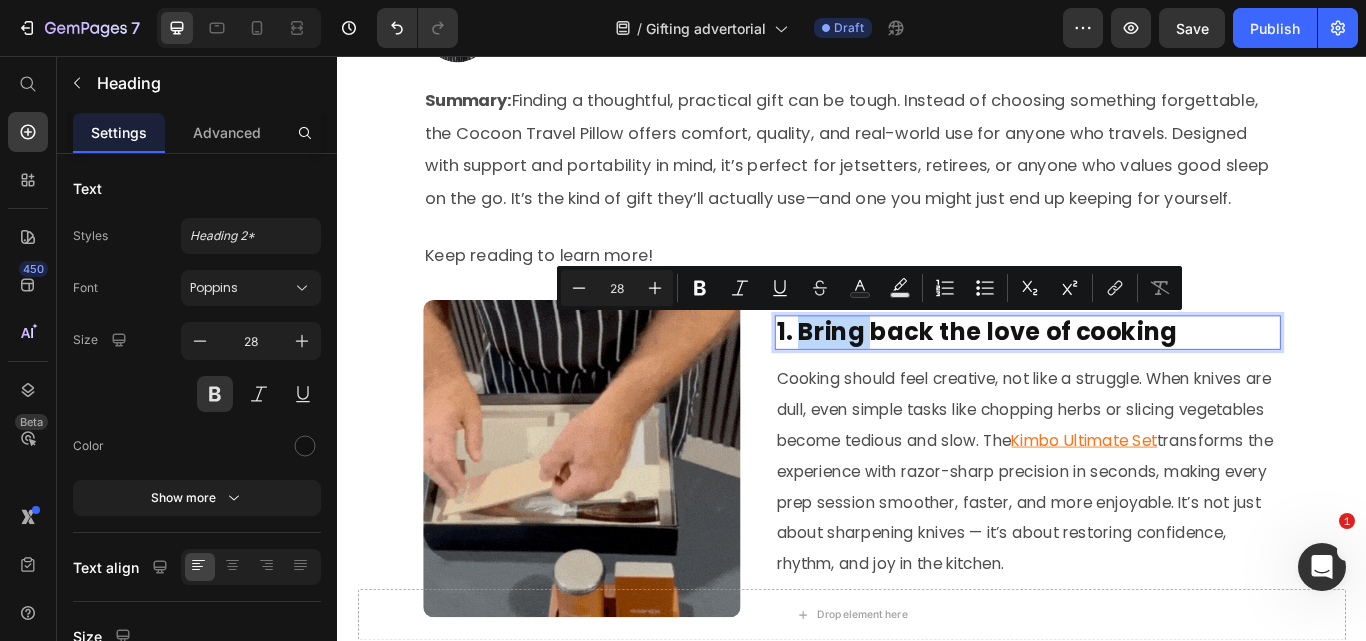 click on "1. Bring back the love of cooking" at bounding box center (1142, 379) 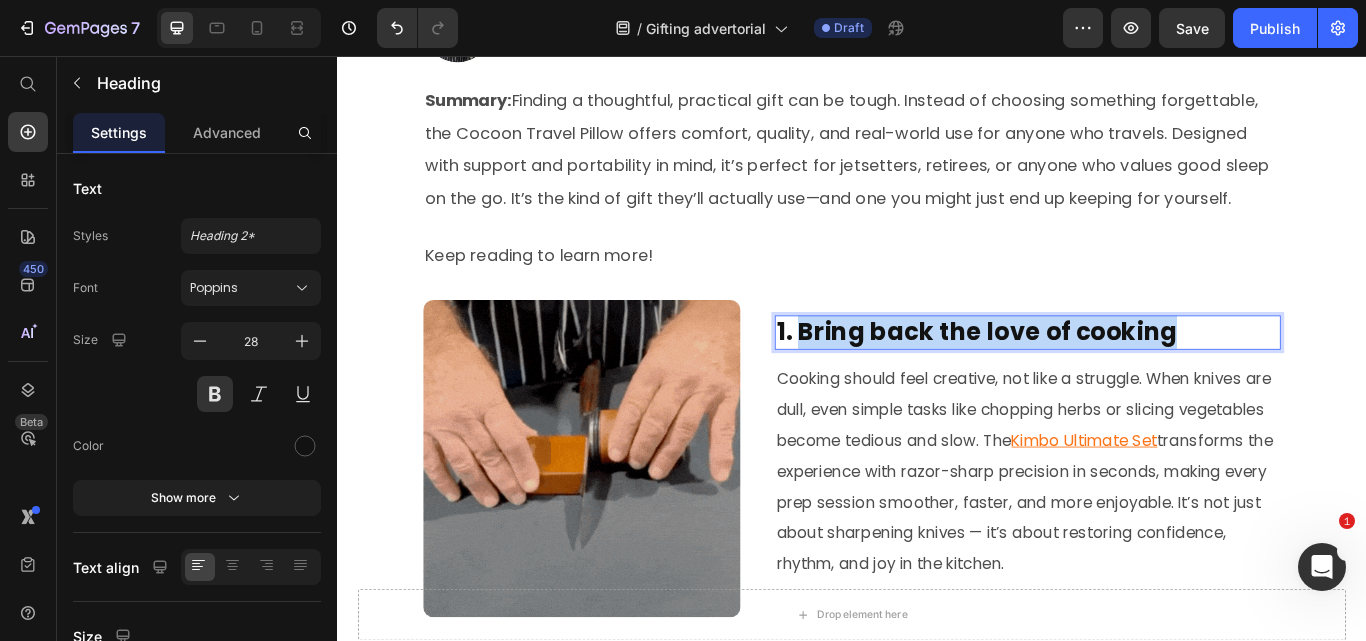 drag, startPoint x: 865, startPoint y: 377, endPoint x: 1288, endPoint y: 380, distance: 423.01065 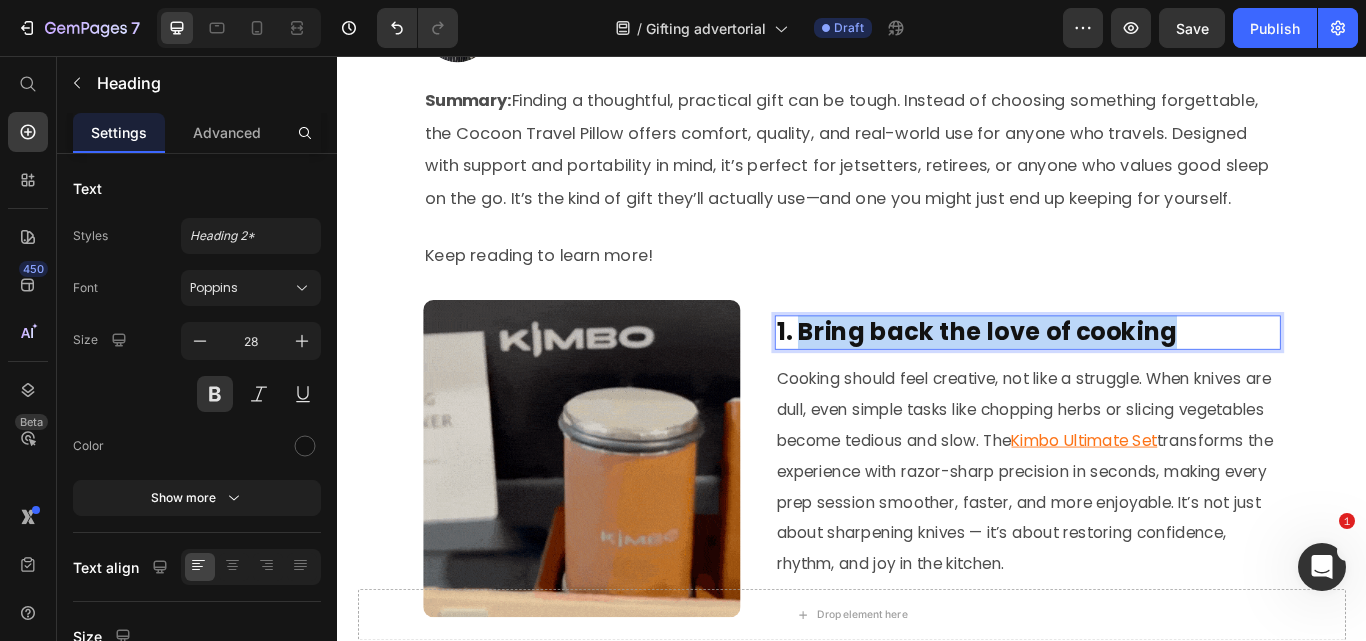 click on "1. Bring back the love of cooking" at bounding box center [1142, 379] 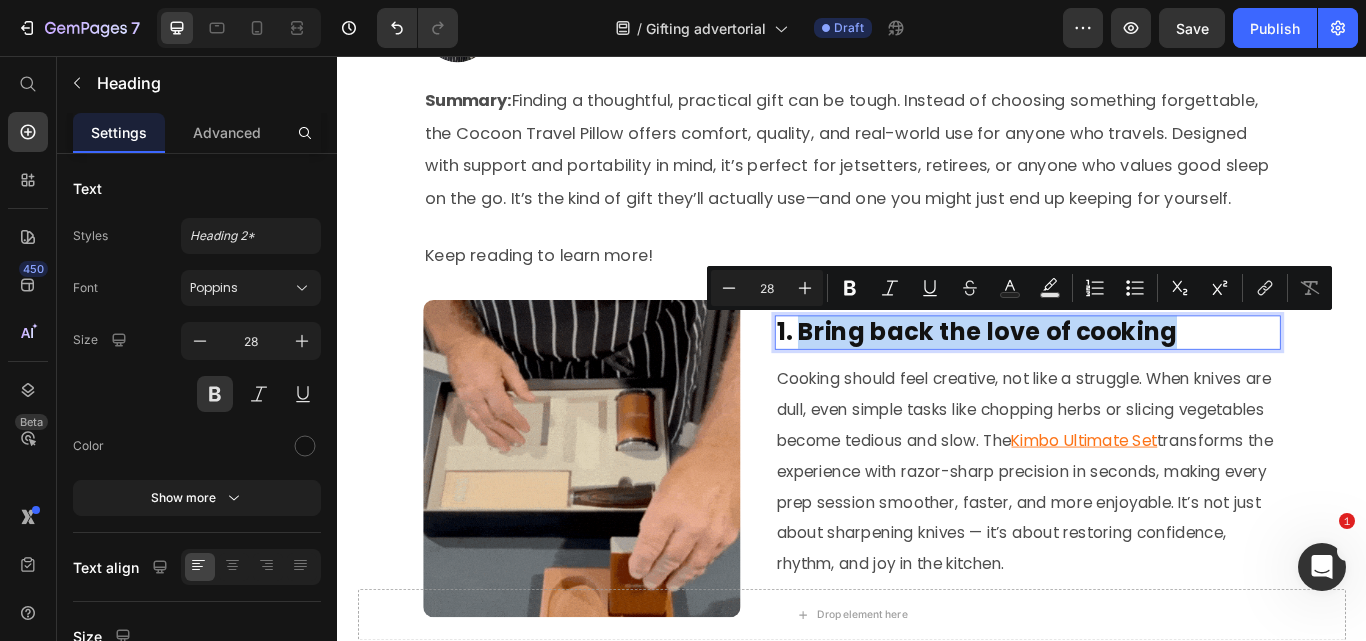 scroll, scrollTop: 282, scrollLeft: 0, axis: vertical 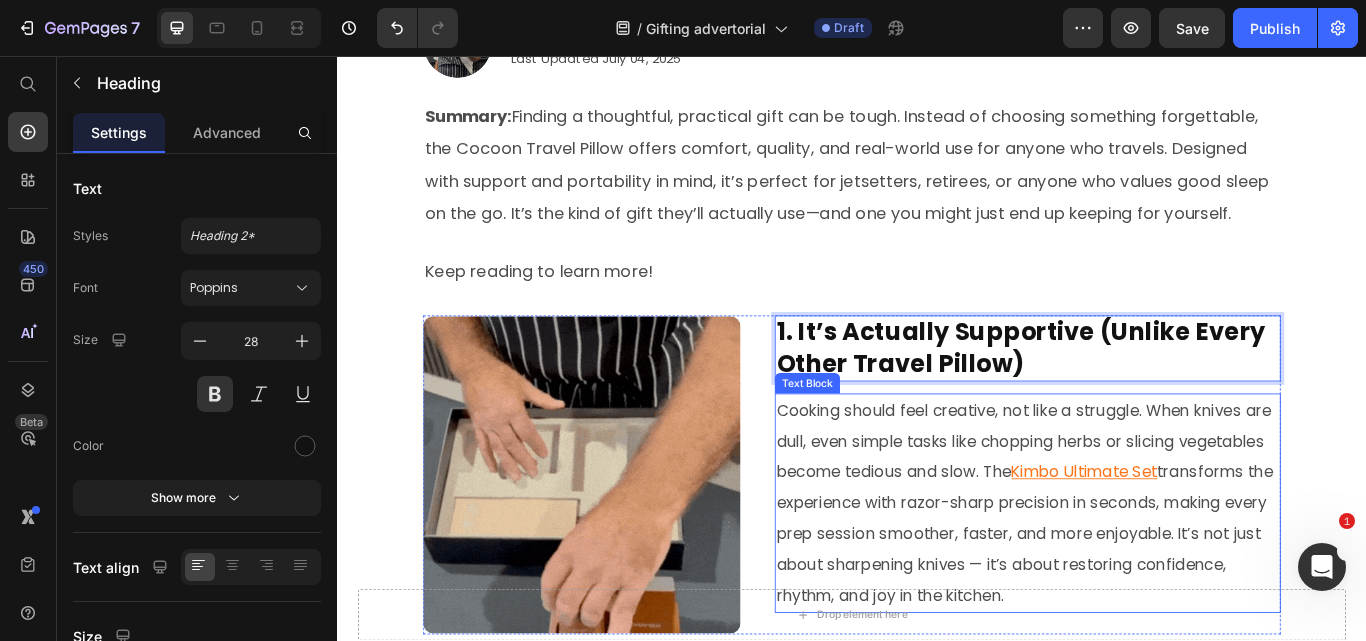 click on "Cooking should feel creative, not like a struggle. When knives are dull, even simple tasks like chopping herbs or slicing vegetables become tedious and slow. The  Kimbo Ultimate Set  transforms the experience with razor-sharp precision in seconds, making every prep session smoother, faster, and more enjoyable. It’s not just about sharpening knives — it’s about restoring confidence, rhythm, and joy in the kitchen." at bounding box center (1142, 578) 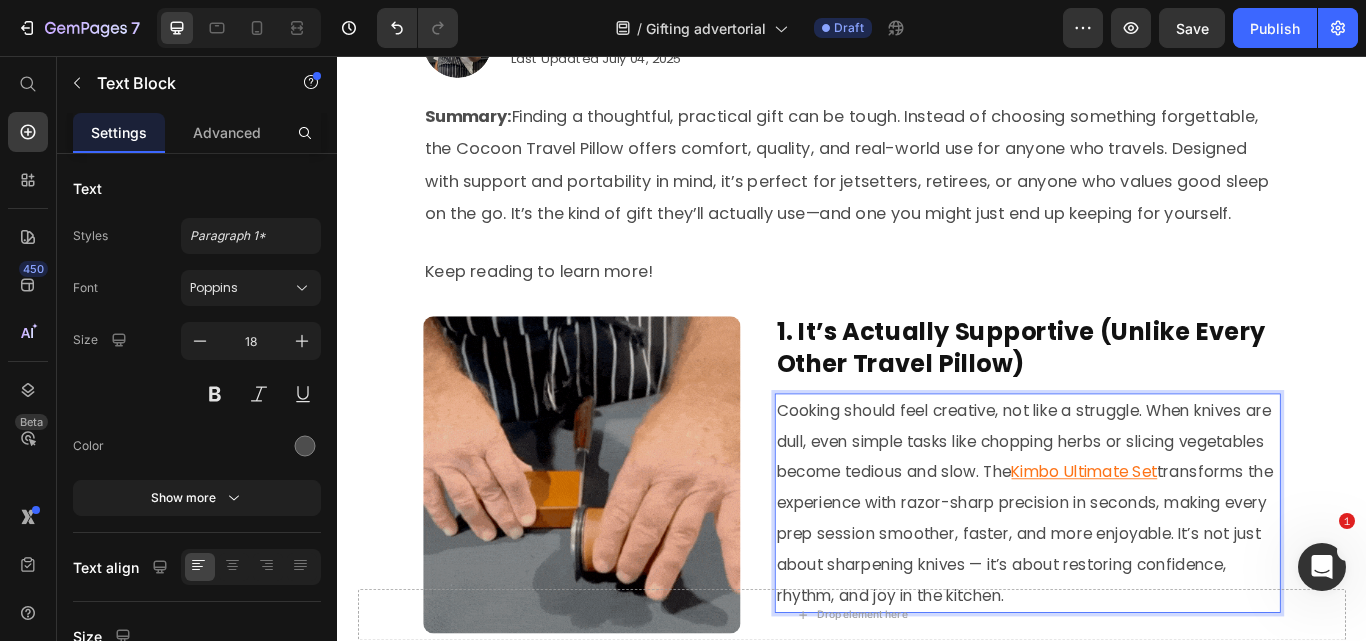 click on "Cooking should feel creative, not like a struggle. When knives are dull, even simple tasks like chopping herbs or slicing vegetables become tedious and slow. The  Kimbo Ultimate Set  transforms the experience with razor-sharp precision in seconds, making every prep session smoother, faster, and more enjoyable. It’s not just about sharpening knives — it’s about restoring confidence, rhythm, and joy in the kitchen." at bounding box center [1142, 578] 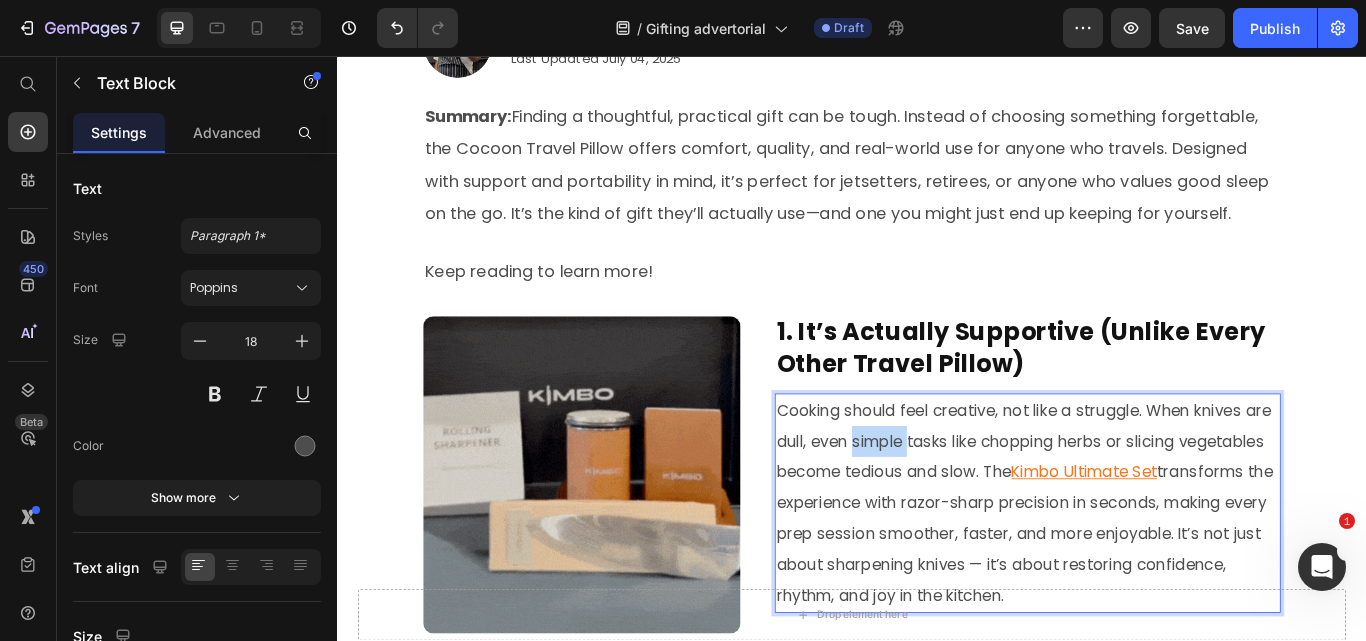click on "Cooking should feel creative, not like a struggle. When knives are dull, even simple tasks like chopping herbs or slicing vegetables become tedious and slow. The  Kimbo Ultimate Set  transforms the experience with razor-sharp precision in seconds, making every prep session smoother, faster, and more enjoyable. It’s not just about sharpening knives — it’s about restoring confidence, rhythm, and joy in the kitchen." at bounding box center (1142, 578) 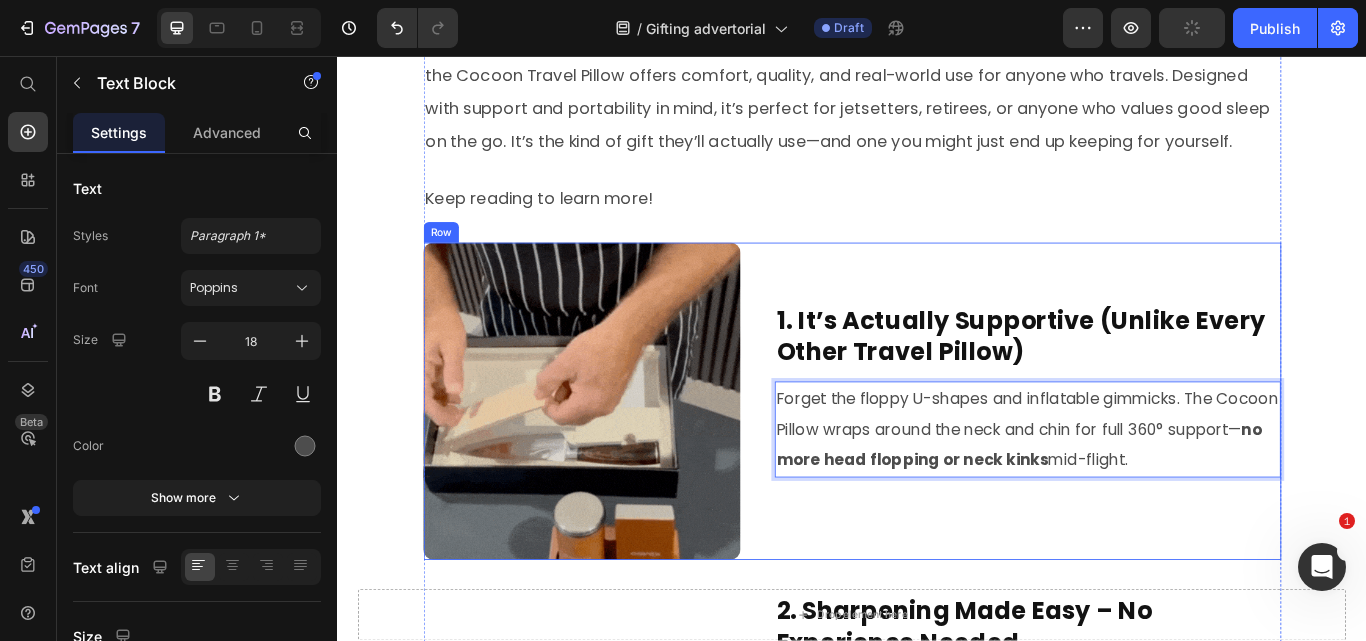 scroll, scrollTop: 482, scrollLeft: 0, axis: vertical 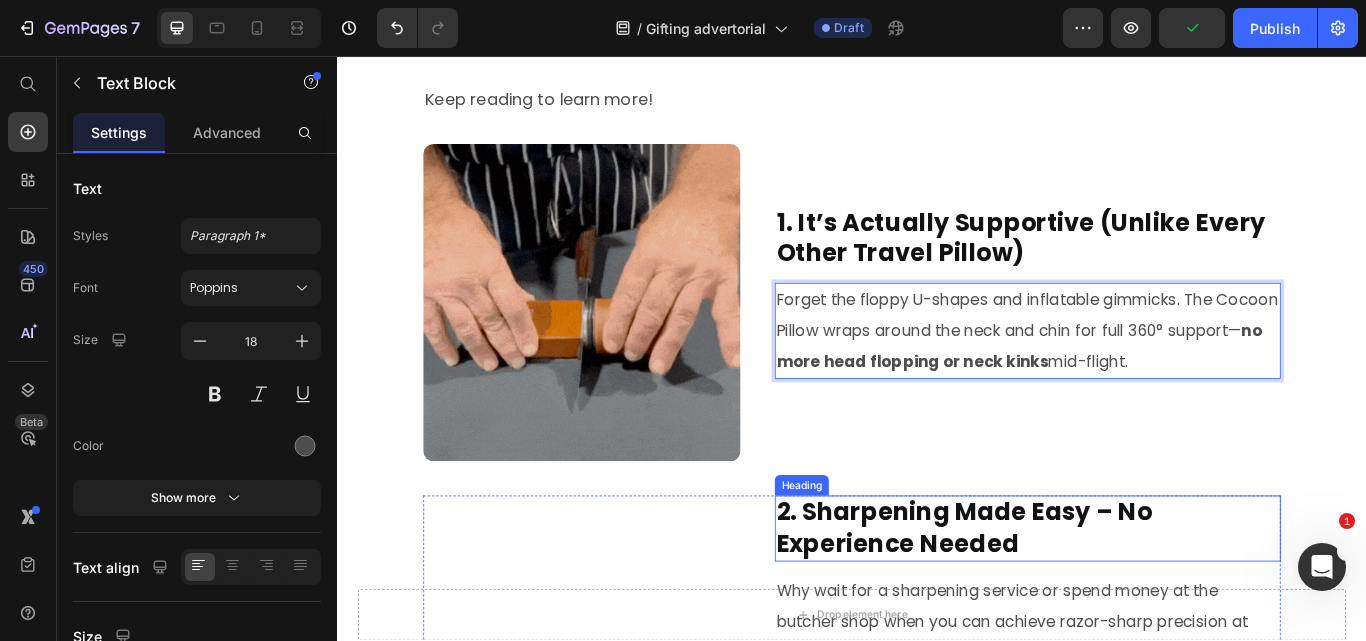 click on "2. Sharpening Made Easy – No Experience Needed" at bounding box center (1142, 607) 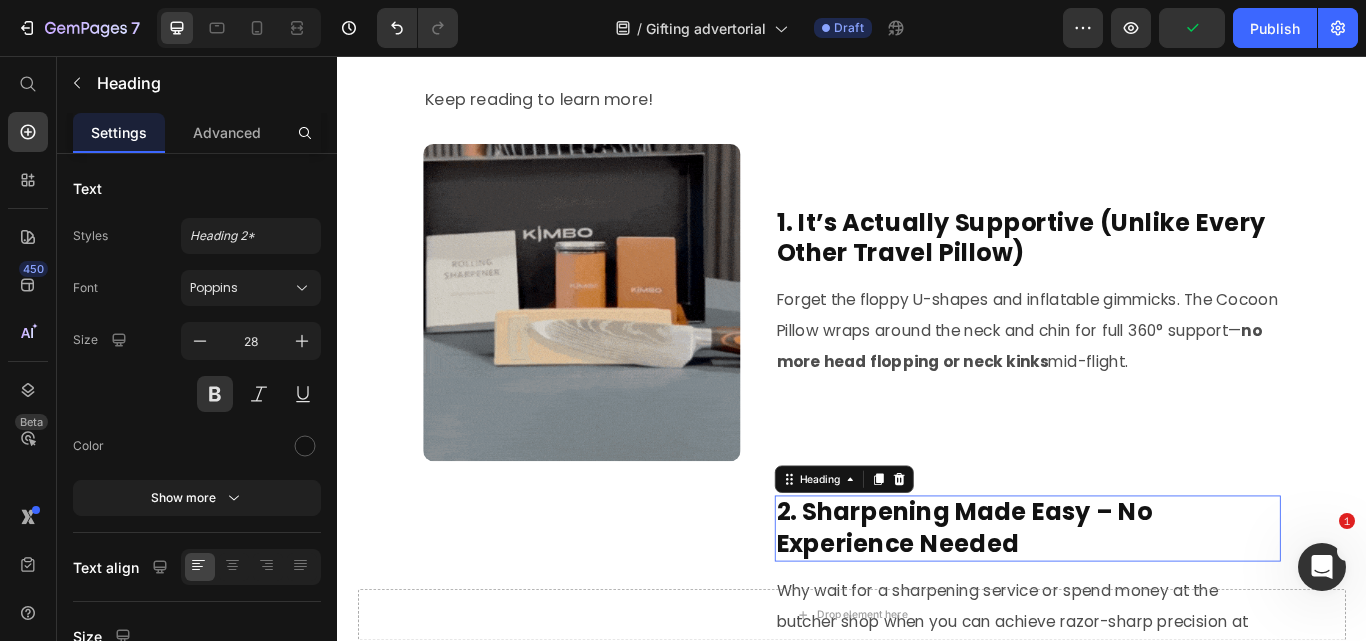 scroll, scrollTop: 0, scrollLeft: 0, axis: both 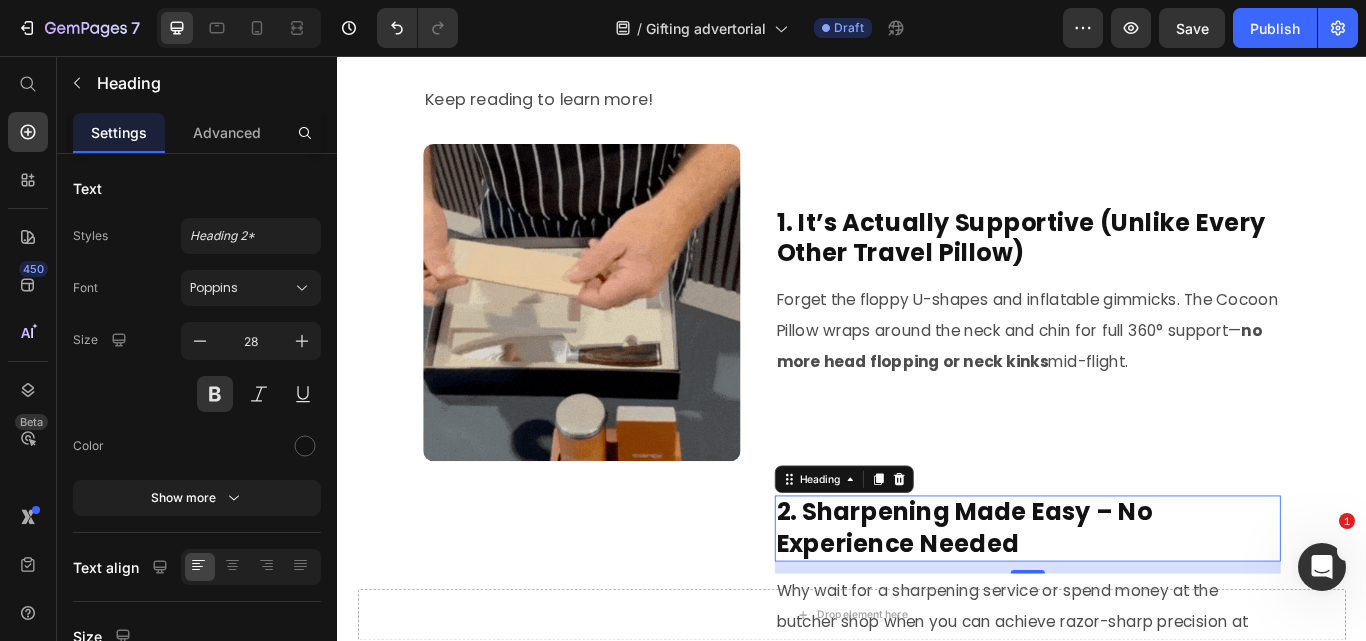 click on "2. Sharpening Made Easy – No Experience Needed" at bounding box center (1142, 607) 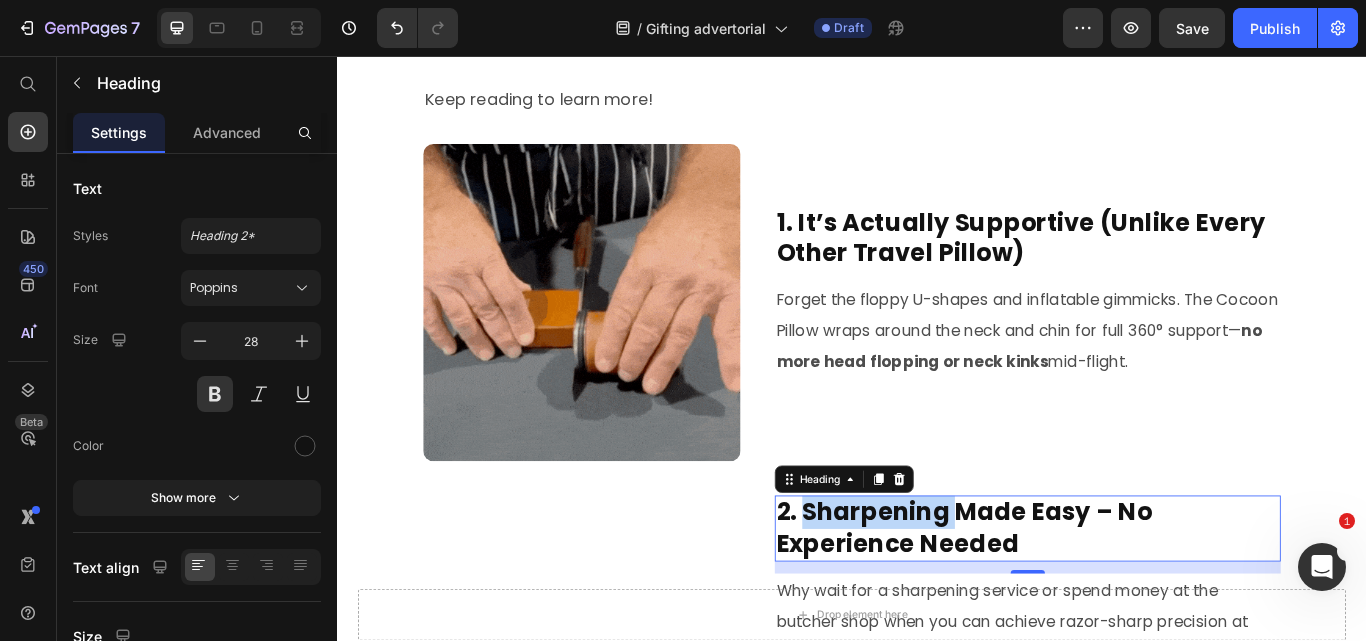 click on "2. Sharpening Made Easy – No Experience Needed" at bounding box center [1142, 607] 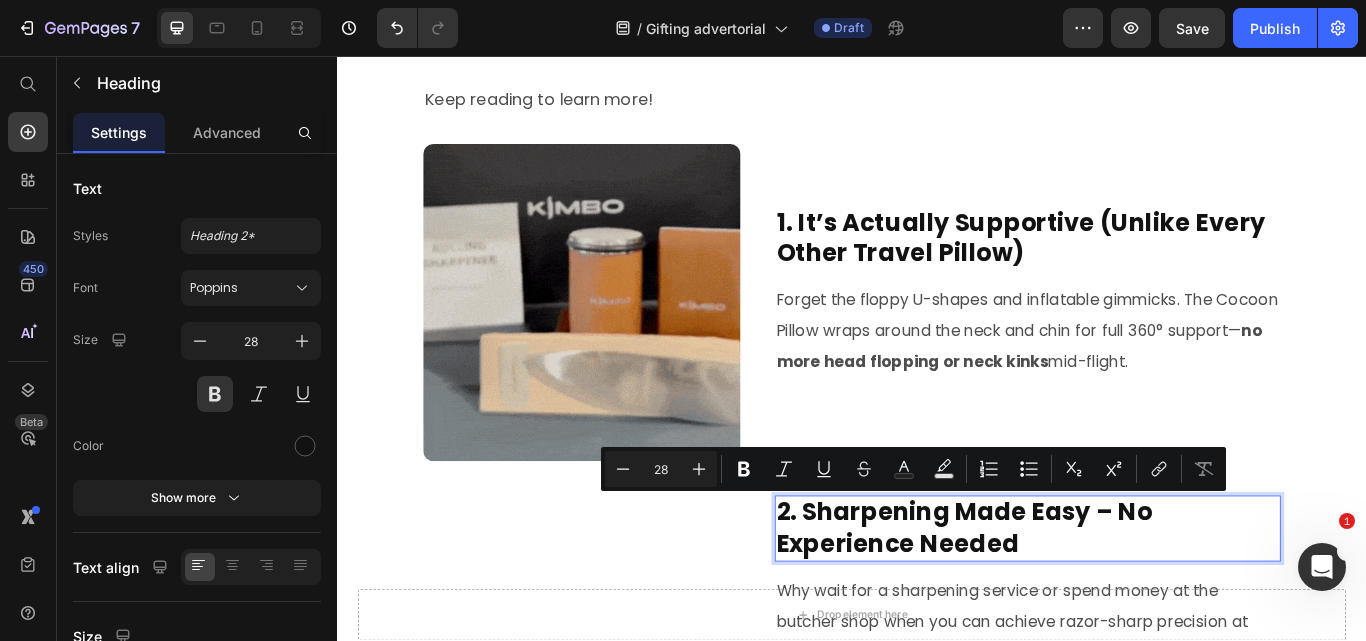 click on "2. Sharpening Made Easy – No Experience Needed" at bounding box center (1142, 607) 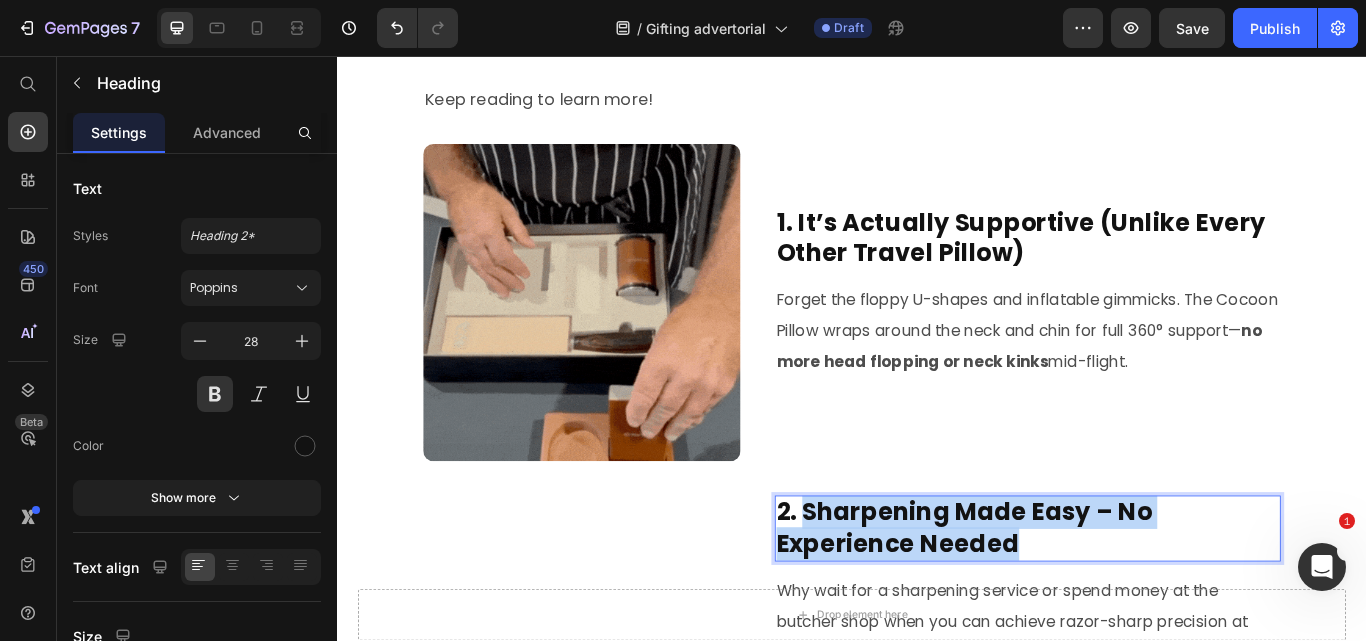 drag, startPoint x: 895, startPoint y: 594, endPoint x: 1131, endPoint y: 637, distance: 239.88539 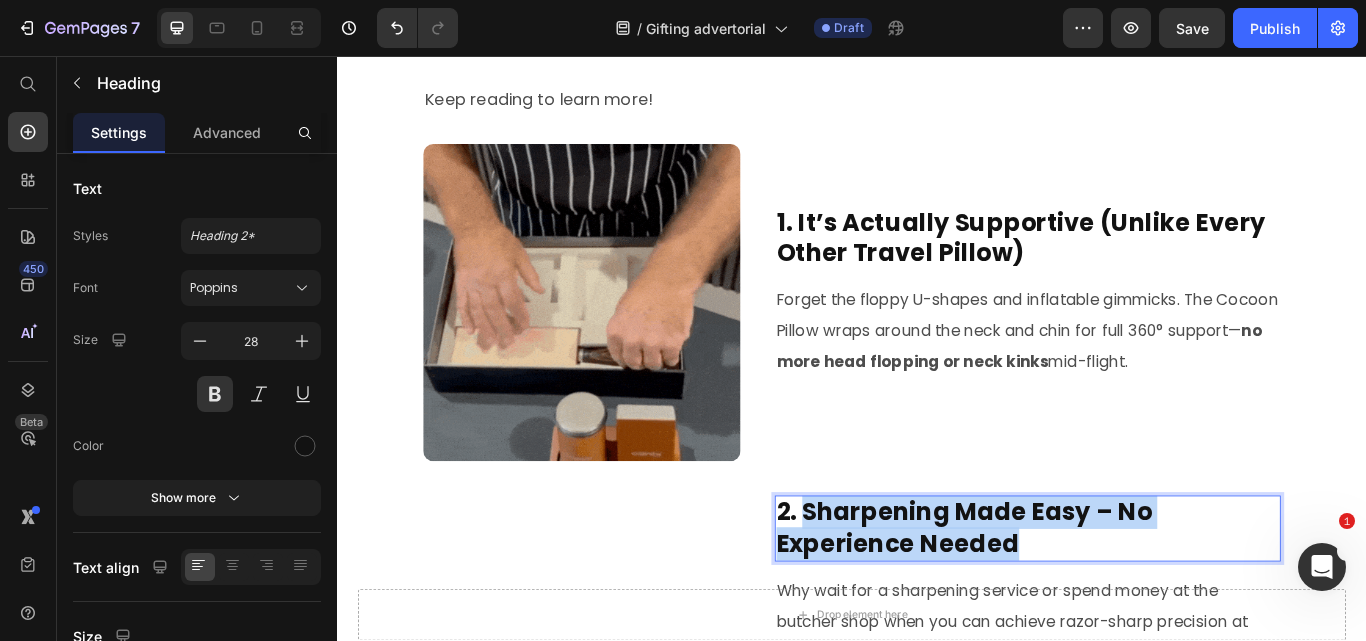 click on "2. Sharpening Made Easy – No Experience Needed" at bounding box center (1142, 607) 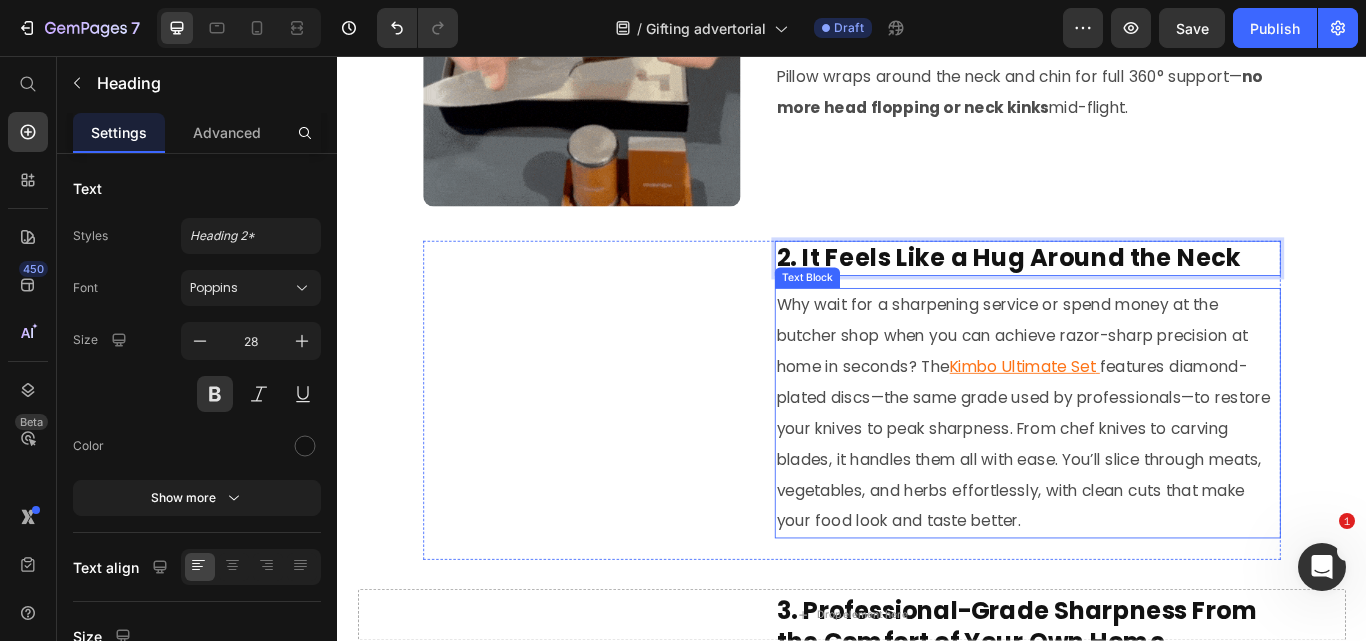 scroll, scrollTop: 782, scrollLeft: 0, axis: vertical 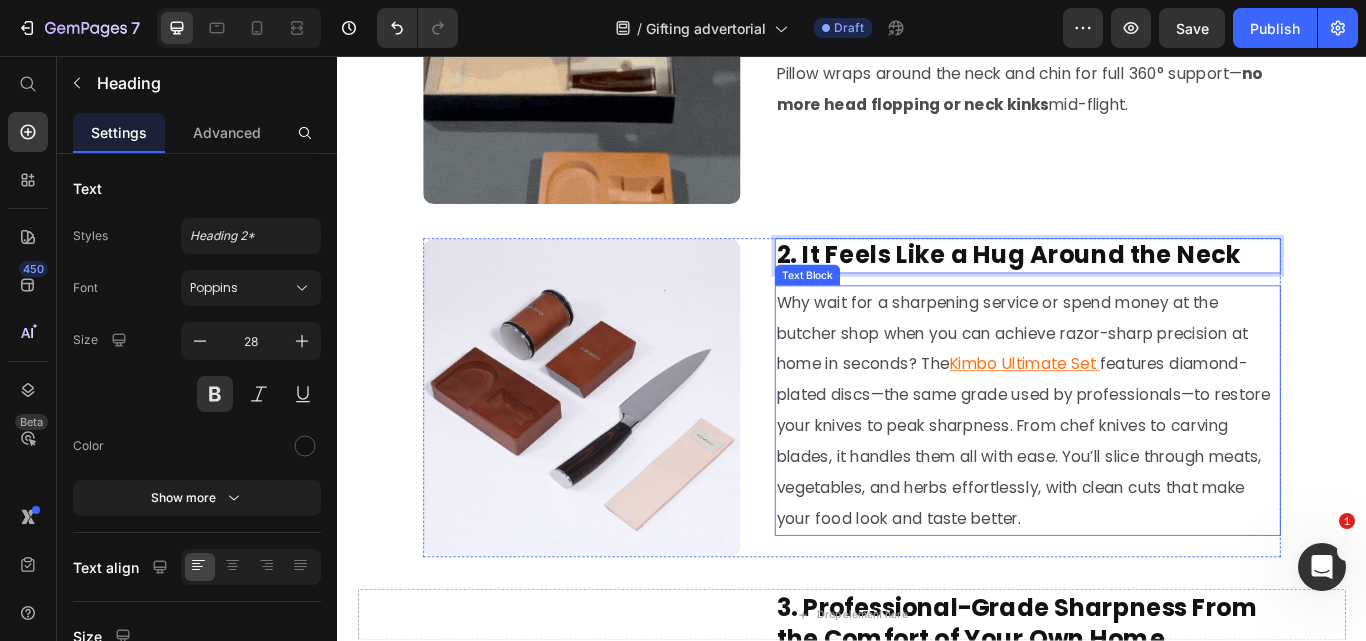 click on "Why wait for a sharpening service or spend money at the butcher shop when you can achieve razor-sharp precision at home in seconds? The  Kimbo Ultimate Set   features diamond-plated discs—the same grade used by professionals—to restore your knives to peak sharpness. From chef knives to carving blades, it handles them all with ease. You’ll slice through meats, vegetables, and herbs effortlessly, with clean cuts that make your food look and taste better." at bounding box center (1142, 470) 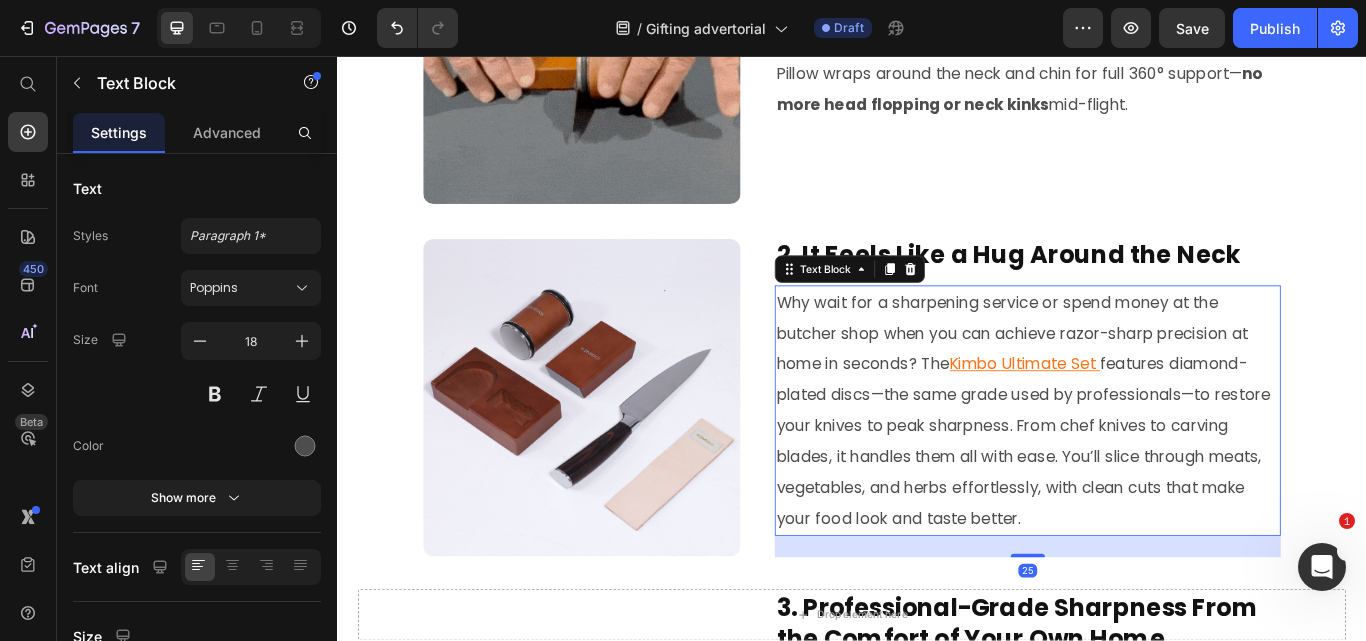 click on "Why wait for a sharpening service or spend money at the butcher shop when you can achieve razor-sharp precision at home in seconds? The  Kimbo Ultimate Set   features diamond-plated discs—the same grade used by professionals—to restore your knives to peak sharpness. From chef knives to carving blades, it handles them all with ease. You’ll slice through meats, vegetables, and herbs effortlessly, with clean cuts that make your food look and taste better." at bounding box center (1142, 470) 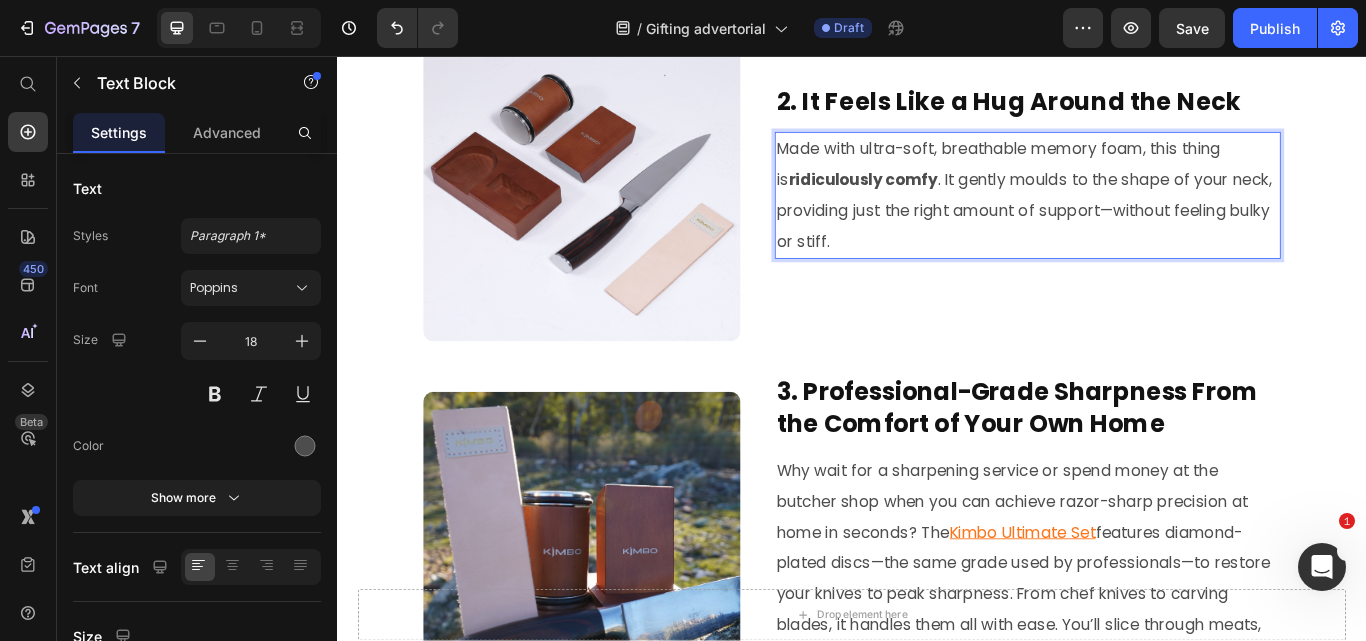 scroll, scrollTop: 1082, scrollLeft: 0, axis: vertical 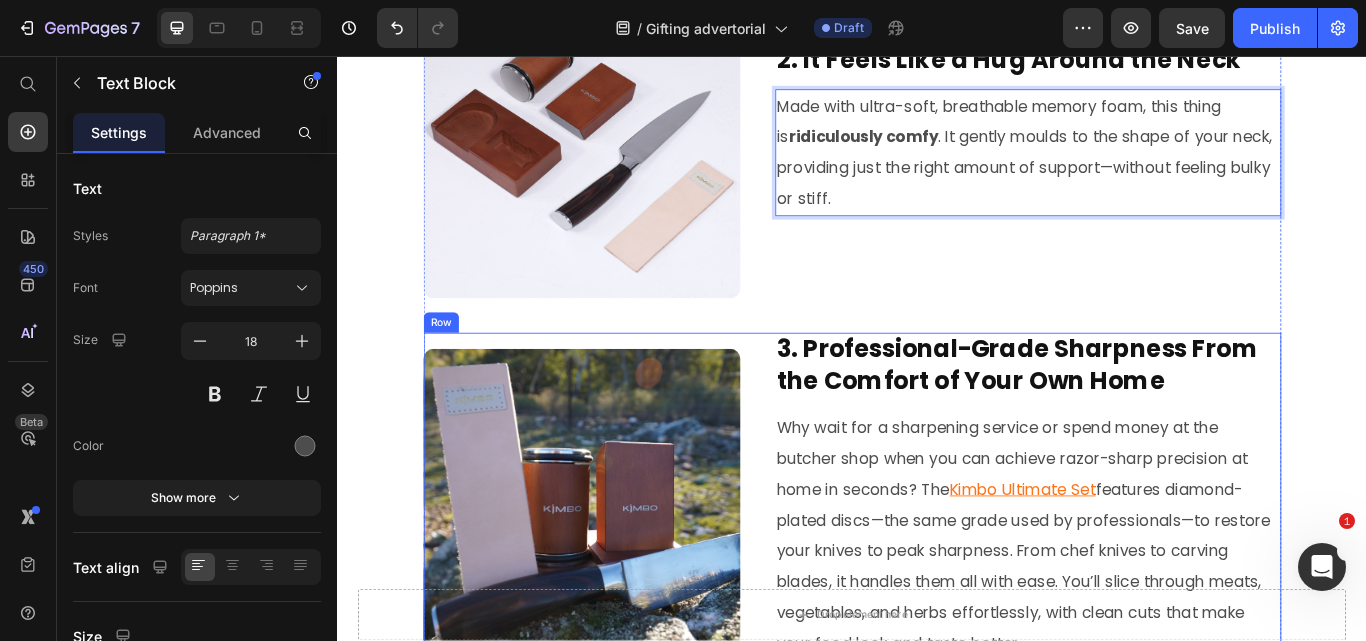 click on "3. Professional-Grade Sharpness From the Comfort of Your Own Home" at bounding box center (1142, 417) 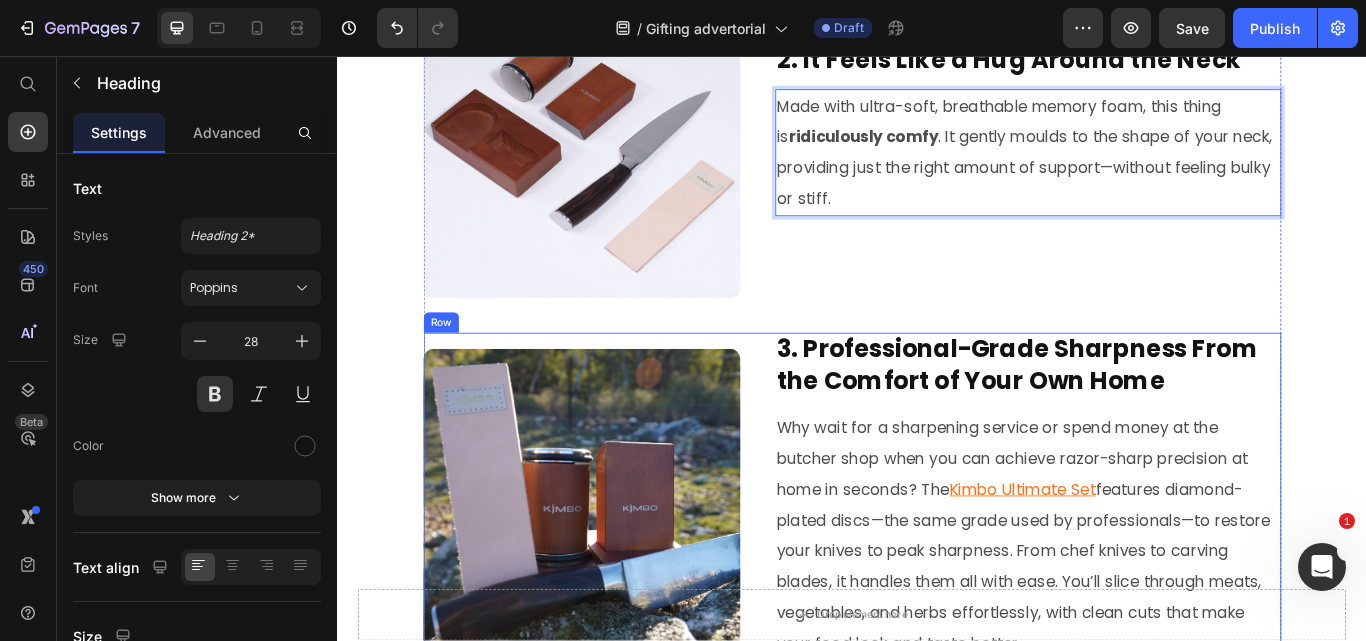 click on "3. Professional-Grade Sharpness From the Comfort of Your Own Home" at bounding box center (1142, 417) 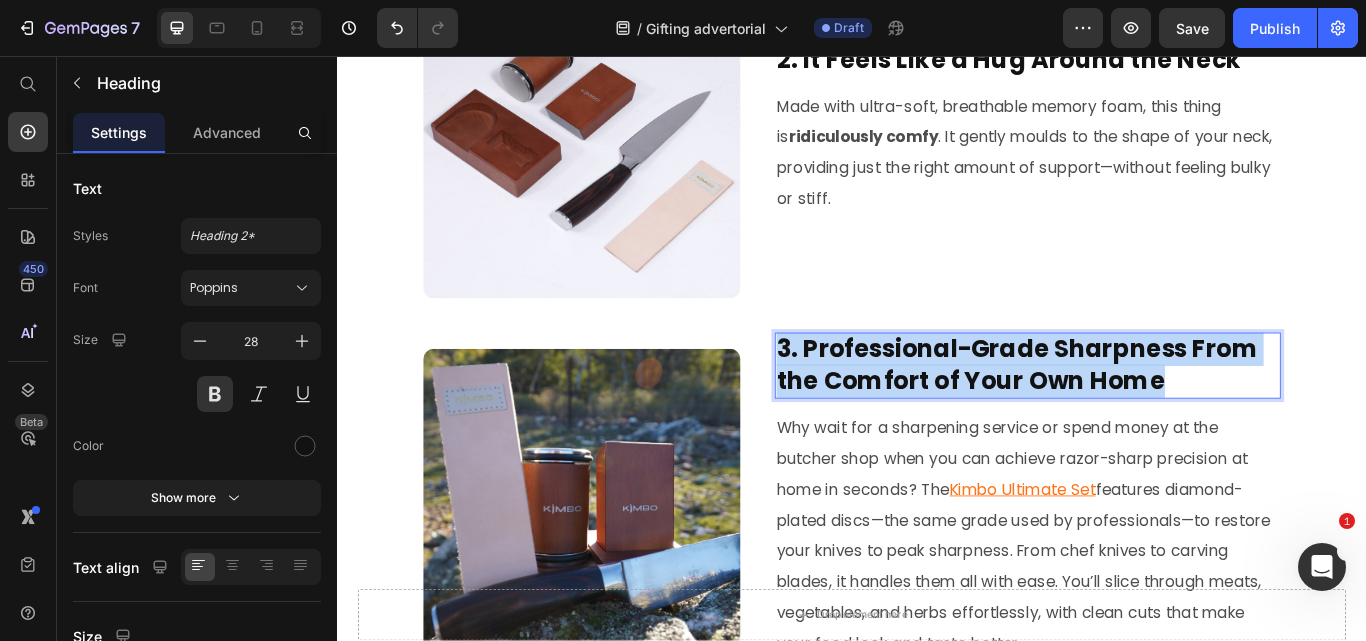 click on "3. Professional-Grade Sharpness From the Comfort of Your Own Home" at bounding box center (1142, 417) 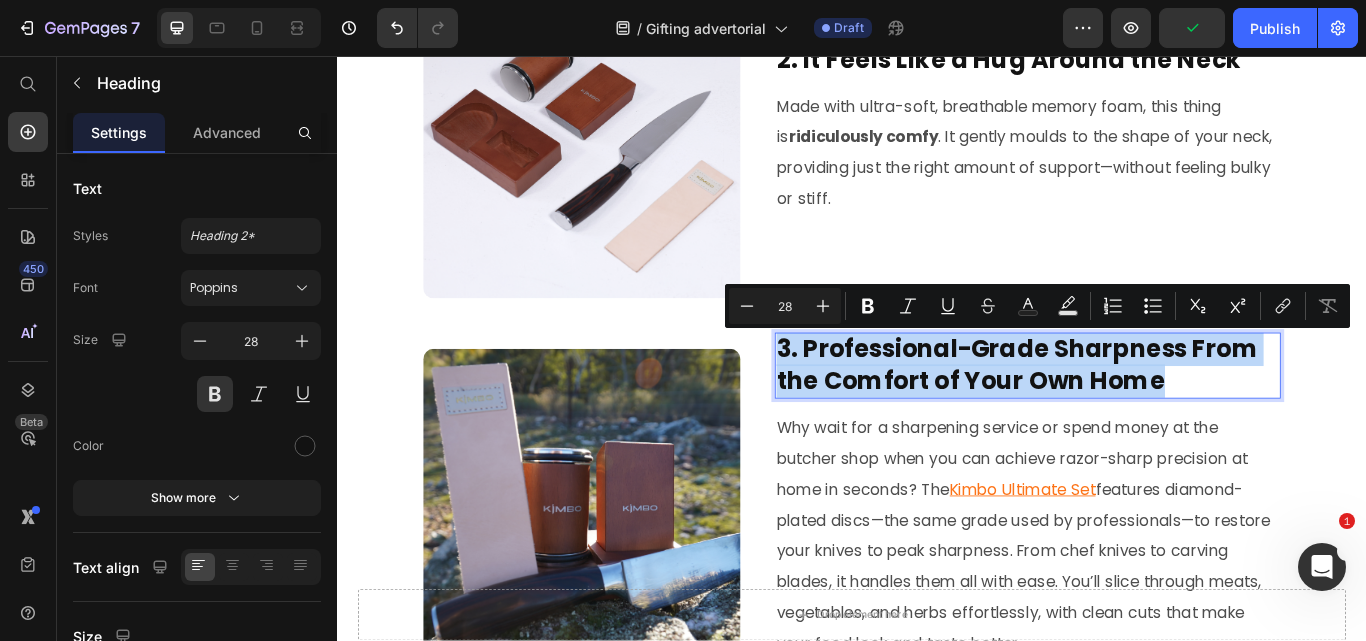 click on "3. Professional-Grade Sharpness From the Comfort of Your Own Home" at bounding box center (1142, 417) 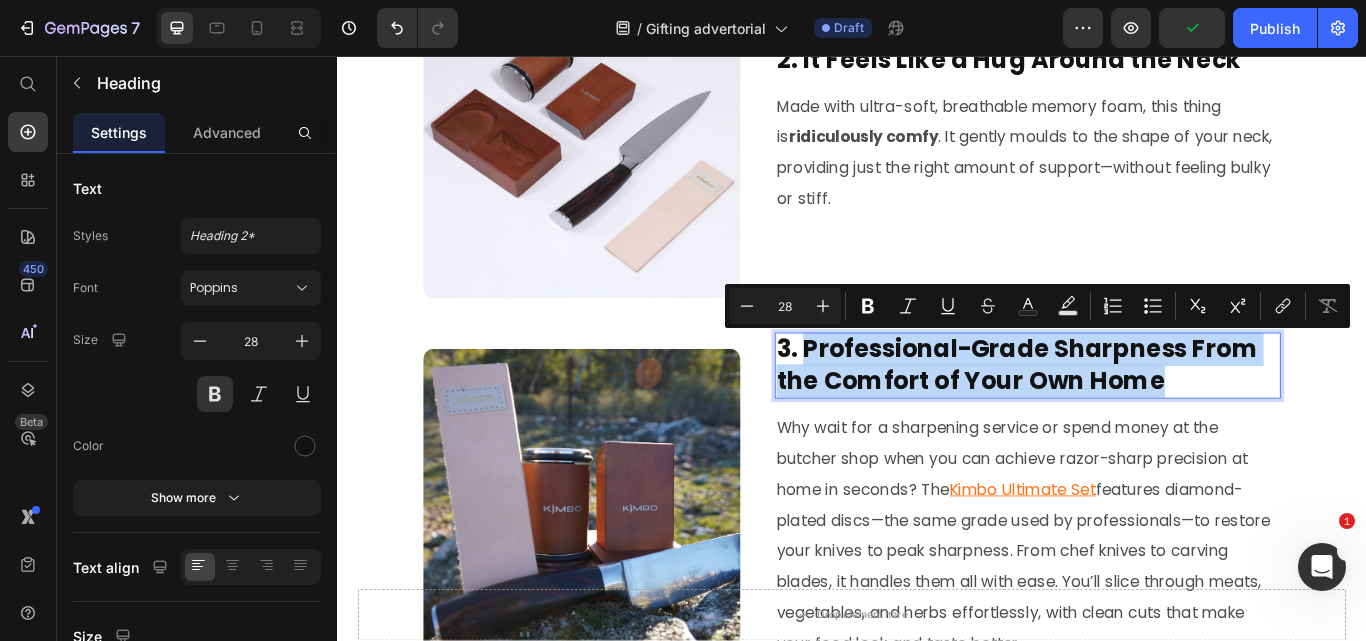 drag, startPoint x: 878, startPoint y: 398, endPoint x: 1337, endPoint y: 452, distance: 462.16556 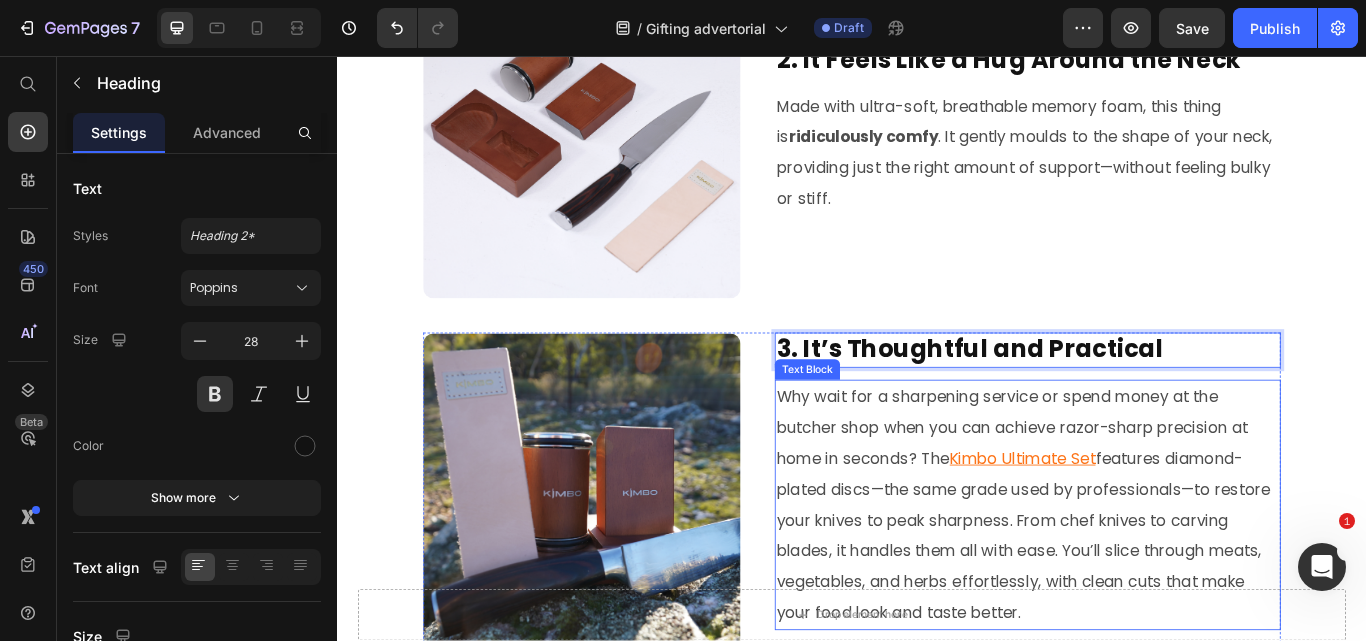 click on "Why wait for a sharpening service or spend money at the butcher shop when you can achieve razor-sharp precision at home in seconds? The  Kimbo Ultimate Set  features diamond-plated discs—the same grade used by professionals—to restore your knives to peak sharpness. From chef knives to carving blades, it handles them all with ease. You’ll slice through meats, vegetables, and herbs effortlessly, with clean cuts that make your food look and taste better." at bounding box center [1142, 580] 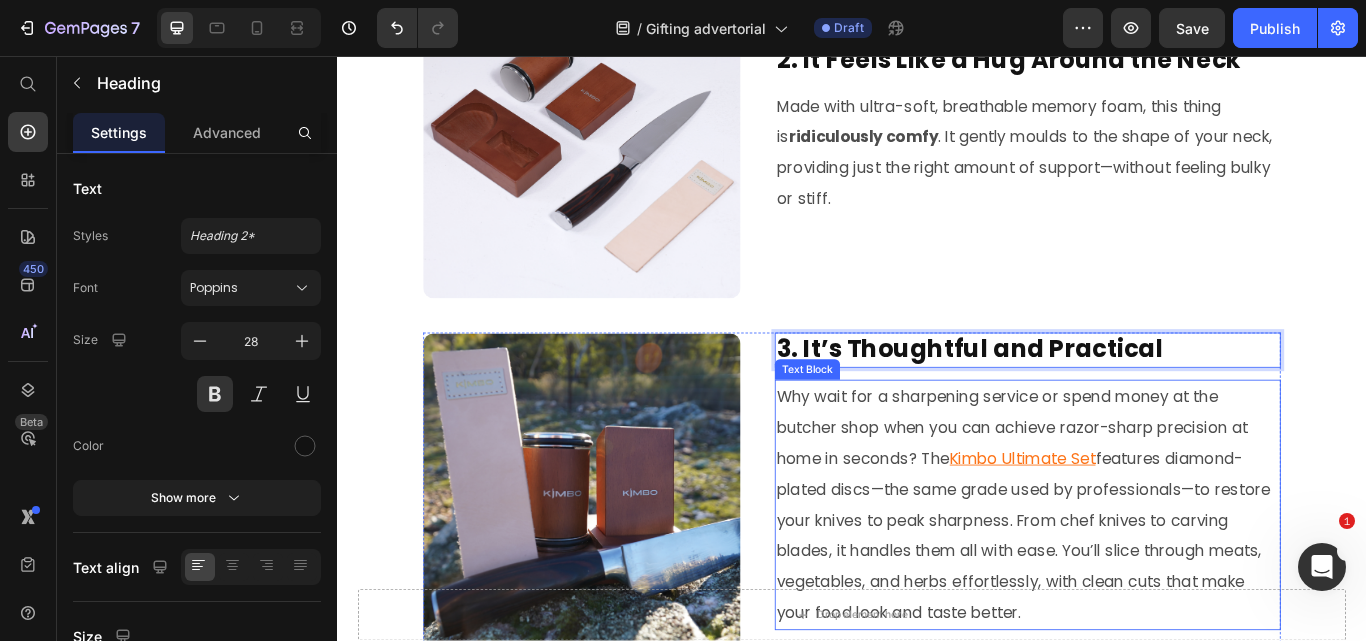 click on "Why wait for a sharpening service or spend money at the butcher shop when you can achieve razor-sharp precision at home in seconds? The  Kimbo Ultimate Set  features diamond-plated discs—the same grade used by professionals—to restore your knives to peak sharpness. From chef knives to carving blades, it handles them all with ease. You’ll slice through meats, vegetables, and herbs effortlessly, with clean cuts that make your food look and taste better." at bounding box center (1142, 580) 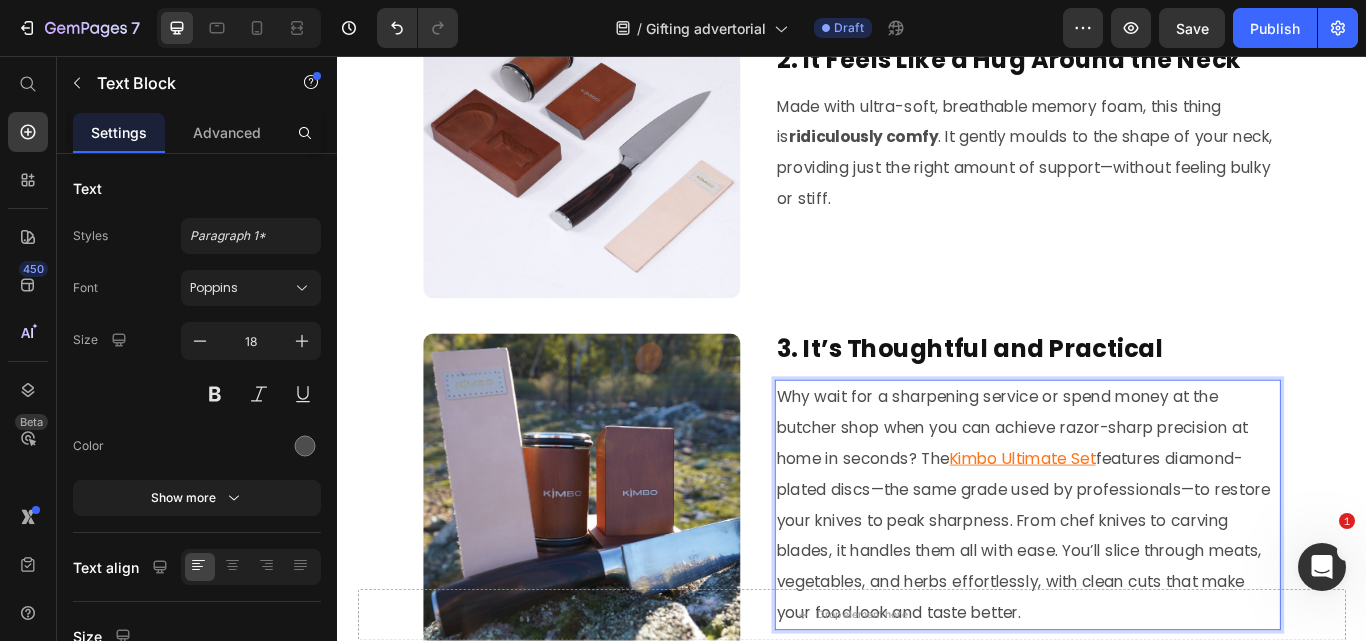 click on "Why wait for a sharpening service or spend money at the butcher shop when you can achieve razor-sharp precision at home in seconds? The  Kimbo Ultimate Set  features diamond-plated discs—the same grade used by professionals—to restore your knives to peak sharpness. From chef knives to carving blades, it handles them all with ease. You’ll slice through meats, vegetables, and herbs effortlessly, with clean cuts that make your food look and taste better." at bounding box center [1142, 580] 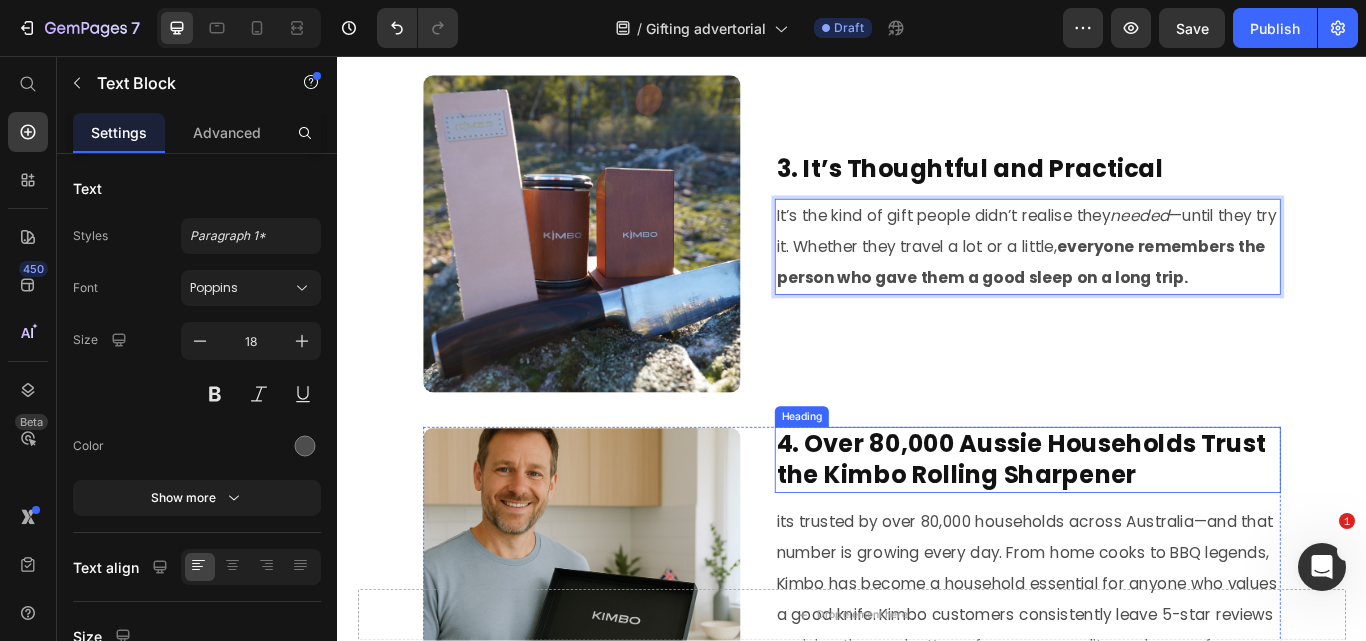 scroll, scrollTop: 1471, scrollLeft: 0, axis: vertical 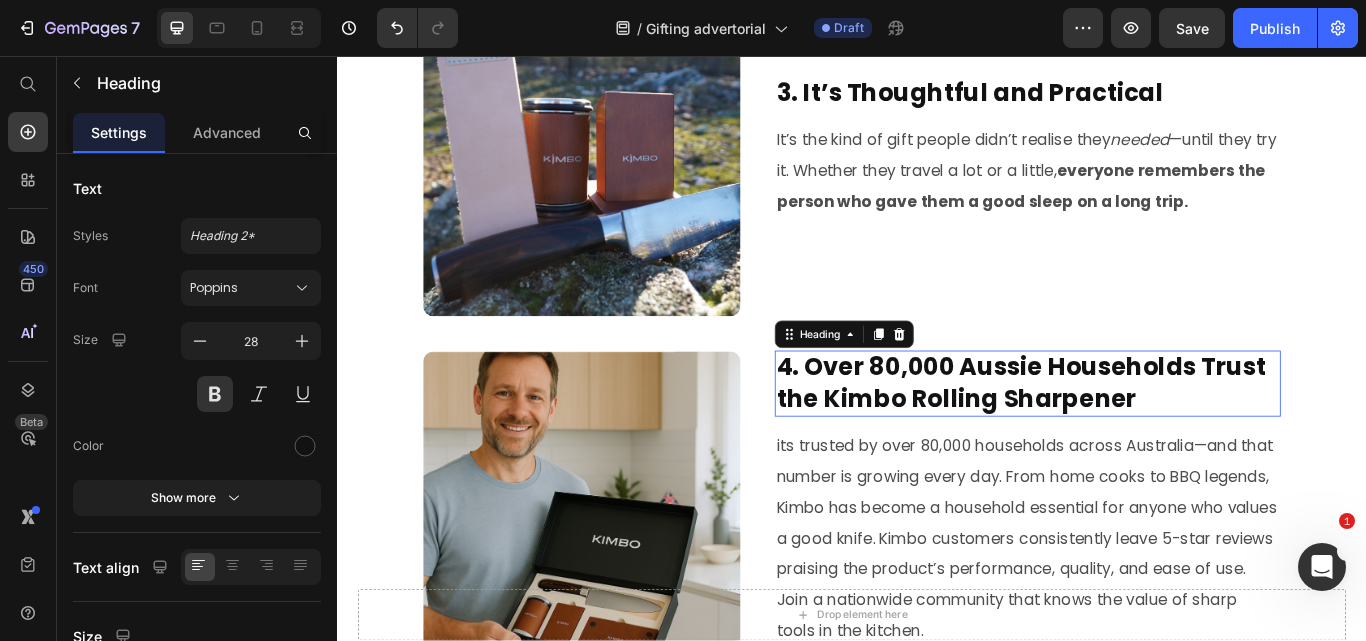 click on "4. Over 80,000 Aussie Households Trust the Kimbo Rolling Sharpener" at bounding box center [1142, 438] 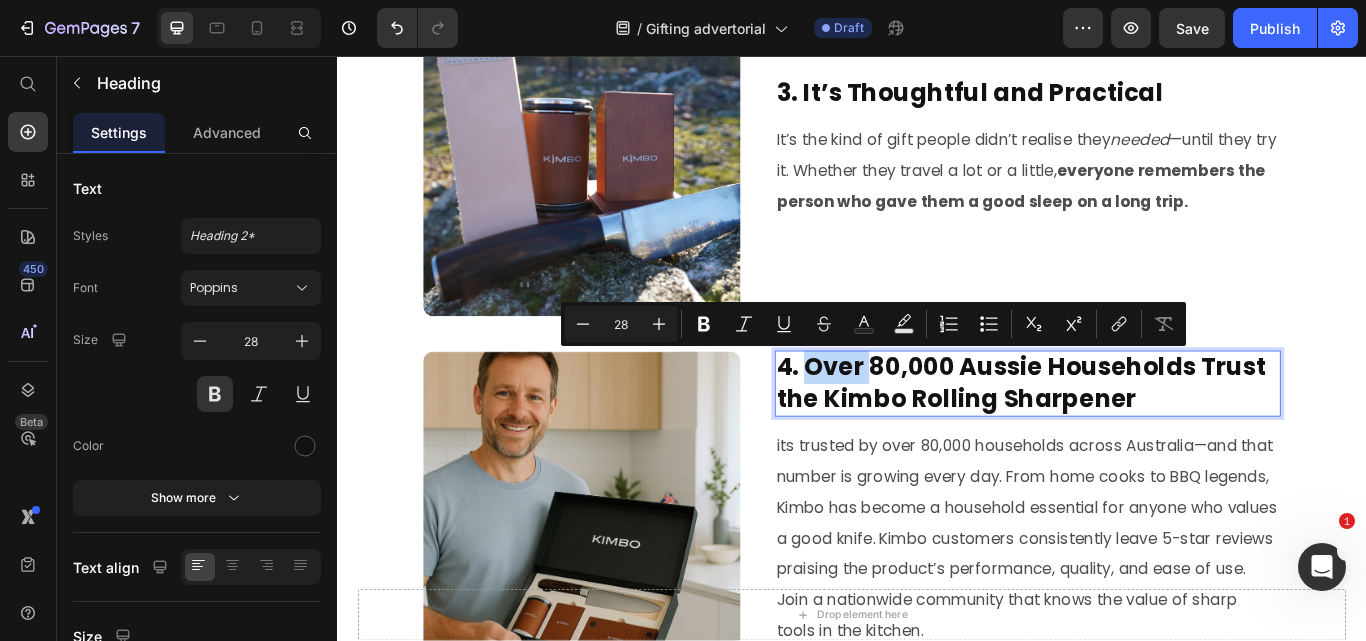 click on "4. Over 80,000 Aussie Households Trust the Kimbo Rolling Sharpener" at bounding box center [1142, 438] 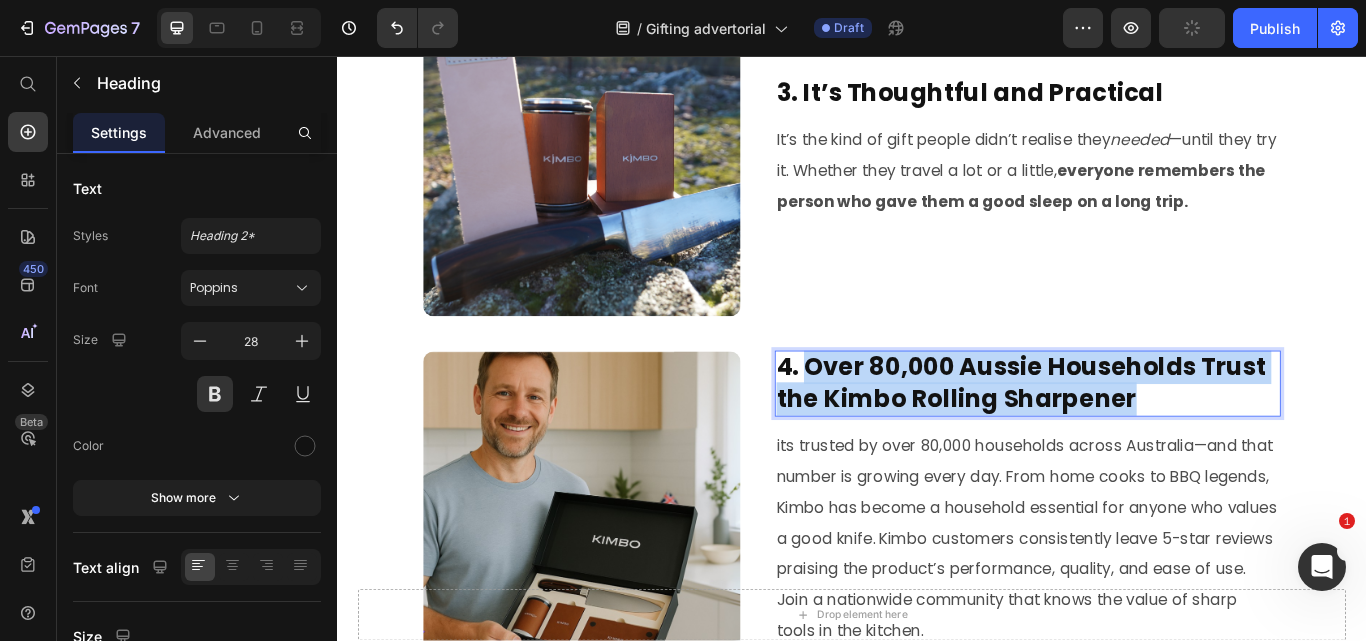 drag, startPoint x: 875, startPoint y: 422, endPoint x: 1259, endPoint y: 476, distance: 387.7783 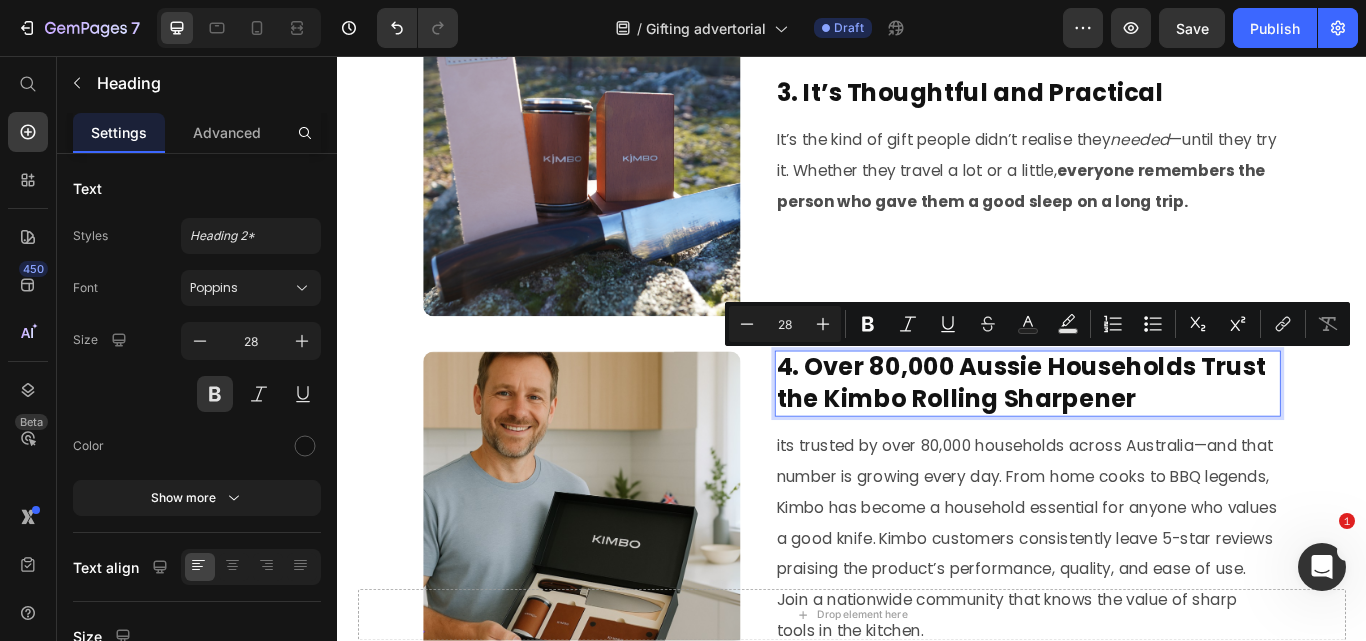 scroll, scrollTop: 1489, scrollLeft: 0, axis: vertical 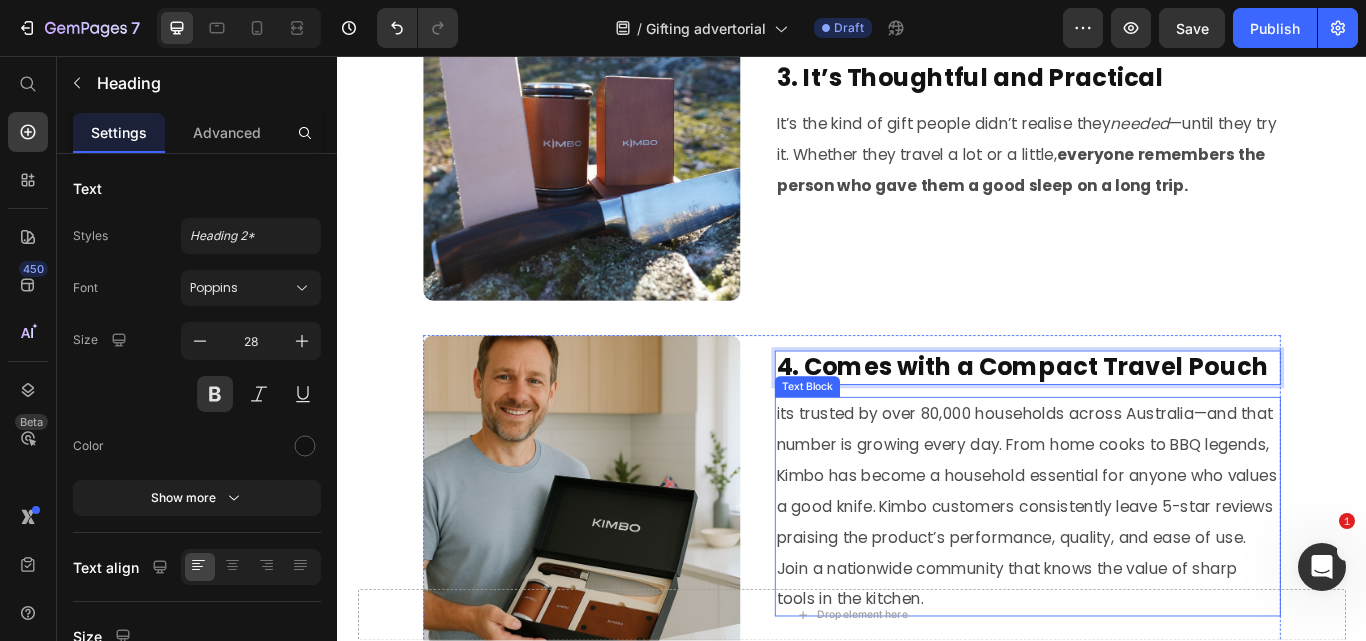 click on "its trusted by over 80,000 households across Australia—and that number is growing every day. From home cooks to BBQ legends, Kimbo has become a household essential for anyone who values a good knife. Kimbo customers consistently leave 5-star reviews praising the product’s performance, quality, and ease of use. Join a nationwide community that knows the value of sharp tools in the kitchen." at bounding box center [1142, 582] 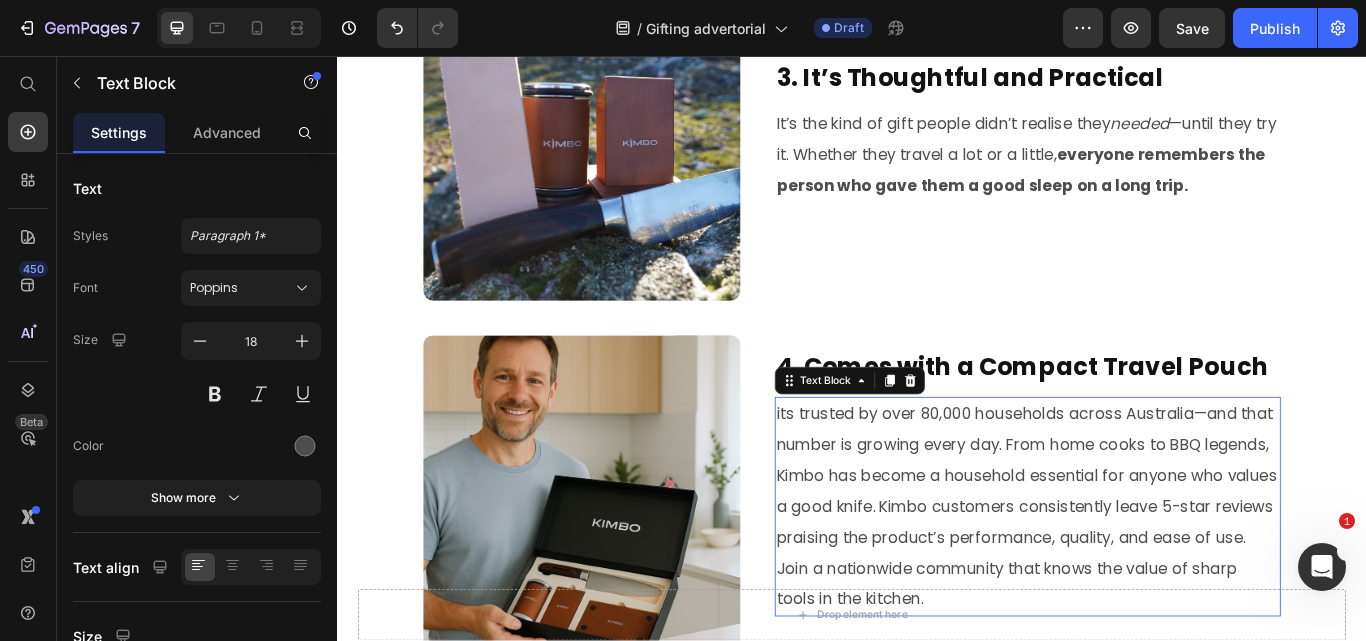 click on "its trusted by over 80,000 households across Australia—and that number is growing every day. From home cooks to BBQ legends, Kimbo has become a household essential for anyone who values a good knife. Kimbo customers consistently leave 5-star reviews praising the product’s performance, quality, and ease of use. Join a nationwide community that knows the value of sharp tools in the kitchen." at bounding box center (1142, 582) 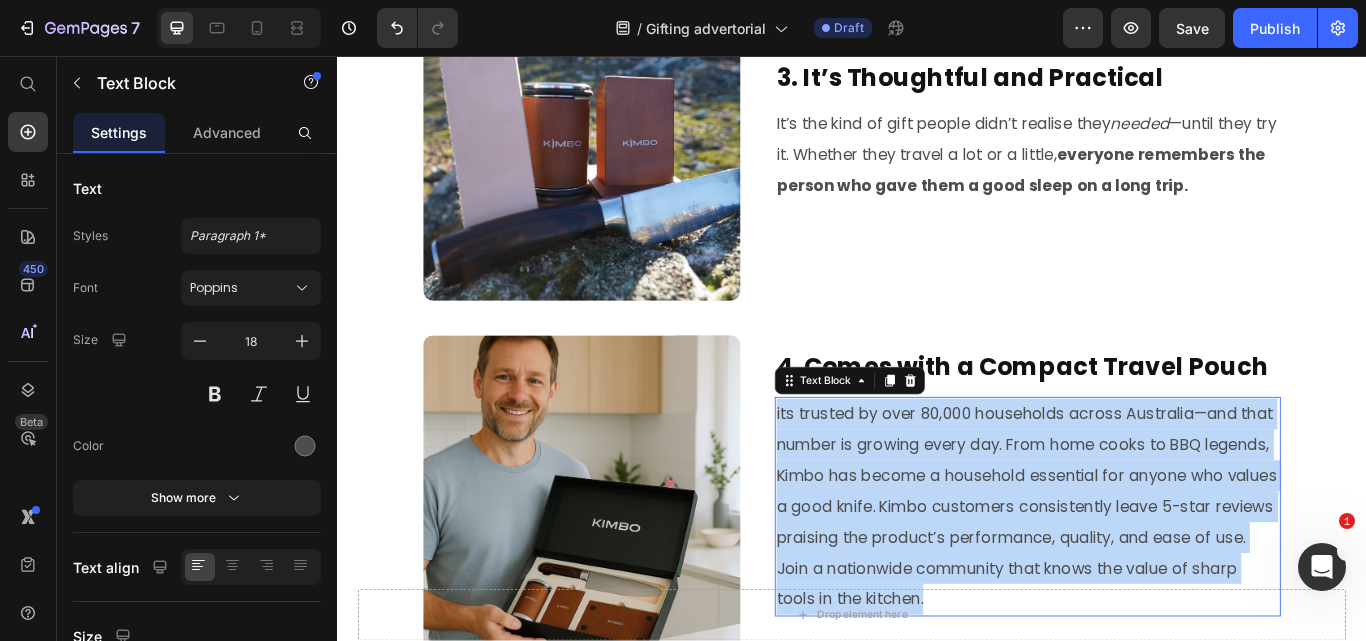 click on "its trusted by over 80,000 households across Australia—and that number is growing every day. From home cooks to BBQ legends, Kimbo has become a household essential for anyone who values a good knife. Kimbo customers consistently leave 5-star reviews praising the product’s performance, quality, and ease of use. Join a nationwide community that knows the value of sharp tools in the kitchen." at bounding box center (1142, 582) 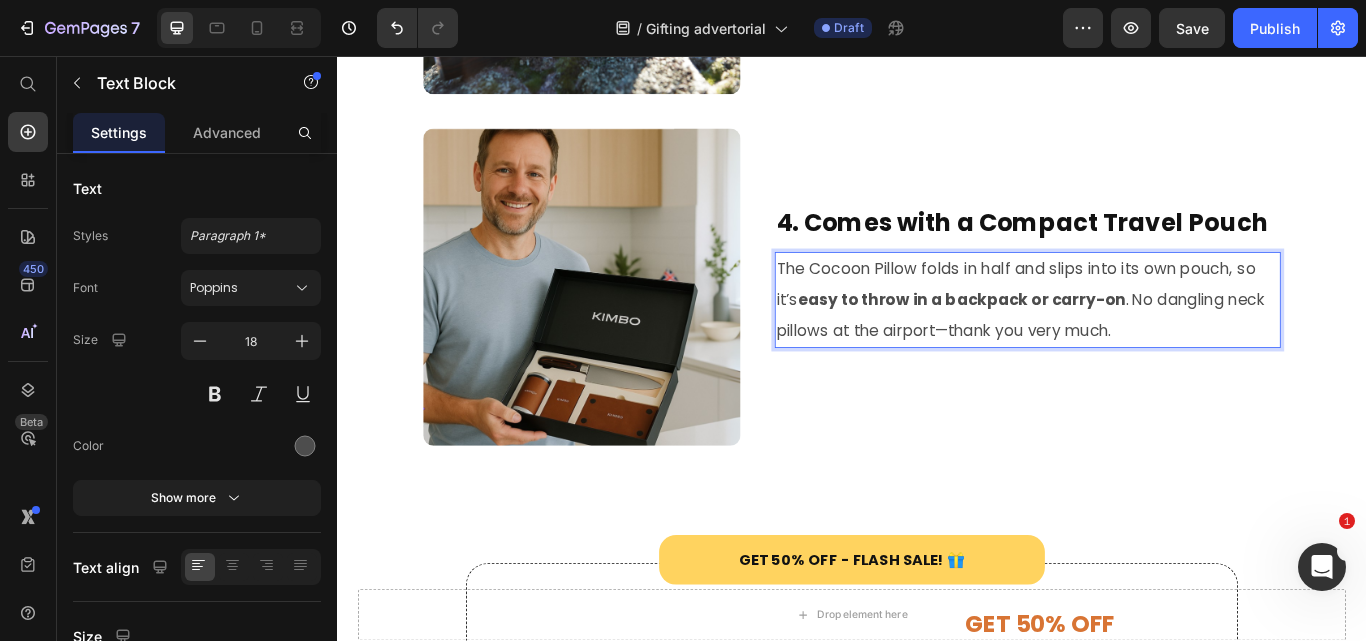 scroll, scrollTop: 1789, scrollLeft: 0, axis: vertical 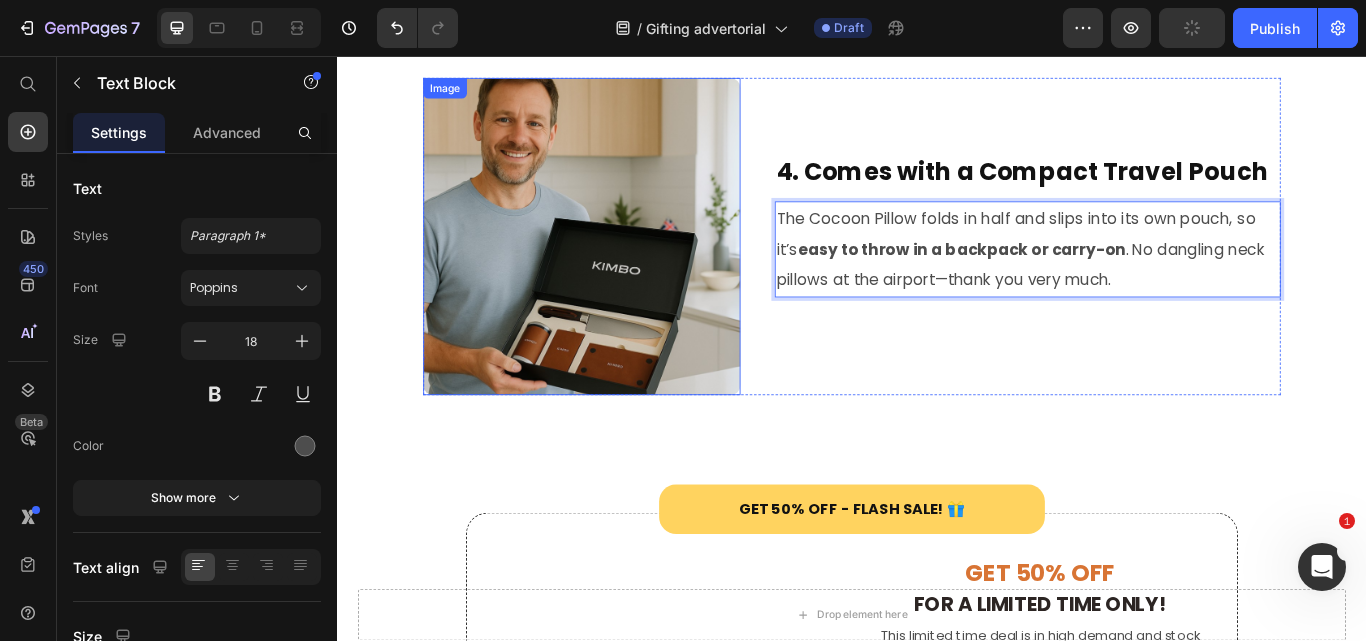 click at bounding box center [622, 267] 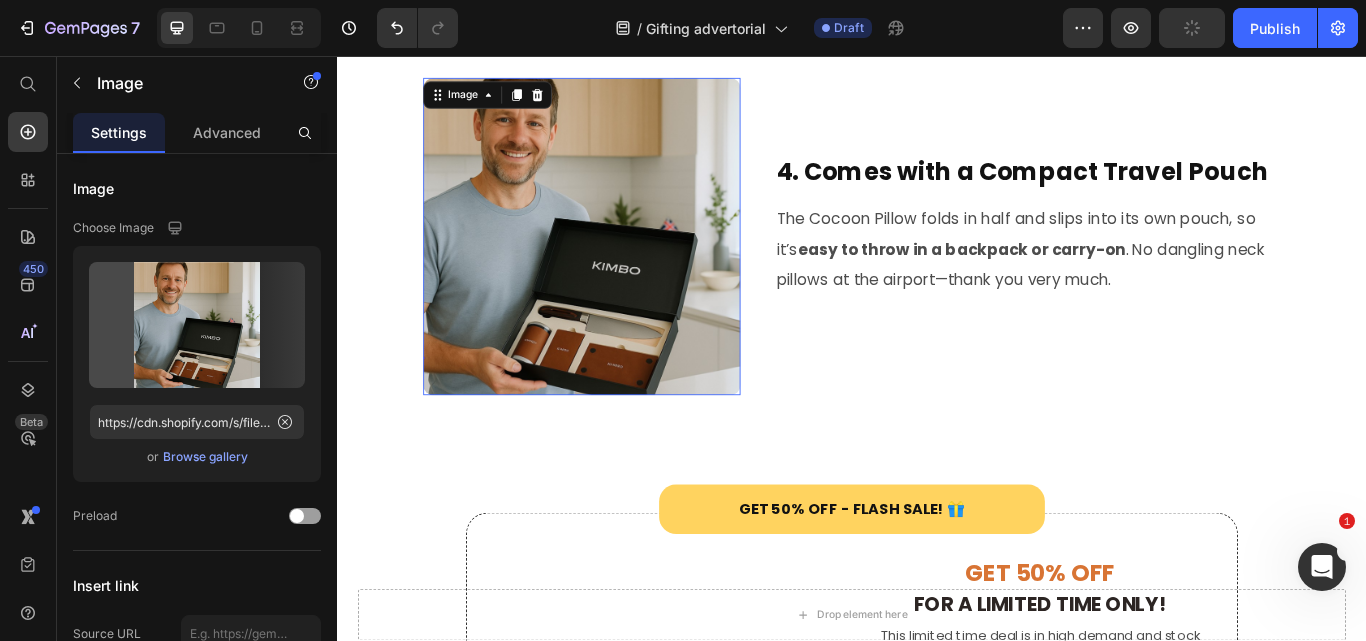 scroll, scrollTop: 0, scrollLeft: 0, axis: both 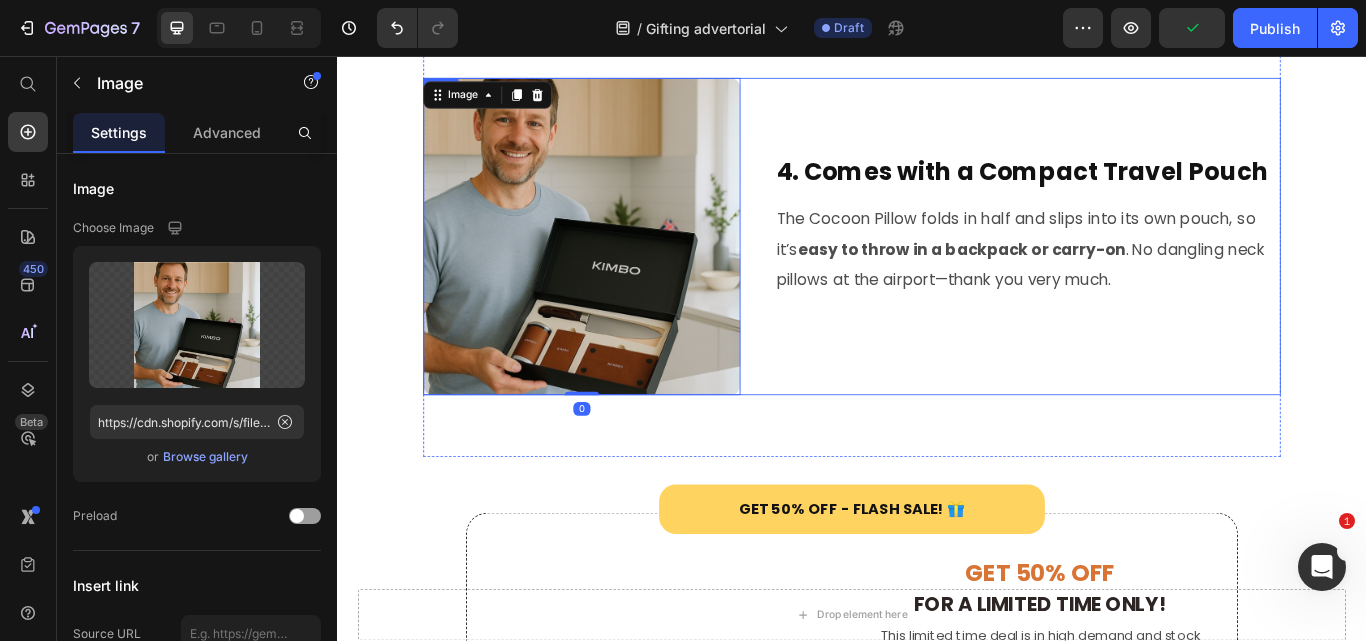 click on "Image   0 4. Comes with a Compact Travel Pouch Heading The Cocoon Pillow folds in half and slips into its own pouch, so it’s  easy to throw in a backpack or carry-on . No dangling neck pillows at the airport—thank you very much. Text Block Row" at bounding box center (937, 267) 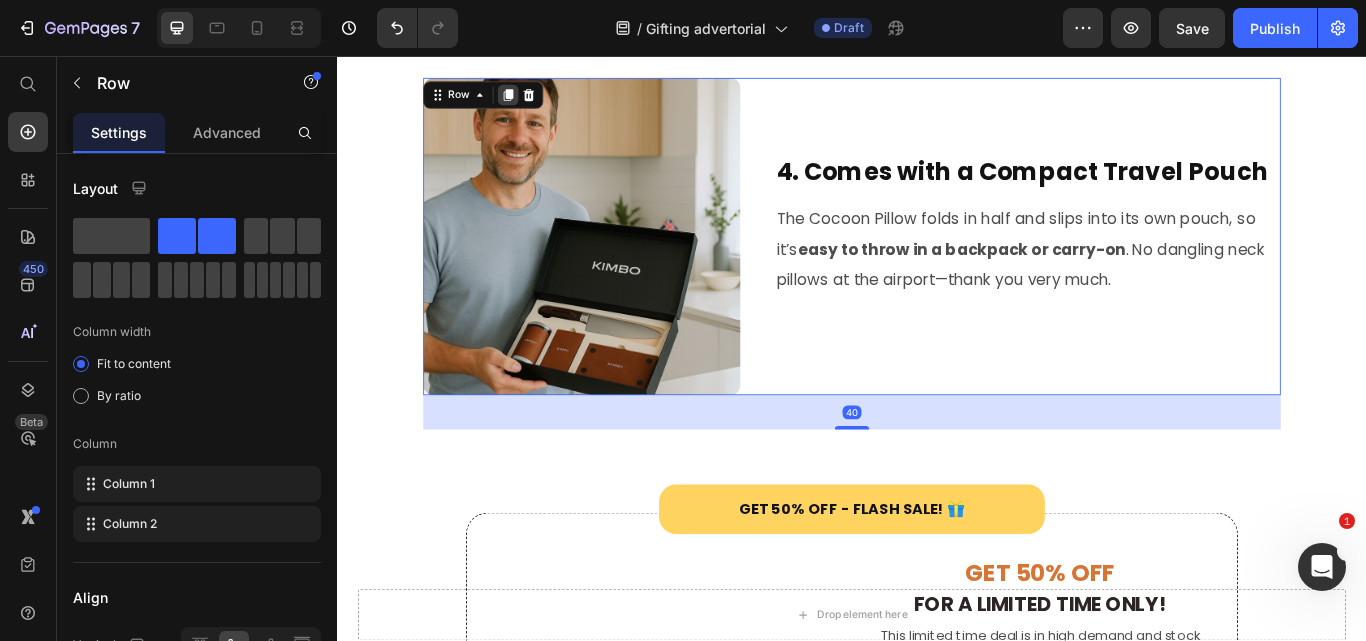 click at bounding box center (536, 102) 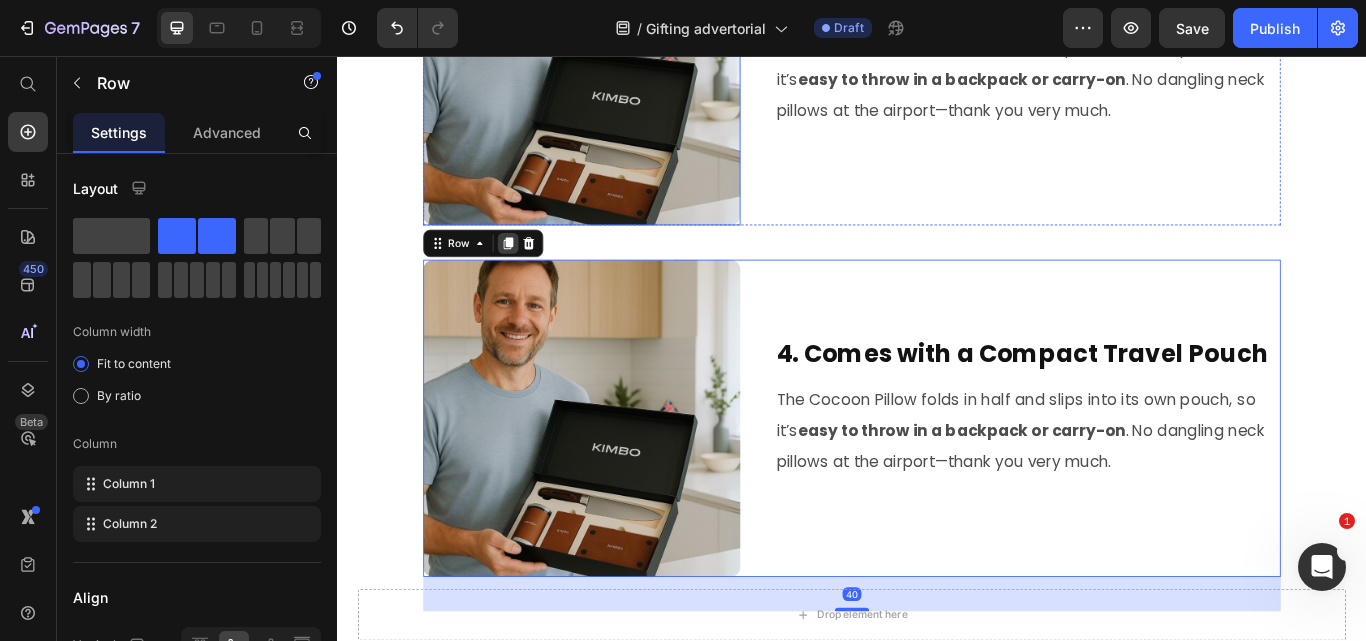 scroll, scrollTop: 2155, scrollLeft: 0, axis: vertical 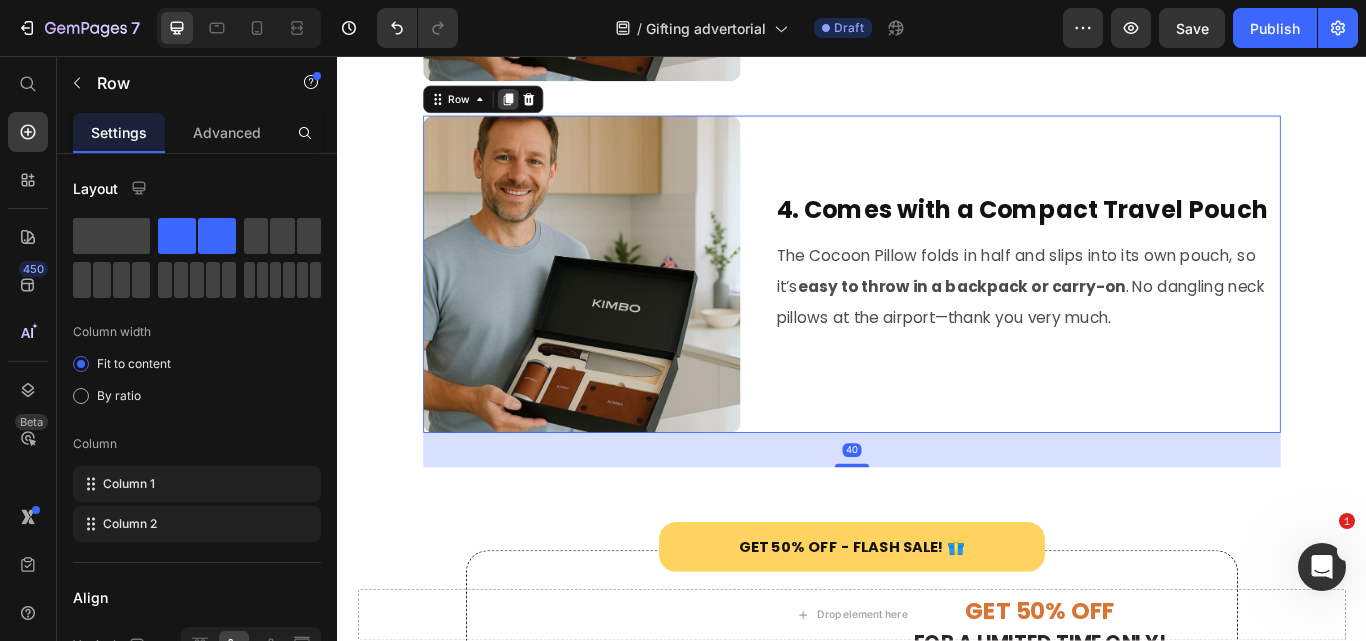 click 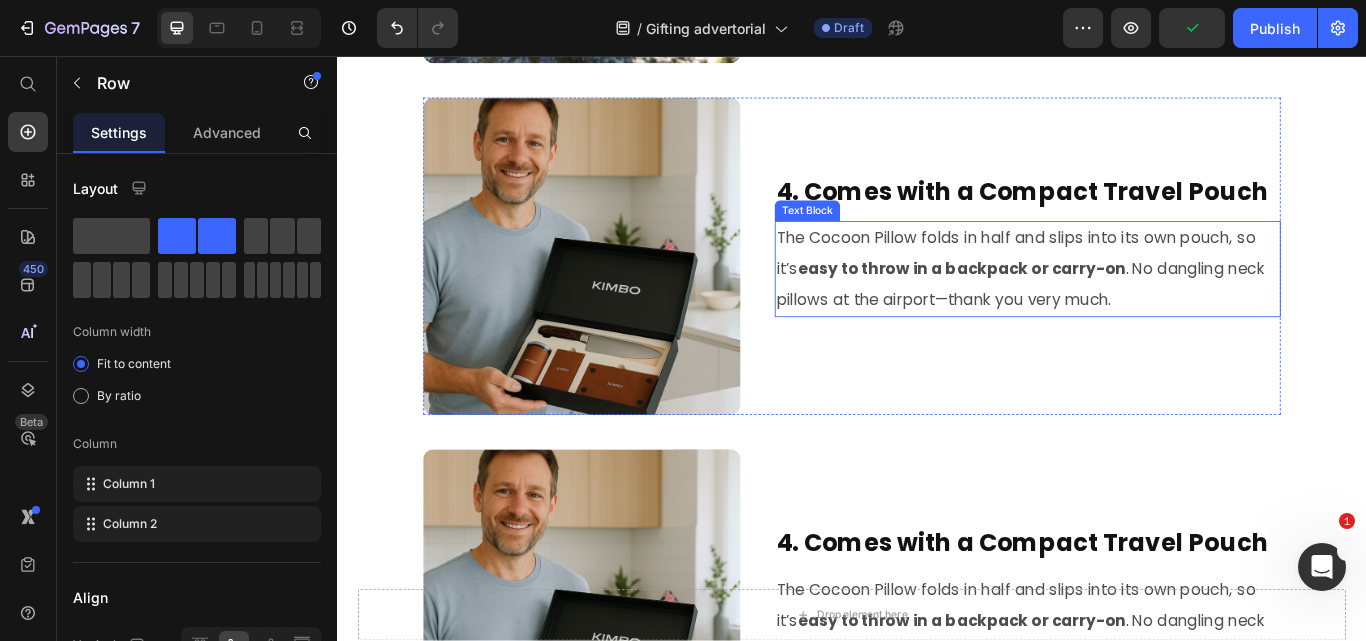 scroll, scrollTop: 1965, scrollLeft: 0, axis: vertical 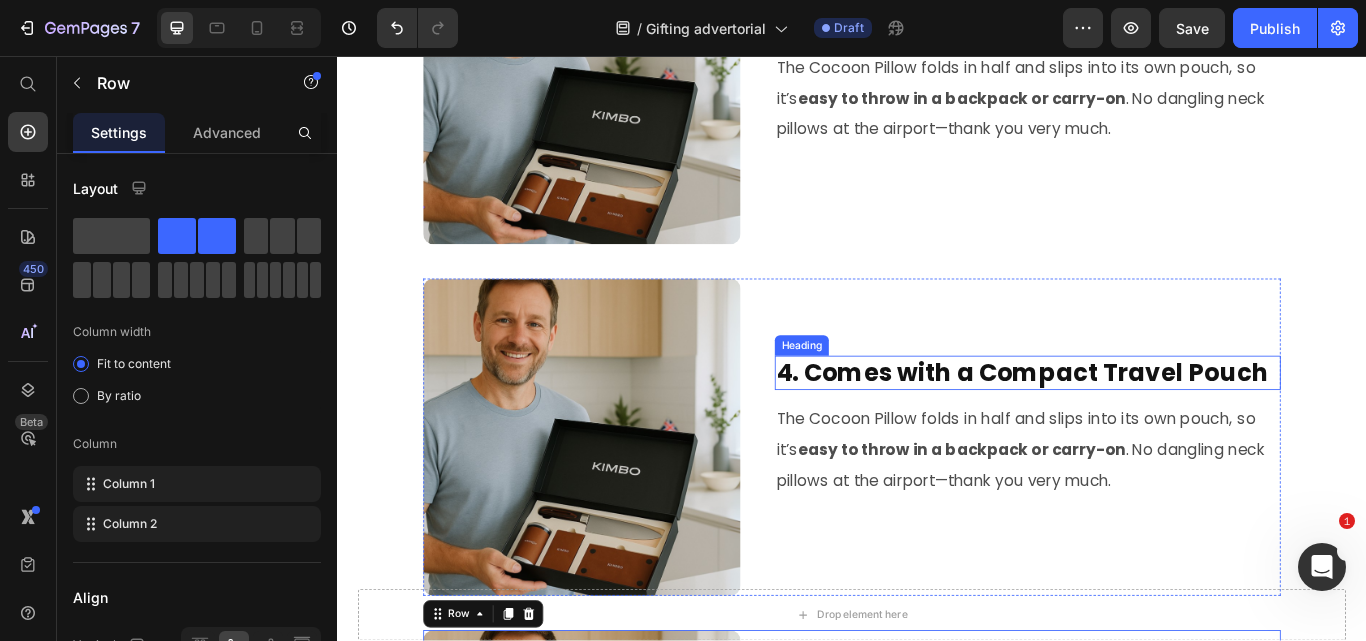 click on "4. Comes with a Compact Travel Pouch" at bounding box center [1142, 426] 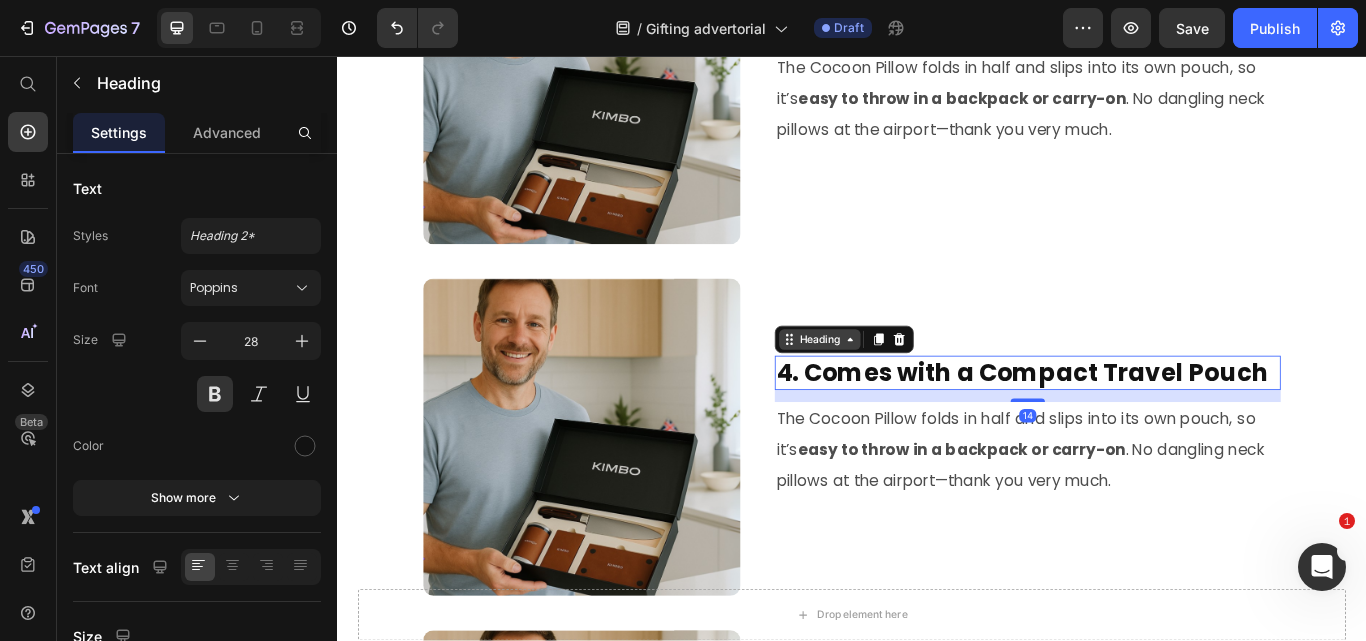 scroll, scrollTop: 1938, scrollLeft: 0, axis: vertical 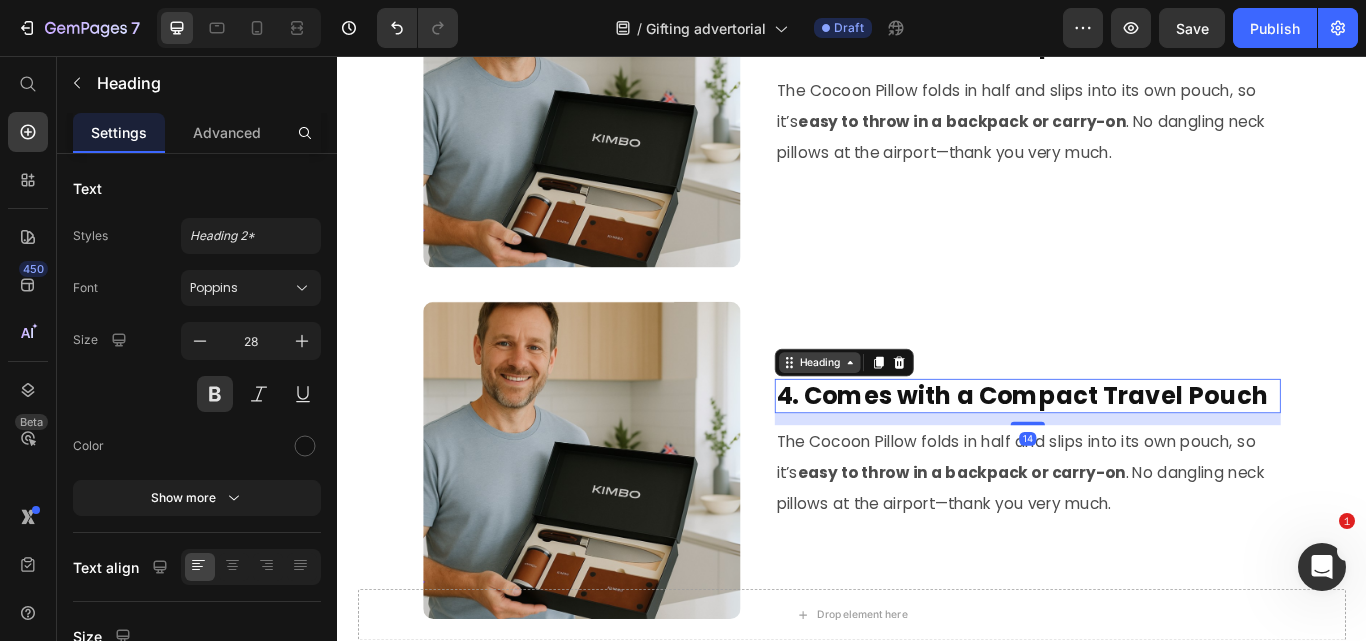 click on "Heading" at bounding box center [899, 414] 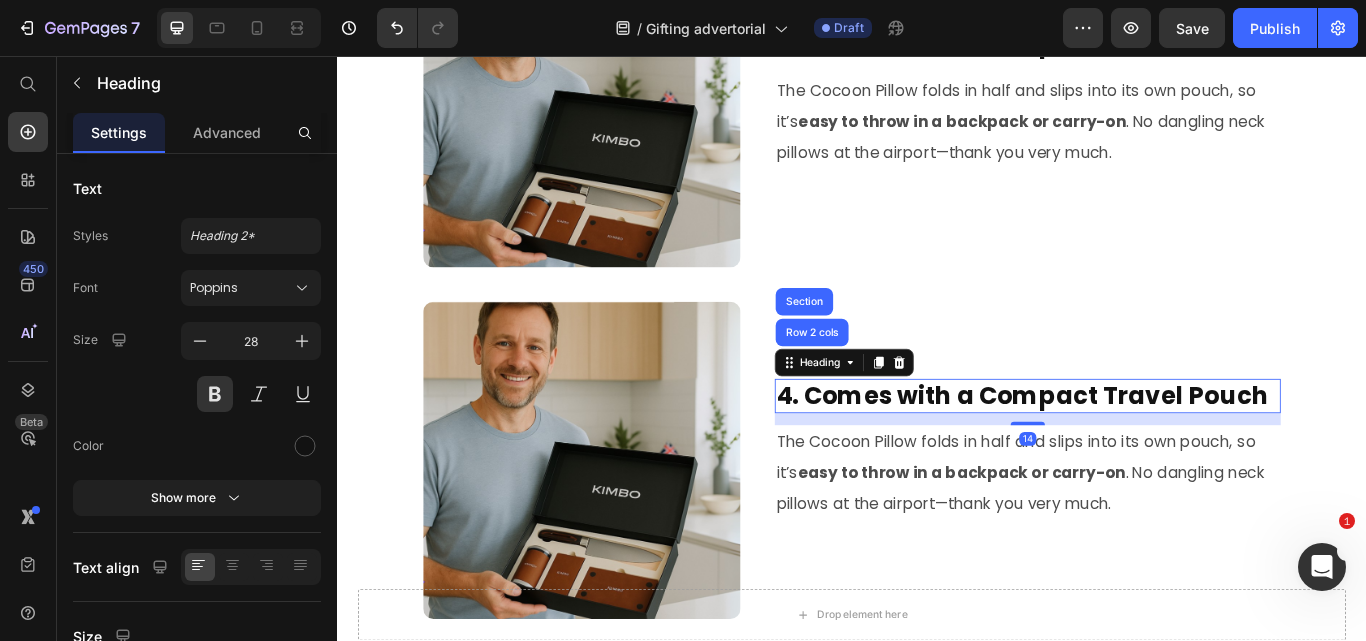 click on "4. Comes with a Compact Travel Pouch" at bounding box center (1142, 453) 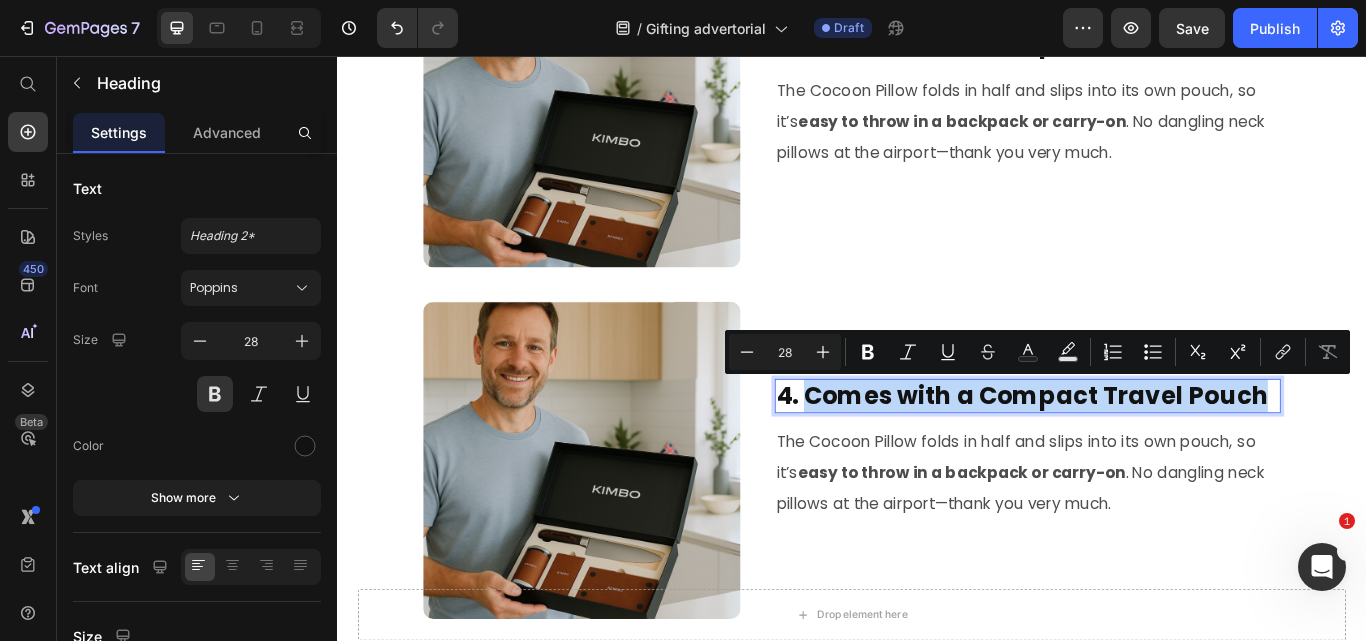 drag, startPoint x: 878, startPoint y: 448, endPoint x: 1457, endPoint y: 437, distance: 579.1045 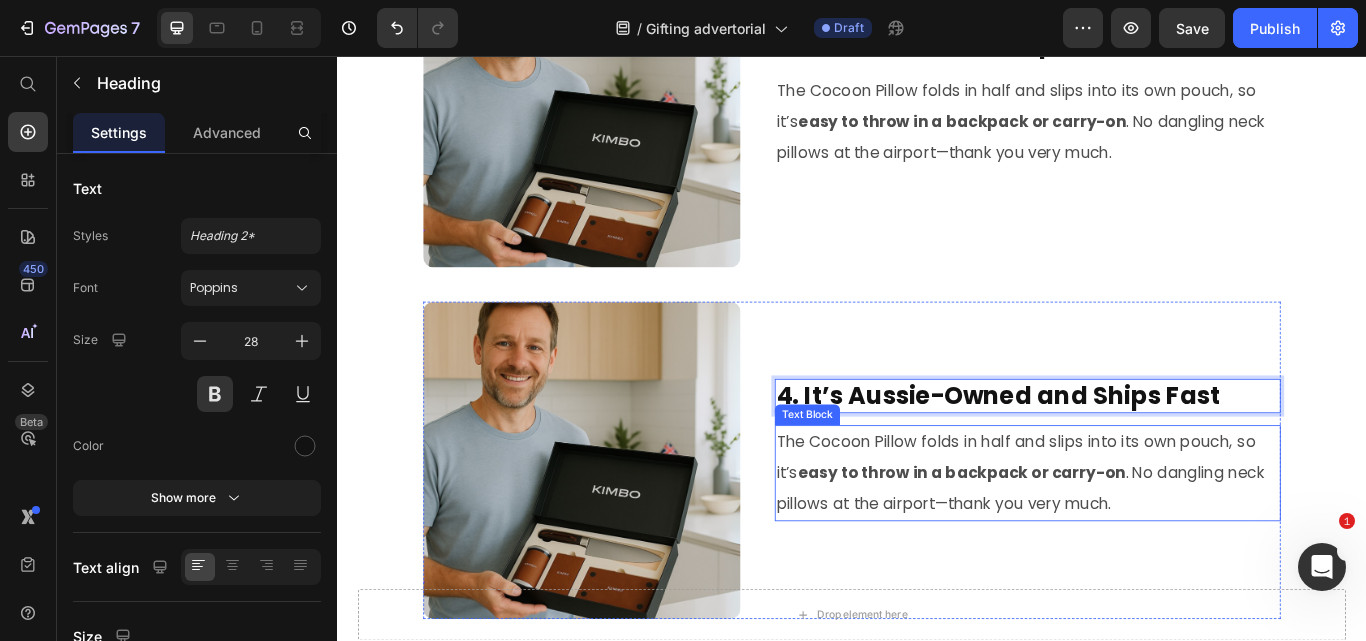 click on "The Cocoon Pillow folds in half and slips into its own pouch, so it’s  easy to throw in a backpack or carry-on . No dangling neck pillows at the airport—thank you very much." at bounding box center [1142, 543] 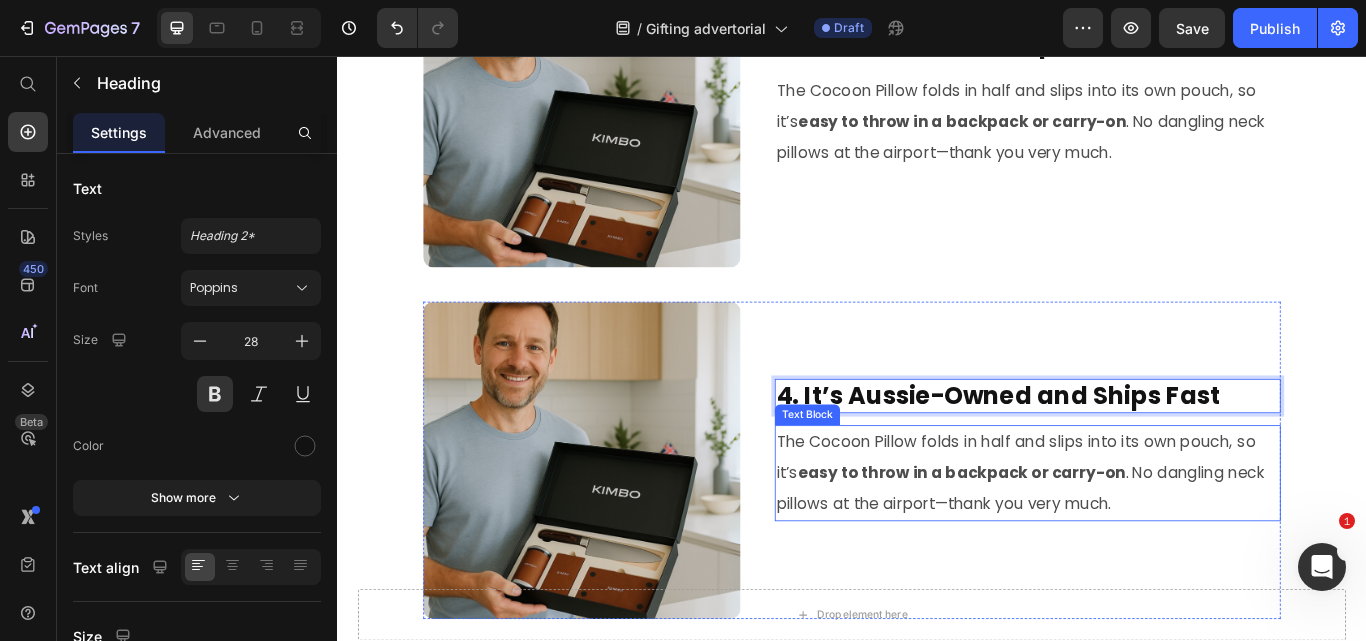 click on "The Cocoon Pillow folds in half and slips into its own pouch, so it’s  easy to throw in a backpack or carry-on . No dangling neck pillows at the airport—thank you very much." at bounding box center (1142, 543) 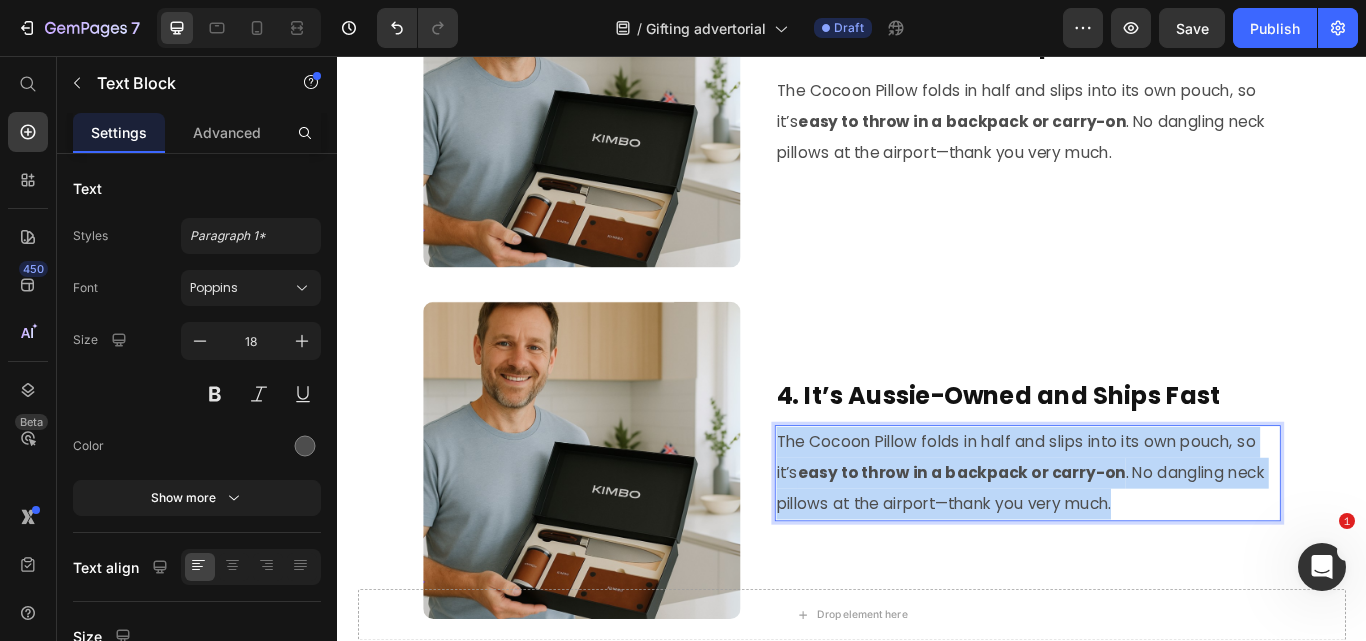 click on "The Cocoon Pillow folds in half and slips into its own pouch, so it’s  easy to throw in a backpack or carry-on . No dangling neck pillows at the airport—thank you very much." at bounding box center [1142, 543] 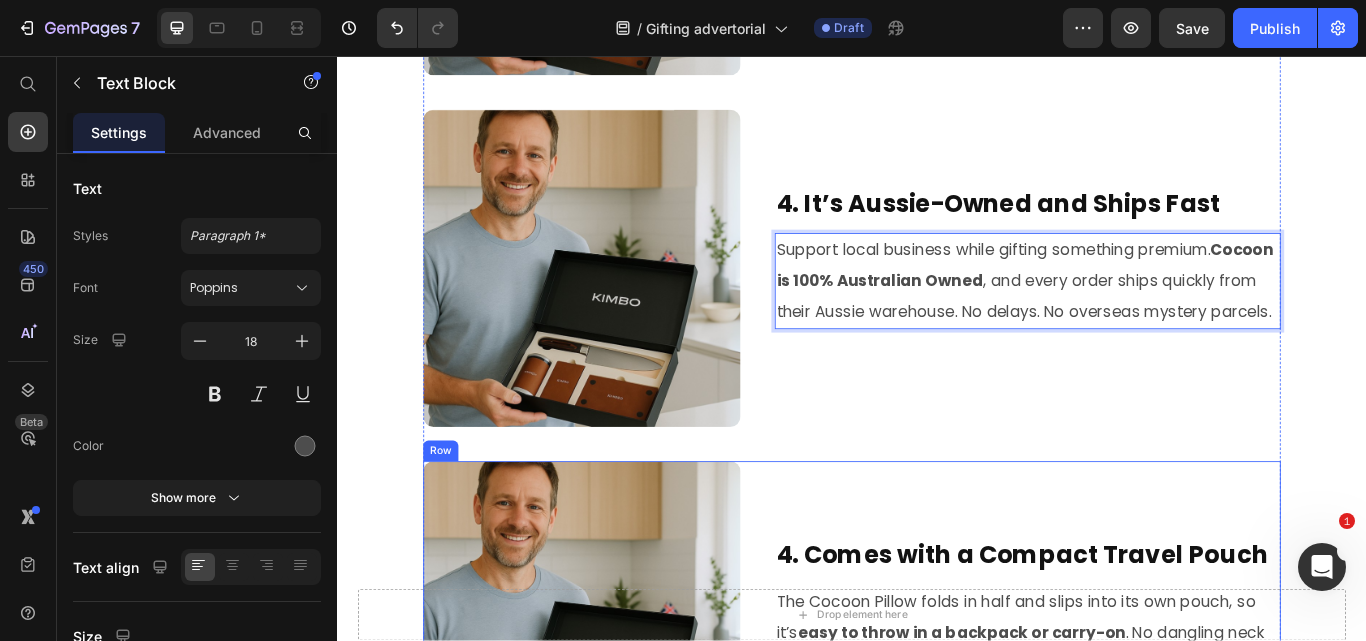 scroll, scrollTop: 2238, scrollLeft: 0, axis: vertical 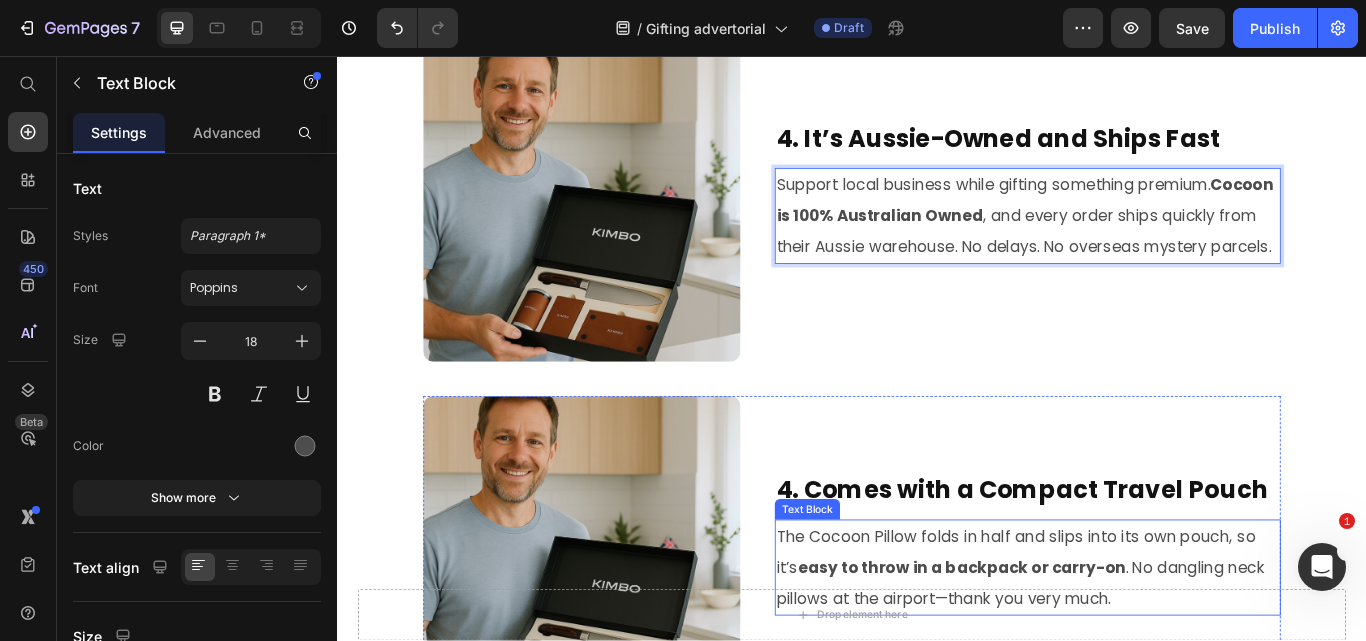 click on "The Cocoon Pillow folds in half and slips into its own pouch, so it’s  easy to throw in a backpack or carry-on . No dangling neck pillows at the airport—thank you very much." at bounding box center (1142, 653) 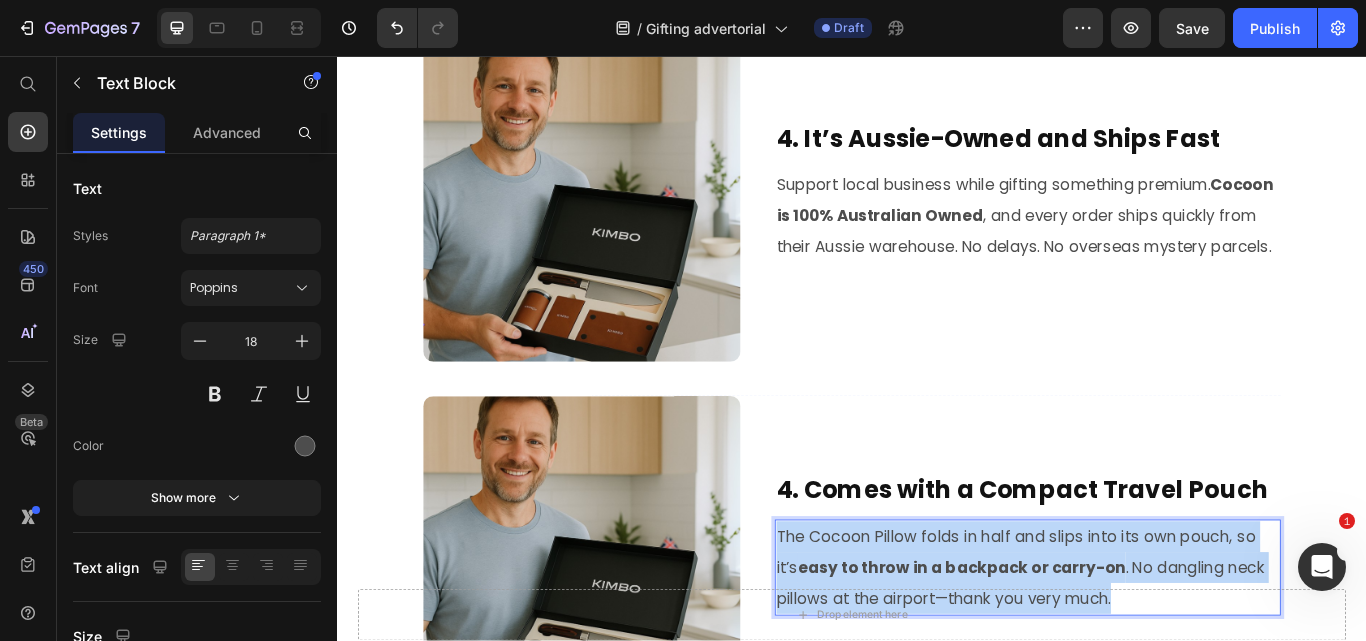 click on "The Cocoon Pillow folds in half and slips into its own pouch, so it’s  easy to throw in a backpack or carry-on . No dangling neck pillows at the airport—thank you very much." at bounding box center [1142, 653] 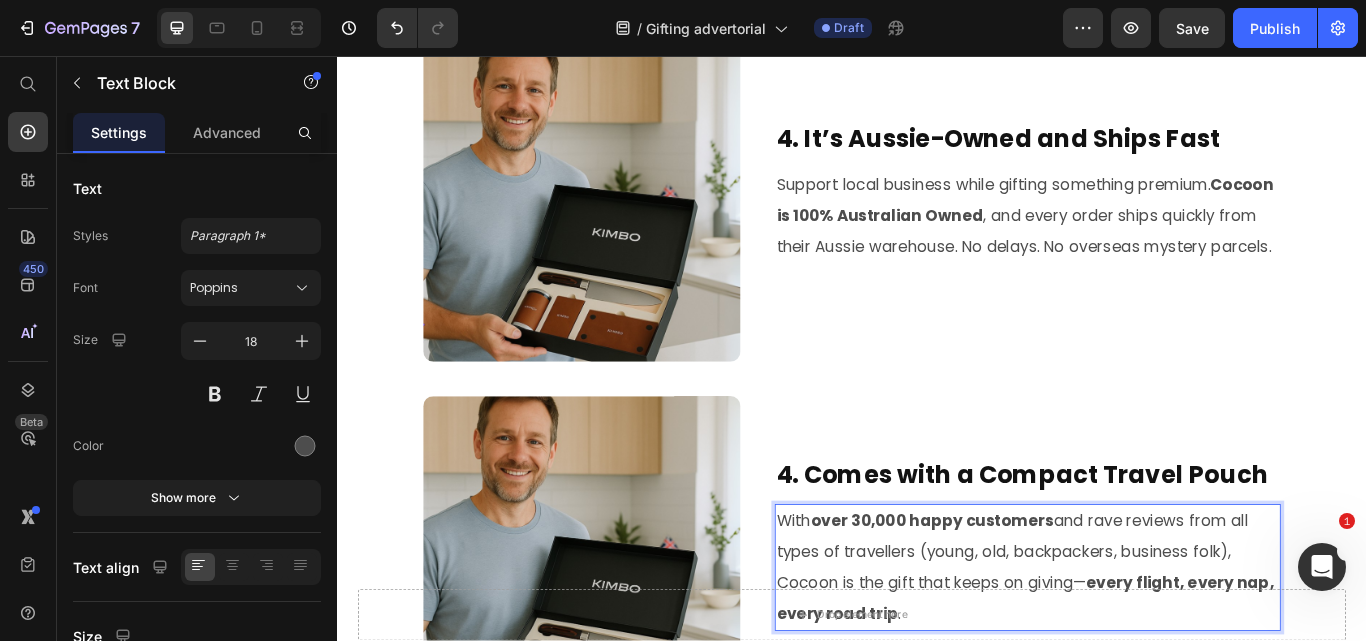 scroll, scrollTop: 2239, scrollLeft: 0, axis: vertical 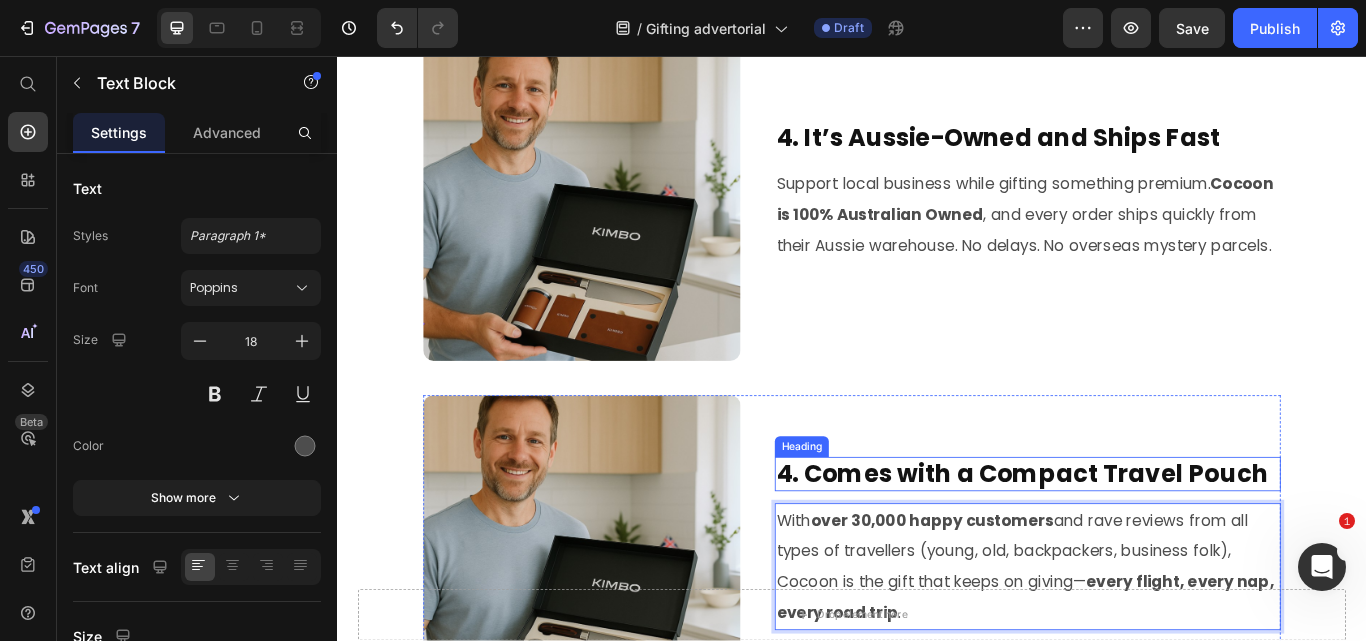 click on "4. Comes with a Compact Travel Pouch" at bounding box center [1142, 544] 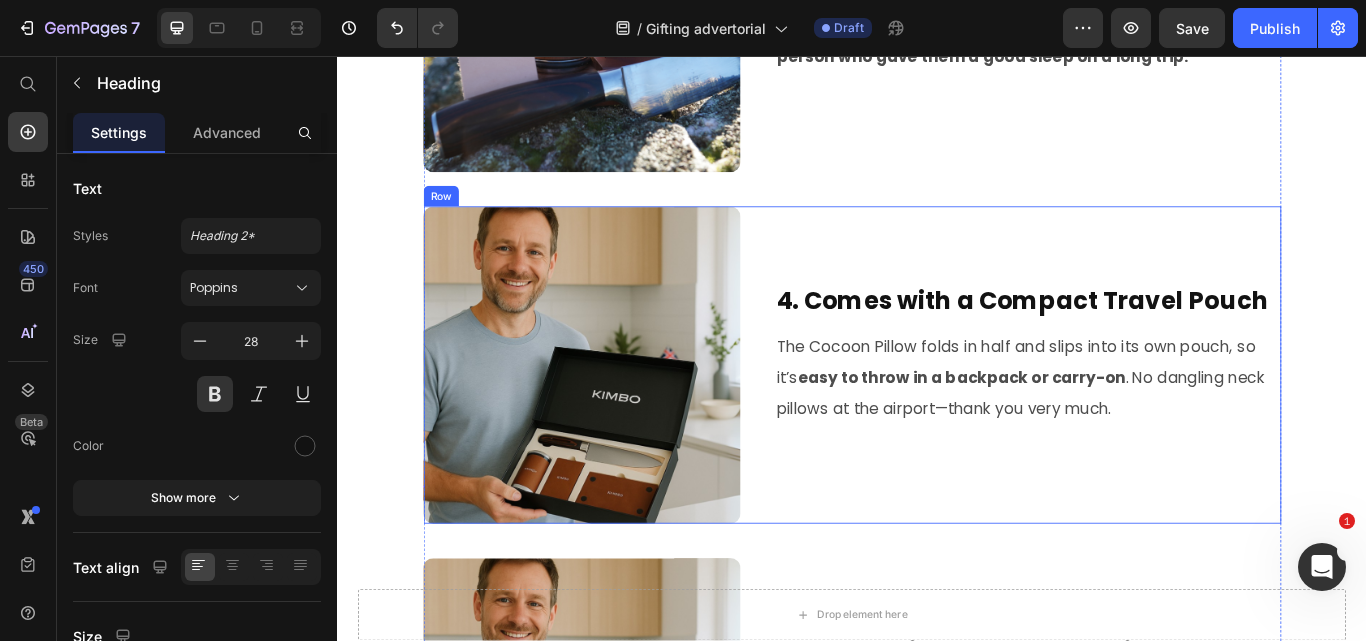 scroll, scrollTop: 1839, scrollLeft: 0, axis: vertical 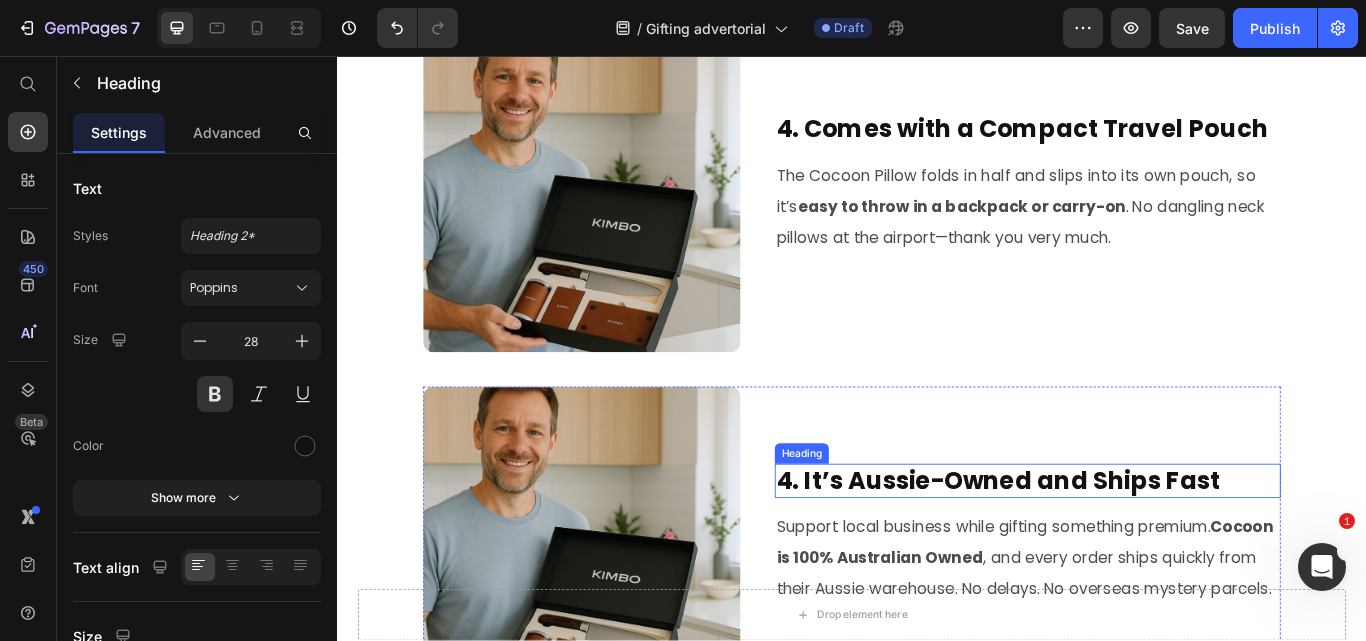 click on "4. It’s Aussie-Owned and Ships Fast" at bounding box center (1142, 552) 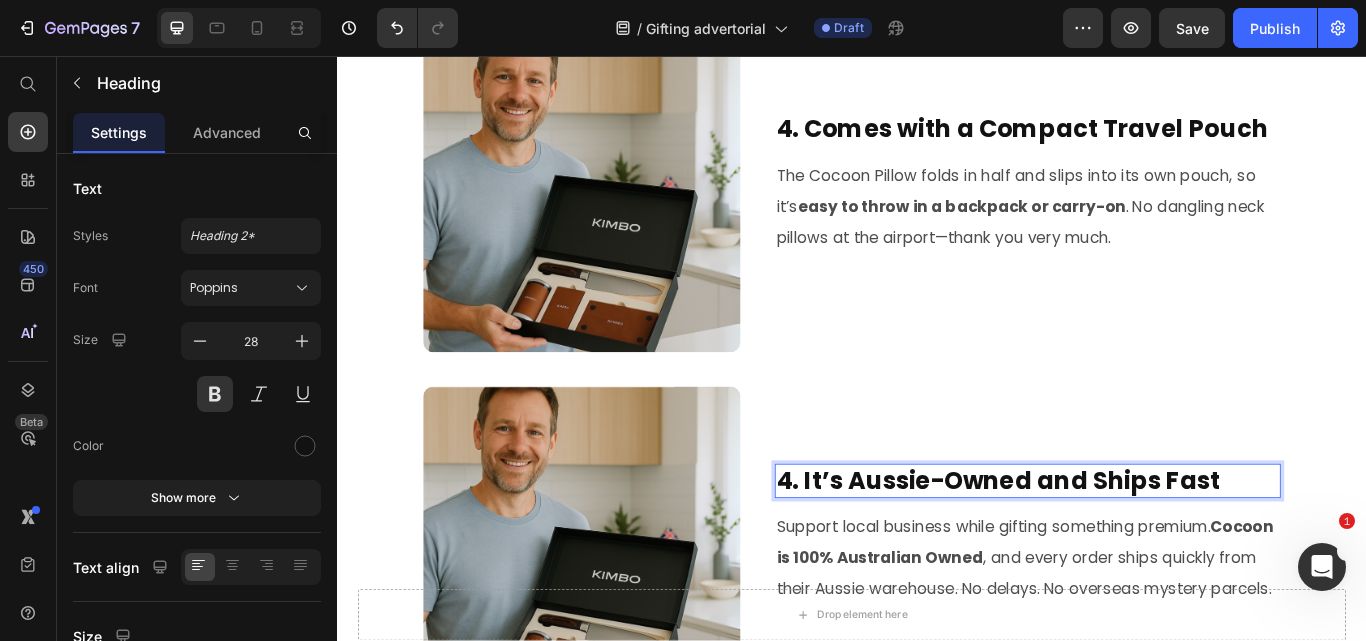 click on "4. It’s Aussie-Owned and Ships Fast" at bounding box center (1142, 552) 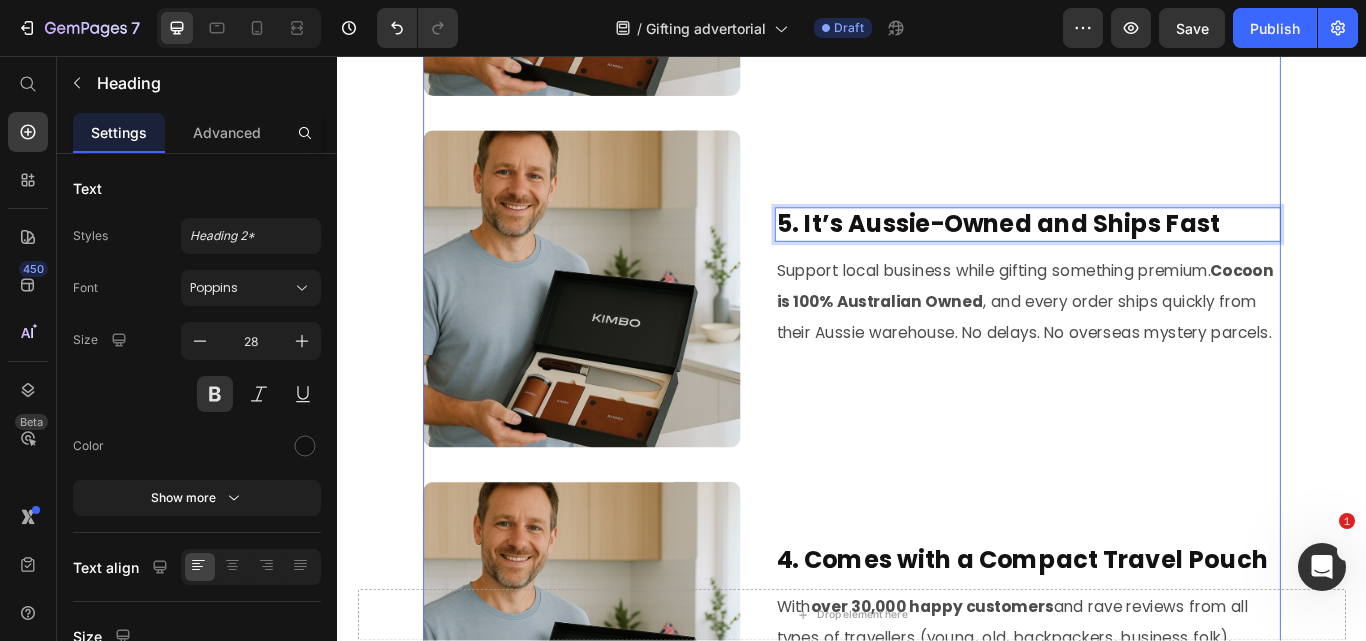 scroll, scrollTop: 2139, scrollLeft: 0, axis: vertical 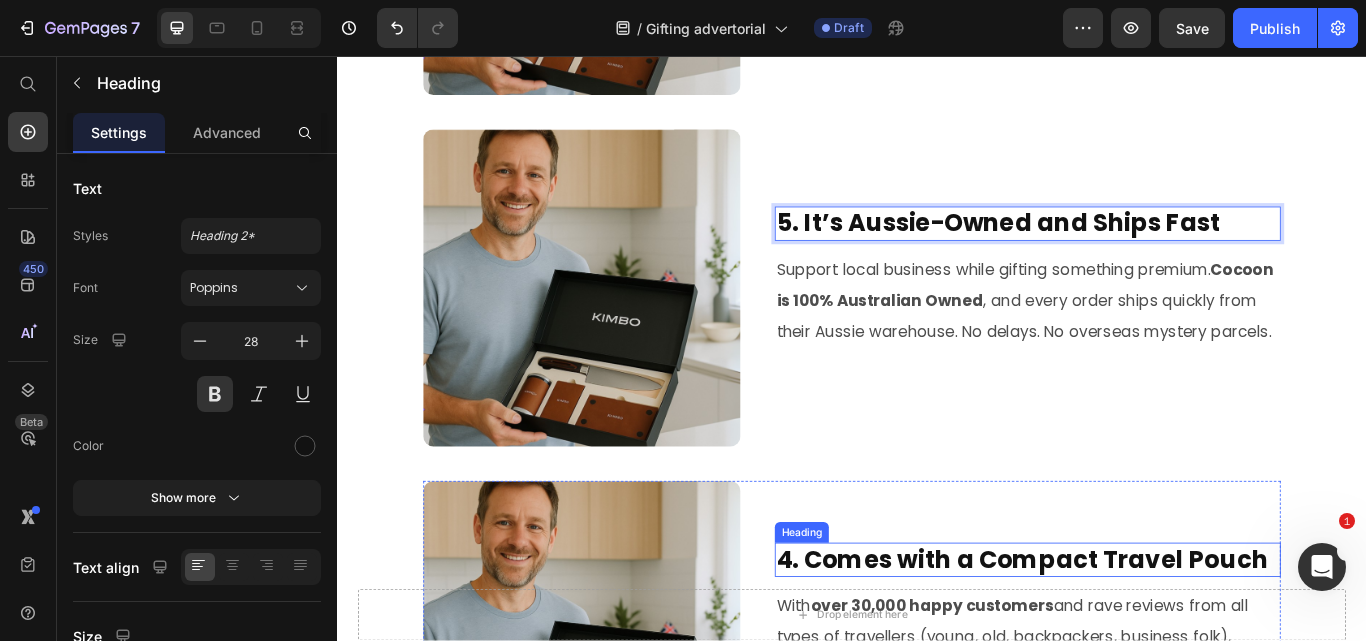click on "4. Comes with a Compact Travel Pouch" at bounding box center [1142, 644] 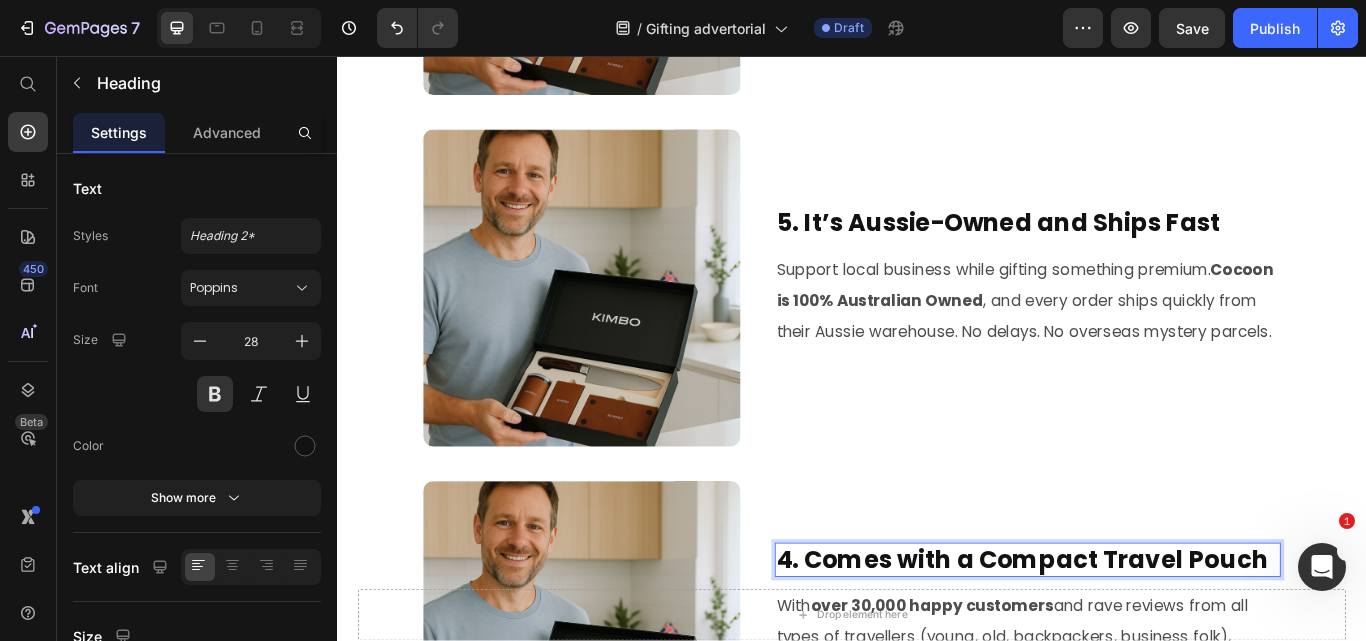 click on "4. Comes with a Compact Travel Pouch" at bounding box center [1142, 644] 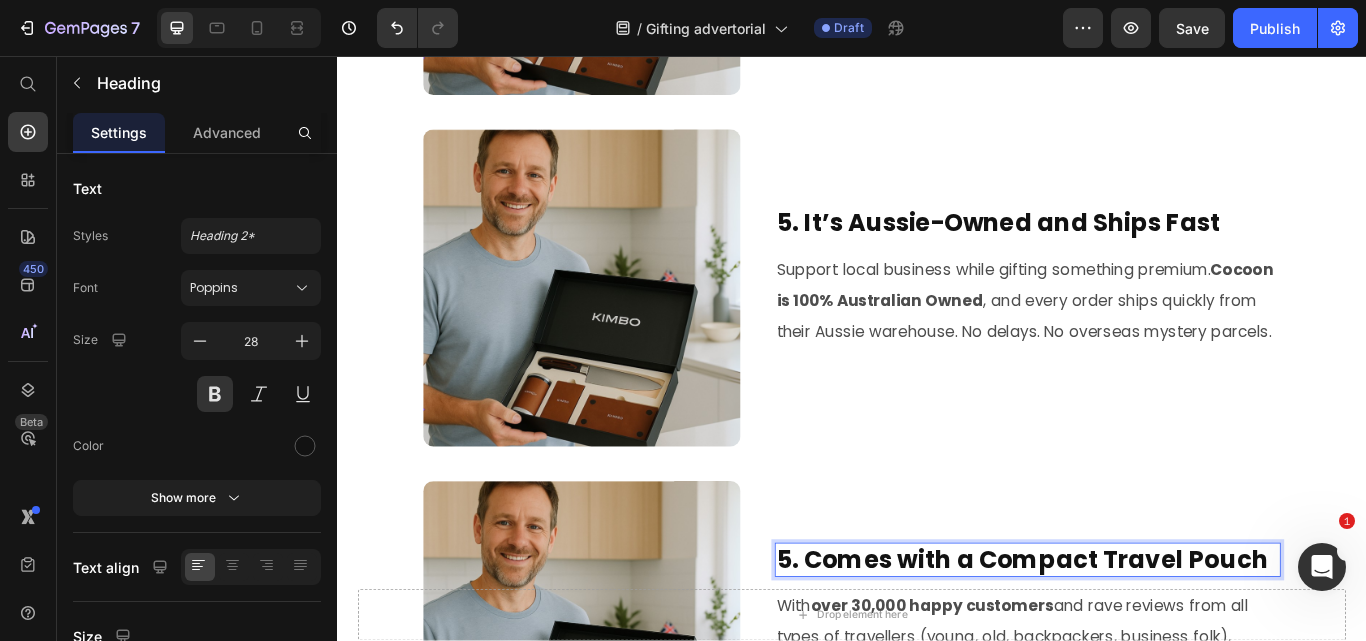 scroll, scrollTop: 84, scrollLeft: 0, axis: vertical 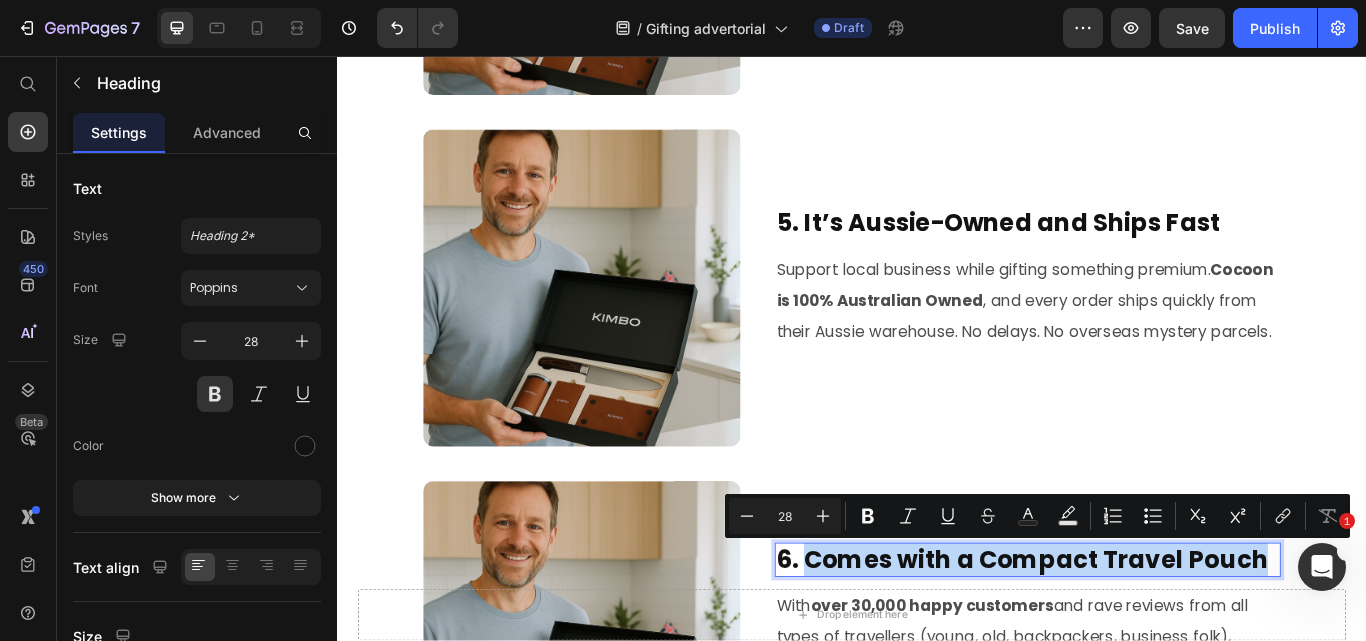 drag, startPoint x: 876, startPoint y: 642, endPoint x: 1406, endPoint y: 642, distance: 530 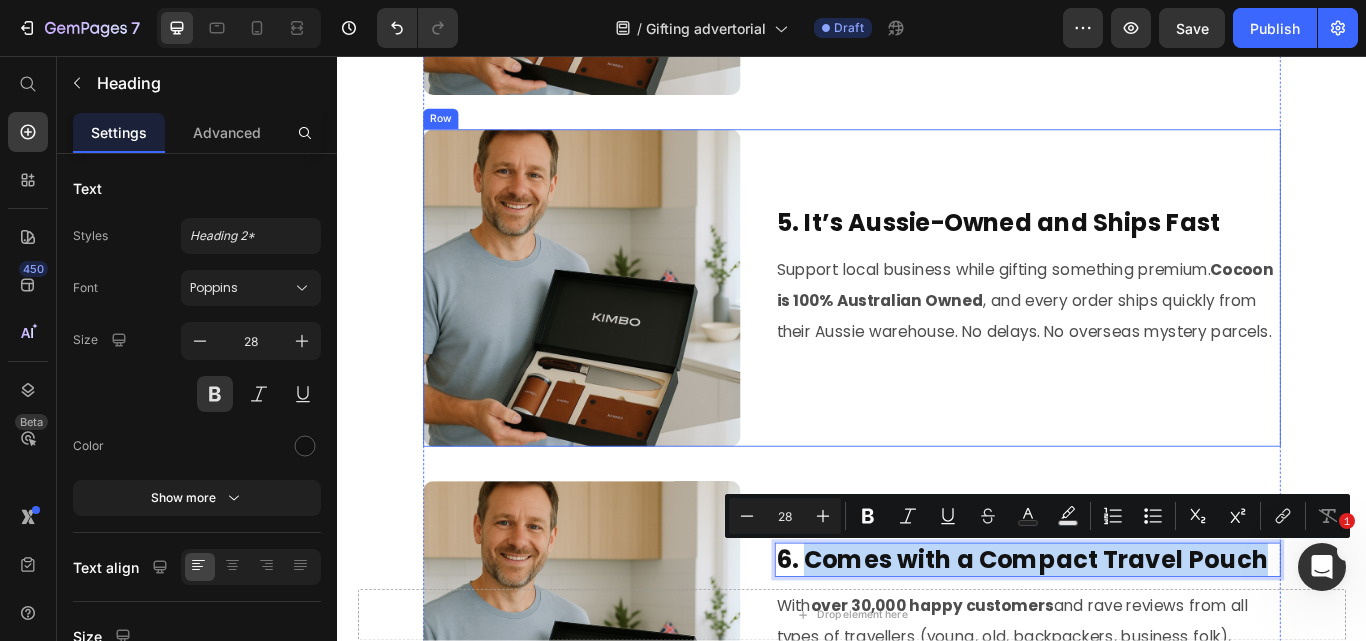 click on "5. It’s Aussie-Owned and Ships Fast" at bounding box center (1142, 252) 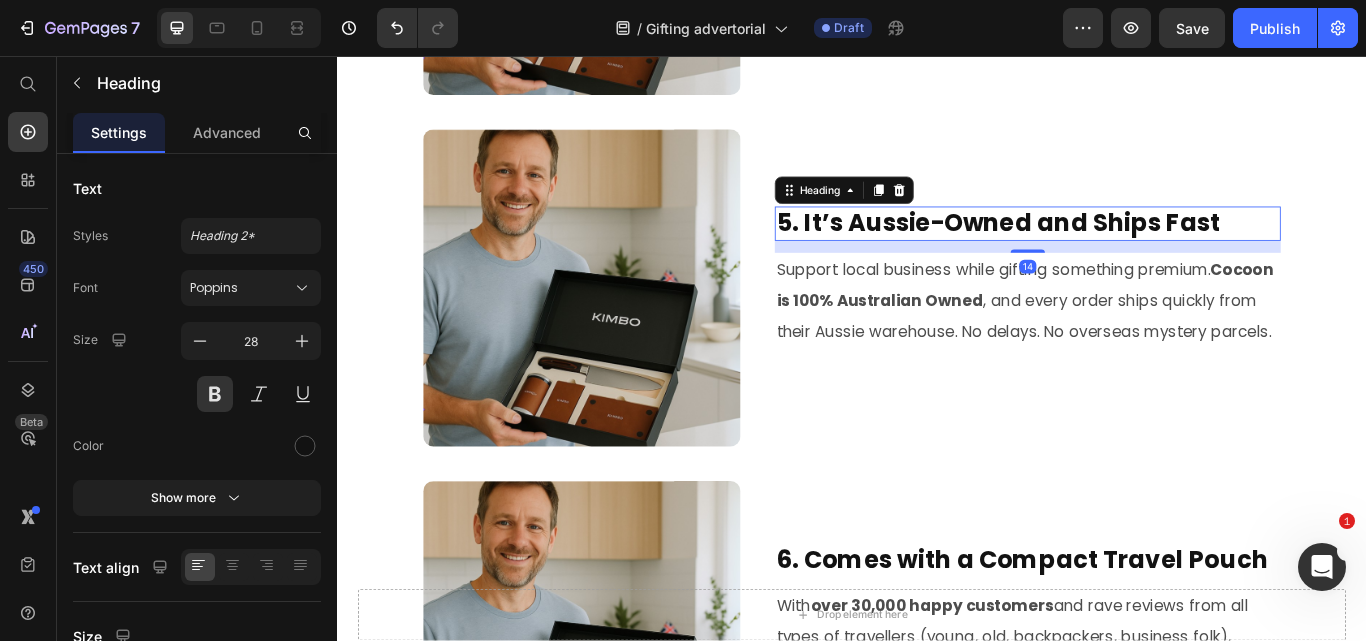 scroll, scrollTop: 0, scrollLeft: 0, axis: both 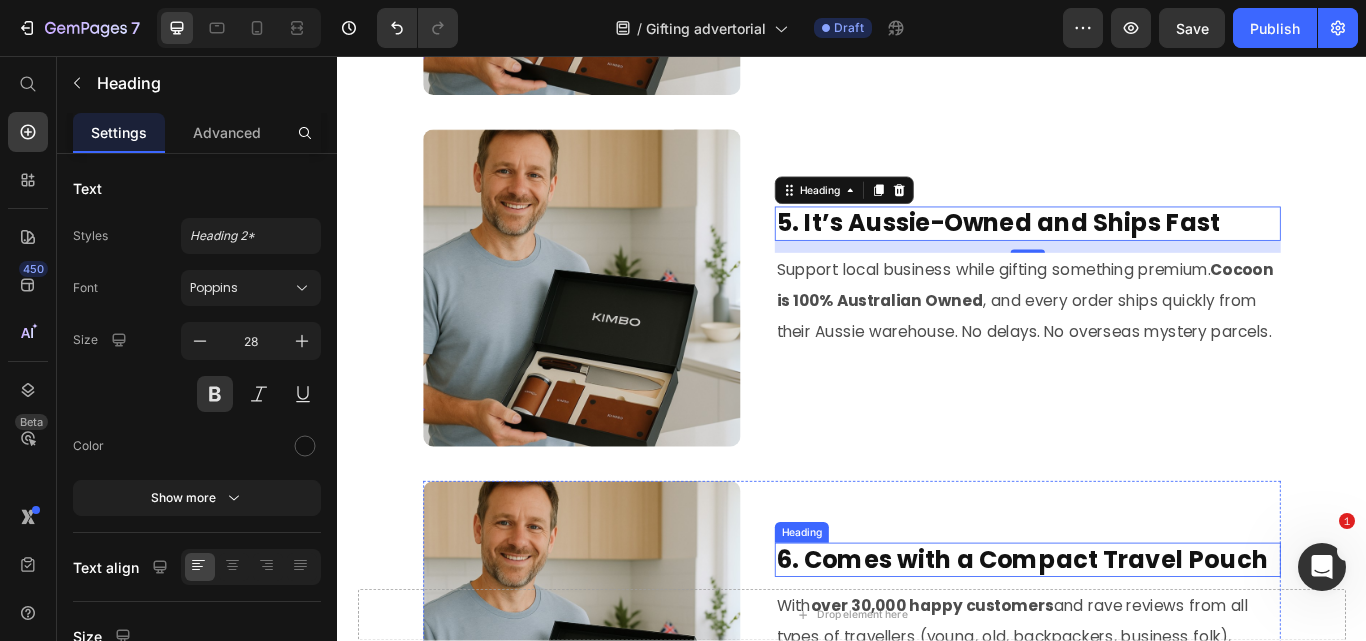 click on "6. Comes with a Compact Travel Pouch" at bounding box center (1142, 644) 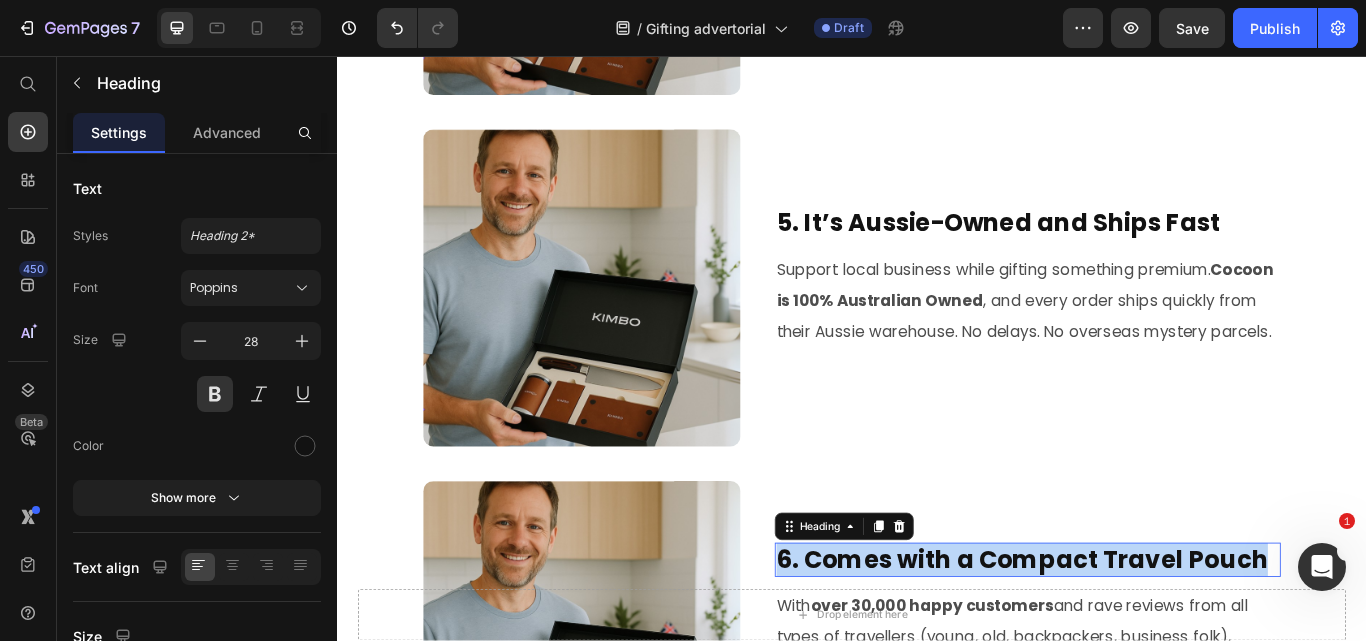 click on "6. Comes with a Compact Travel Pouch" at bounding box center [1142, 644] 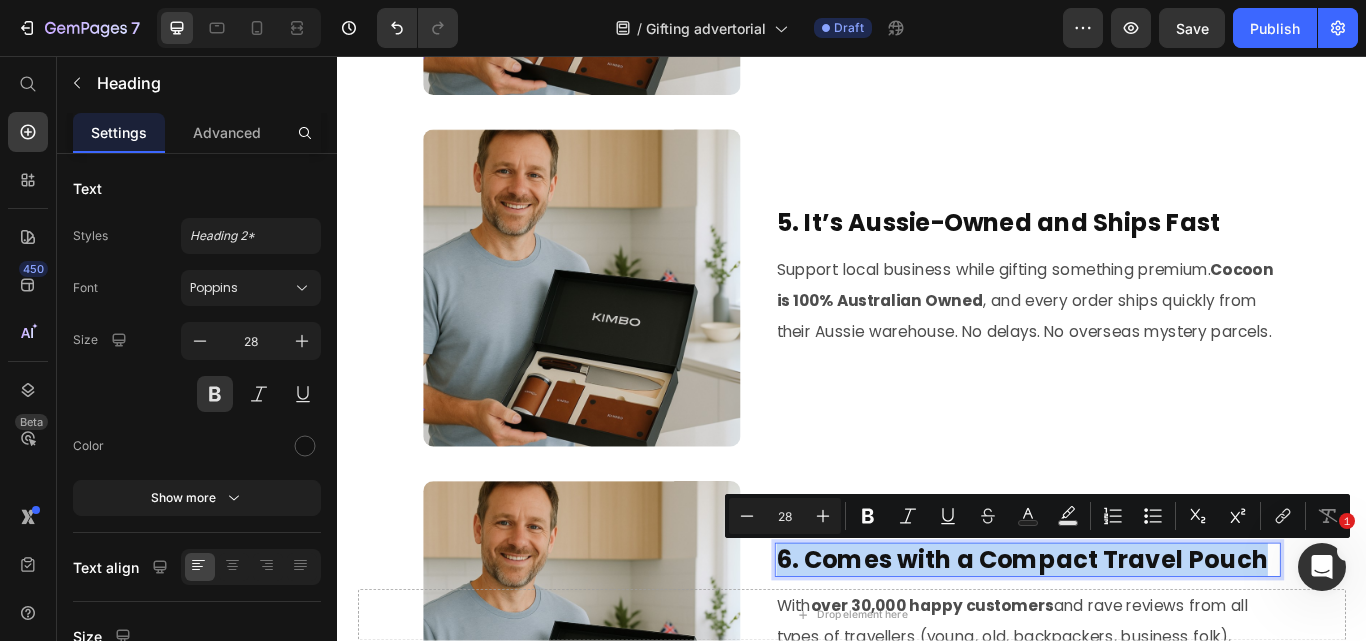 click on "6. Comes with a Compact Travel Pouch" at bounding box center (1142, 644) 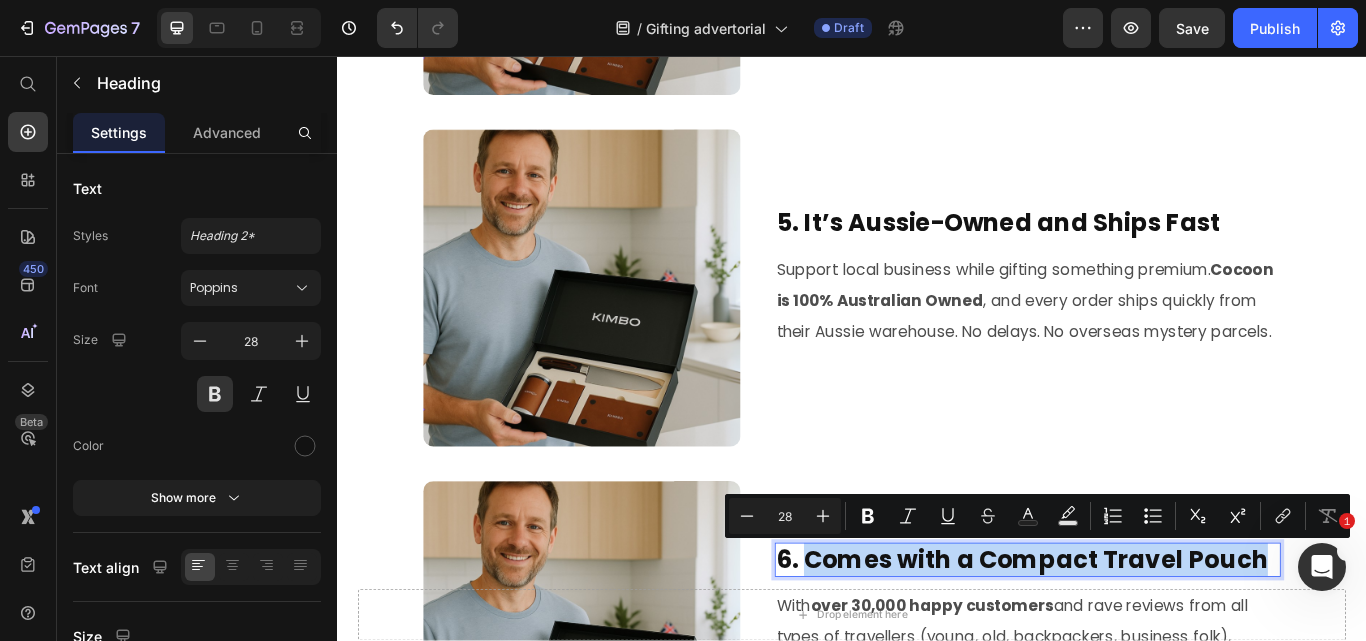 drag, startPoint x: 876, startPoint y: 639, endPoint x: 1464, endPoint y: 641, distance: 588.0034 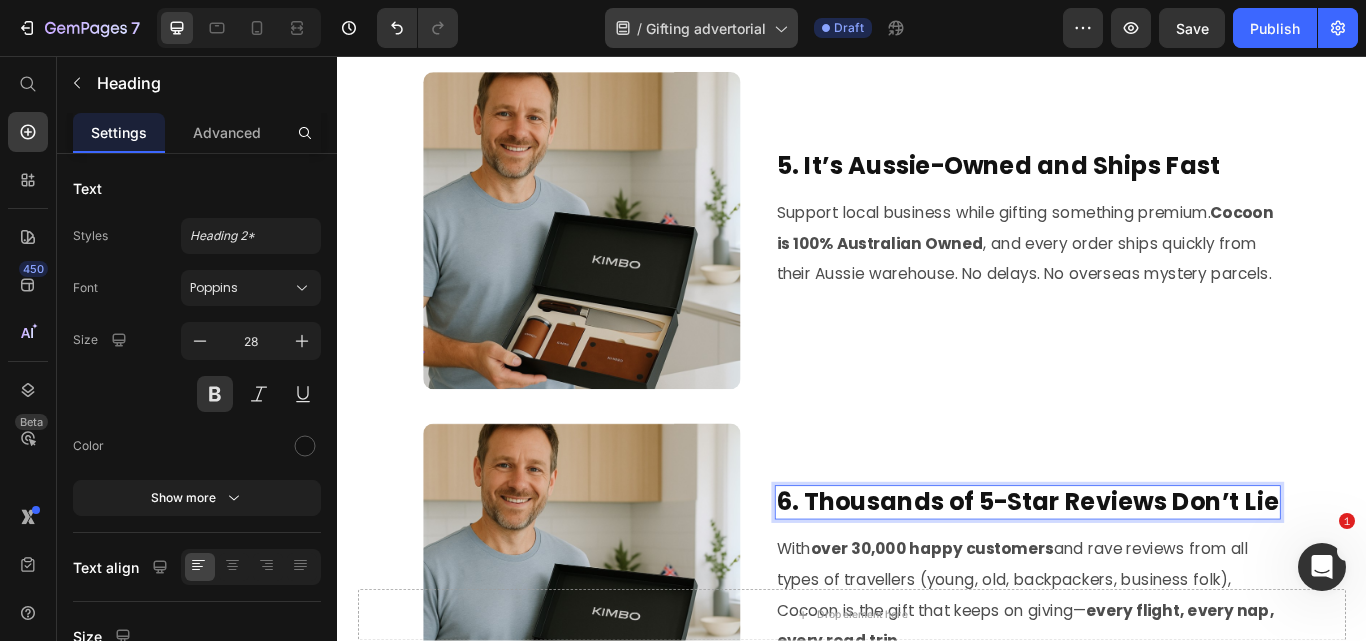 scroll, scrollTop: 2239, scrollLeft: 0, axis: vertical 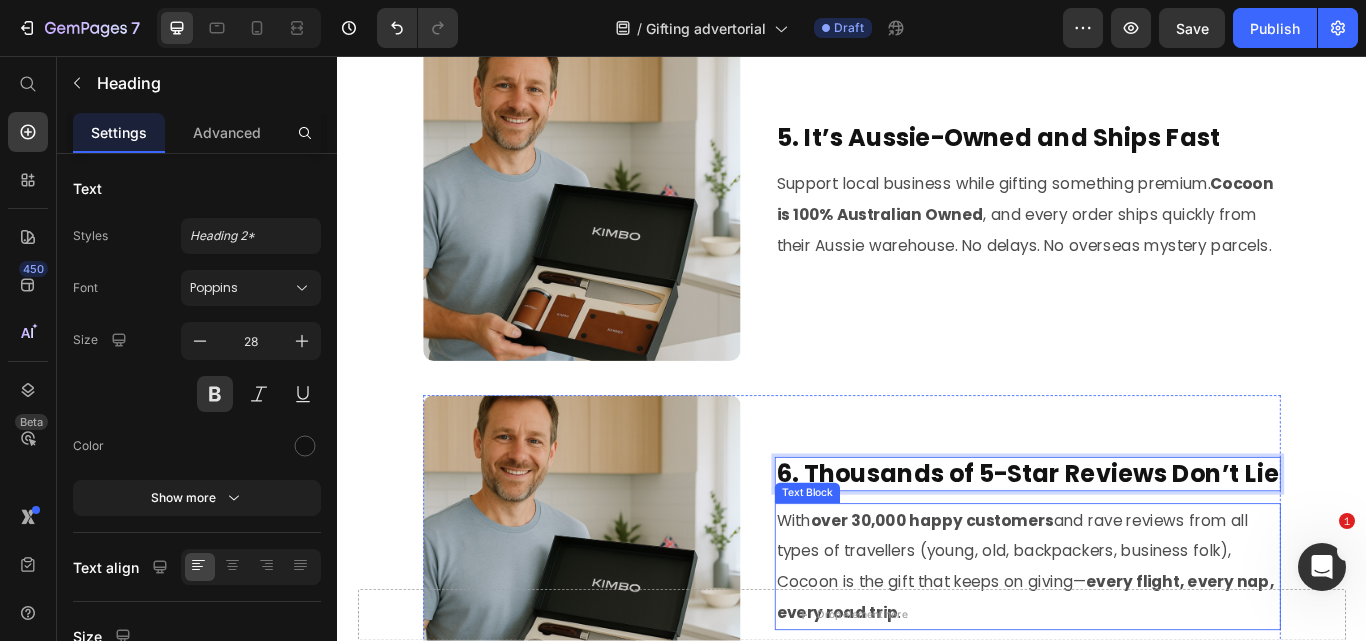 click on "With  over 30,000 happy customers  and rave reviews from all types of travellers (young, old, backpackers, business folk), Cocoon is the gift that keeps on giving— every flight, every nap, every road trip ." at bounding box center [1142, 652] 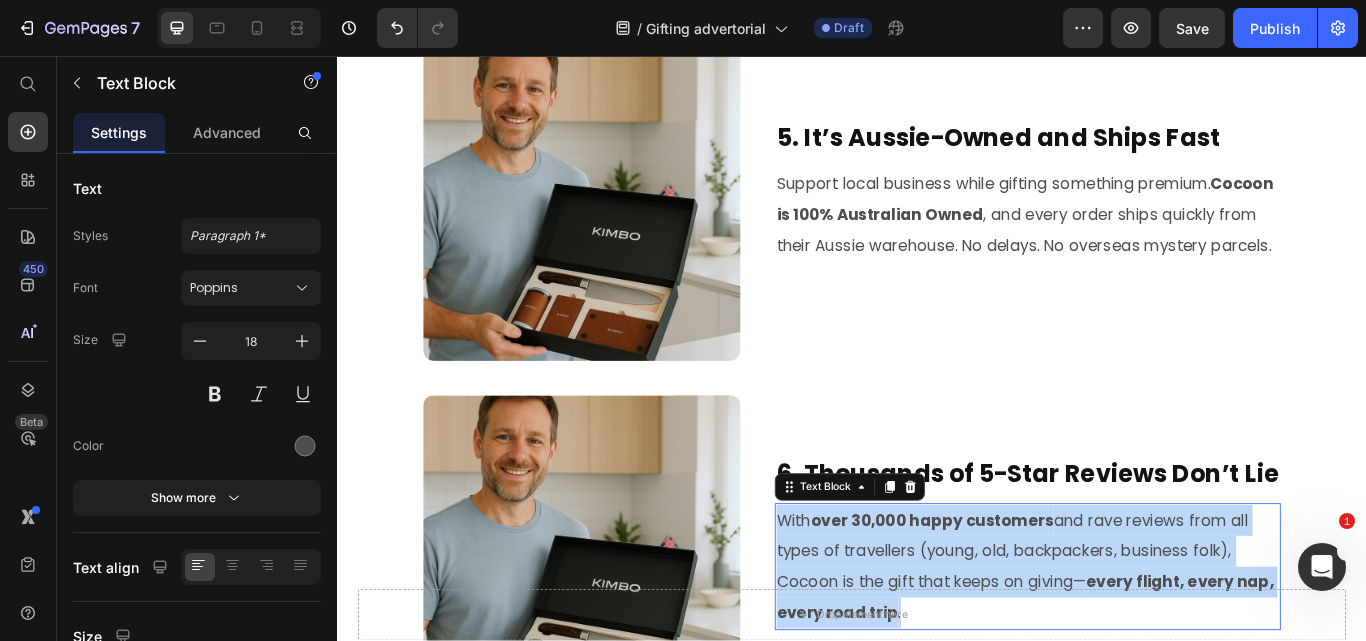 scroll, scrollTop: 0, scrollLeft: 0, axis: both 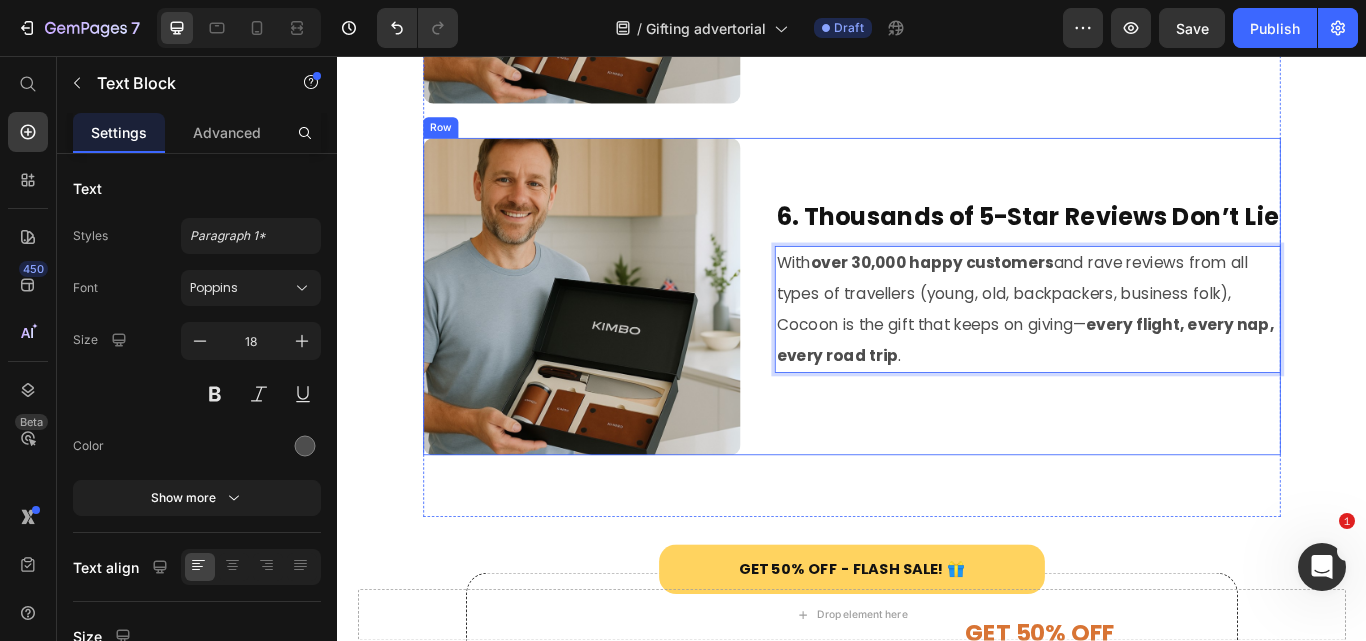 click on "Image By [NAME] [LAST] Text Block Last Updated July 04, 2025 Text Block Row Row Row Summary:   Finding a thoughtful, practical gift can be tough. Instead of choosing something forgettable, the Cocoon Travel Pillow offers comfort, quality, and real-world use for anyone who travels. Designed with support and portability in mind, it’s perfect for jetsetters, retirees, or anyone who values good sleep on the go. It’s the kind of gift they’ll actually use—and one you might just end up keeping for yourself. Text Block Keep reading to learn more! Text Block 1. Bring back the love of cooking  Heading Image 1. It’s Actually Supportive (Unlike Every Other Travel Pillow)  Heading Forget the floppy U-shapes and inflatable gimmicks. The Cocoon Pillow wraps around the neck and chin for full 360° support— no more head flopping or neck kinks  mid-flight. Text Block Row 2. Sharpening Made Easy – No Experience Needed Image" at bounding box center (937, -905) 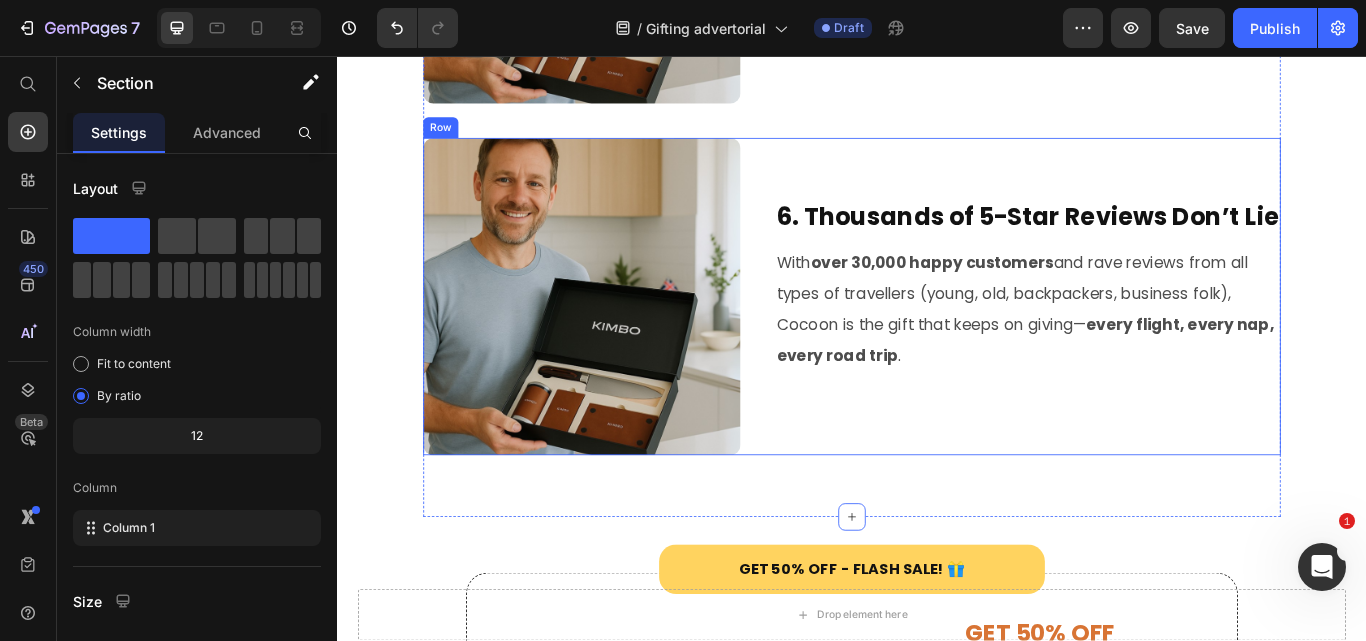 click on "6. Thousands of 5-Star Reviews Don’t Lie Heading With  over 30,000 happy customers  and rave reviews from all types of travellers (young, old, backpackers, business folk), Cocoon is the gift that keeps on giving— every flight, every nap, every road trip . Text Block" at bounding box center (1142, 337) 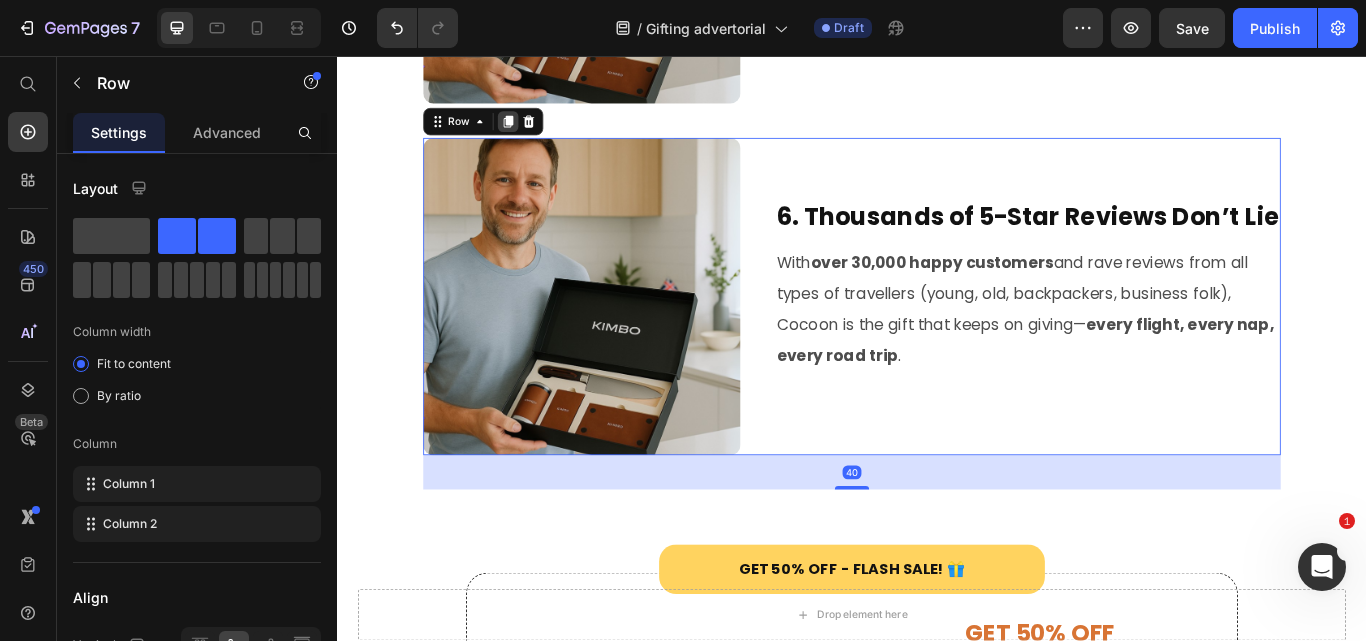 click at bounding box center (536, 133) 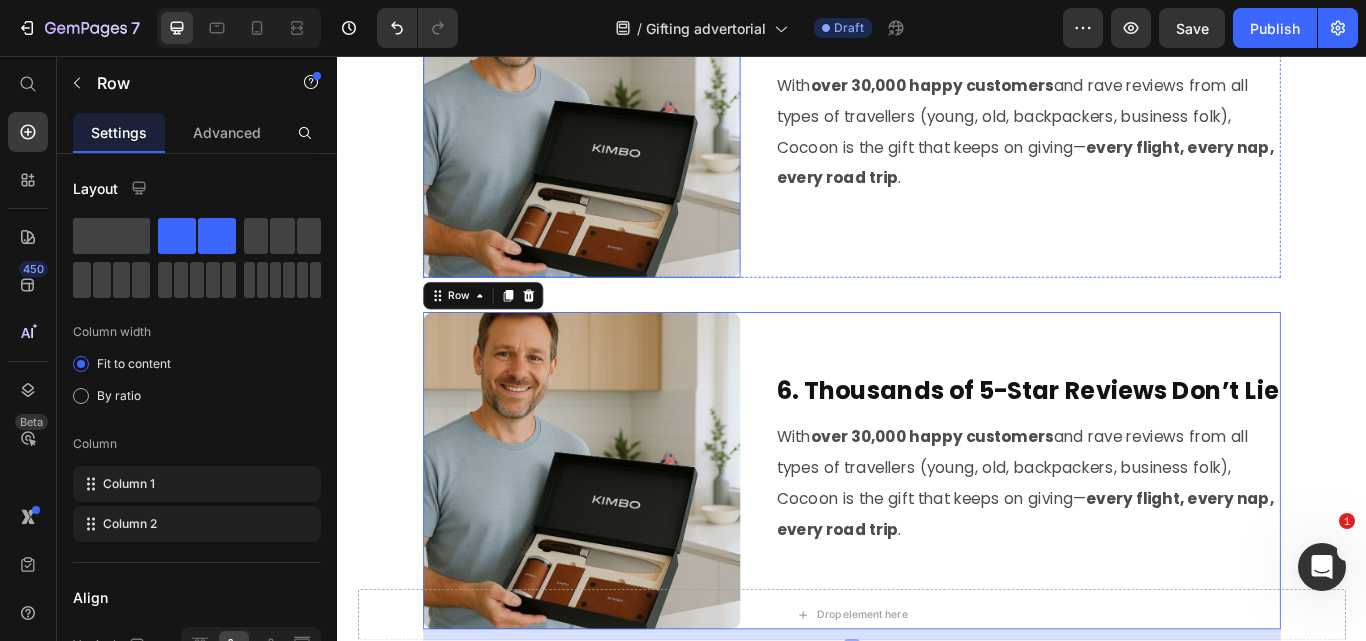 scroll, scrollTop: 2975, scrollLeft: 0, axis: vertical 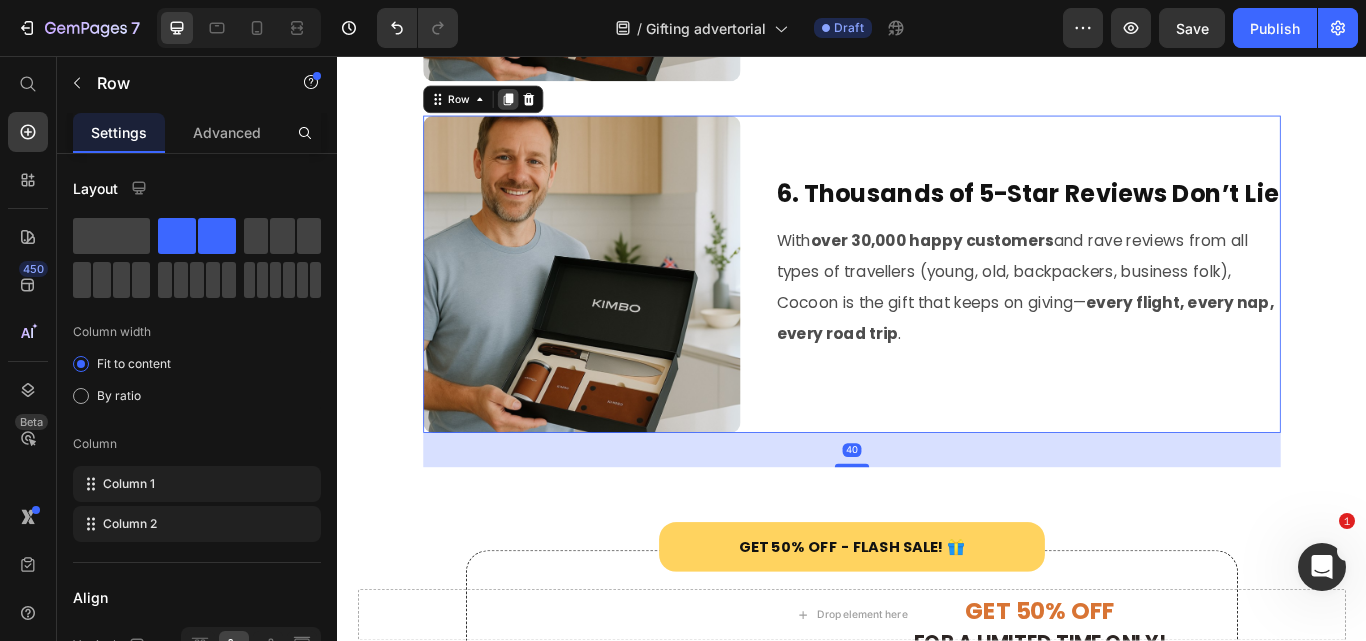 click 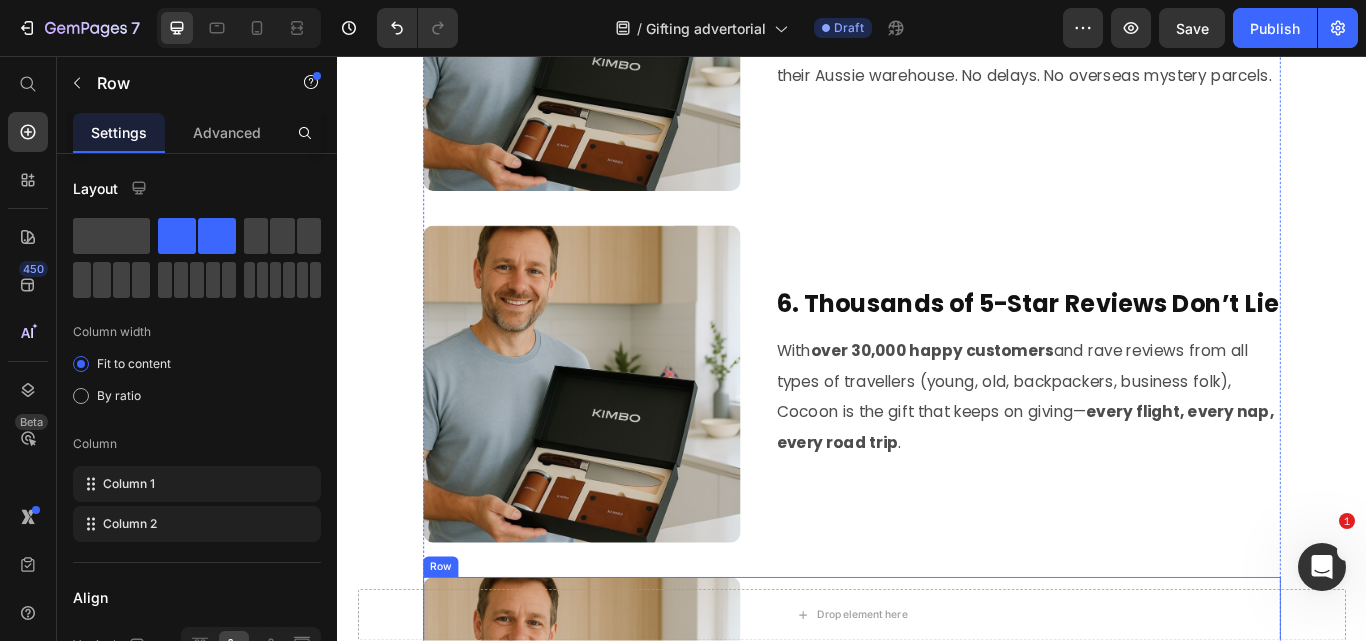 scroll, scrollTop: 2685, scrollLeft: 0, axis: vertical 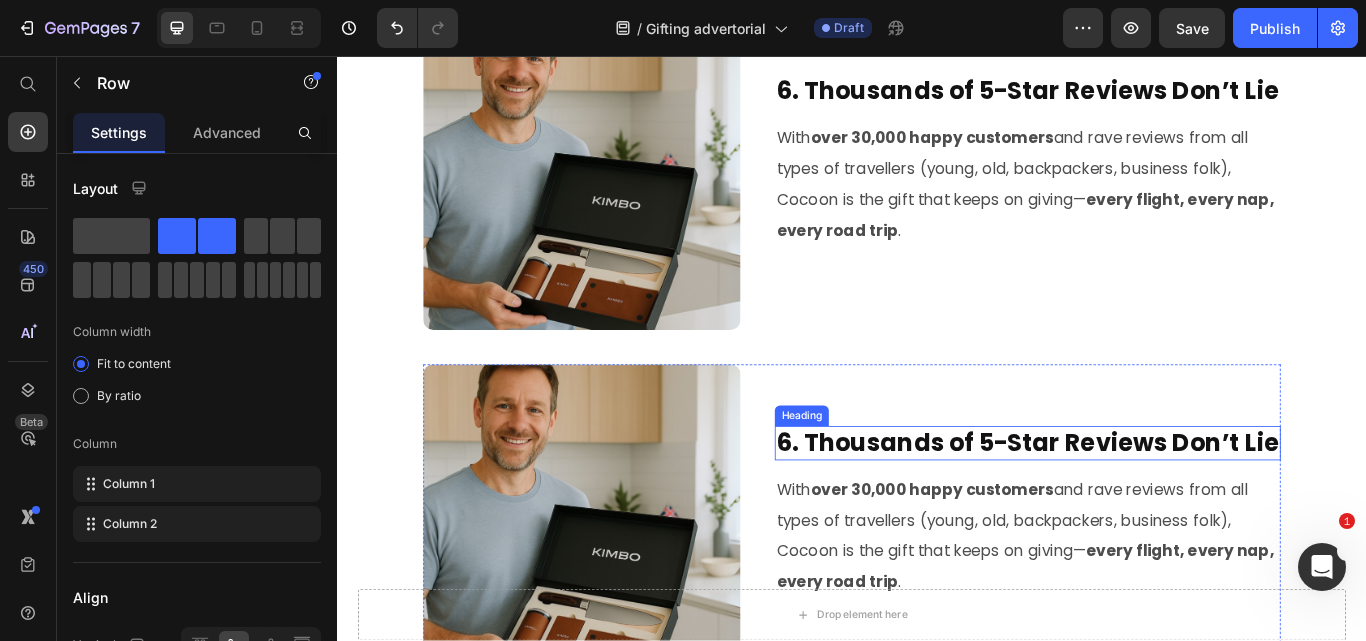 click on "6. Thousands of 5-Star Reviews Don’t Lie" at bounding box center (1142, 508) 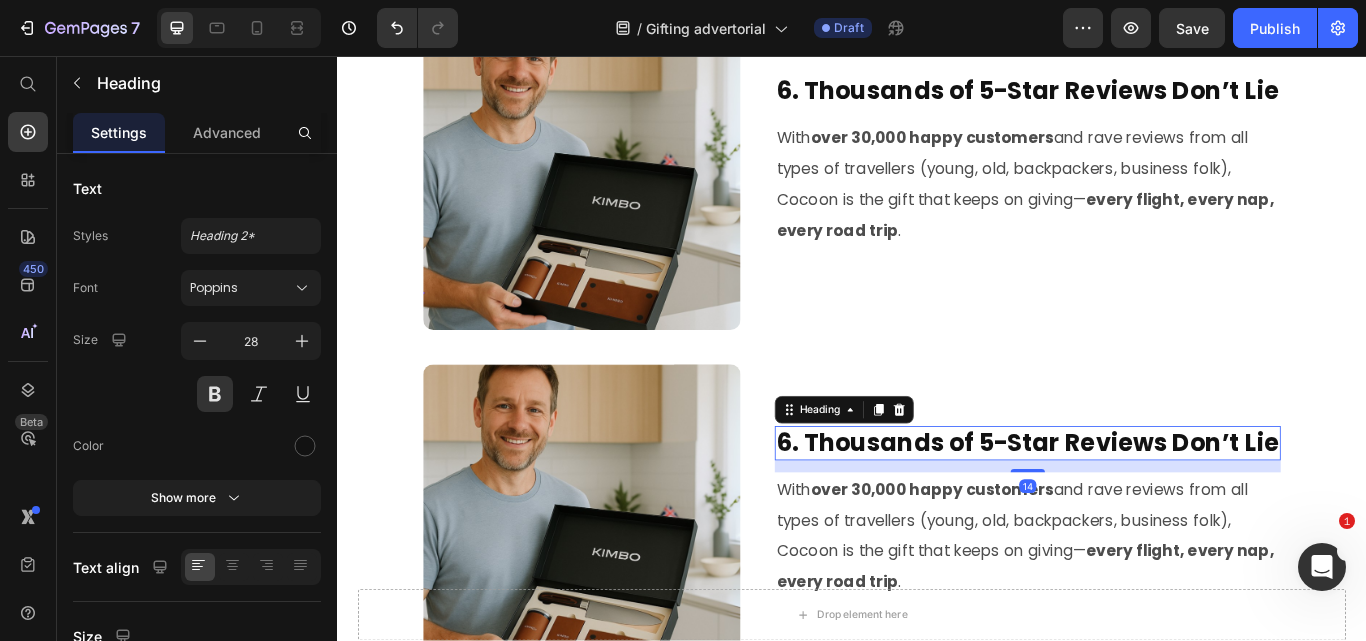 click on "6. Thousands of 5-Star Reviews Don’t Lie" at bounding box center [1142, 508] 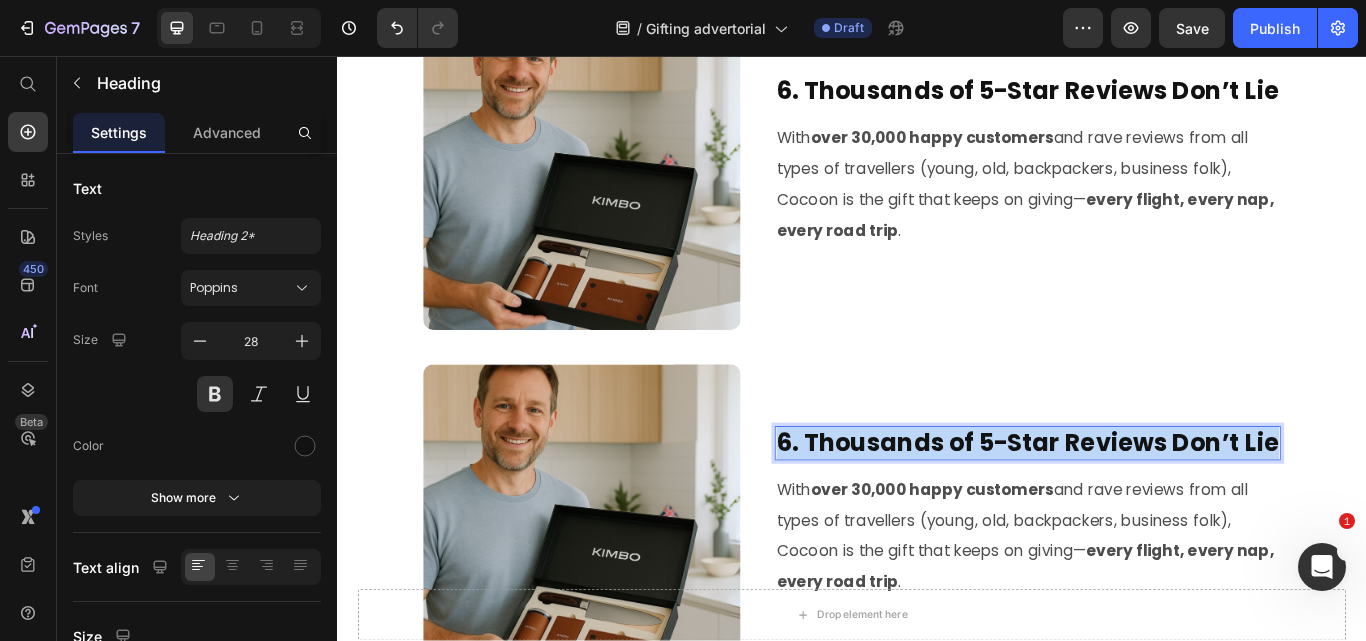 click on "6. Thousands of 5-Star Reviews Don’t Lie" at bounding box center [1142, 508] 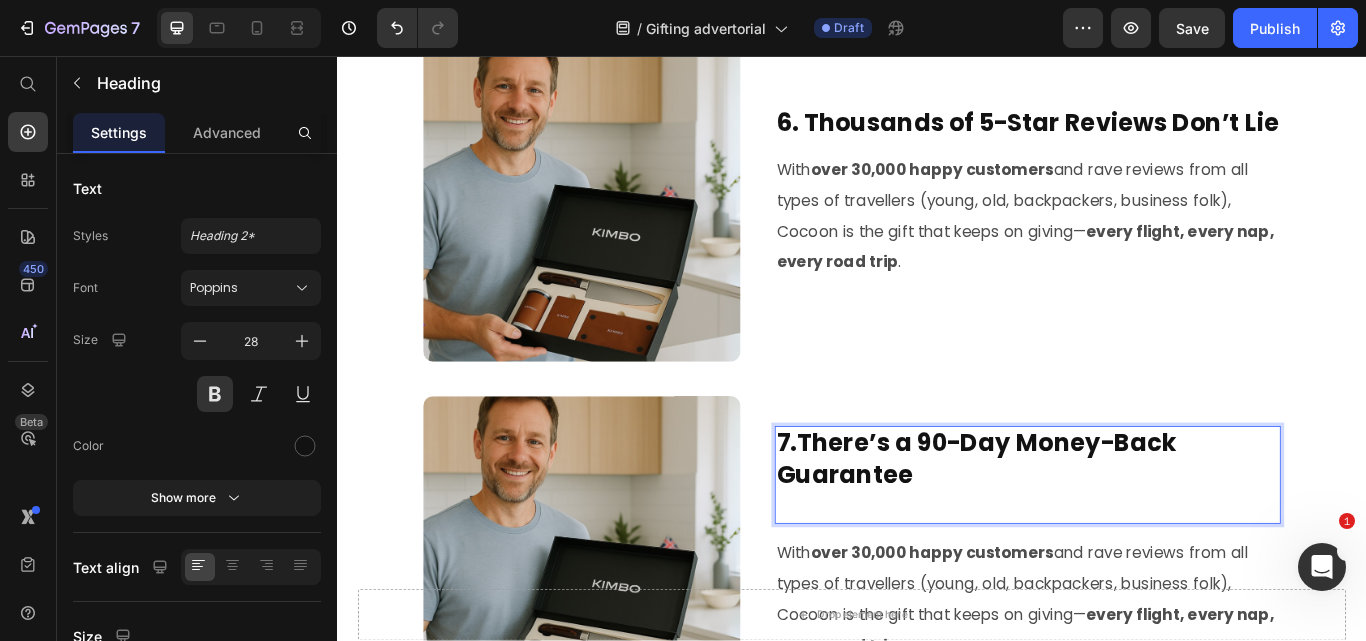scroll, scrollTop: 2667, scrollLeft: 0, axis: vertical 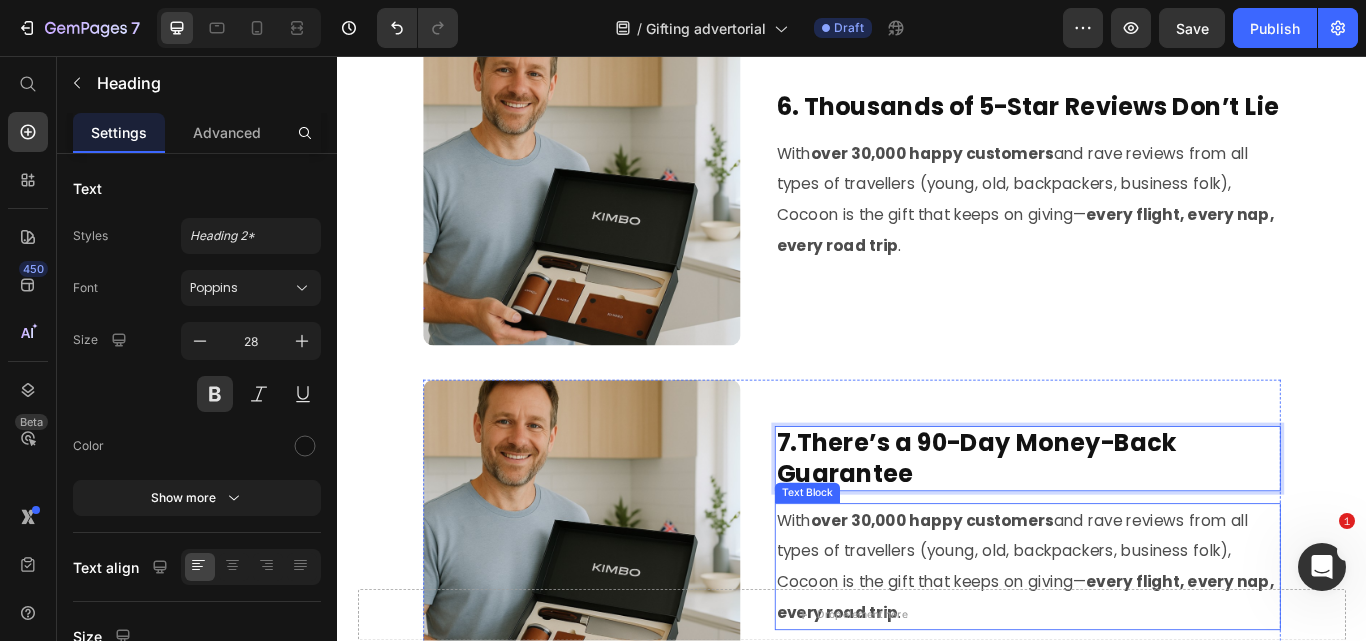click on "With  over 30,000 happy customers  and rave reviews from all types of travellers (young, old, backpackers, business folk), Cocoon is the gift that keeps on giving— every flight, every nap, every road trip ." at bounding box center [1142, 652] 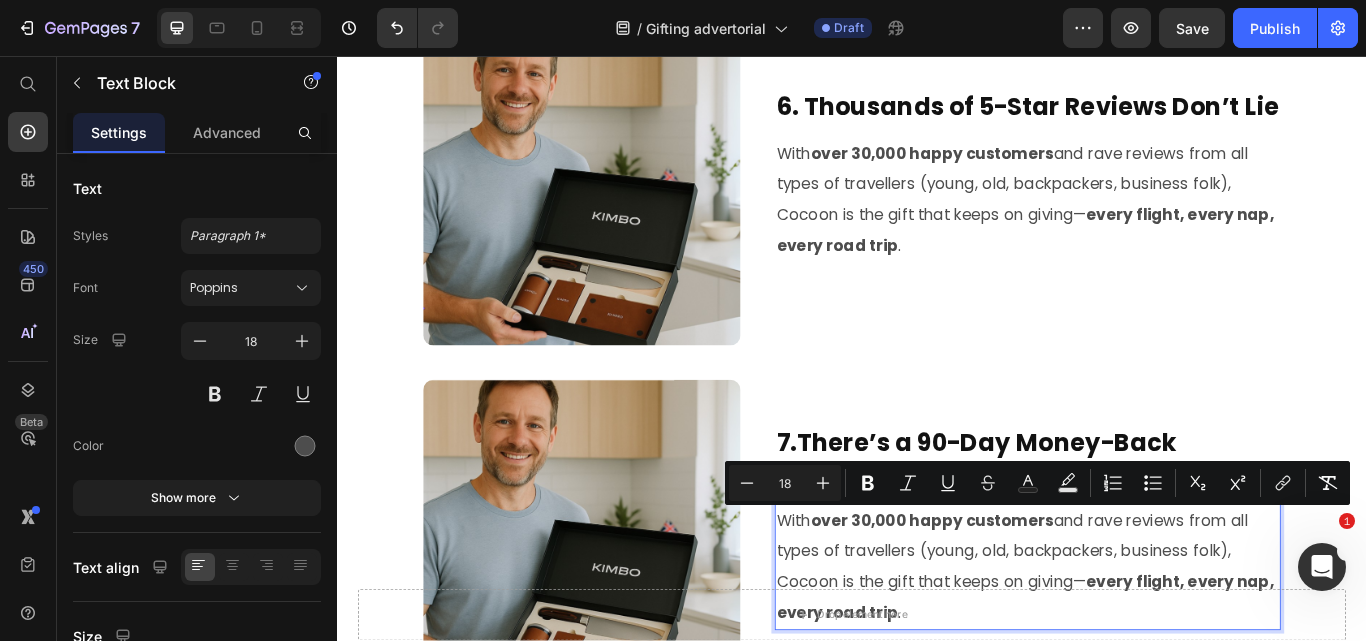 scroll, scrollTop: 79, scrollLeft: 0, axis: vertical 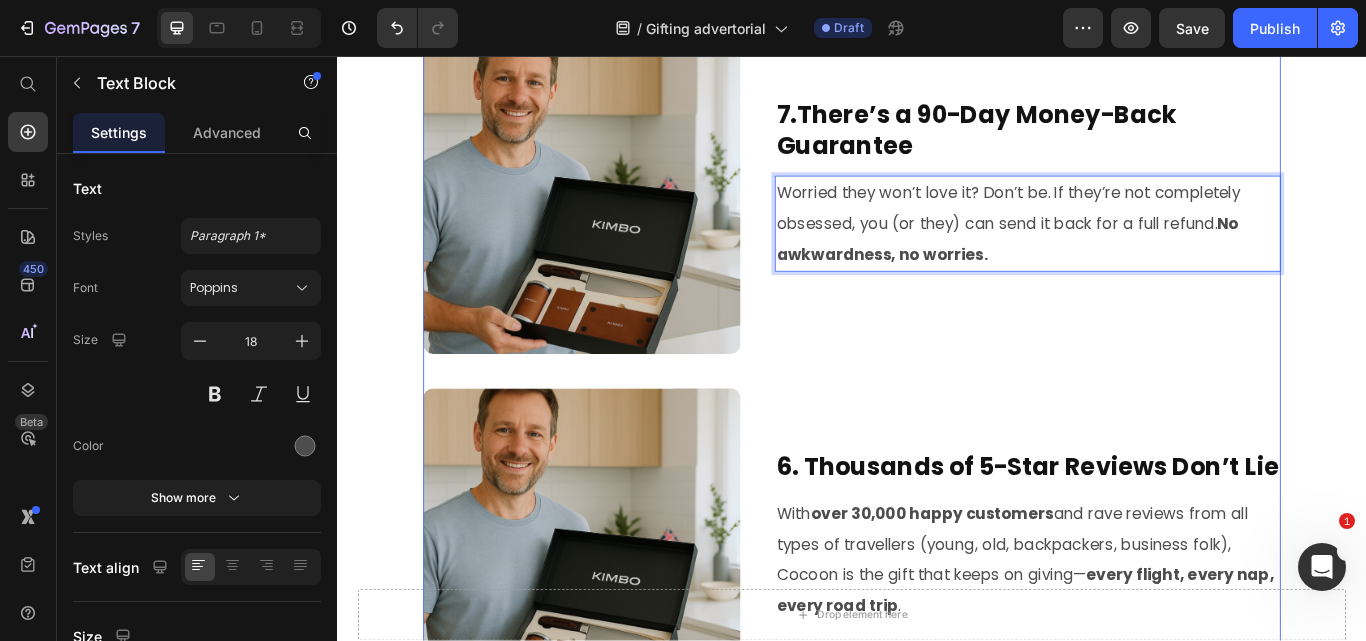 click on "Image By [NAME] [LAST] Text Block Last Updated July 04, 2025 Text Block Row Row Row Summary:   Finding a thoughtful, practical gift can be tough. Instead of choosing something forgettable, the Cocoon Travel Pillow offers comfort, quality, and real-world use for anyone who travels. Designed with support and portability in mind, it’s perfect for jetsetters, retirees, or anyone who values good sleep on the go. It’s the kind of gift they’ll actually use—and one you might just end up keeping for yourself. Text Block Keep reading to learn more! Text Block 1. Bring back the love of cooking  Heading Image 1. It’s Actually Supportive (Unlike Every Other Travel Pillow)  Heading Forget the floppy U-shapes and inflatable gimmicks. The Cocoon Pillow wraps around the neck and chin for full 360° support— no more head flopping or neck kinks  mid-flight. Text Block Row 2. Sharpening Made Easy – No Experience Needed Image" at bounding box center [937, -1023] 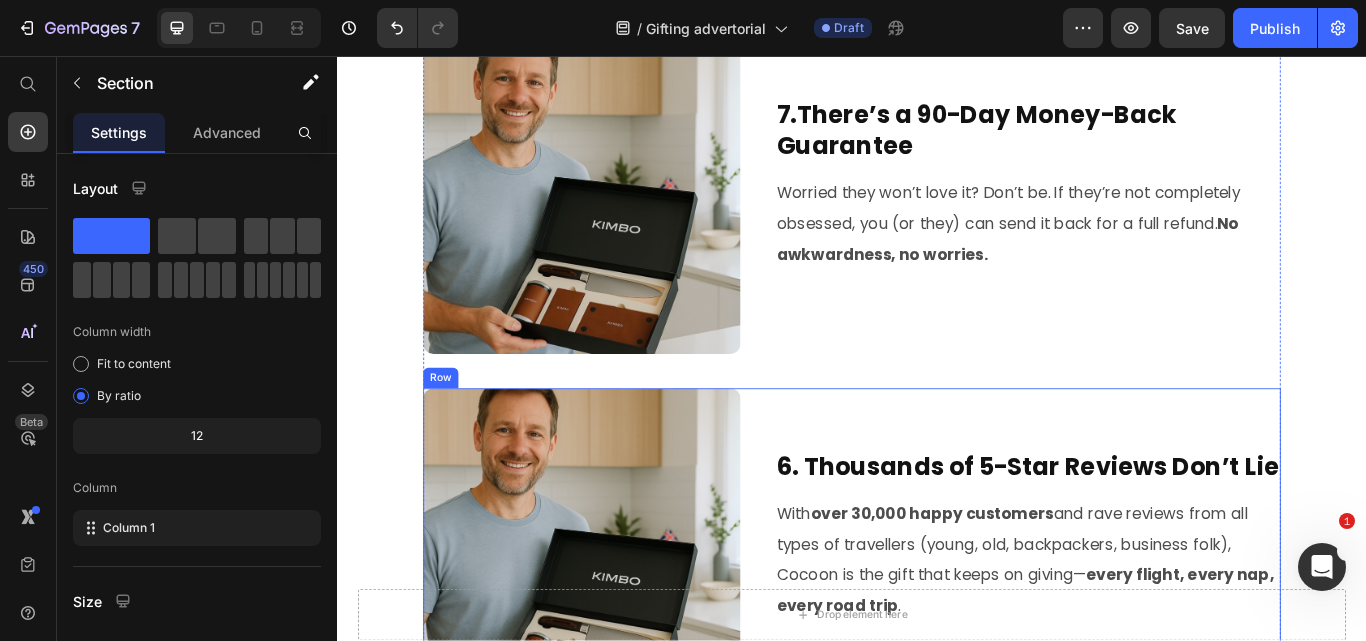 scroll, scrollTop: 0, scrollLeft: 0, axis: both 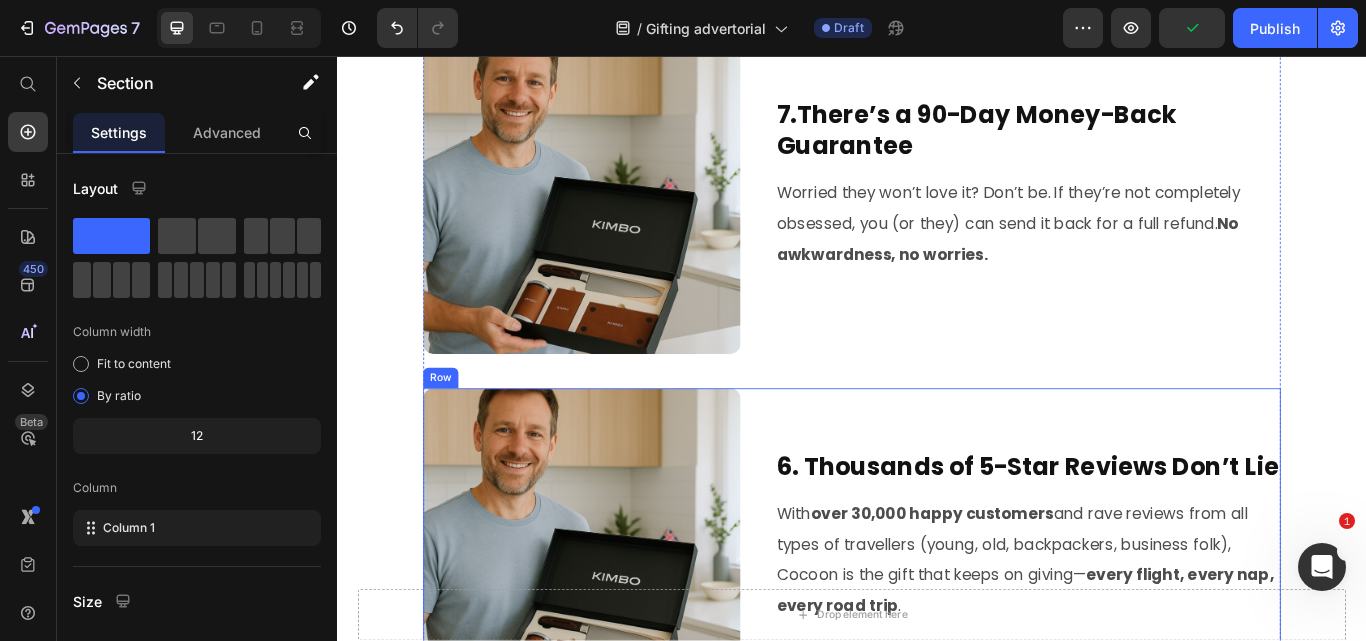 click on "6. Thousands of 5-Star Reviews Don’t Lie Heading With  over 30,000 happy customers  and rave reviews from all types of travellers (young, old, backpackers, business folk), Cocoon is the gift that keeps on giving— every flight, every nap, every road trip . Text Block" at bounding box center (1142, 629) 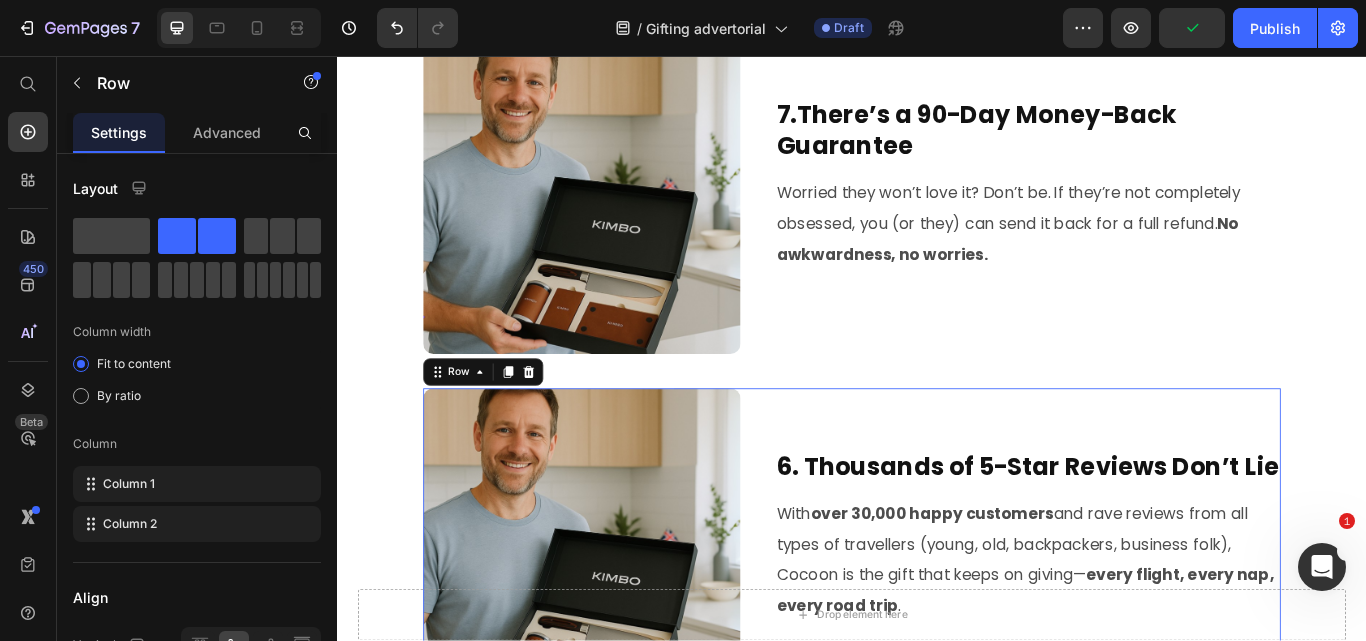 click on "Row" at bounding box center [507, 425] 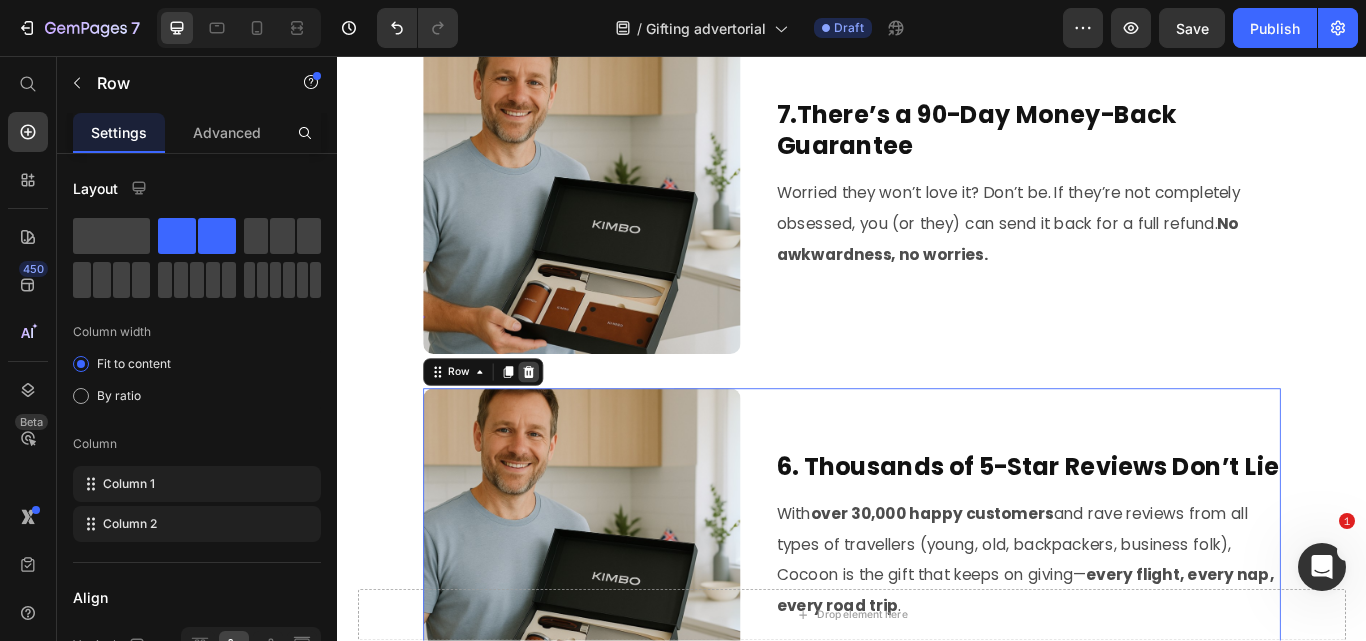 click 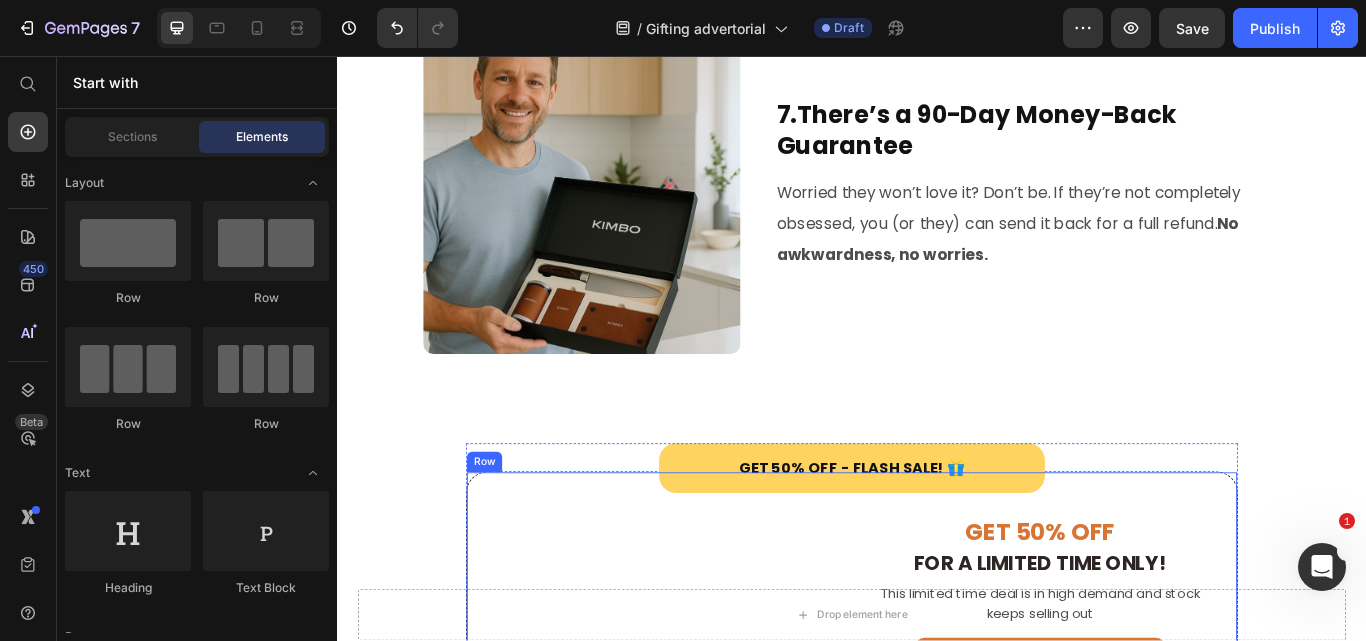 scroll, scrollTop: 3367, scrollLeft: 0, axis: vertical 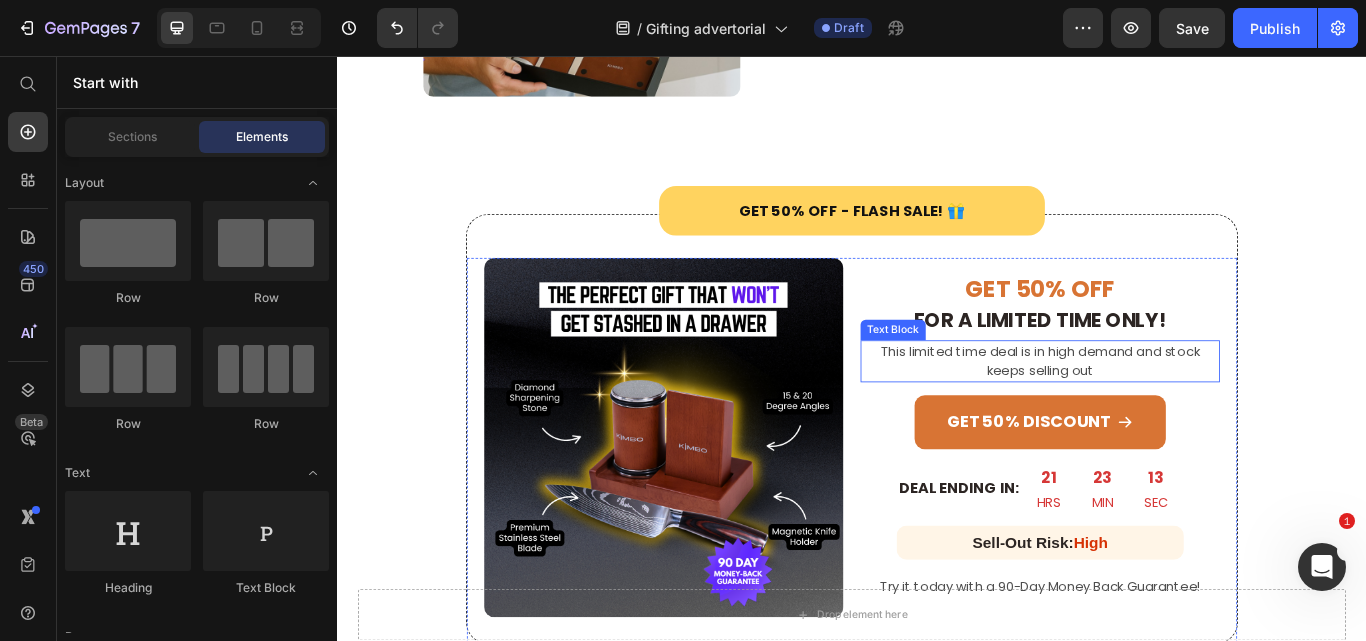 click on "This limited time deal is in high demand and stock keeps selling out" at bounding box center [1156, 412] 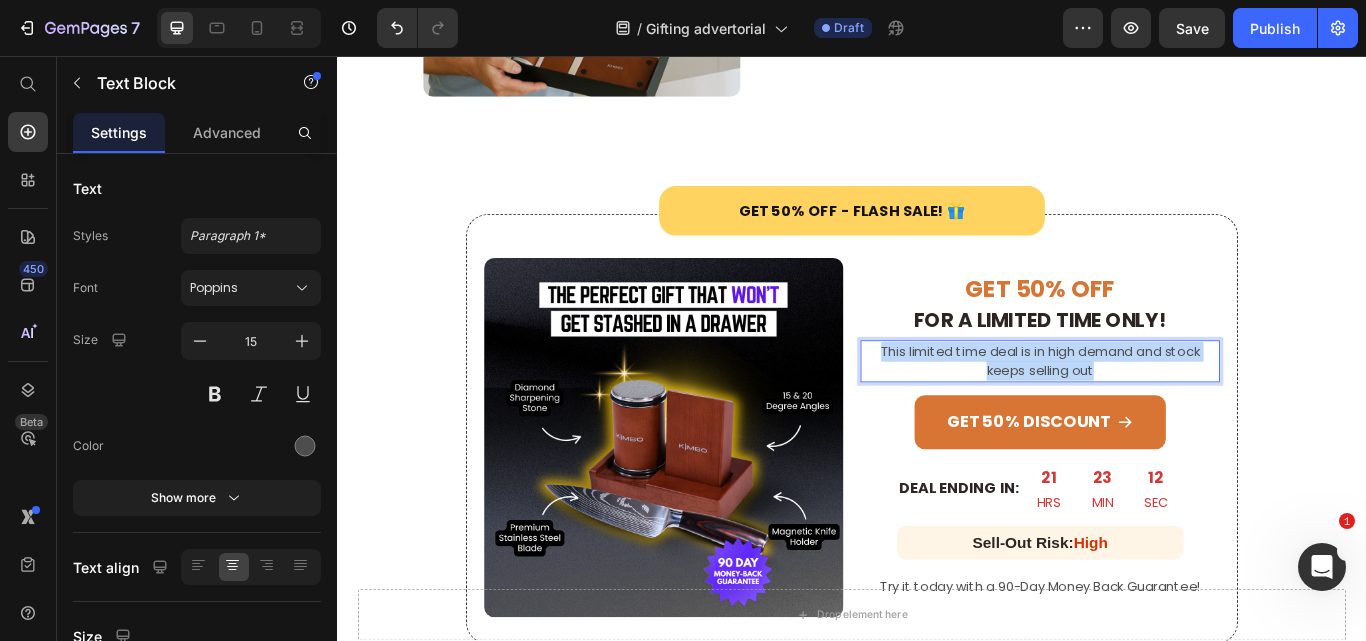 click on "This limited time deal is in high demand and stock keeps selling out" at bounding box center [1156, 412] 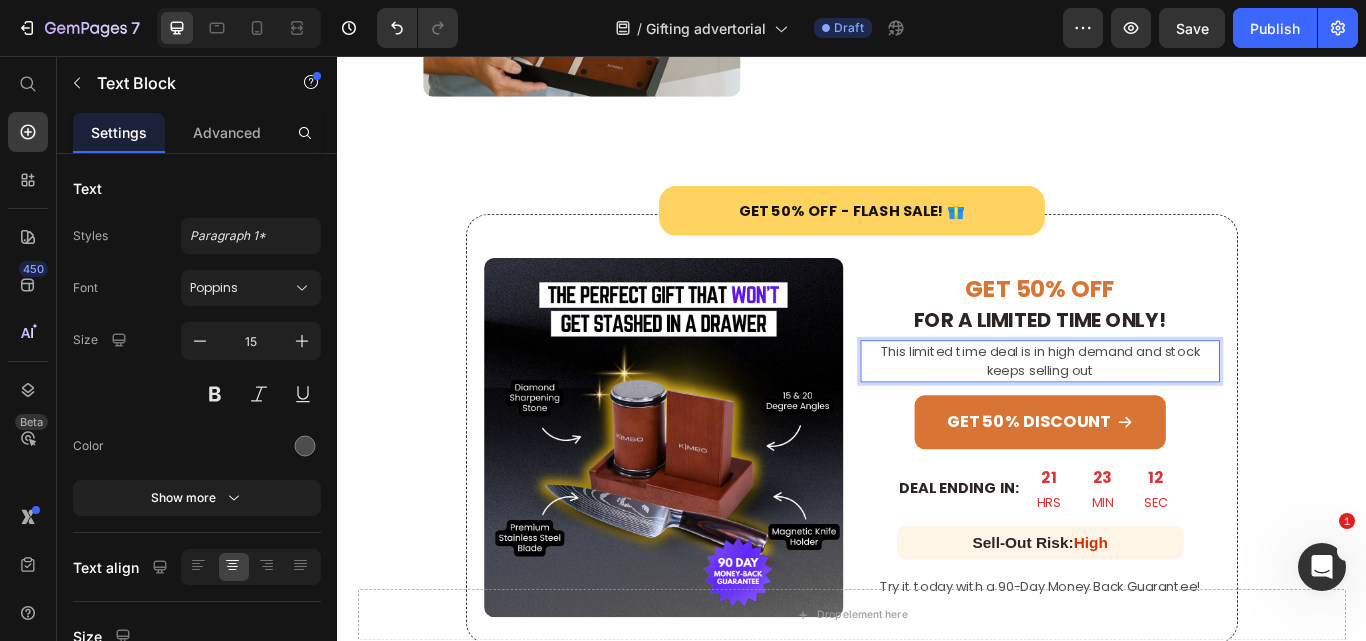 scroll, scrollTop: 3378, scrollLeft: 0, axis: vertical 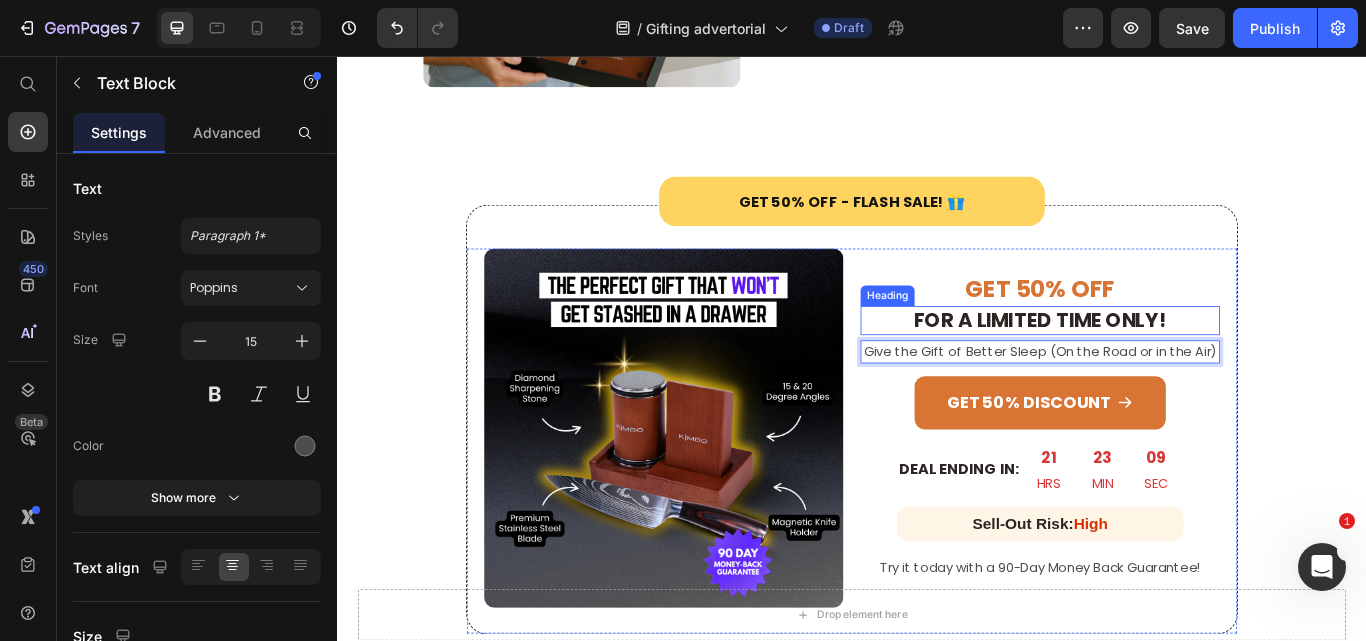 click on "FOR A LIMITED TIME ONLY!" at bounding box center [1157, 364] 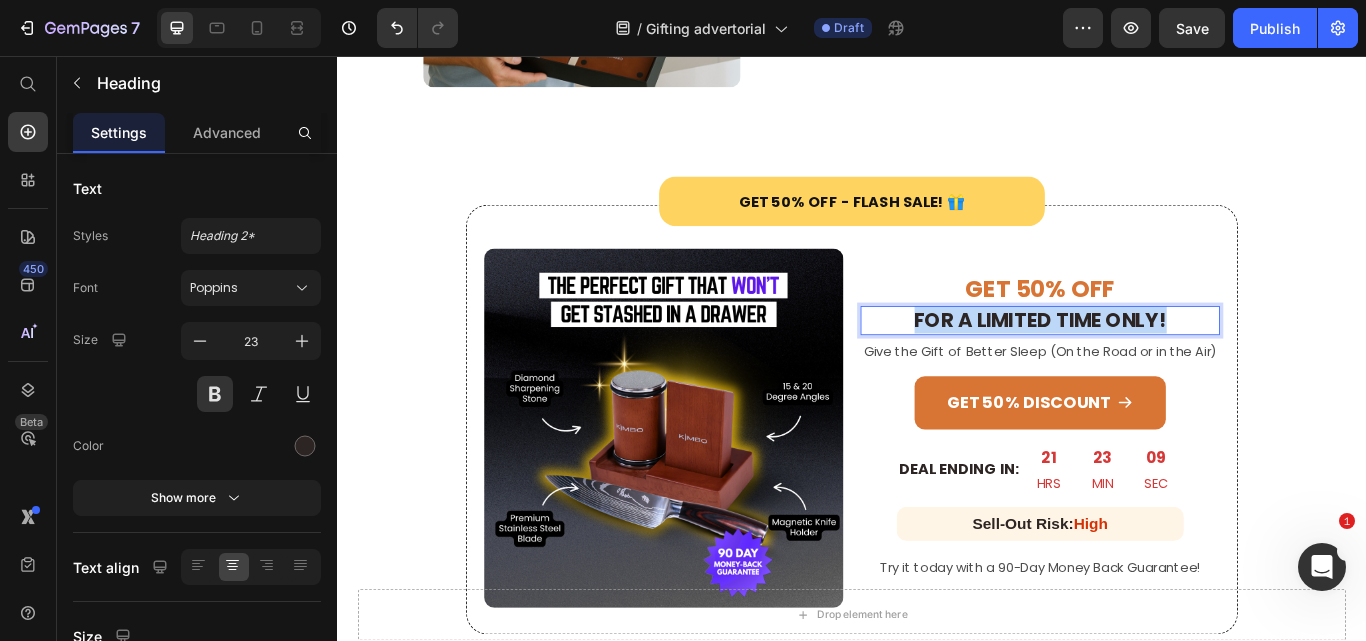 click on "FOR A LIMITED TIME ONLY!" at bounding box center (1157, 364) 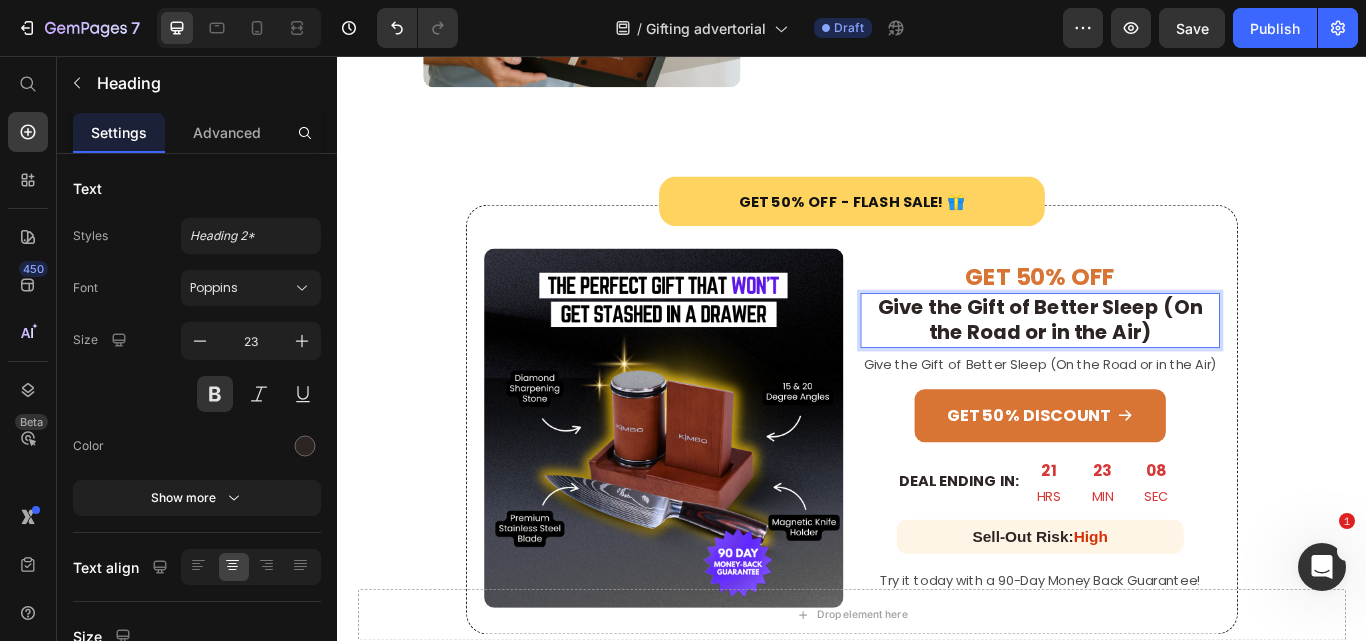 scroll, scrollTop: 3363, scrollLeft: 0, axis: vertical 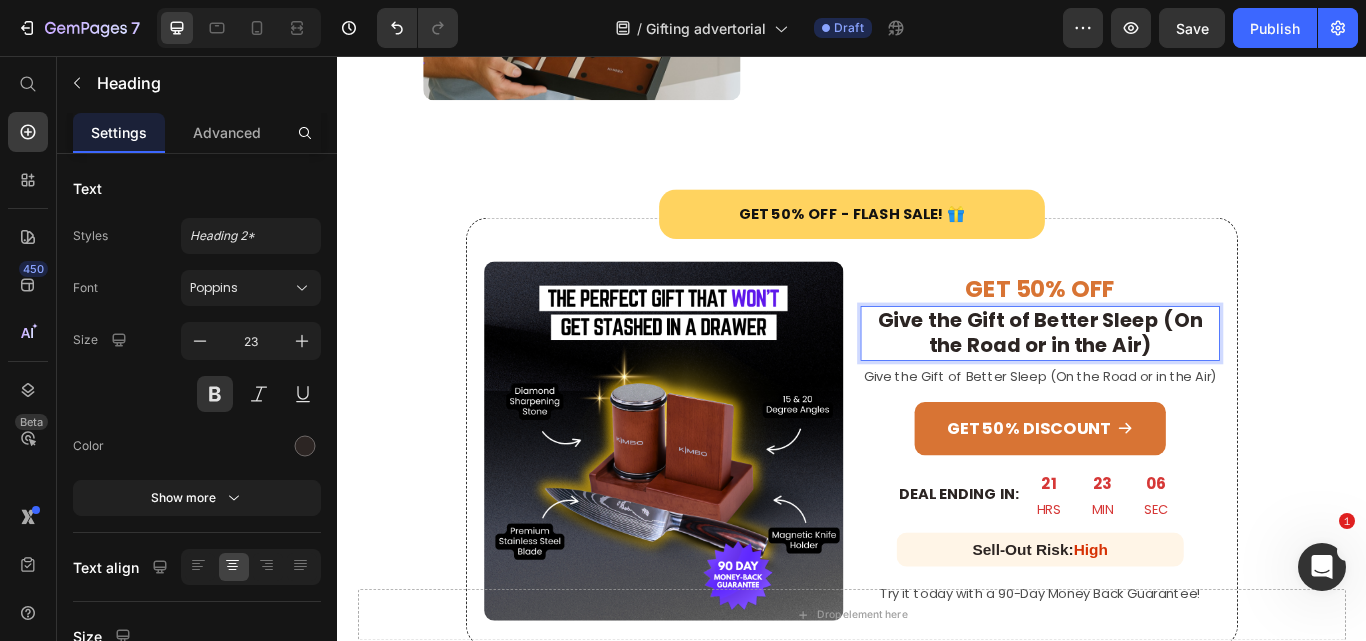 click on "Give the Gift of Better Sleep (On the Road or in the Air)" at bounding box center [1156, 379] 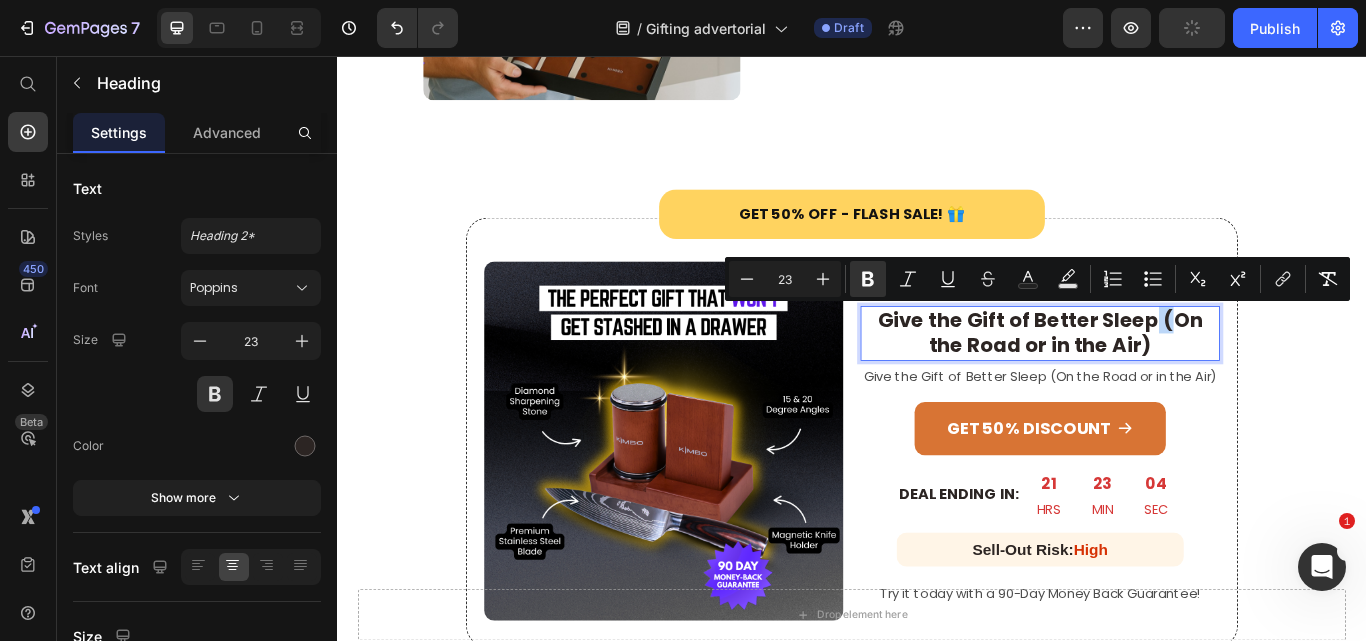 click on "Give the Gift of Better Sleep (On the Road or in the Air)" at bounding box center (1156, 379) 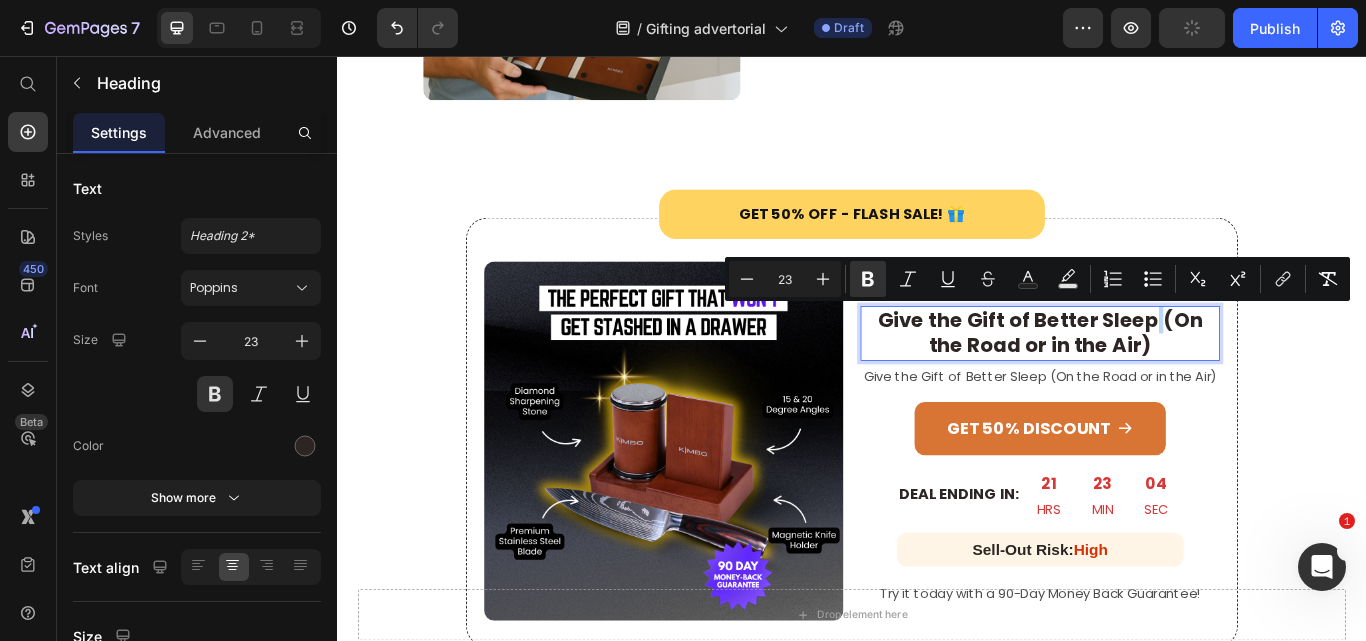 click on "Give the Gift of Better Sleep (On the Road or in the Air)" at bounding box center [1156, 379] 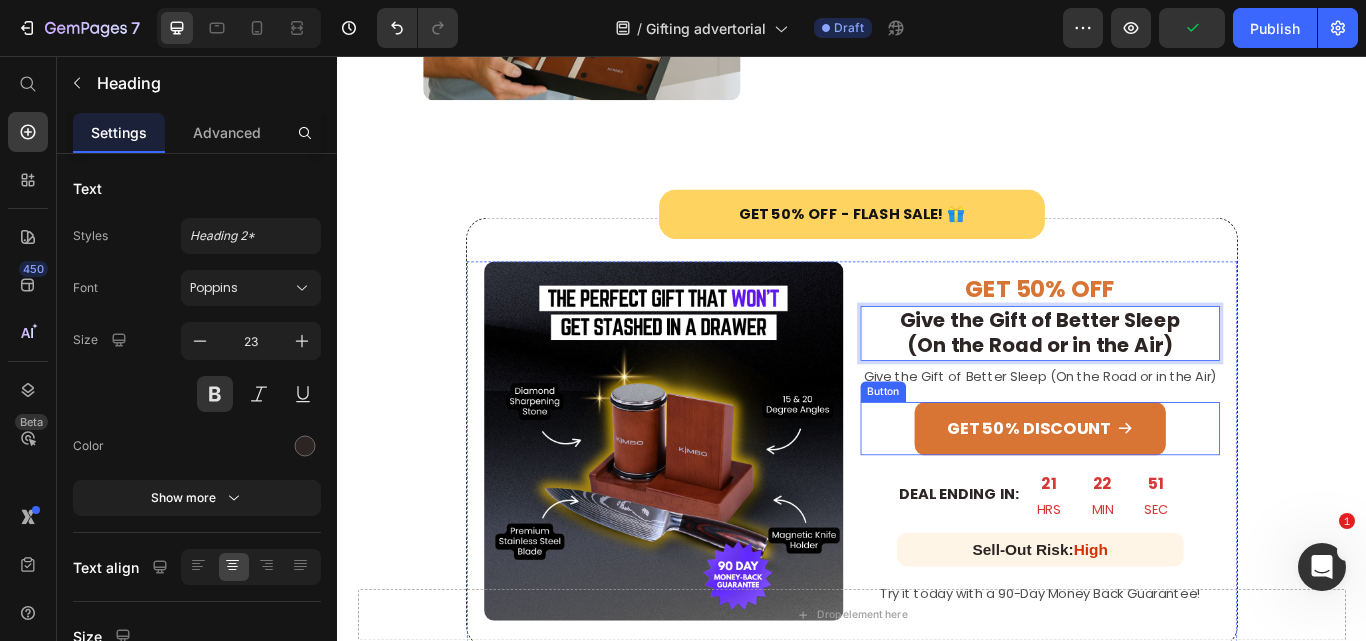 scroll, scrollTop: 3463, scrollLeft: 0, axis: vertical 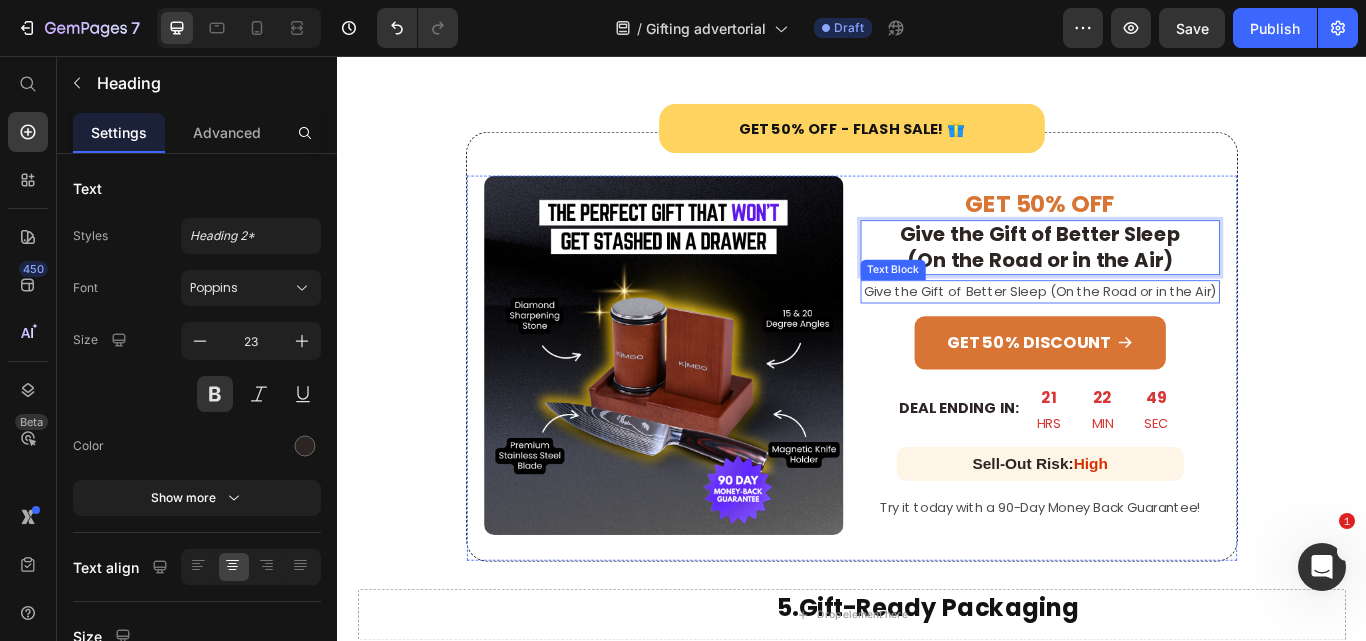 click on "Give the Gift of Better Sleep (On the Road or in the Air)" at bounding box center (1156, 331) 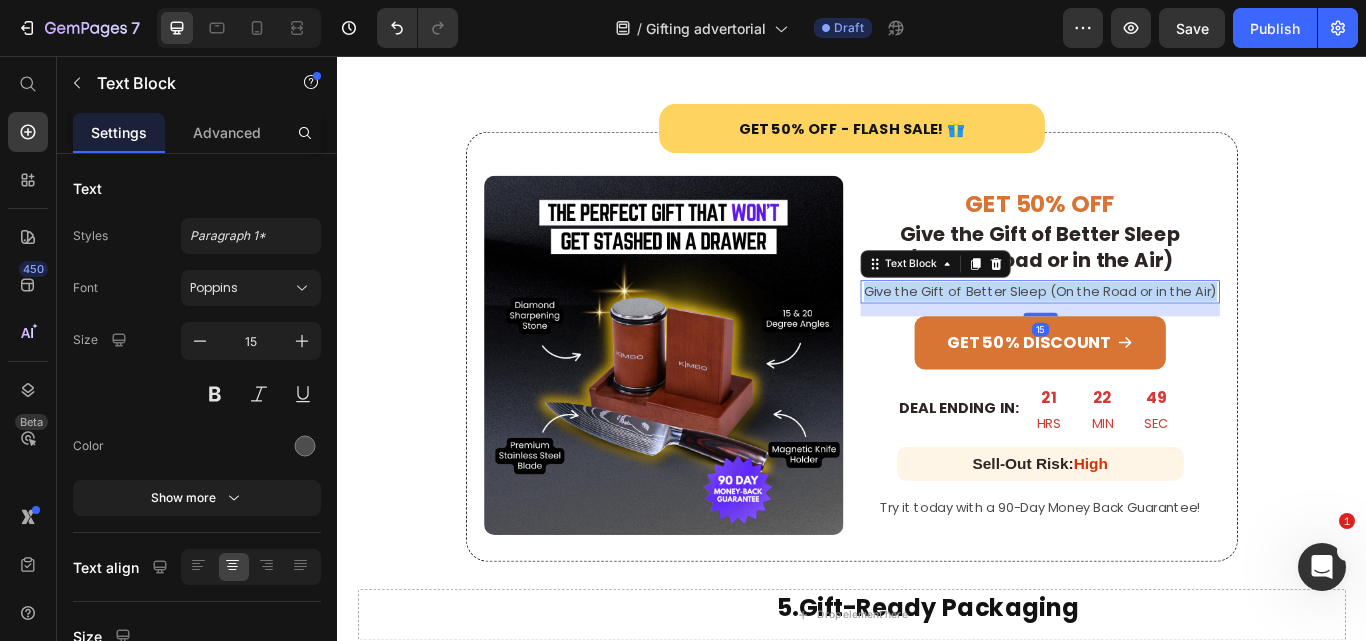 click on "Give the Gift of Better Sleep (On the Road or in the Air)" at bounding box center [1156, 331] 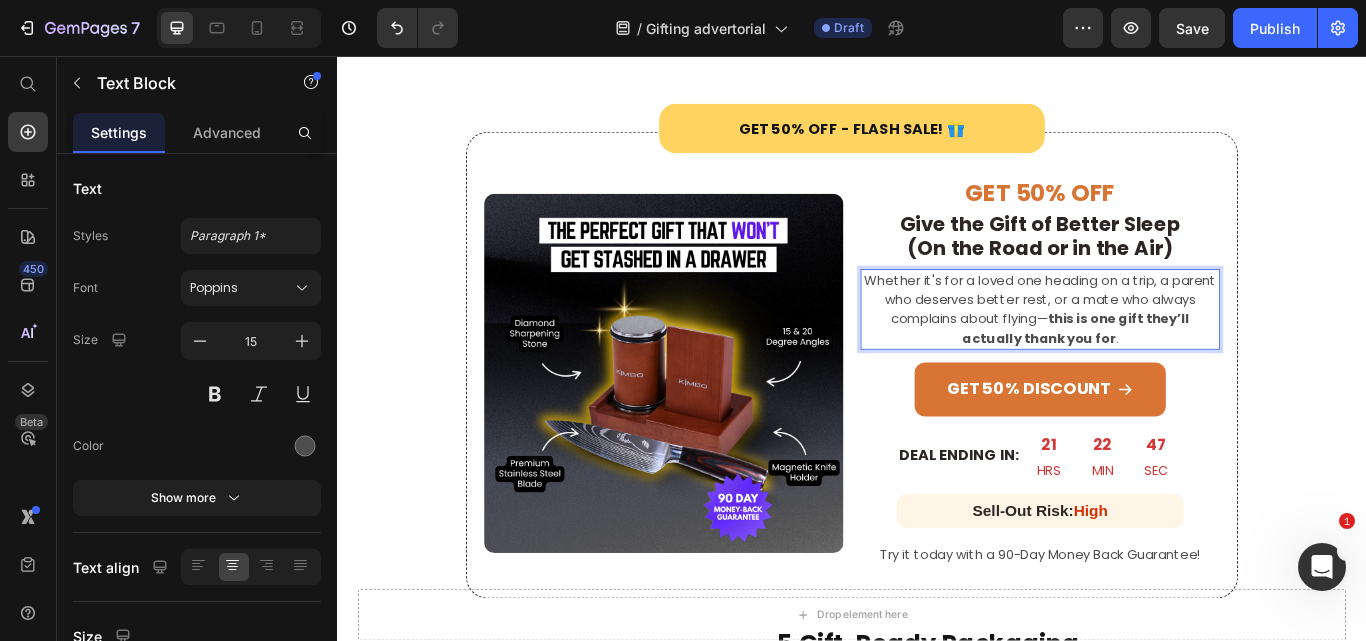 scroll, scrollTop: 3450, scrollLeft: 0, axis: vertical 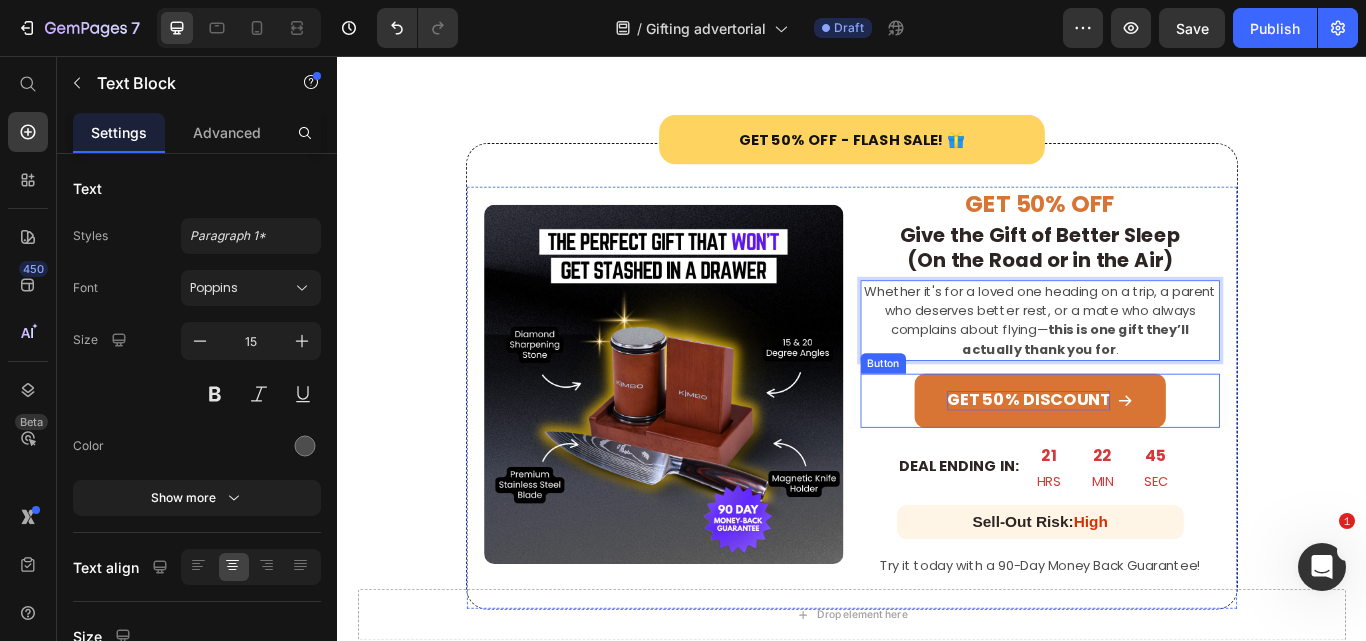 click on "GET 50% DISCOUNT" at bounding box center [1143, 458] 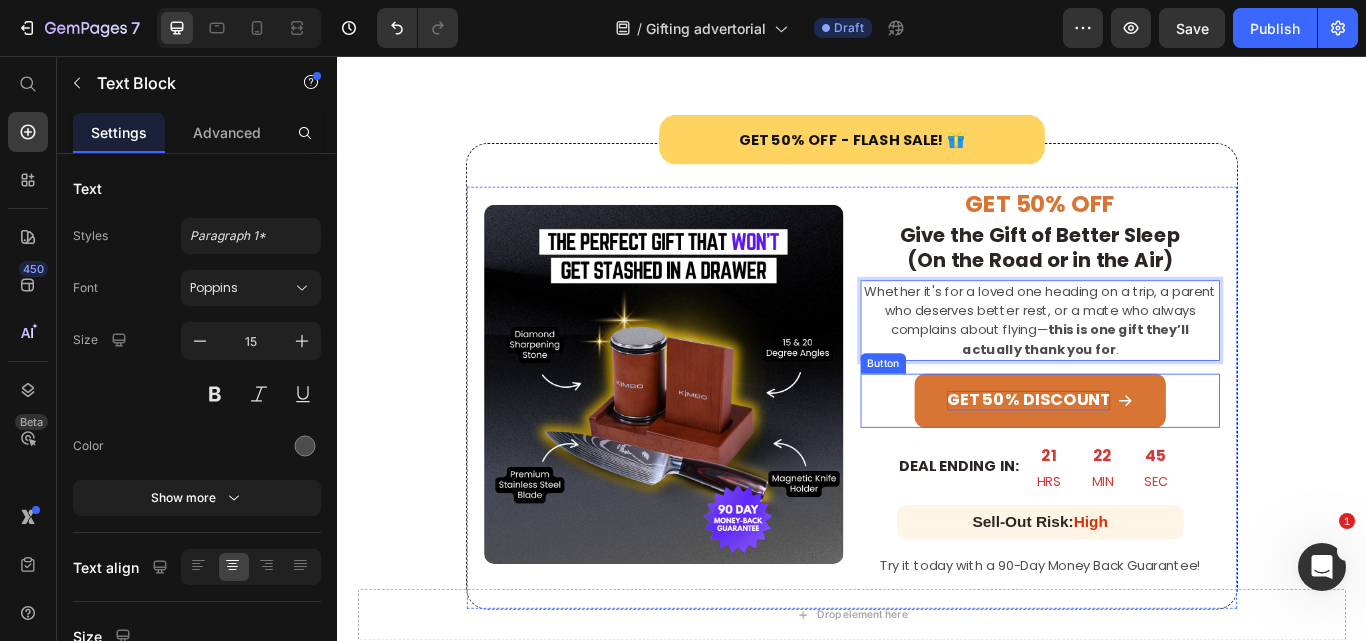 click on "GET 50% DISCOUNT" at bounding box center [1143, 458] 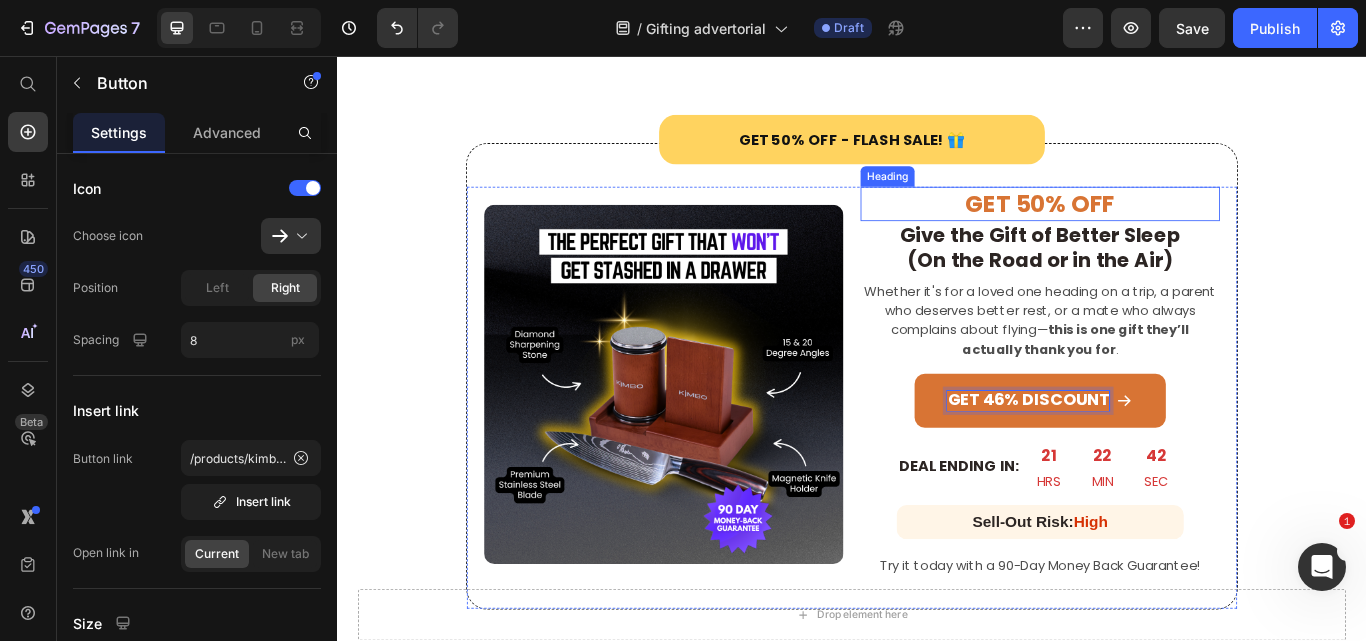 click on "GET 50% OFF" at bounding box center [1156, 228] 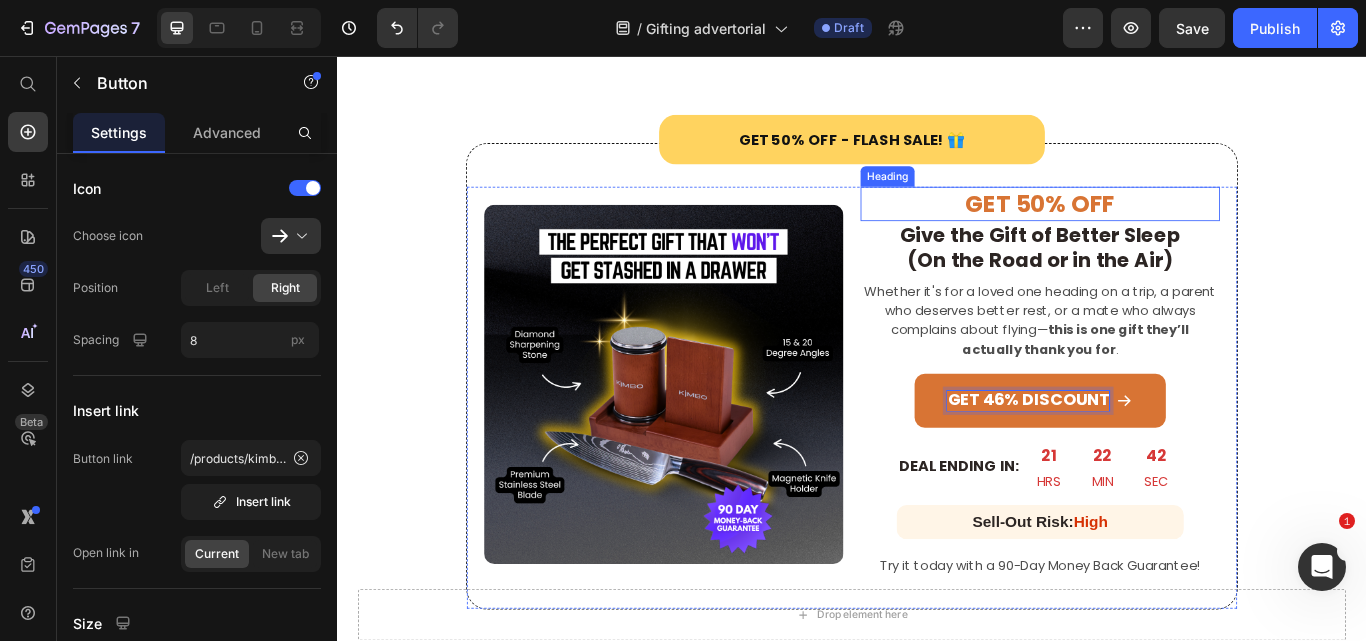 click on "GET 50% OFF" at bounding box center [1156, 228] 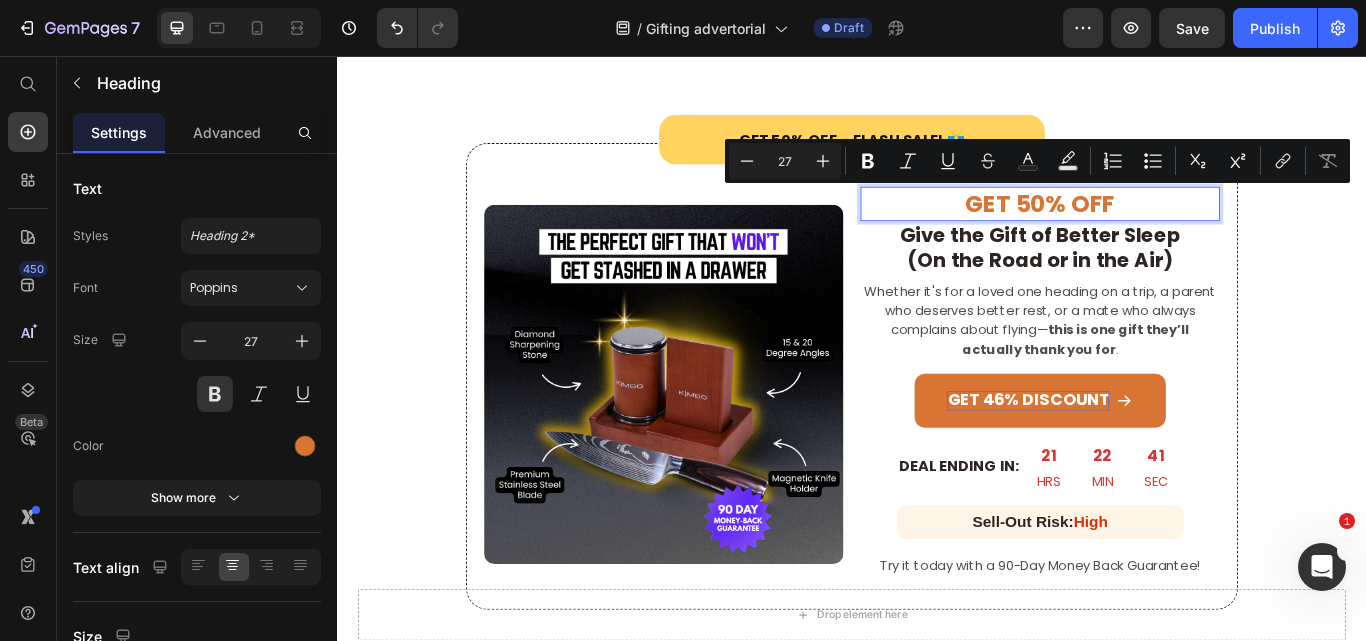 click on "GET 50% OFF" at bounding box center [1156, 228] 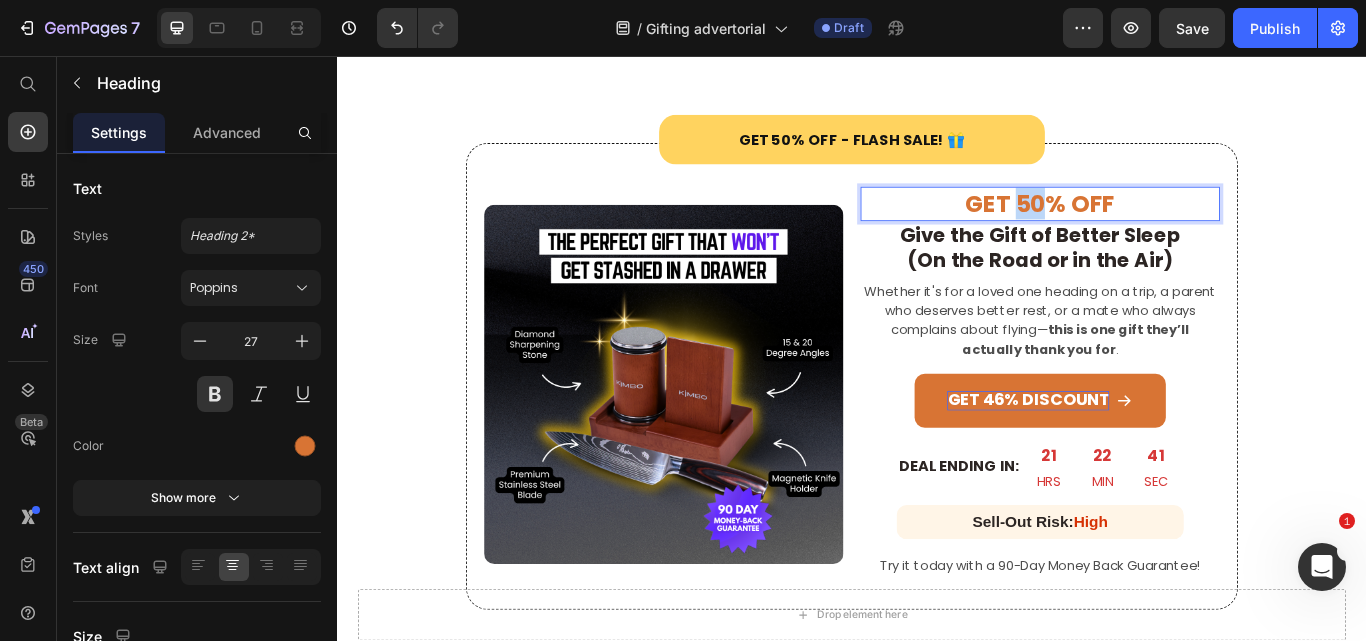 click on "GET 50% OFF" at bounding box center (1156, 228) 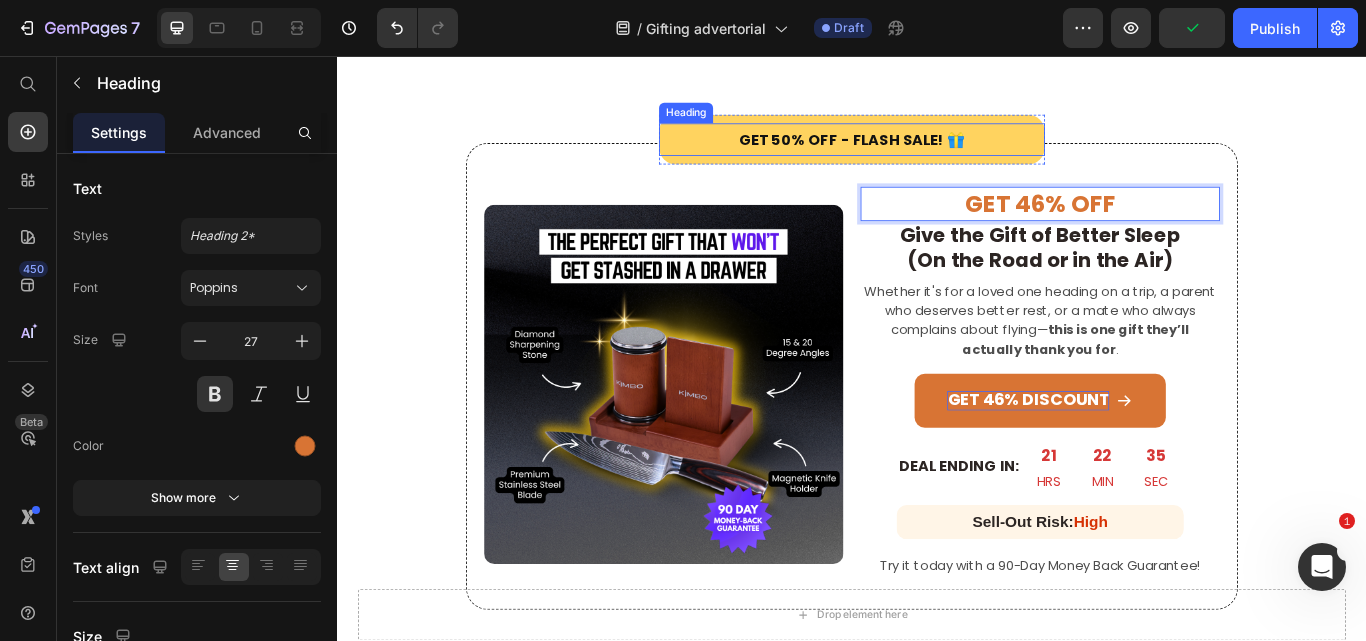 click on "Get 50% Off - Flash Sale! 🎁" at bounding box center [937, 154] 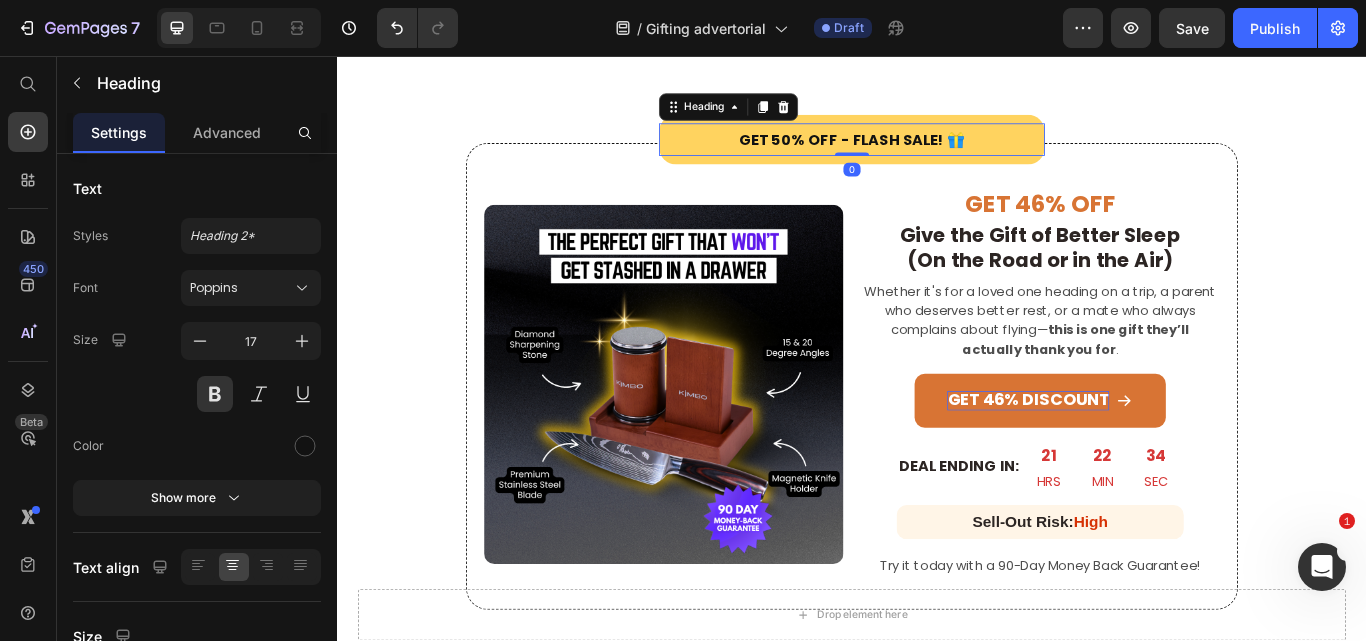 click on "Get 50% Off - Flash Sale! 🎁" at bounding box center [937, 154] 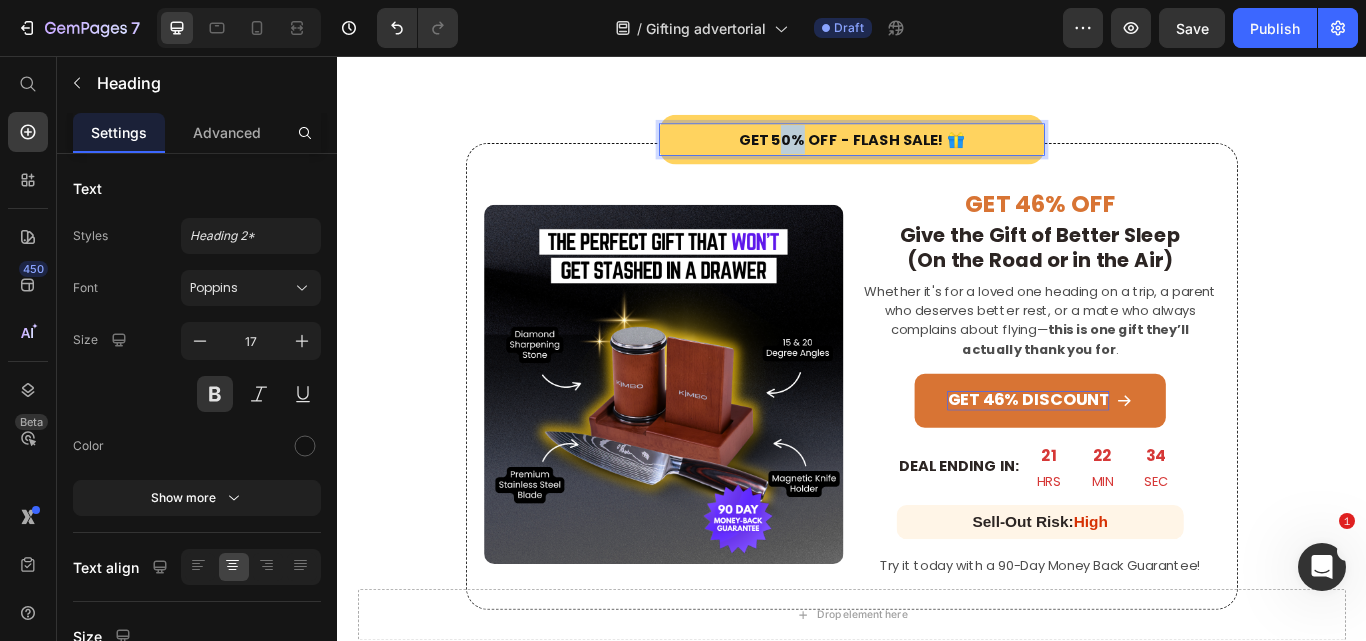 click on "Get 50% Off - Flash Sale! 🎁" at bounding box center (937, 154) 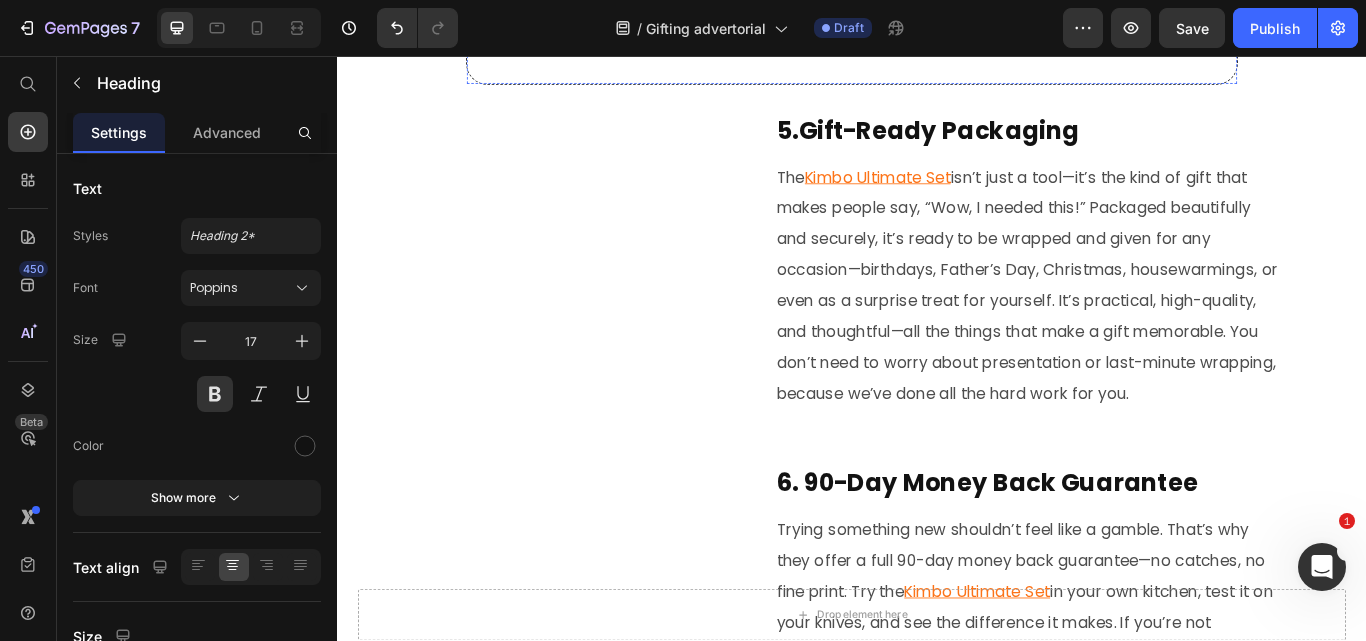 scroll, scrollTop: 3750, scrollLeft: 0, axis: vertical 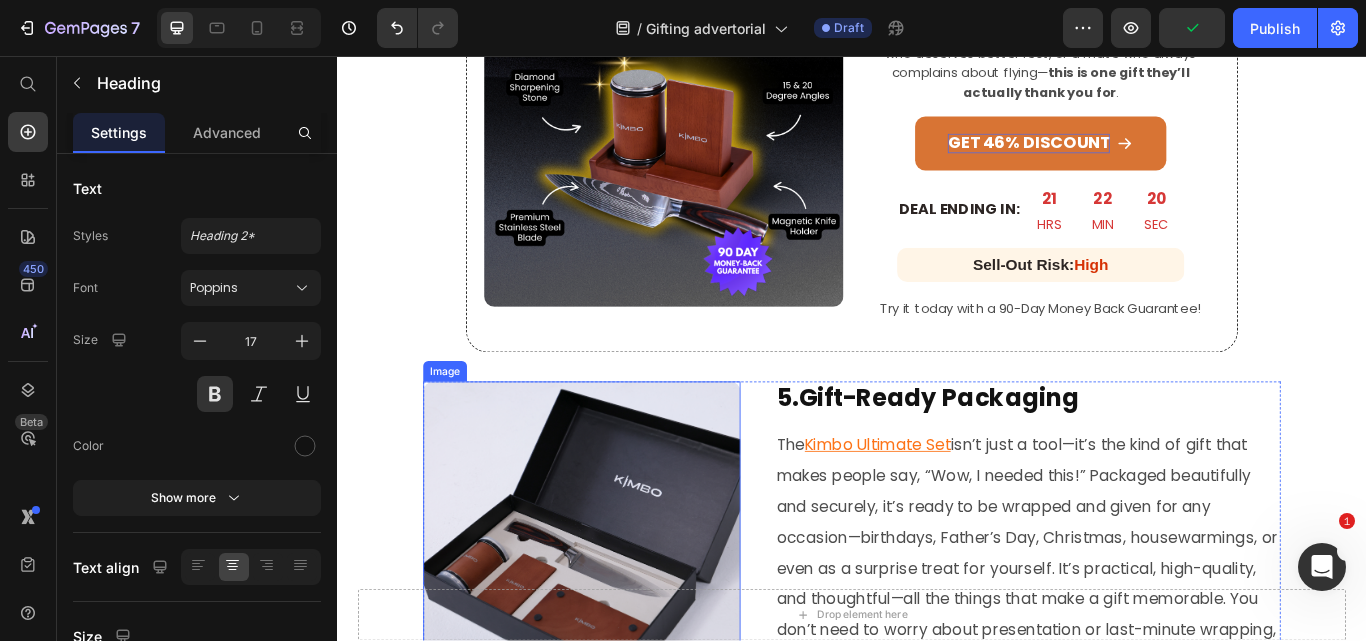 click on "Image" at bounding box center [462, 424] 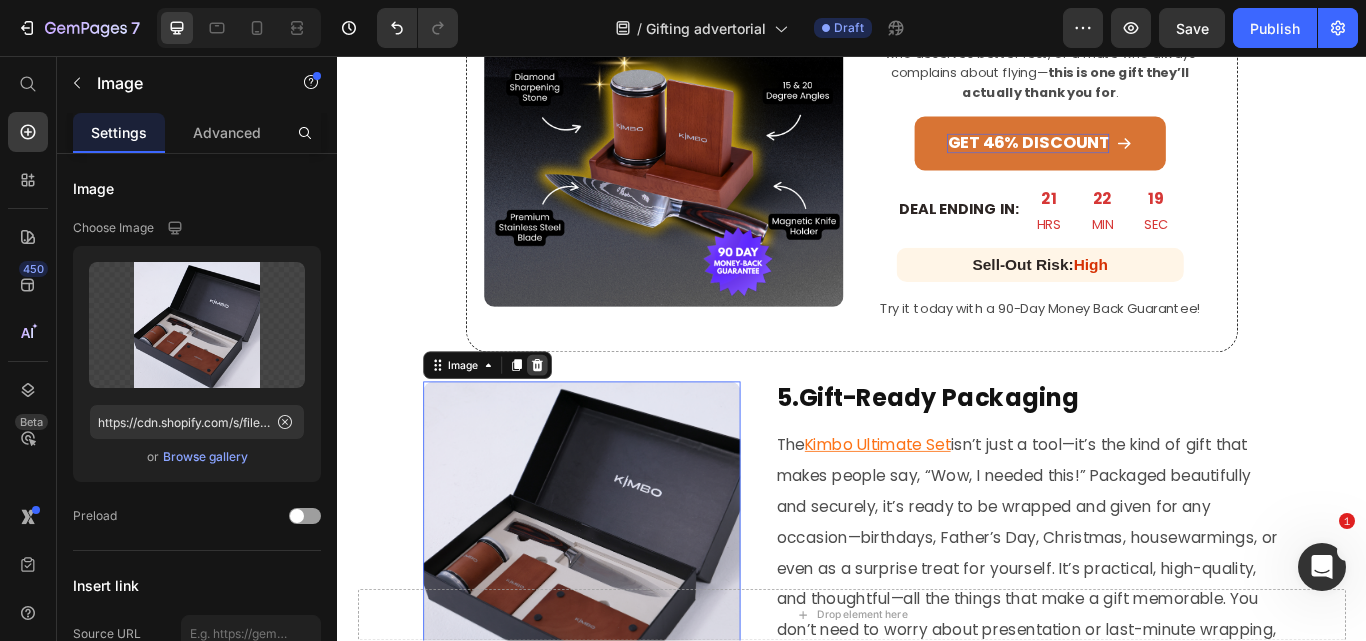 click at bounding box center [570, 417] 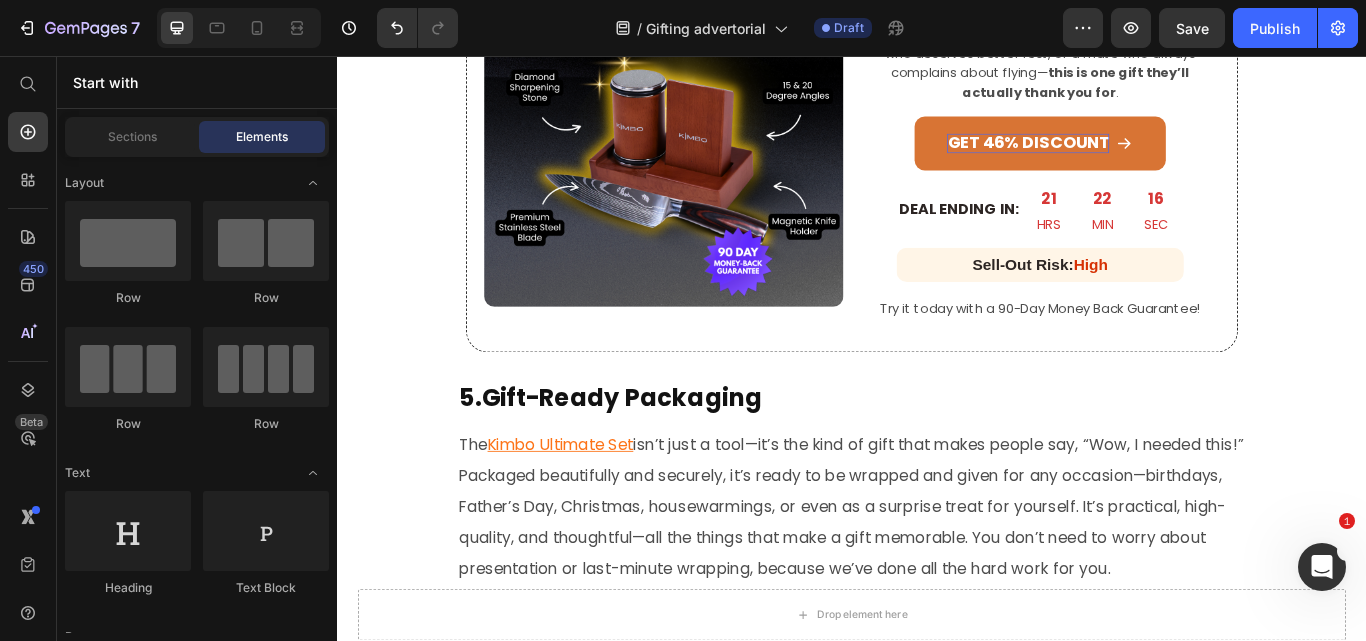 click on "Image By [NAME] [LAST] Text Block Last Updated July 04, 2025 Text Block Row Row Row Summary:   Finding a thoughtful, practical gift can be tough. Instead of choosing something forgettable, the Cocoon Travel Pillow offers comfort, quality, and real-world use for anyone who travels. Designed with support and portability in mind, it’s perfect for jetsetters, retirees, or anyone who values good sleep on the go. It’s the kind of gift they’ll actually use—and one you might just end up keeping for yourself. Text Block Keep reading to learn more! Text Block 1. Bring back the love of cooking  Heading Image Heading  mid-flight. Row ." at bounding box center [937, -665] 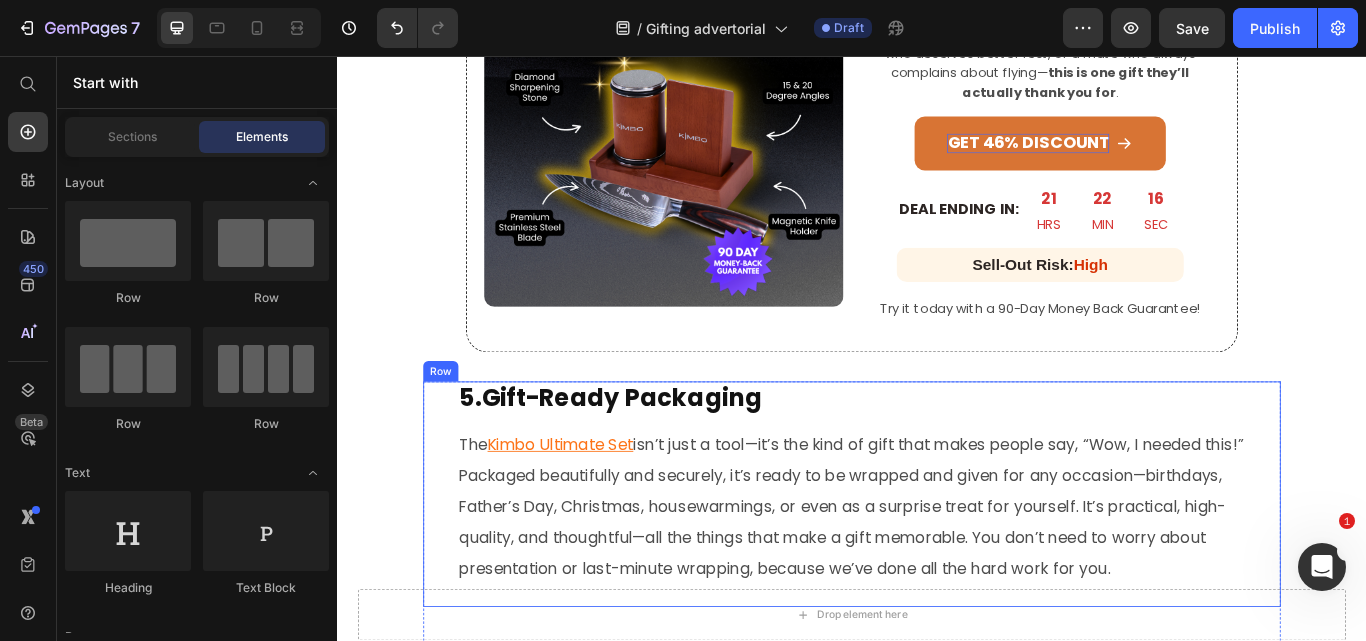scroll, scrollTop: 4250, scrollLeft: 0, axis: vertical 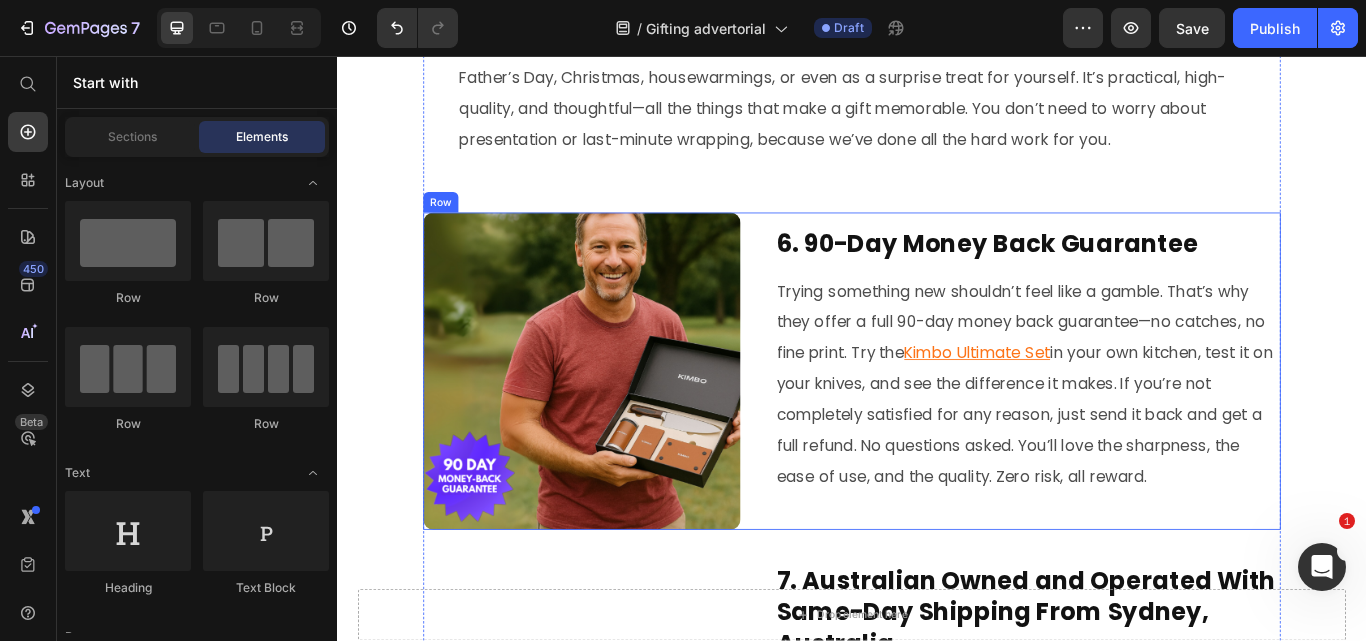 click on "6. 90-Day Money Back Guarantee Heading Trying something new shouldn’t feel like a gamble. That’s why they offer a full 90-day money back guarantee—no catches, no fine print. Try the  Kimbo Ultimate Set  in your own kitchen, test it on your knives, and see the difference it makes. If you’re not completely satisfied for any reason, just send it back and get a full refund. No questions asked. You’ll love the sharpness, the ease of use, and the quality. Zero risk, all reward. Text Block" at bounding box center (1142, 424) 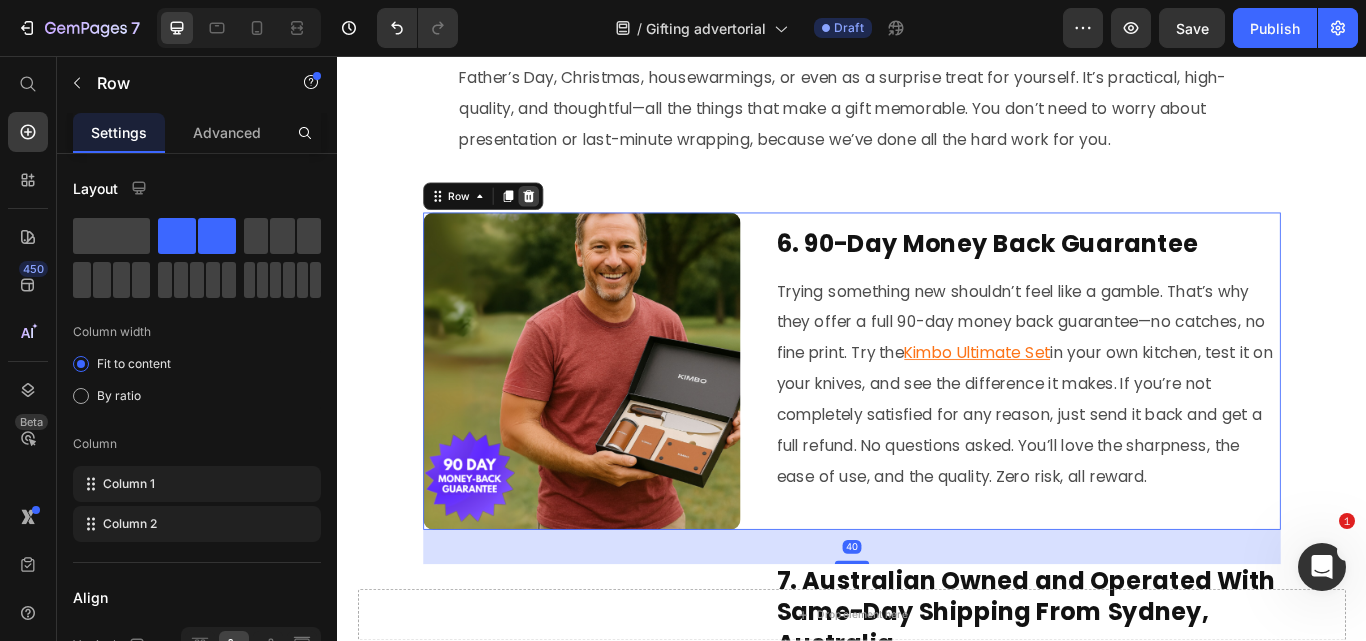 click 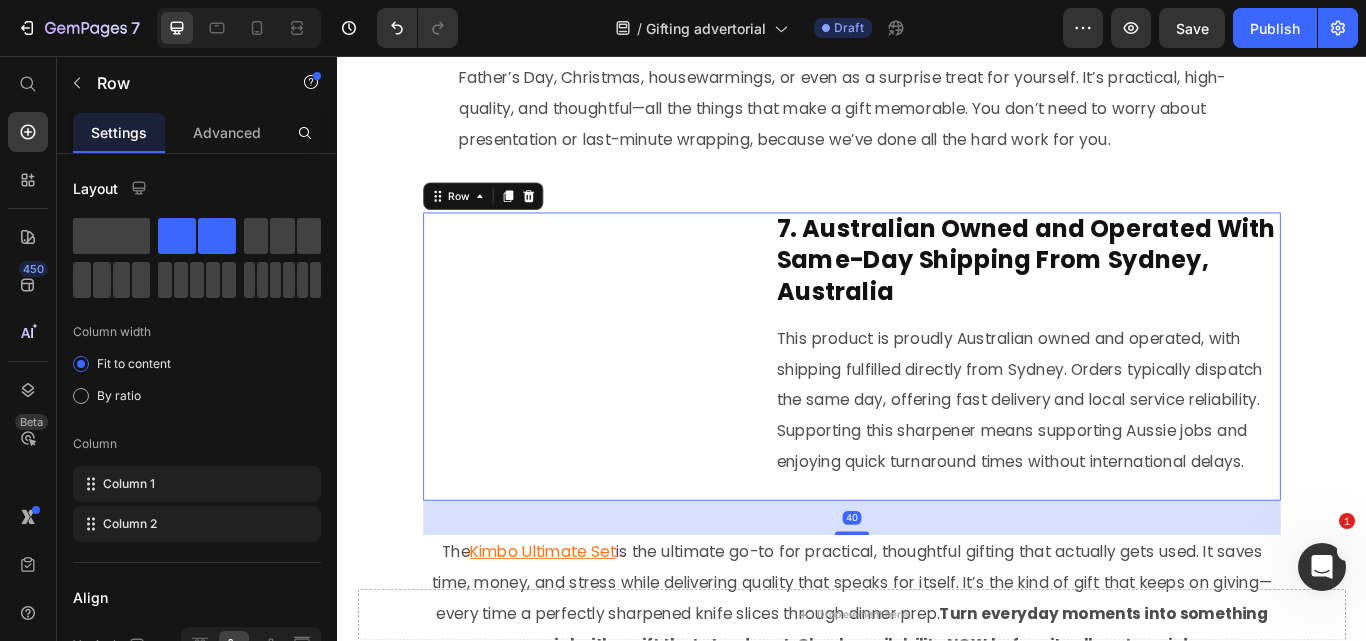 click on "7. Australian Owned and Operated With Same-Day Shipping From Sydney, Australia Heading This product is proudly Australian owned and operated, with shipping fulfilled directly from Sydney. Orders typically dispatch the same day, offering fast delivery and local service reliability. Supporting this sharpener means supporting Aussie jobs and enjoying quick turnaround times without international delays. Text Block Row   40" at bounding box center (937, 407) 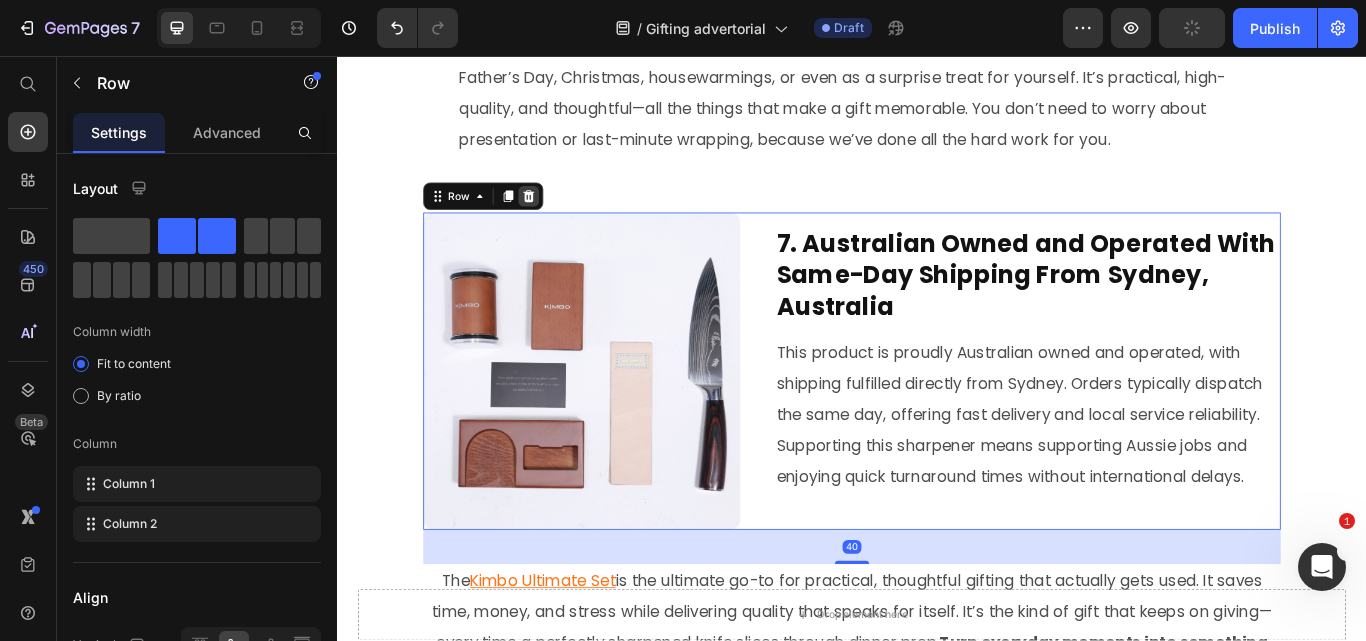click 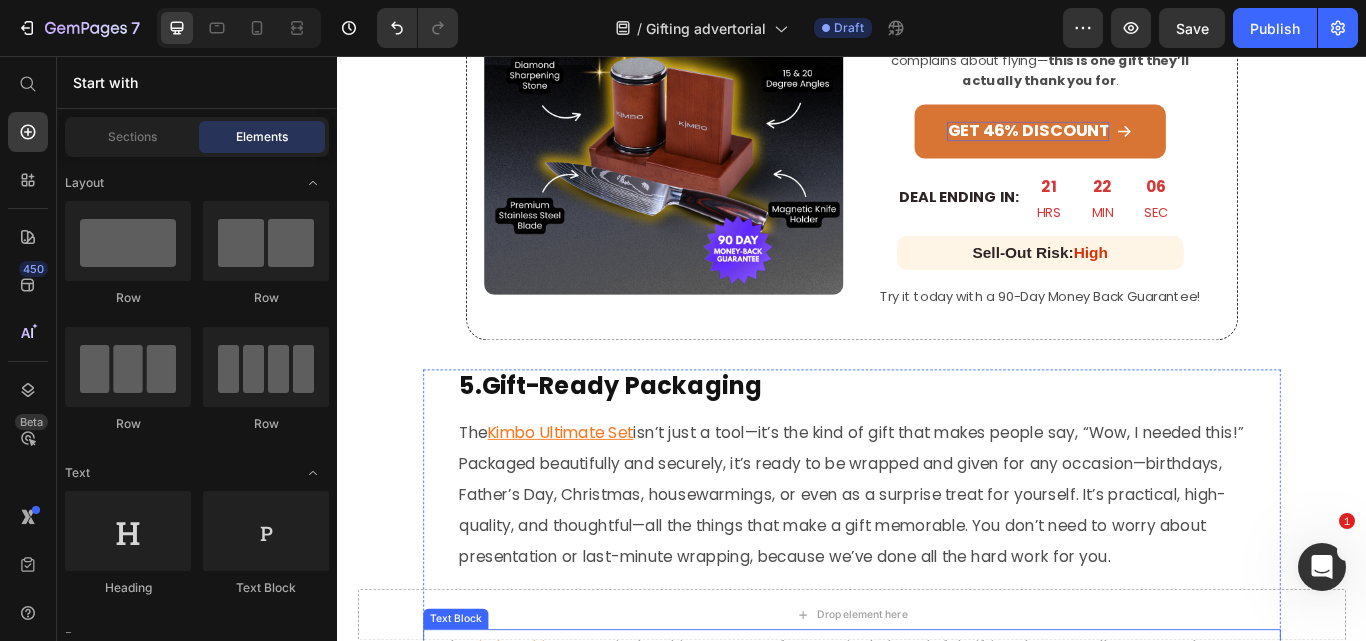 scroll, scrollTop: 3750, scrollLeft: 0, axis: vertical 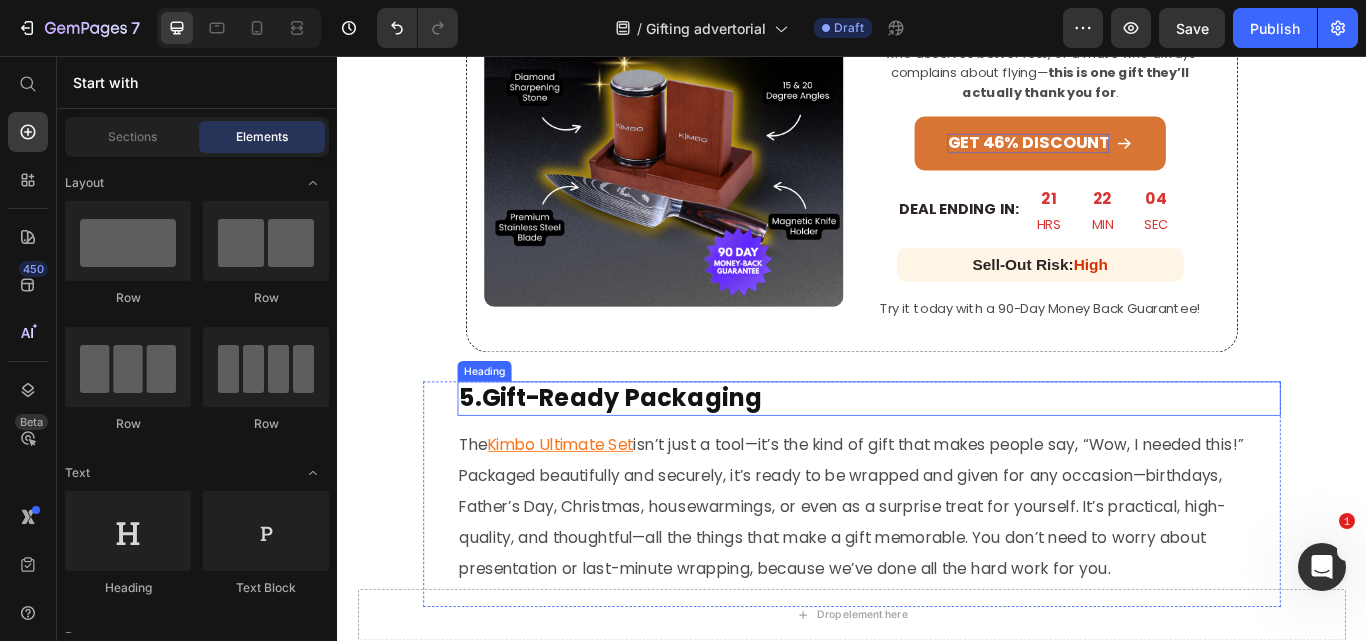 click on "5.Gift-Ready Packaging" at bounding box center [957, 456] 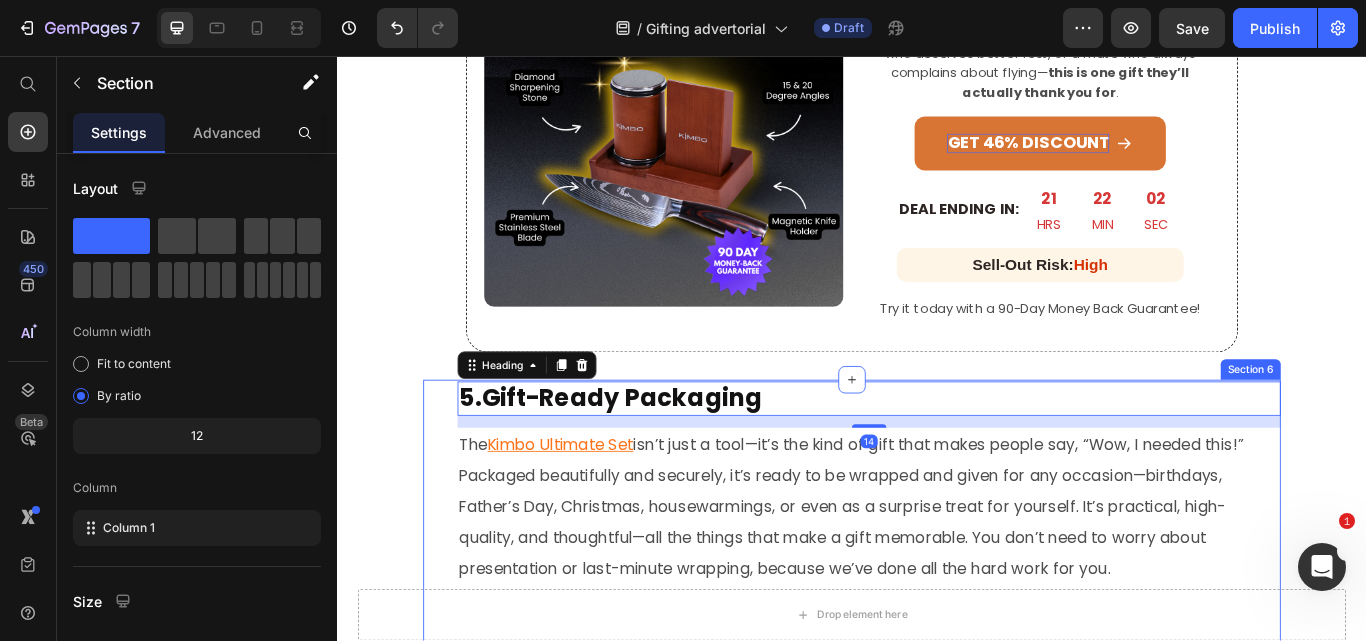 click on "5.Gift-Ready Packaging Heading 5.Gift-Ready Packaging Heading   14 The  Kimbo Ultimate Set  isn’t just a tool—it’s the kind of gift that makes people say, “Wow, I needed this!” Packaged beautifully and securely, it’s ready to be wrapped and given for any occasion—birthdays, Father’s Day, Christmas, housewarmings, or even as a surprise treat for yourself. It’s practical, high-quality, and thoughtful—all the things that make a gift memorable. You don’t need to worry about presentation or last-minute wrapping, because we’ve done all the hard work for you. Text Block Row The  Kimbo Ultimate Set  is the ultimate go-to for practical, thoughtful gifting that actually gets used. It saves time, money, and stress while delivering quality that speaks for itself. It’s the kind of gift that keeps on giving—every time a perfectly sharpened knife slices through dinner prep.  Turn everyday moments into something special with a gift that stands out. Check availability NOW before it sells out again!" at bounding box center [937, 689] 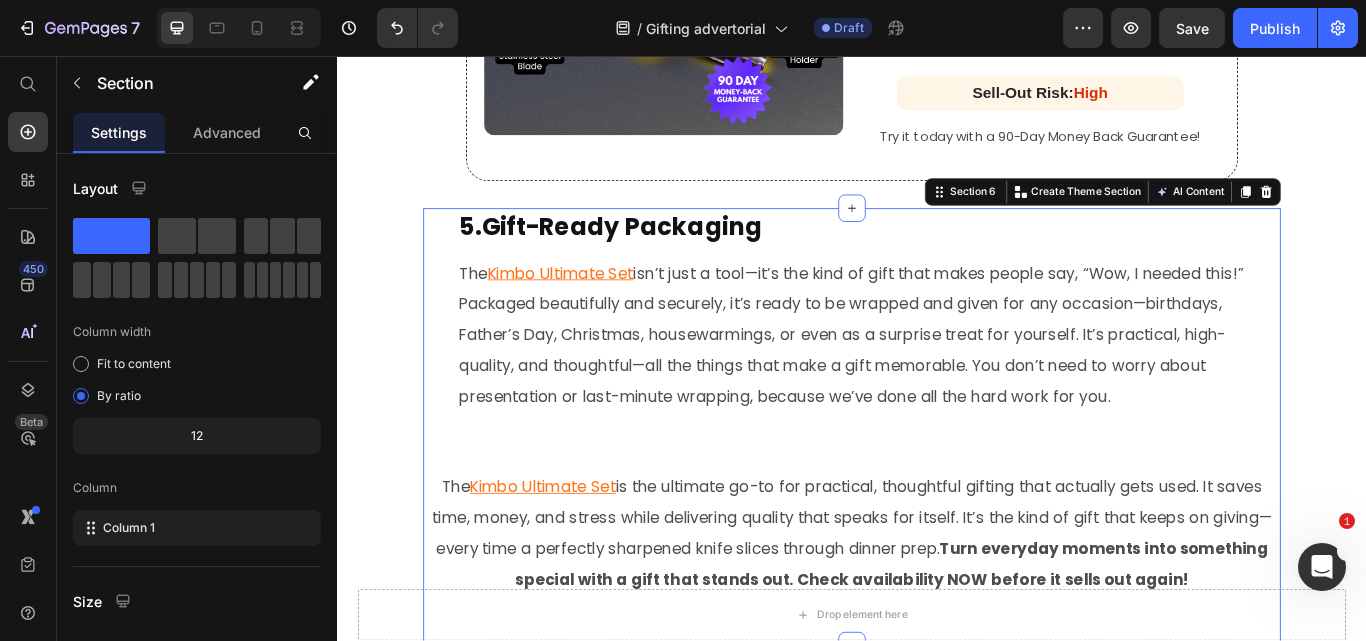 scroll, scrollTop: 4150, scrollLeft: 0, axis: vertical 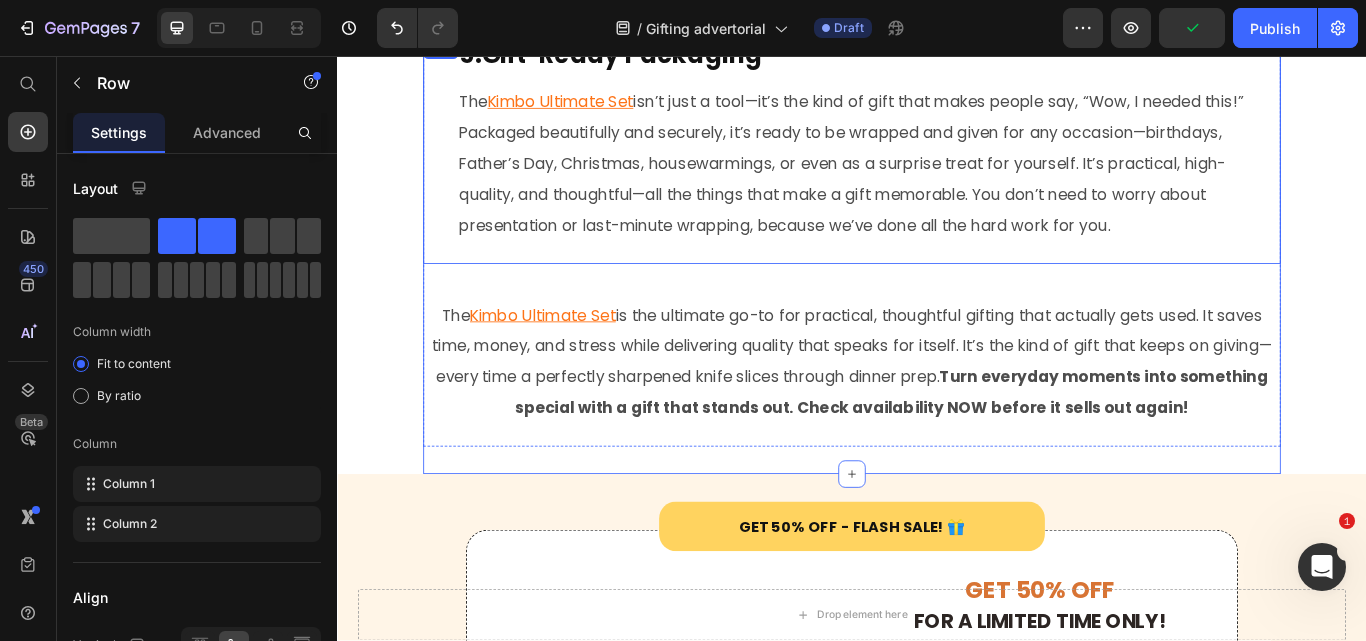 click on "5.Gift-Ready Packaging Heading The  Kimbo Ultimate Set  isn’t just a tool—it’s the kind of gift that makes people say, “Wow, I needed this!” Packaged beautifully and securely, it’s ready to be wrapped and given for any occasion—birthdays, Father’s Day, Christmas, housewarmings, or even as a surprise treat for yourself. It’s practical, high-quality, and thoughtful—all the things that make a gift memorable. You don’t need to worry about presentation or last-minute wrapping, because we’ve done all the hard work for you. Text Block" at bounding box center [957, 167] 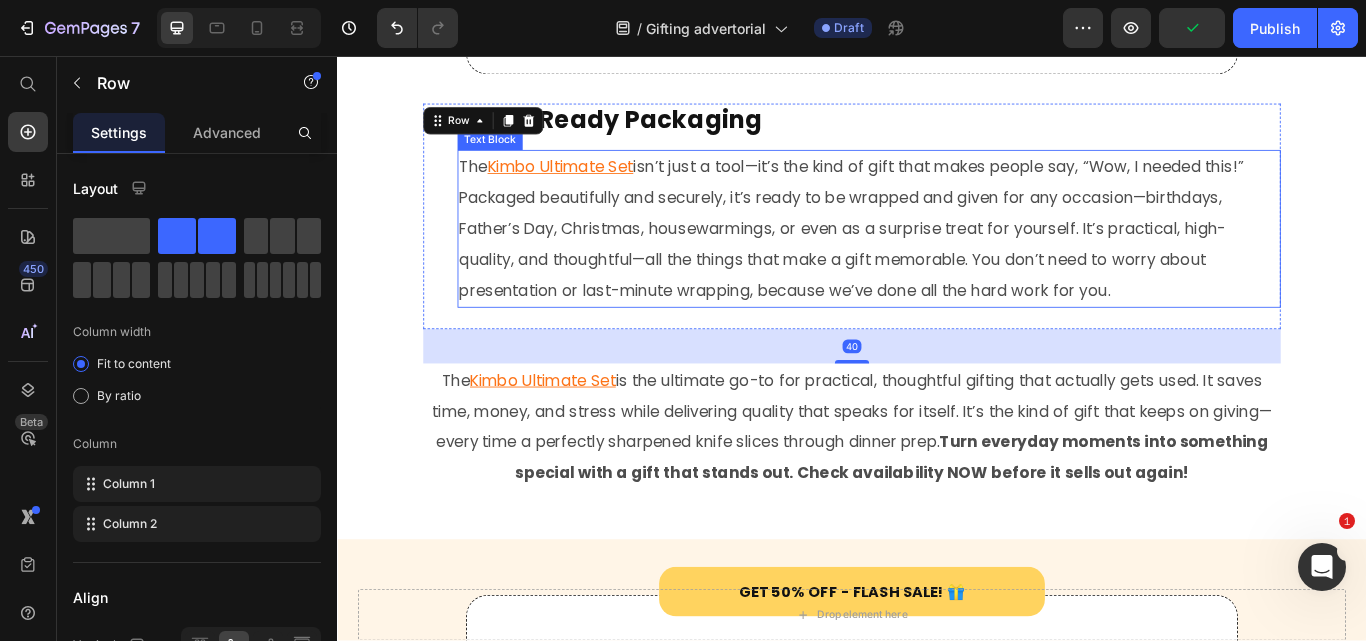 scroll, scrollTop: 3950, scrollLeft: 0, axis: vertical 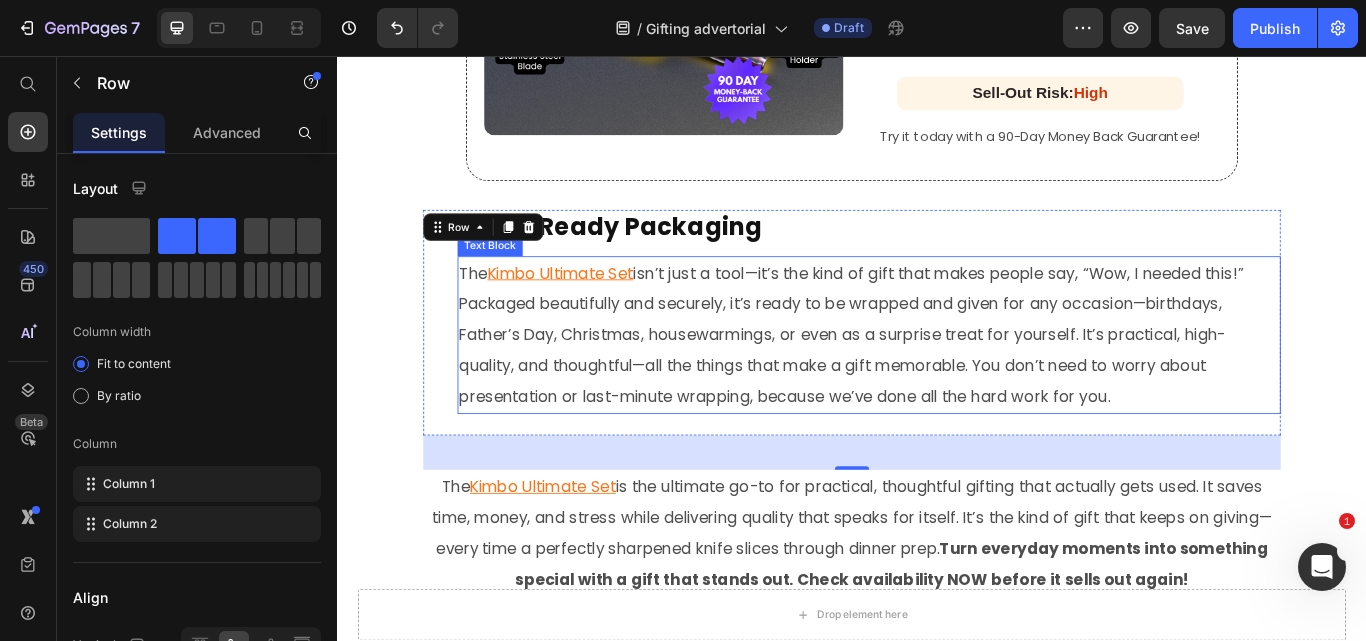 click on "The  Kimbo Ultimate Set  isn’t just a tool—it’s the kind of gift that makes people say, “Wow, I needed this!” Packaged beautifully and securely, it’s ready to be wrapped and given for any occasion—birthdays, Father’s Day, Christmas, housewarmings, or even as a surprise treat for yourself. It’s practical, high-quality, and thoughtful—all the things that make a gift memorable. You don’t need to worry about presentation or last-minute wrapping, because we’ve done all the hard work for you." at bounding box center [957, 382] 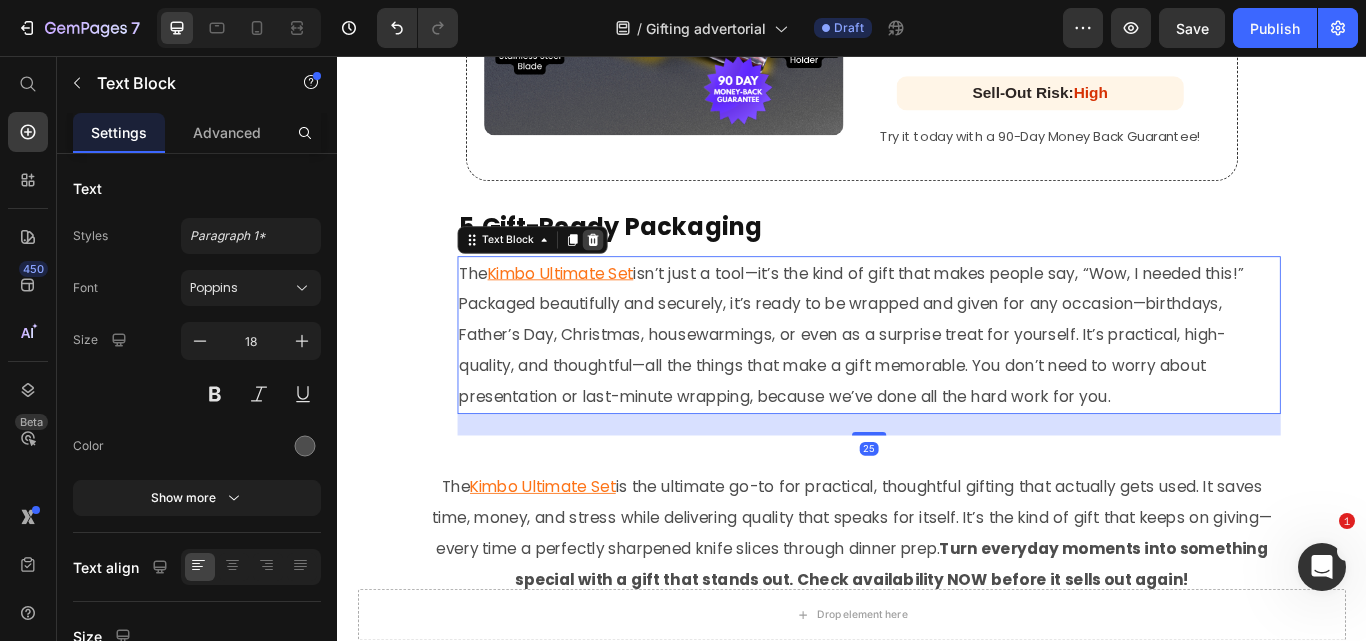 click 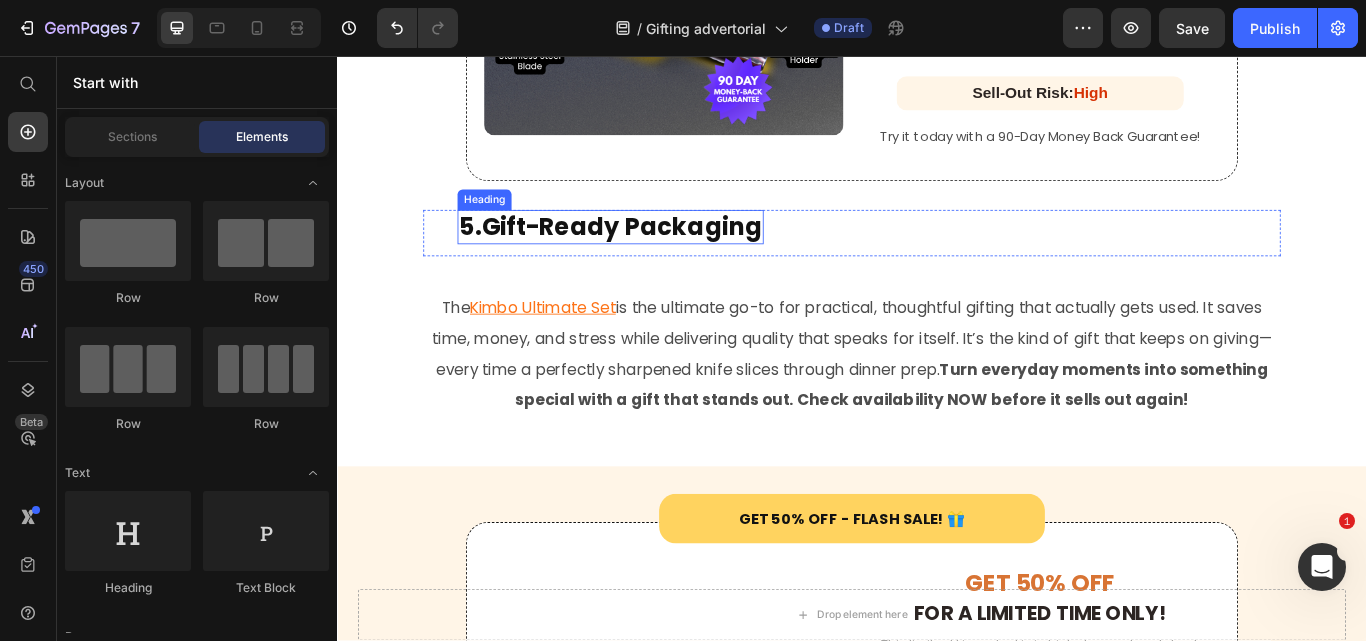 click on "5.Gift-Ready Packaging" at bounding box center (655, 256) 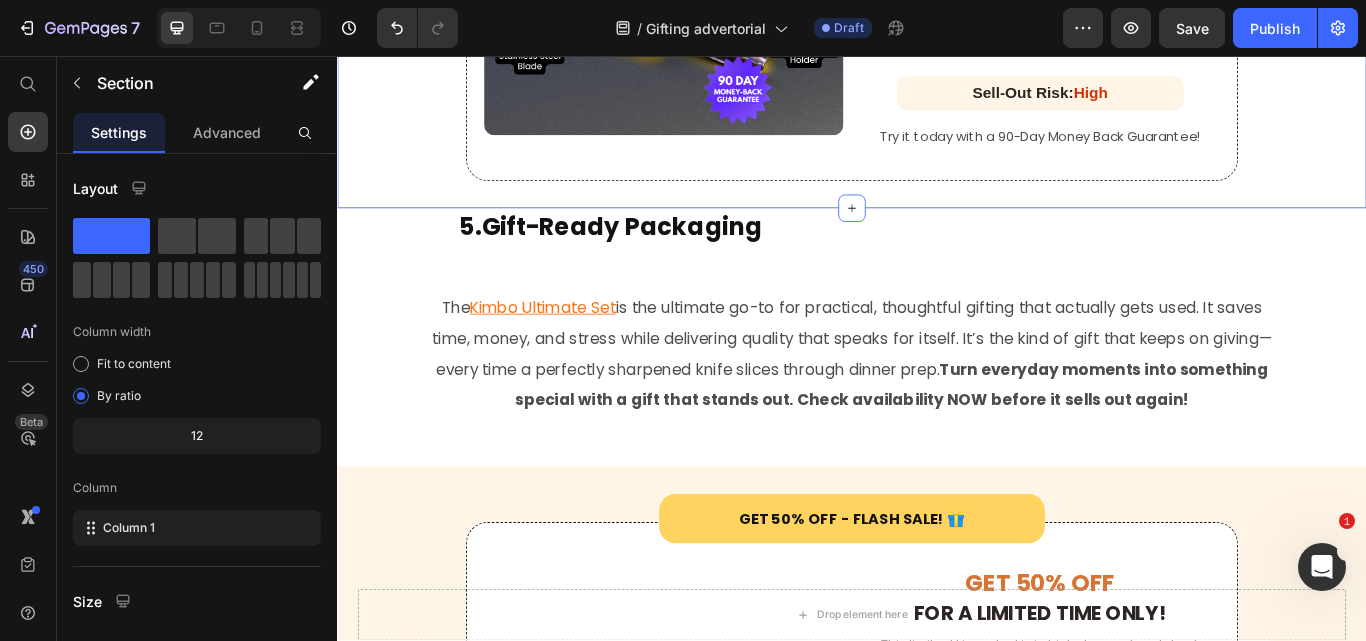 click on "DEAL ENDING IN: Heading 21 HRS 21 MIN 49 SEC Countdown Timer Row Sell-Out Risk:  High Heading Row Try it today with a 90-Day Money Back Guarantee! Text Block Row Row Row Section 5   Create Theme Section AI Content Write with GemAI What would you like to describe here? Tone and Voice Persuasive Product Cocoon Travel Pillow (BOGO) Show more Generate" at bounding box center (937, -87) 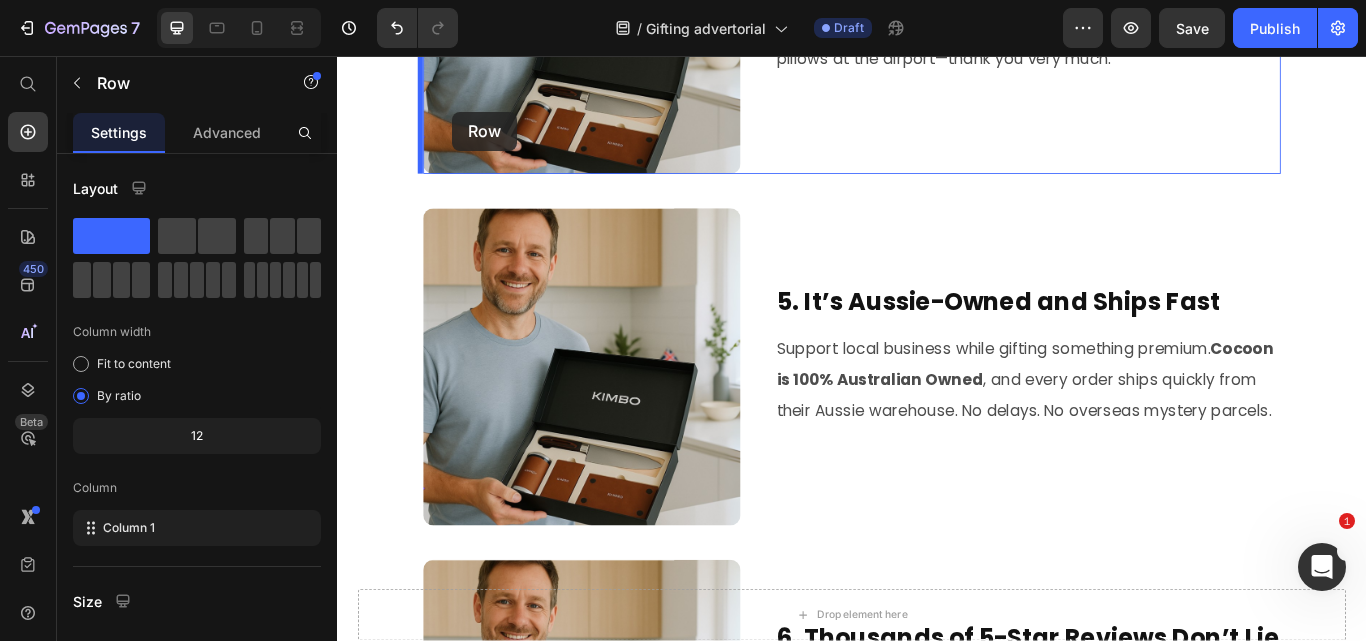 scroll, scrollTop: 2037, scrollLeft: 0, axis: vertical 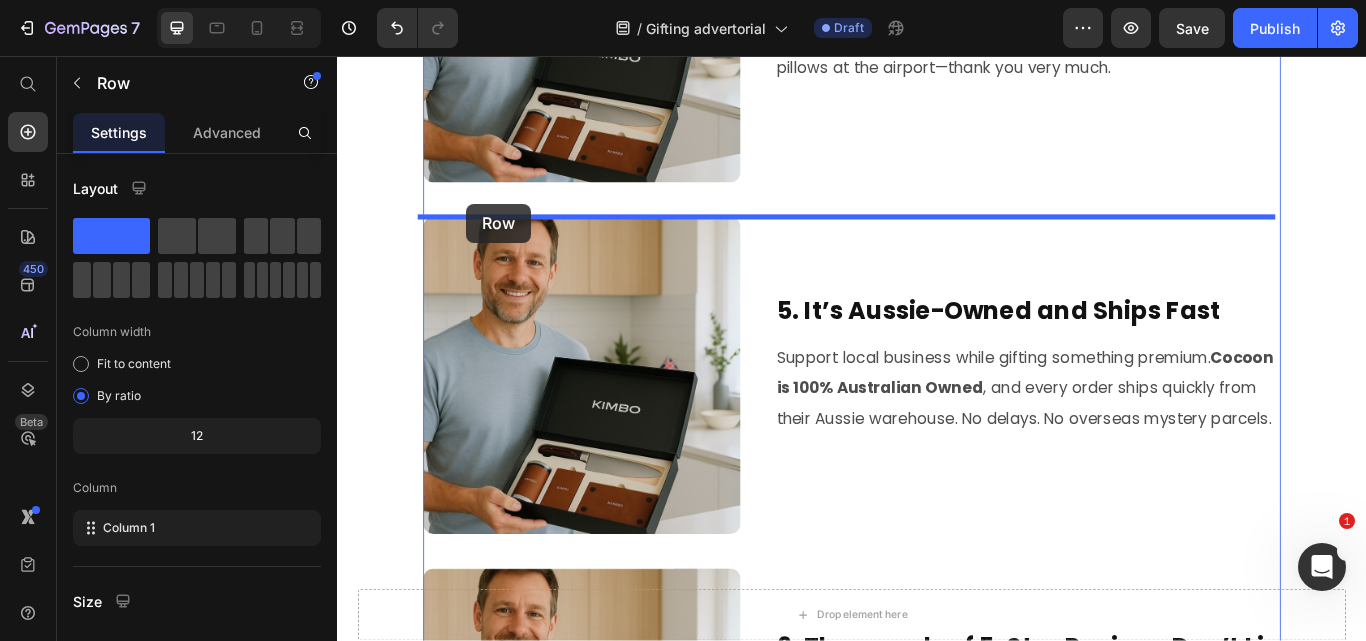 drag, startPoint x: 514, startPoint y: 142, endPoint x: 487, endPoint y: 228, distance: 90.13878 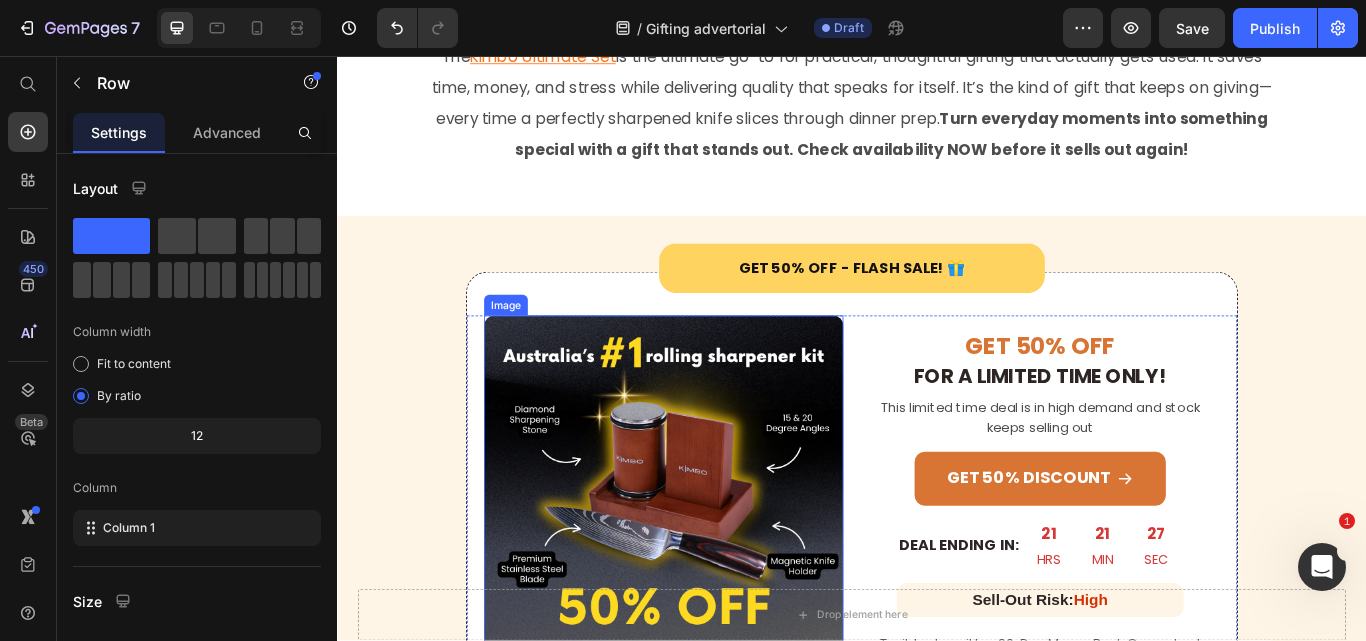 scroll, scrollTop: 4337, scrollLeft: 0, axis: vertical 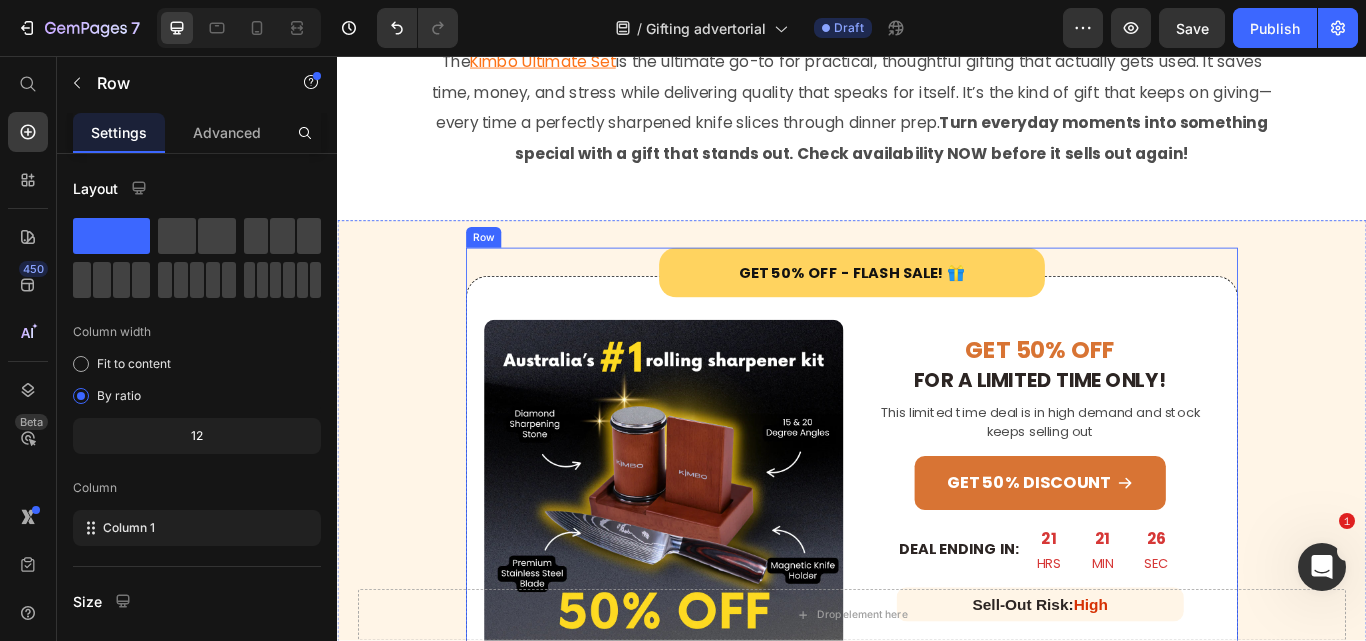 click on "DEAL ENDING IN: Heading 21 HRS 21 MIN 26 SEC Countdown Timer Row Sell-Out Risk:  High Heading Row Try it today with a 90-Day Money Back Guarantee! Text Block Row Row" at bounding box center (937, 547) 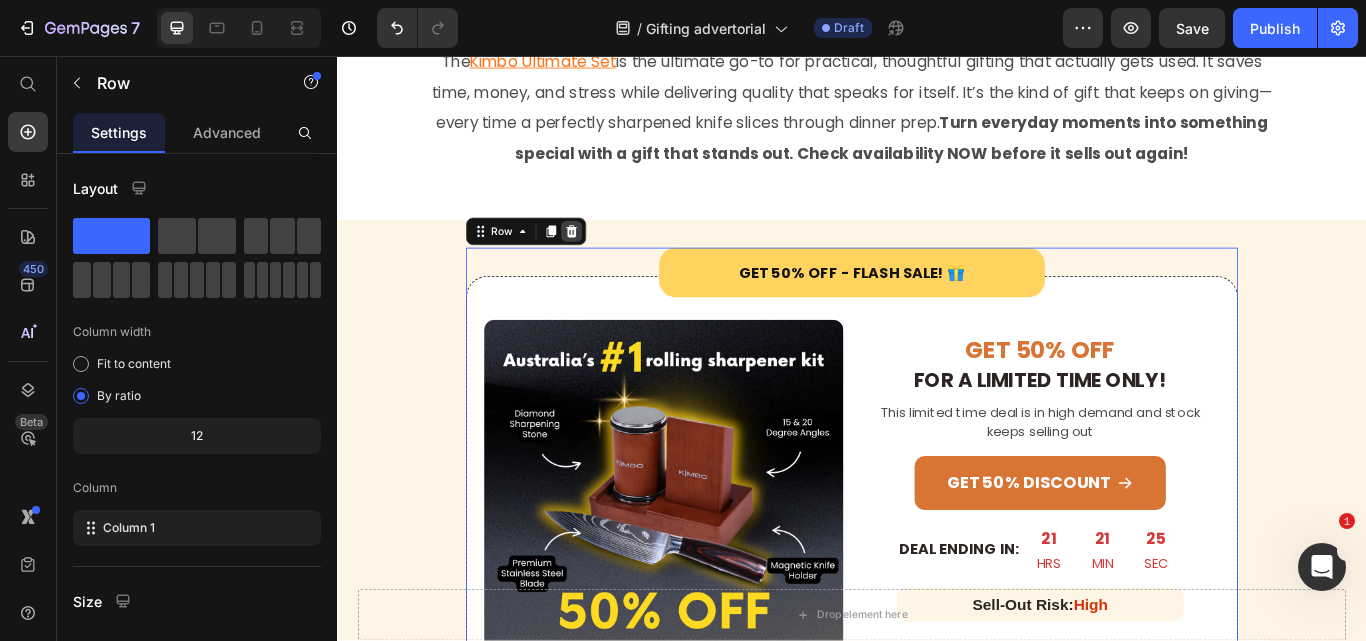 click 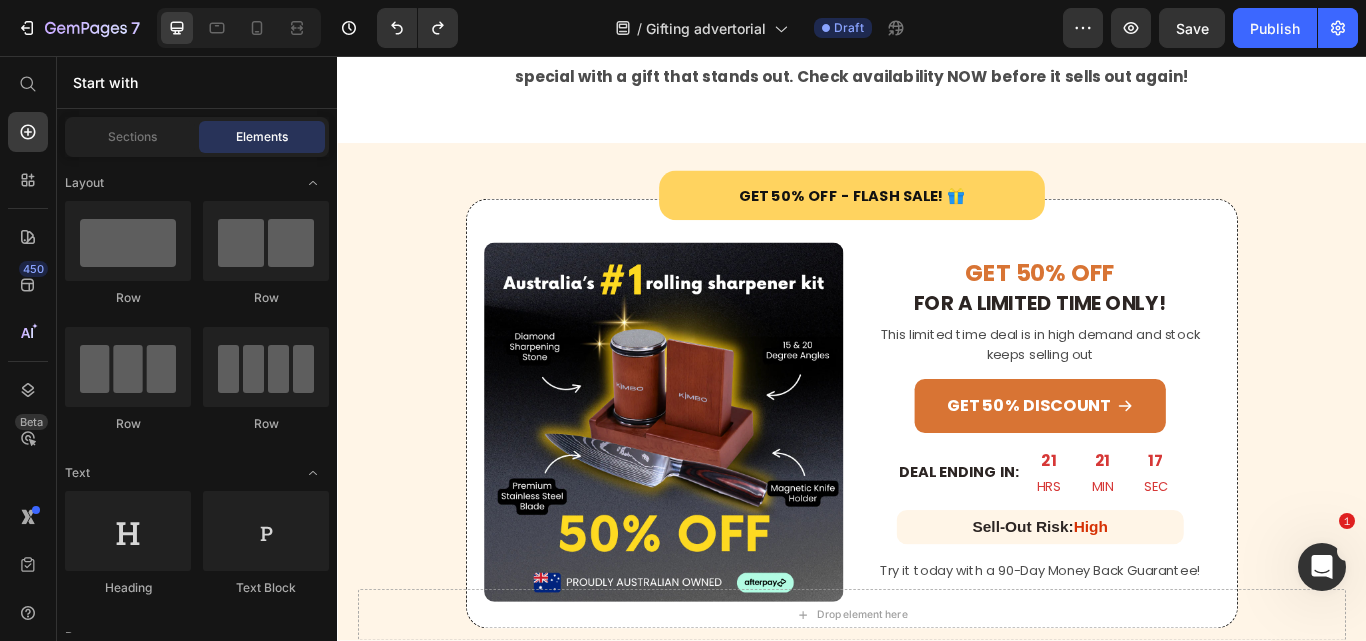 scroll, scrollTop: 4439, scrollLeft: 0, axis: vertical 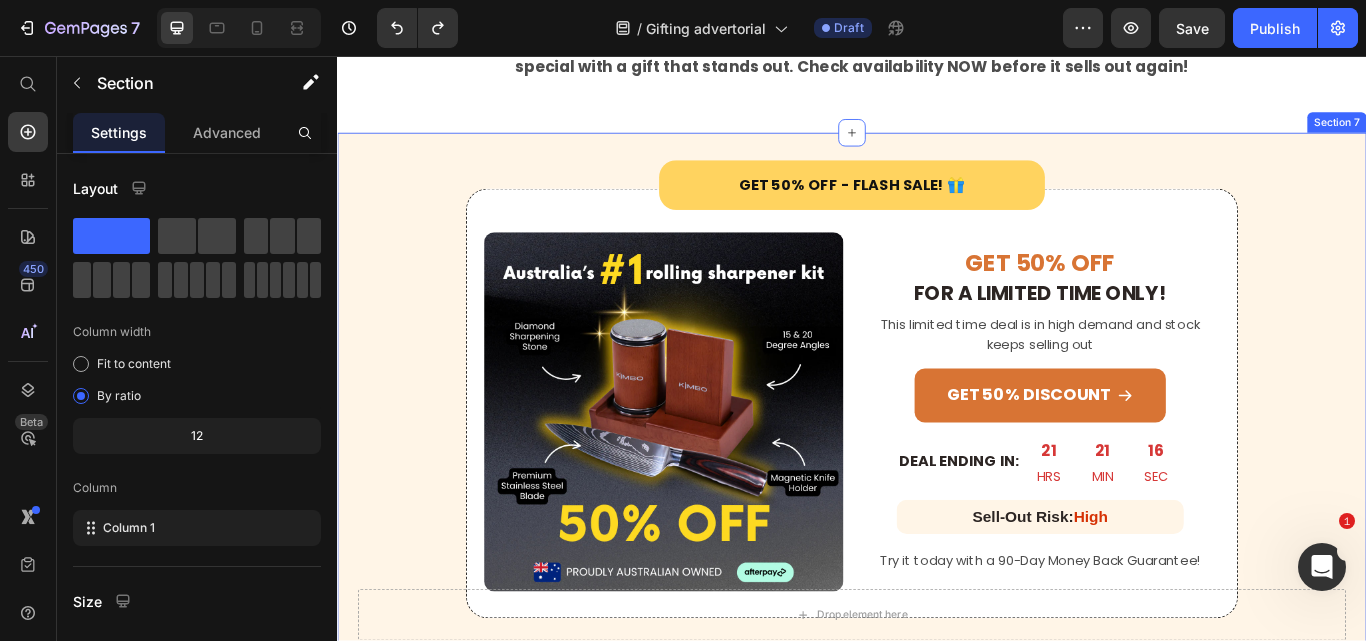 click on "DEAL ENDING IN: Heading 21 HRS 21 MIN 16 SEC Countdown Timer Row Sell-Out Risk:  High Heading Row Try it today with a 90-Day Money Back Guarantee! Text Block Row Row Row" at bounding box center (937, 445) 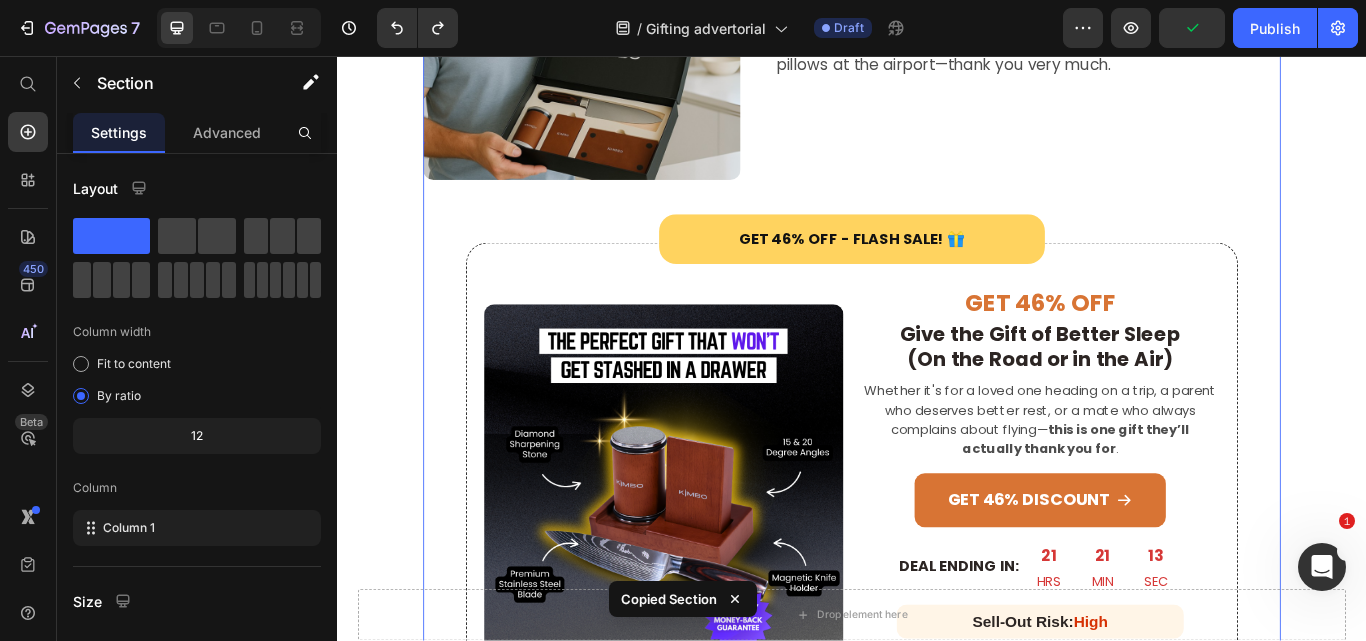 scroll, scrollTop: 2039, scrollLeft: 0, axis: vertical 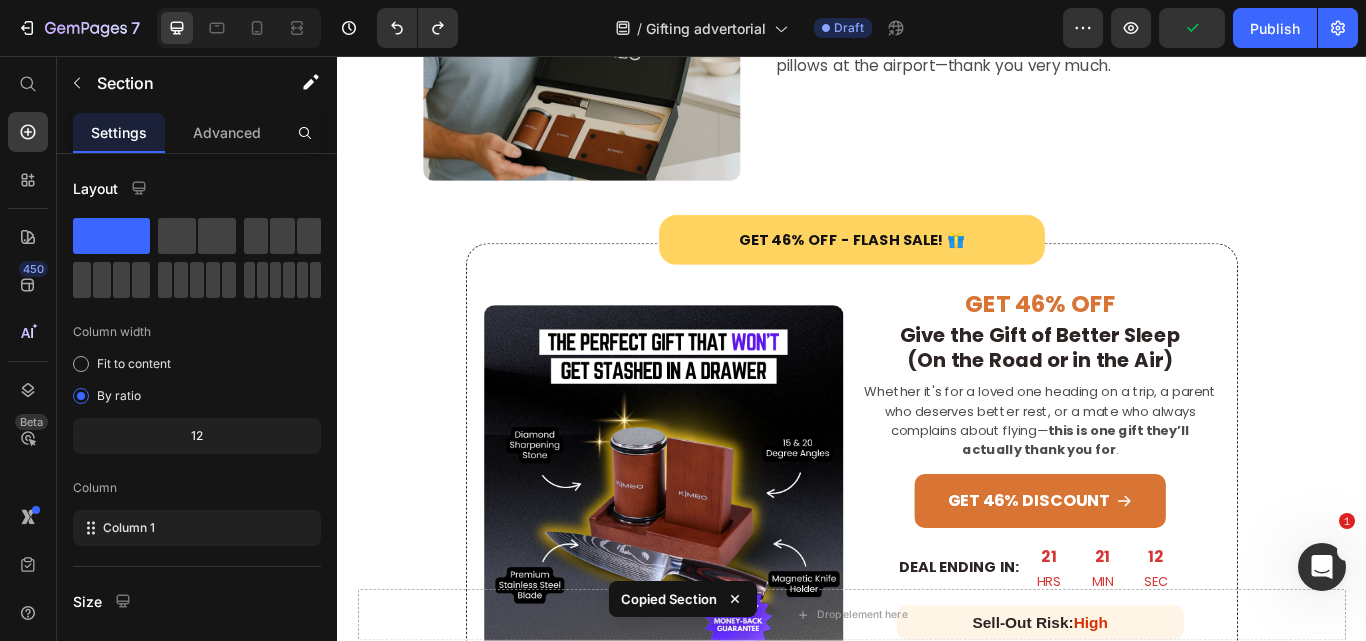 click on "Image By [NAME] [LAST] Text Block Last Updated July 04, 2025 Text Block Row Row Row Summary:   Finding a thoughtful, practical gift can be tough. Instead of choosing something forgettable, the Cocoon Travel Pillow offers comfort, quality, and real-world use for anyone who travels. Designed with support and portability in mind, it’s perfect for jetsetters, retirees, or anyone who values good sleep on the go. It’s the kind of gift they’ll actually use—and one you might just end up keeping for yourself. Text Block Keep reading to learn more! Text Block 1. Bring back the love of cooking  Heading Image 1. It’s Actually Supportive (Unlike Every Other Travel Pillow)  Heading Forget the floppy U-shapes and inflatable gimmicks. The Cocoon Pillow wraps around the neck and chin for full 360° support— no more head flopping or neck kinks  mid-flight. Text Block Row 2. Sharpening Made Easy – No Experience Needed Image" at bounding box center [937, 108] 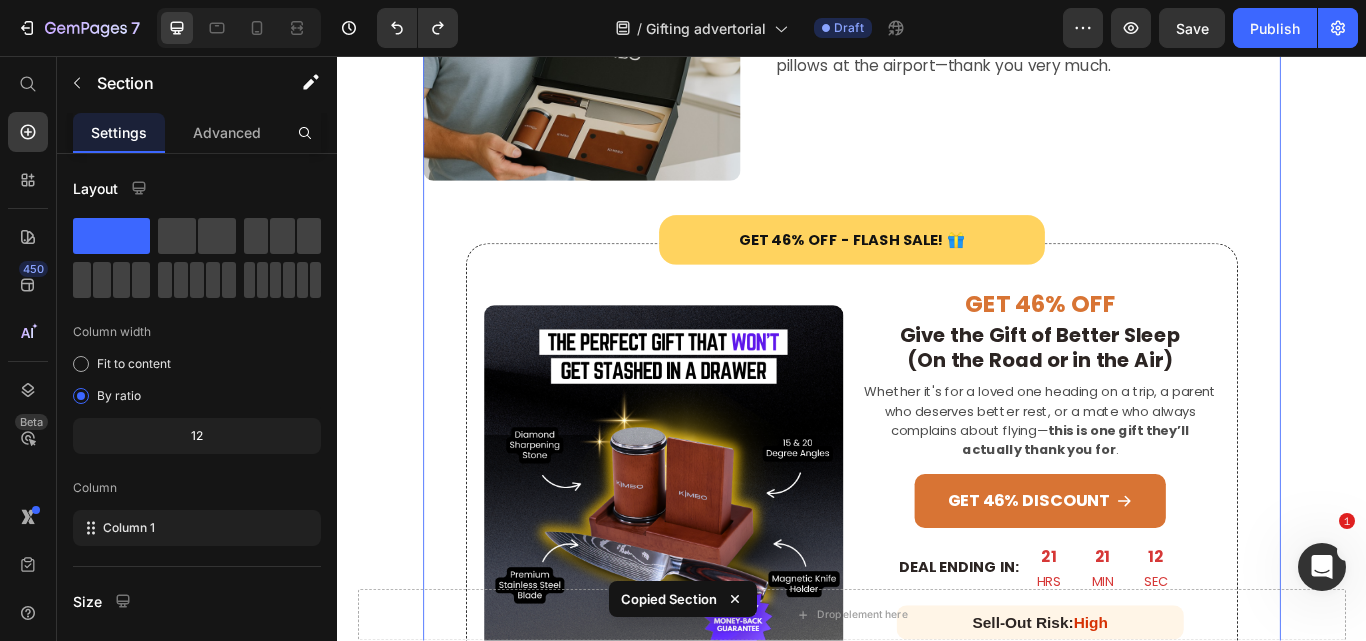 click on "Image By [NAME] [LAST] Text Block Last Updated July 04, 2025 Text Block Row Row Row Summary:   Finding a thoughtful, practical gift can be tough. Instead of choosing something forgettable, the Cocoon Travel Pillow offers comfort, quality, and real-world use for anyone who travels. Designed with support and portability in mind, it’s perfect for jetsetters, retirees, or anyone who values good sleep on the go. It’s the kind of gift they’ll actually use—and one you might just end up keeping for yourself. Text Block Keep reading to learn more! Text Block 1. Bring back the love of cooking  Heading Image 1. It’s Actually Supportive (Unlike Every Other Travel Pillow)  Heading Forget the floppy U-shapes and inflatable gimmicks. The Cocoon Pillow wraps around the neck and chin for full 360° support— no more head flopping or neck kinks  mid-flight. Text Block Row 2. Sharpening Made Easy – No Experience Needed Image" at bounding box center (937, 108) 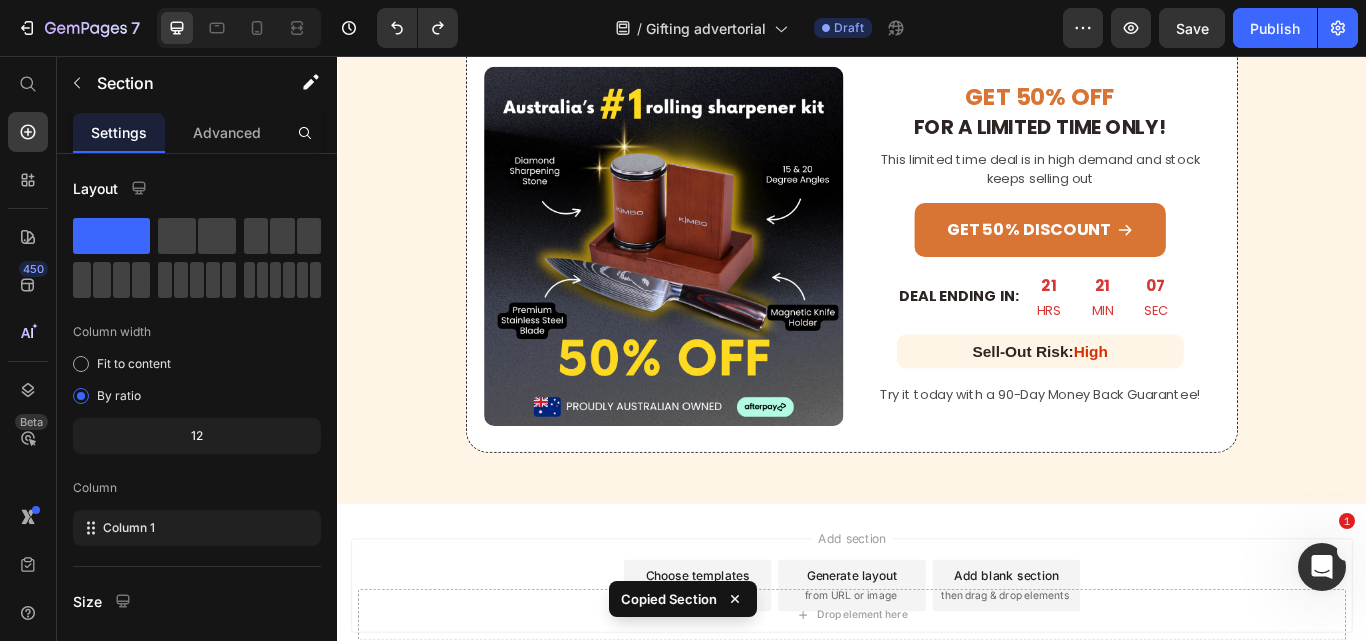 scroll, scrollTop: 4713, scrollLeft: 0, axis: vertical 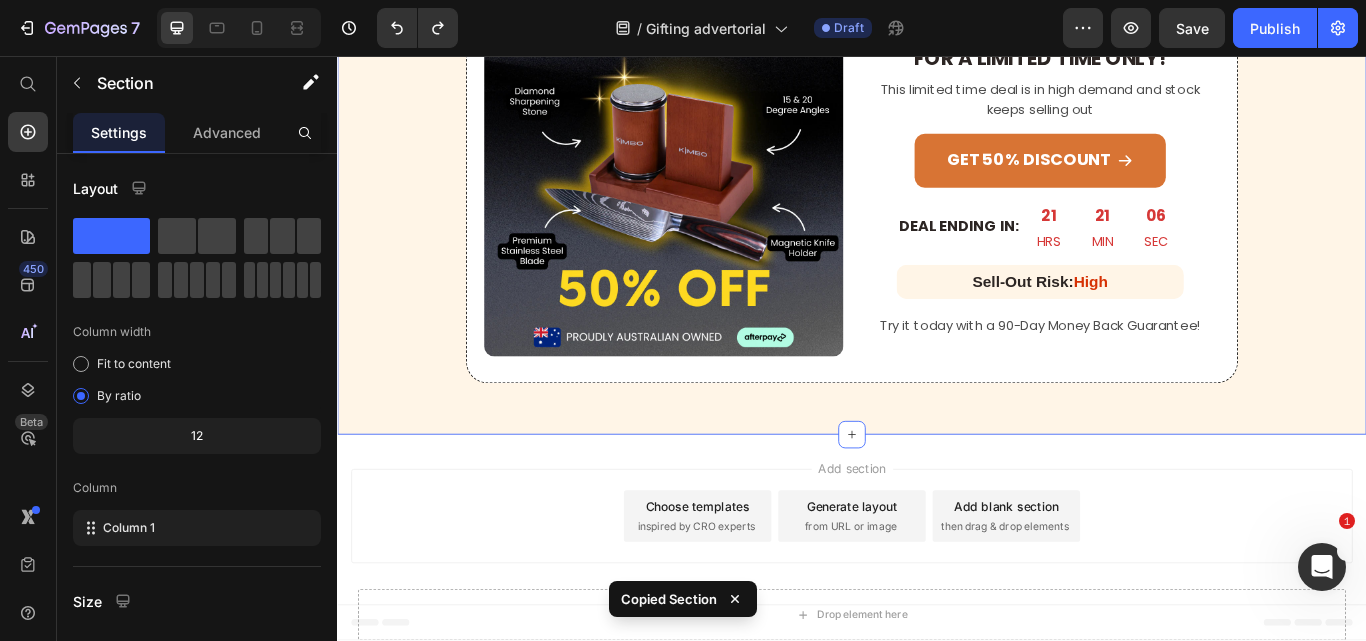 click on "DEAL ENDING IN: Heading 21 HRS 21 MIN 06 SEC Countdown Timer Row Sell-Out Risk:  High Heading Row Try it today with a 90-Day Money Back Guarantee! Text Block Row Row Row" at bounding box center (937, 171) 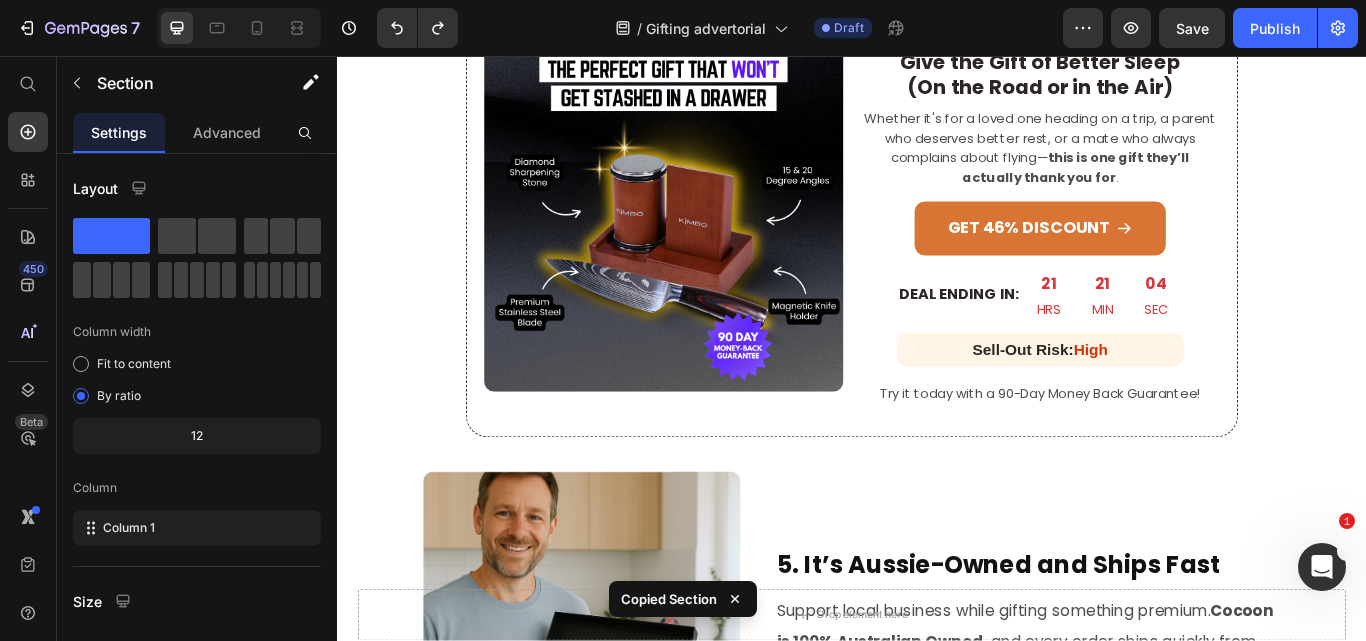 scroll, scrollTop: 2313, scrollLeft: 0, axis: vertical 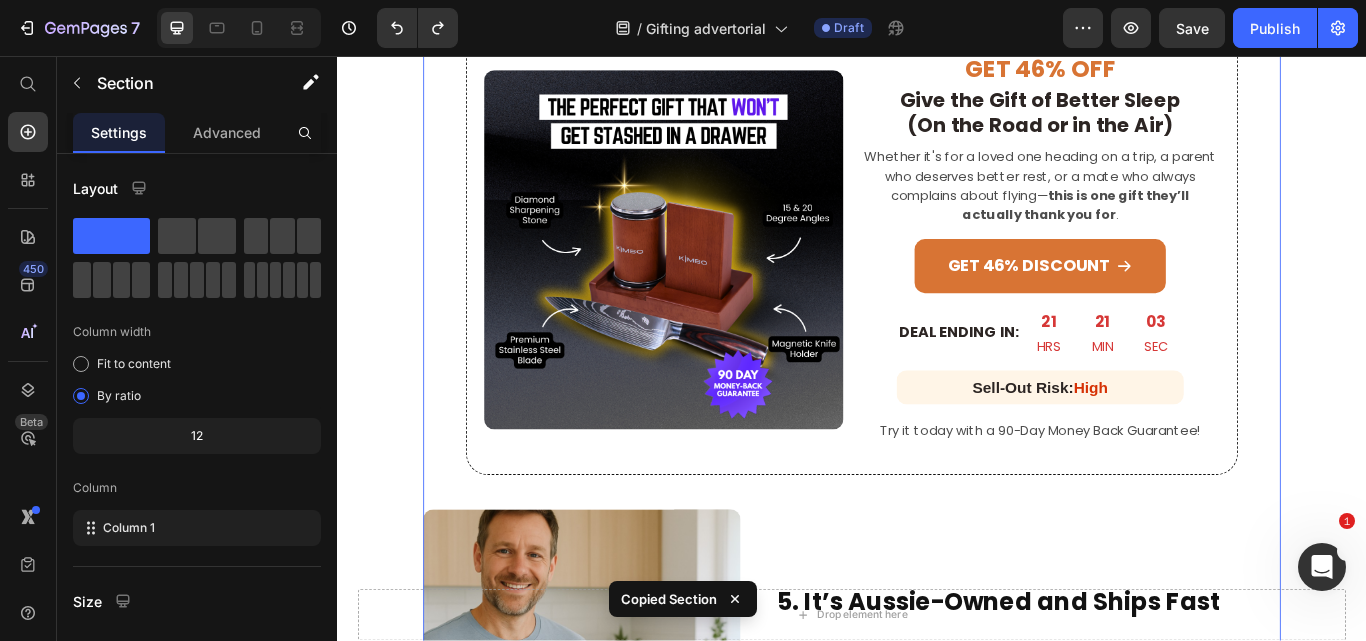 click on "Image By [NAME] [LAST] Text Block Last Updated July 04, 2025 Text Block Row Row Row Summary:   Finding a thoughtful, practical gift can be tough. Instead of choosing something forgettable, the Cocoon Travel Pillow offers comfort, quality, and real-world use for anyone who travels. Designed with support and portability in mind, it’s perfect for jetsetters, retirees, or anyone who values good sleep on the go. It’s the kind of gift they’ll actually use—and one you might just end up keeping for yourself. Text Block Keep reading to learn more! Text Block 1. Bring back the love of cooking  Heading Image 1. It’s Actually Supportive (Unlike Every Other Travel Pillow)  Heading Forget the floppy U-shapes and inflatable gimmicks. The Cocoon Pillow wraps around the neck and chin for full 360° support— no more head flopping or neck kinks  mid-flight. Text Block Row 2. Sharpening Made Easy – No Experience Needed Image" at bounding box center (937, -166) 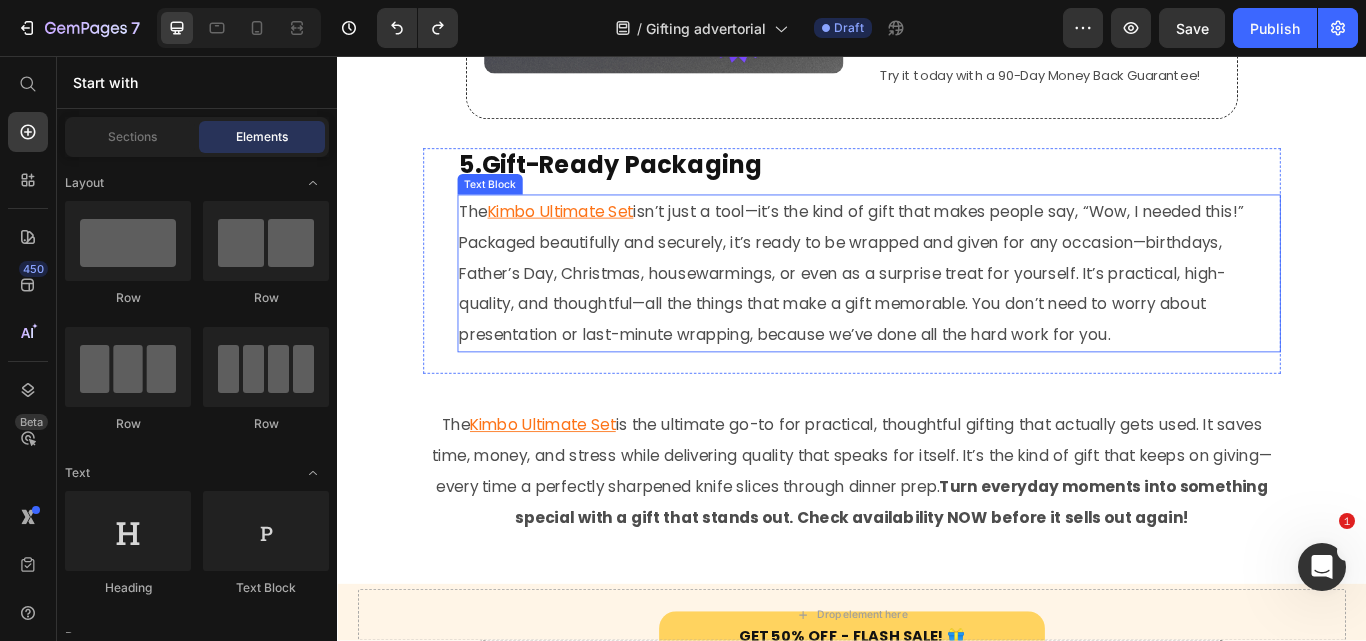 scroll, scrollTop: 3622, scrollLeft: 0, axis: vertical 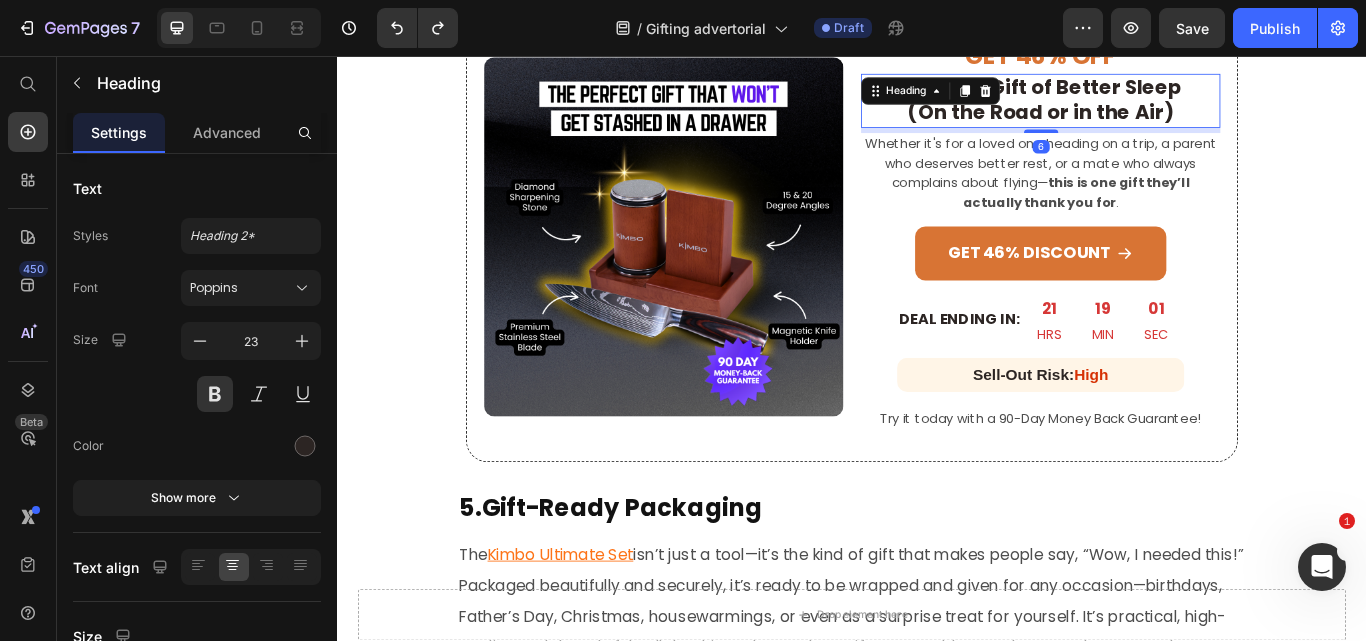 click on "Give the Gift of Better Sleep" at bounding box center [1157, 93] 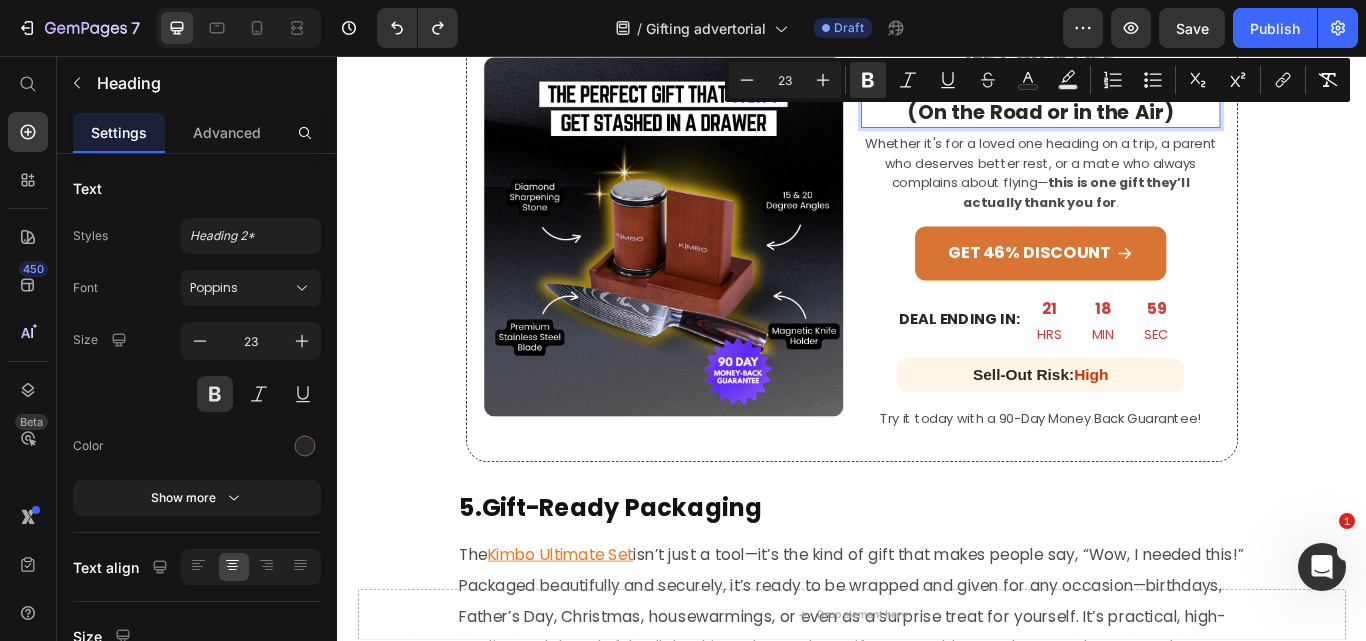 click on "Minus 23 Plus Bold Italic Underline       Strikethrough
Text Color
Text Background Color Numbered List Bulleted List Subscript Superscript       link Remove Format" at bounding box center (1037, 80) 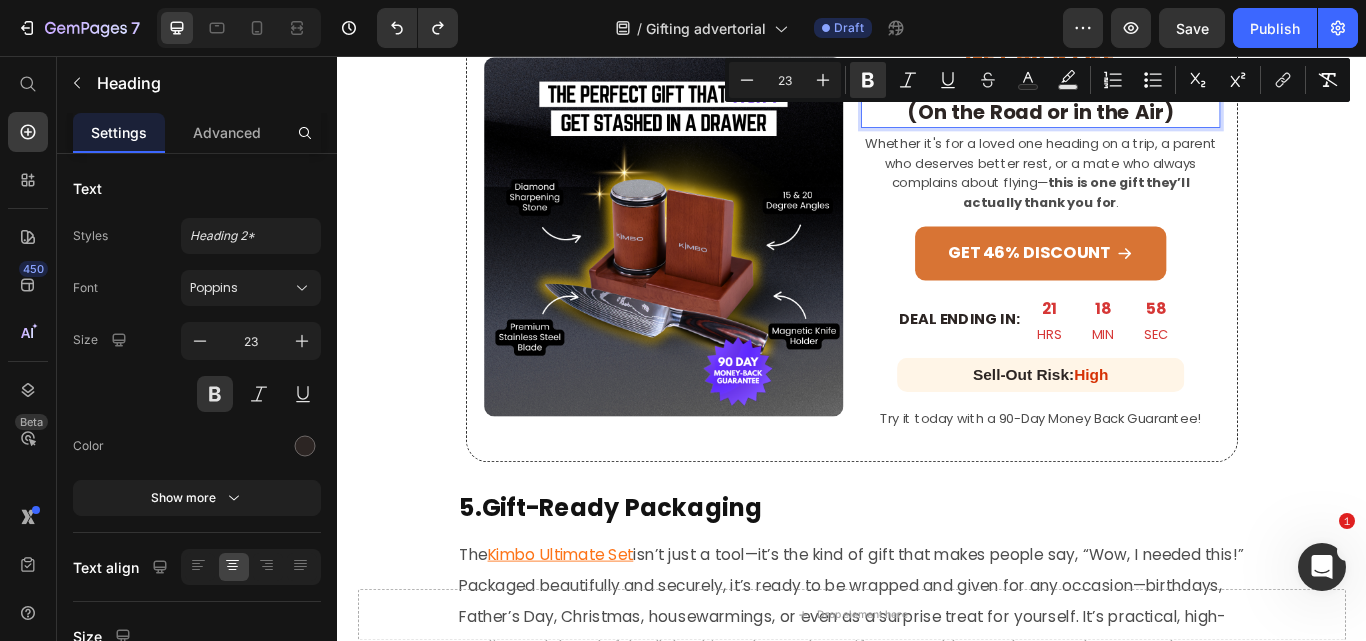 click on "(On the Road or in the Air)" at bounding box center (1156, 122) 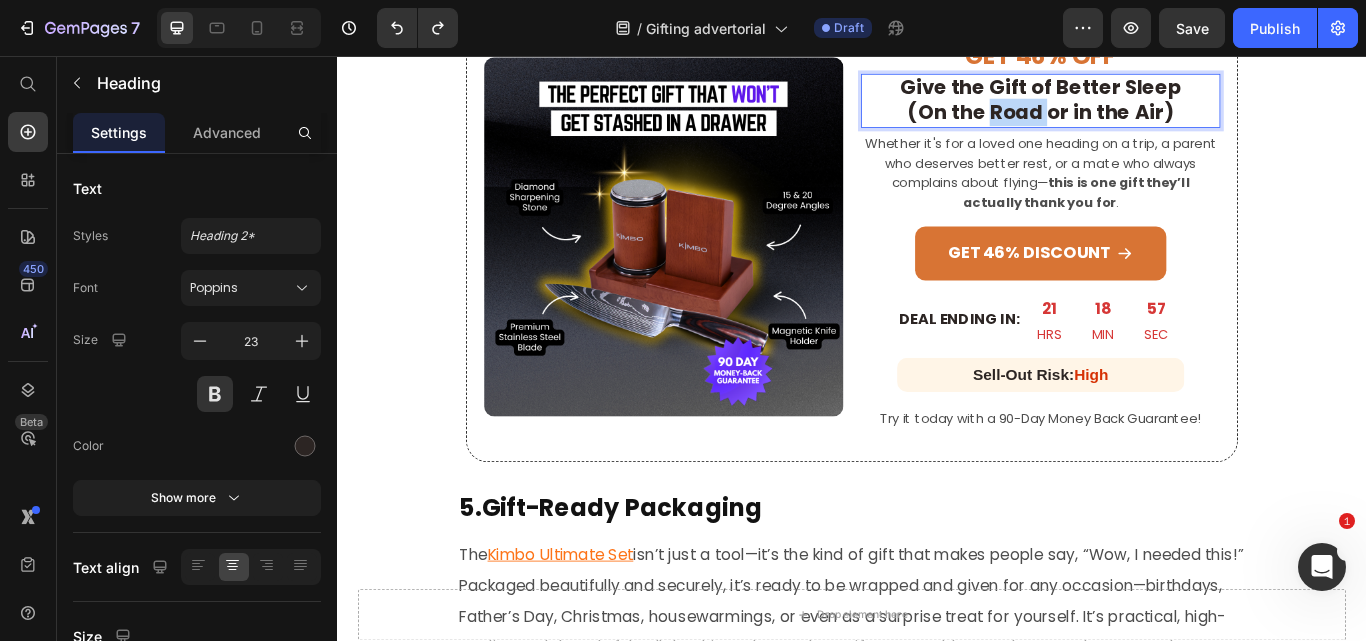 click on "(On the Road or in the Air)" at bounding box center [1156, 122] 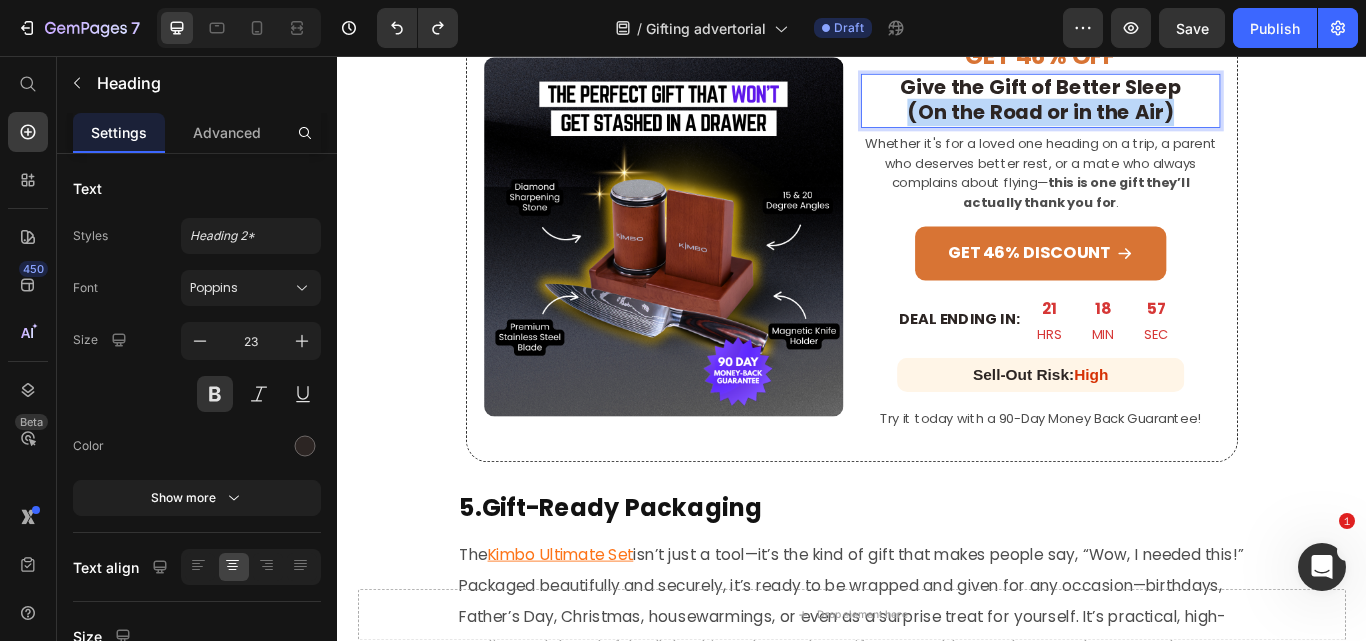 click on "(On the Road or in the Air)" at bounding box center [1156, 122] 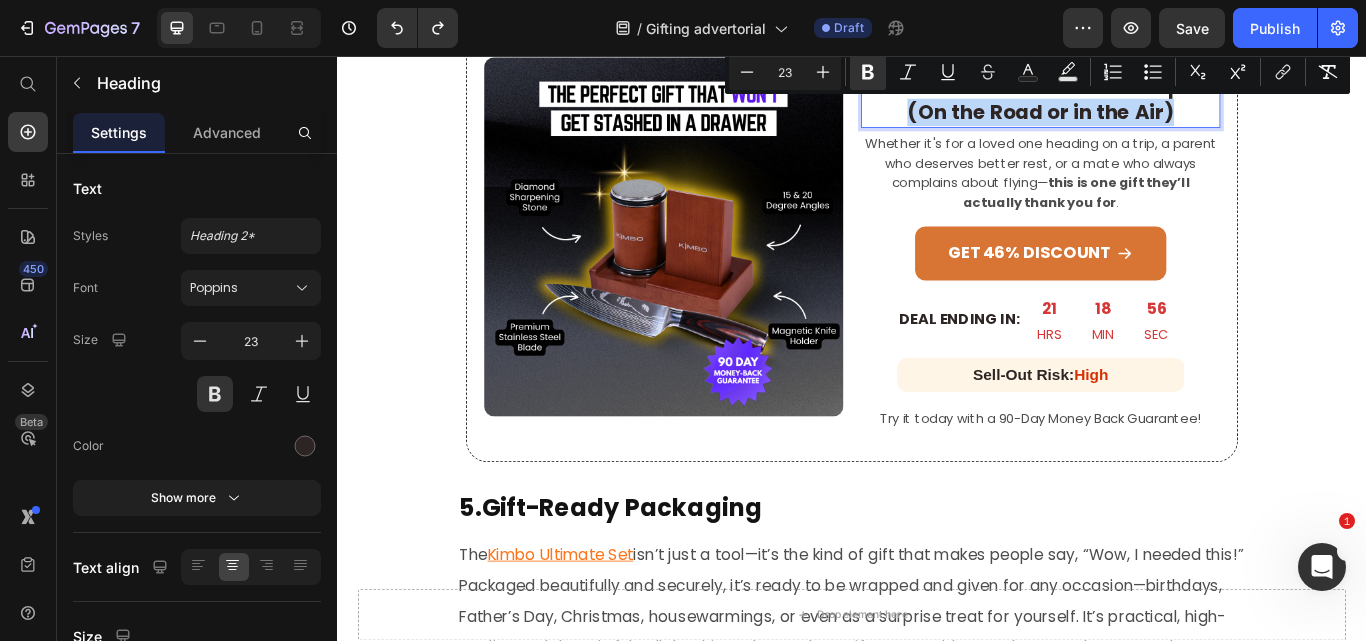 click on "(On the Road or in the Air)" at bounding box center [1156, 122] 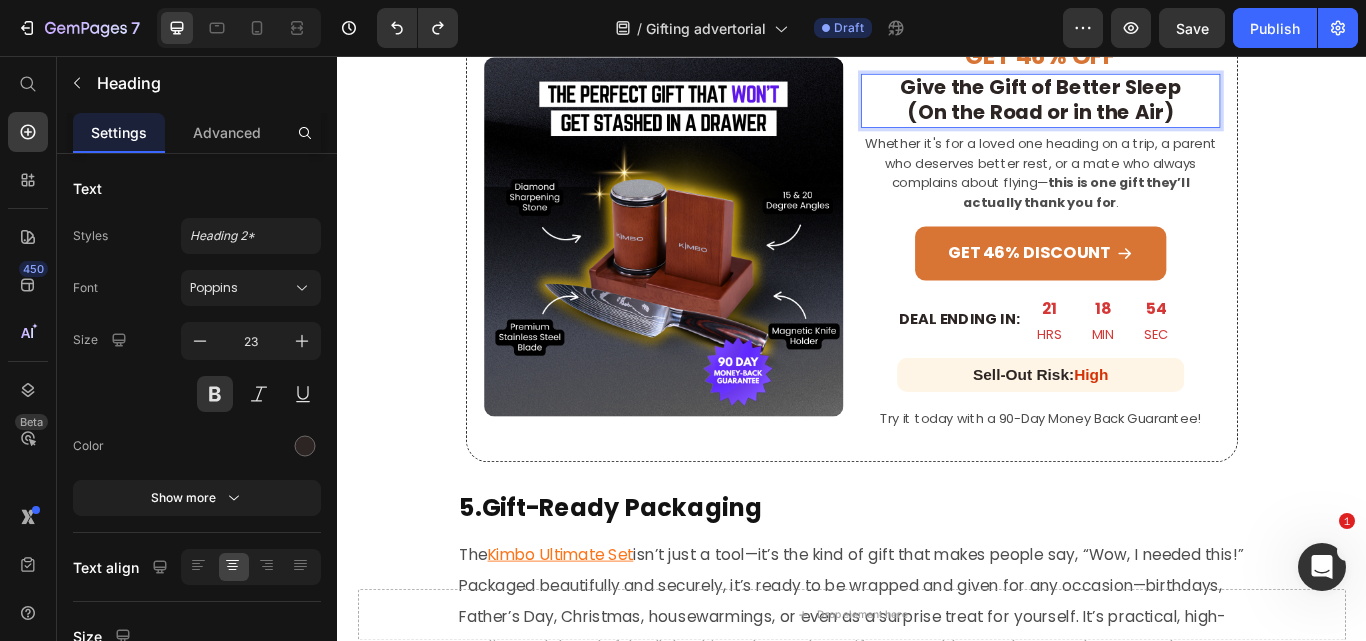 click on "Give the Gift of Better Sleep" at bounding box center [1157, 93] 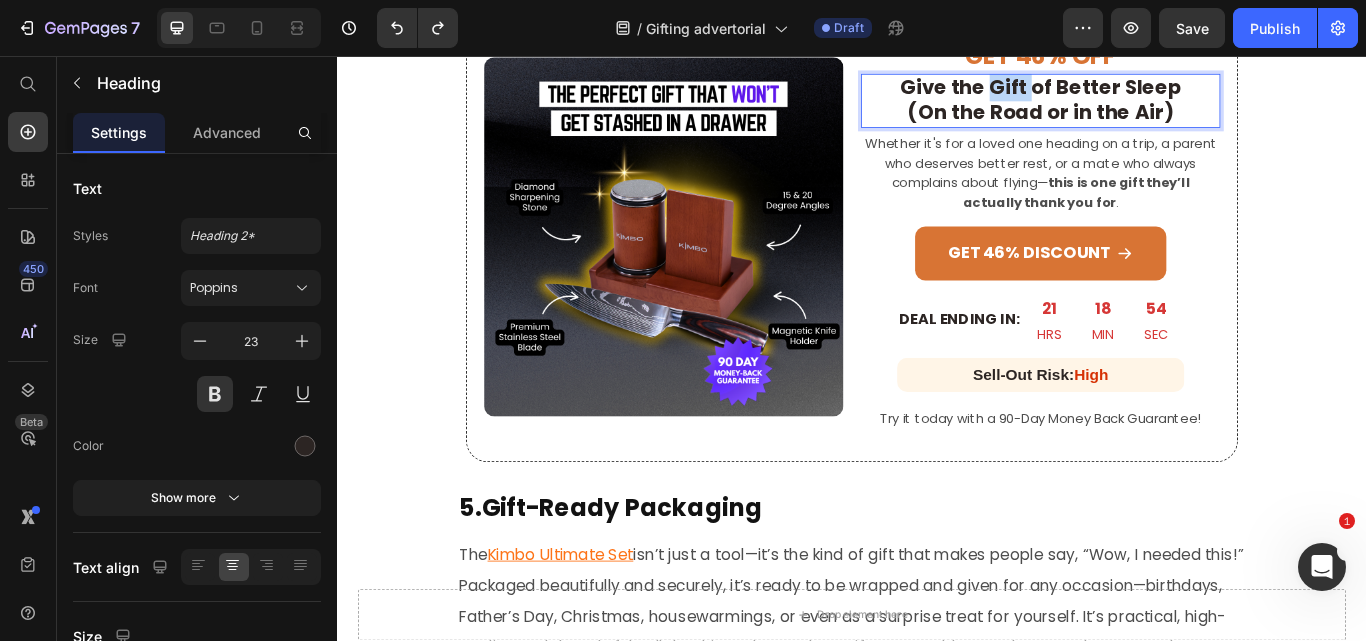 click on "Give the Gift of Better Sleep" at bounding box center (1157, 93) 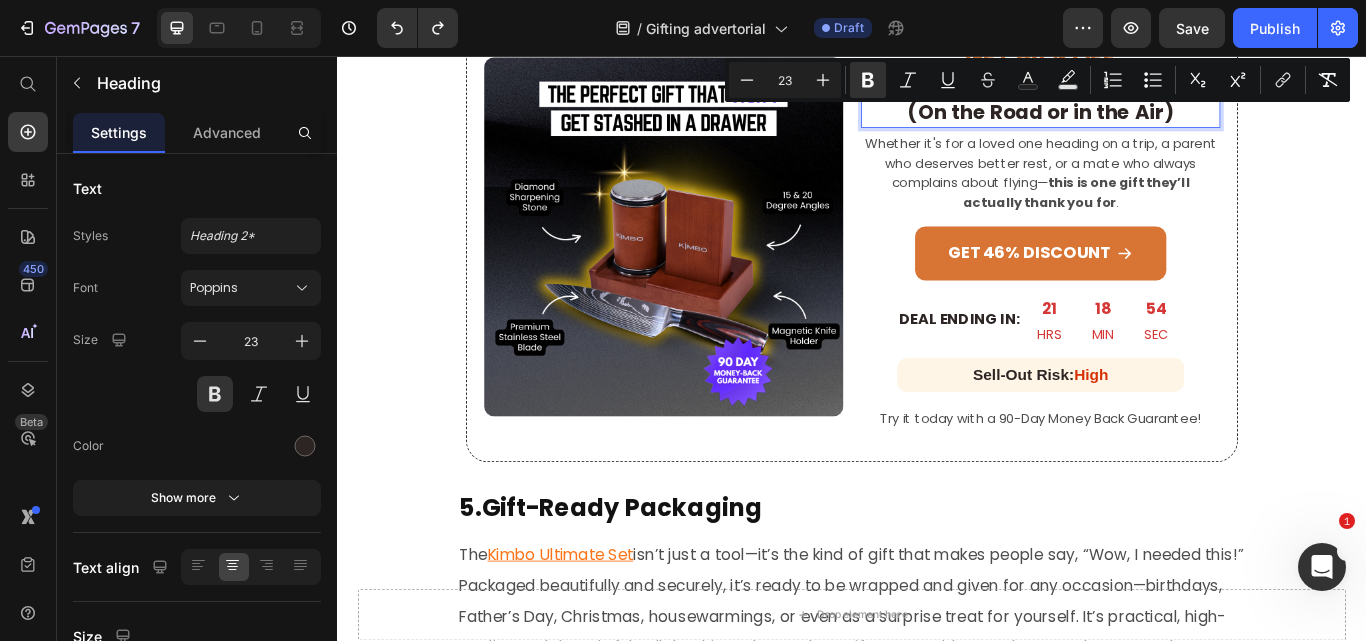 click on "Give the Gift of Better Sleep" at bounding box center (1157, 93) 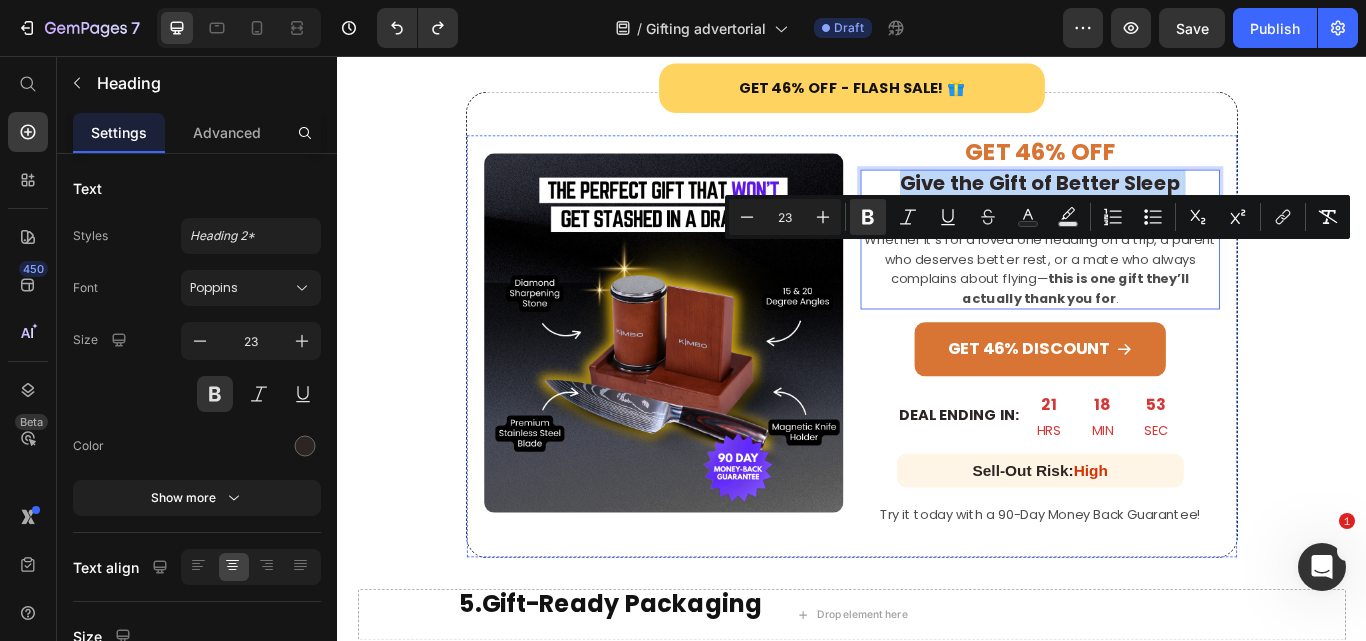 scroll, scrollTop: 3422, scrollLeft: 0, axis: vertical 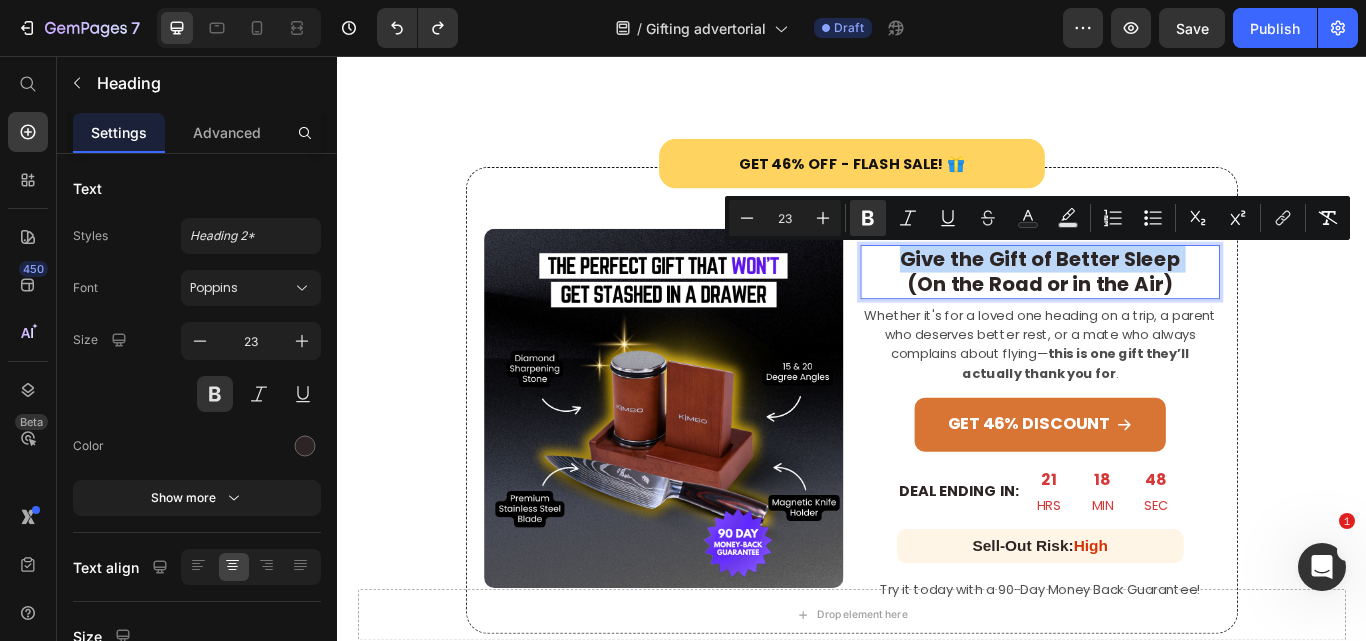 copy on "Give the Gift of Better Sleep" 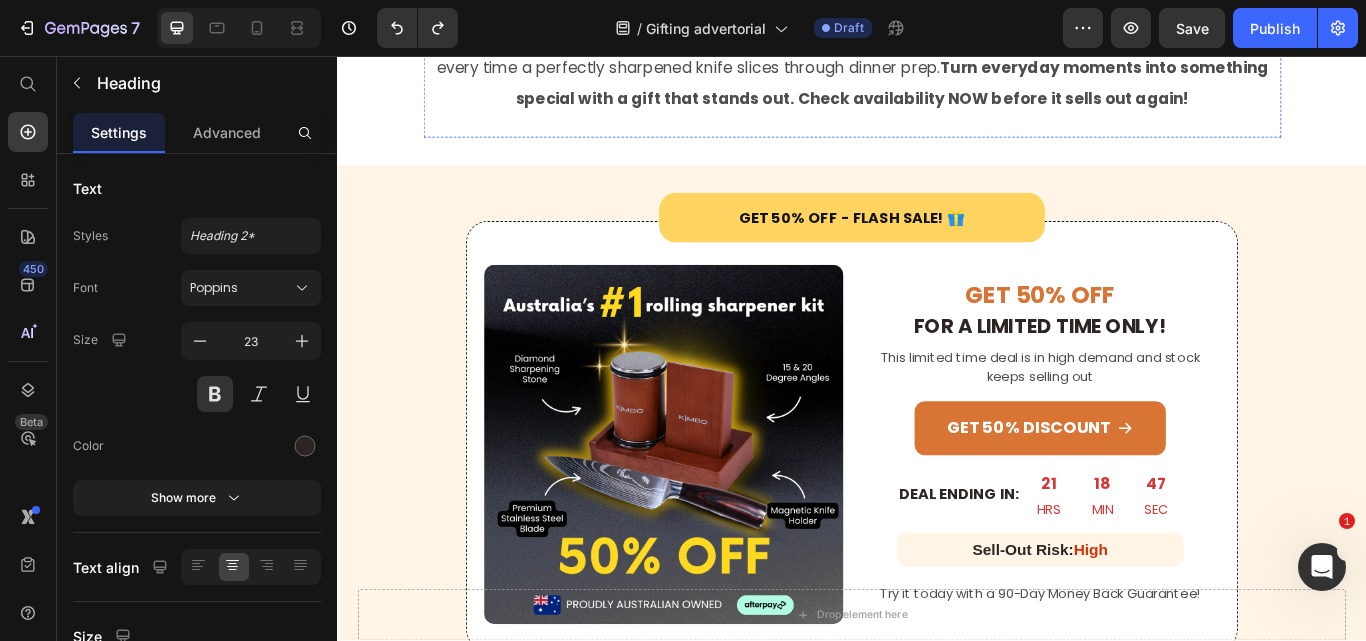 scroll, scrollTop: 4522, scrollLeft: 0, axis: vertical 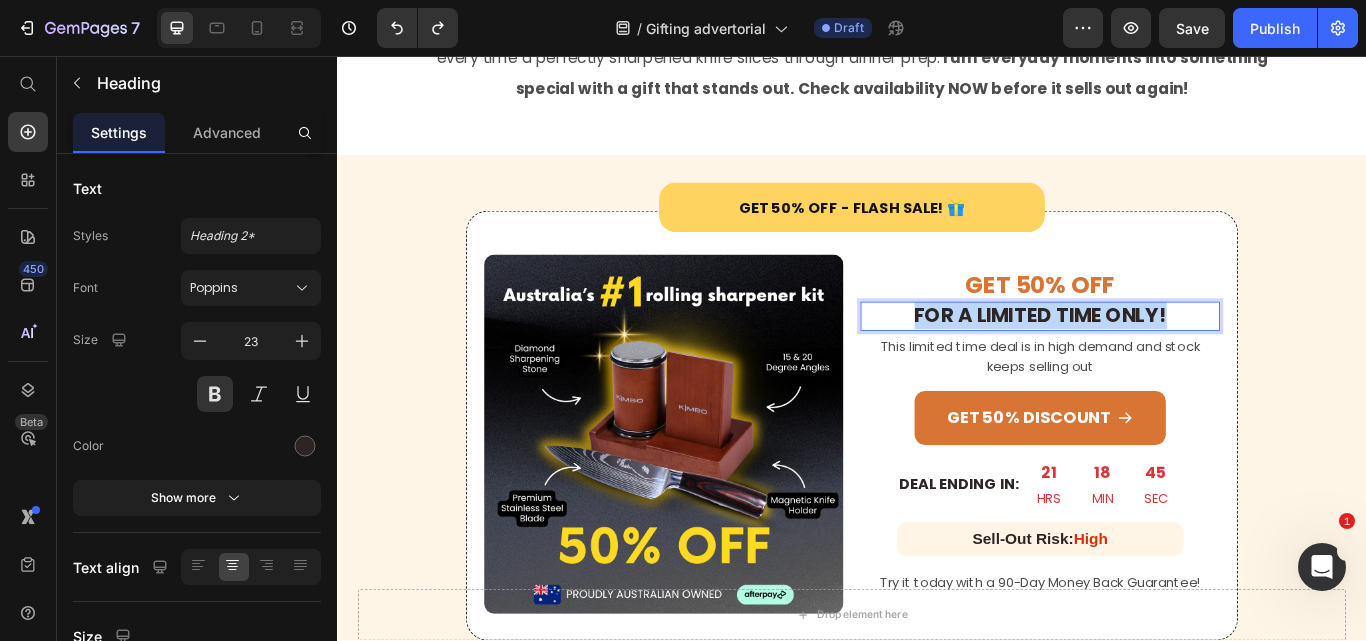 click on "FOR A LIMITED TIME ONLY!" at bounding box center [1157, 359] 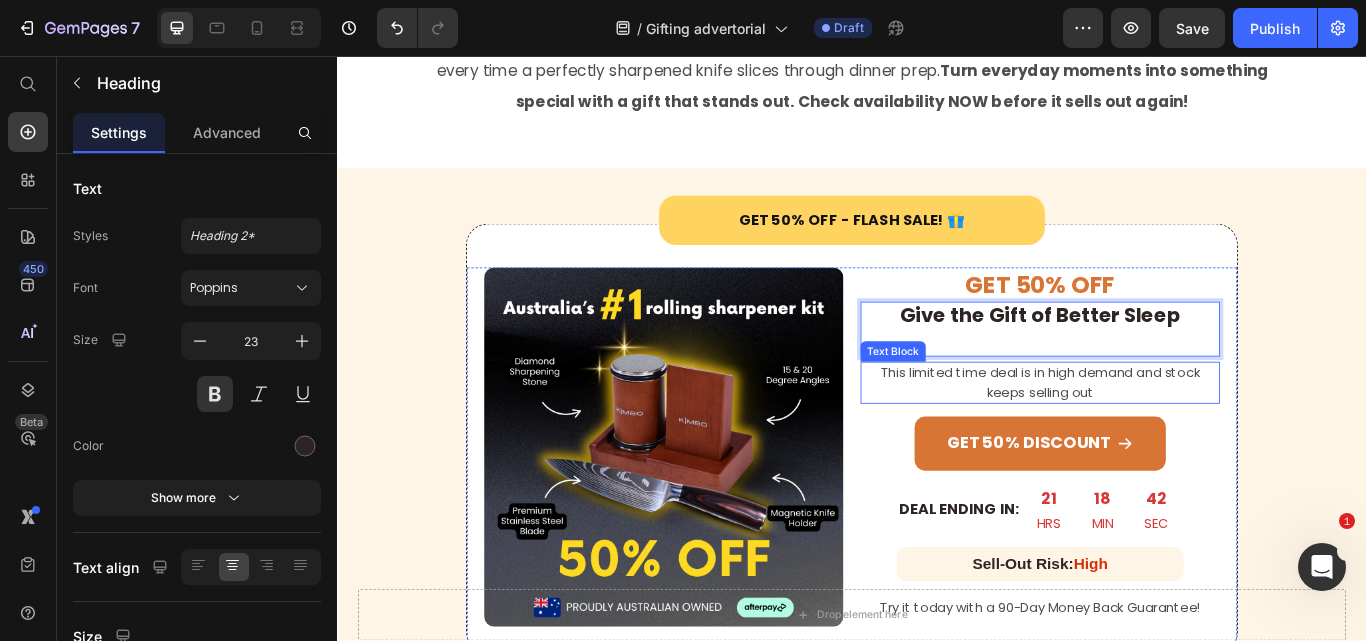 scroll, scrollTop: 4522, scrollLeft: 0, axis: vertical 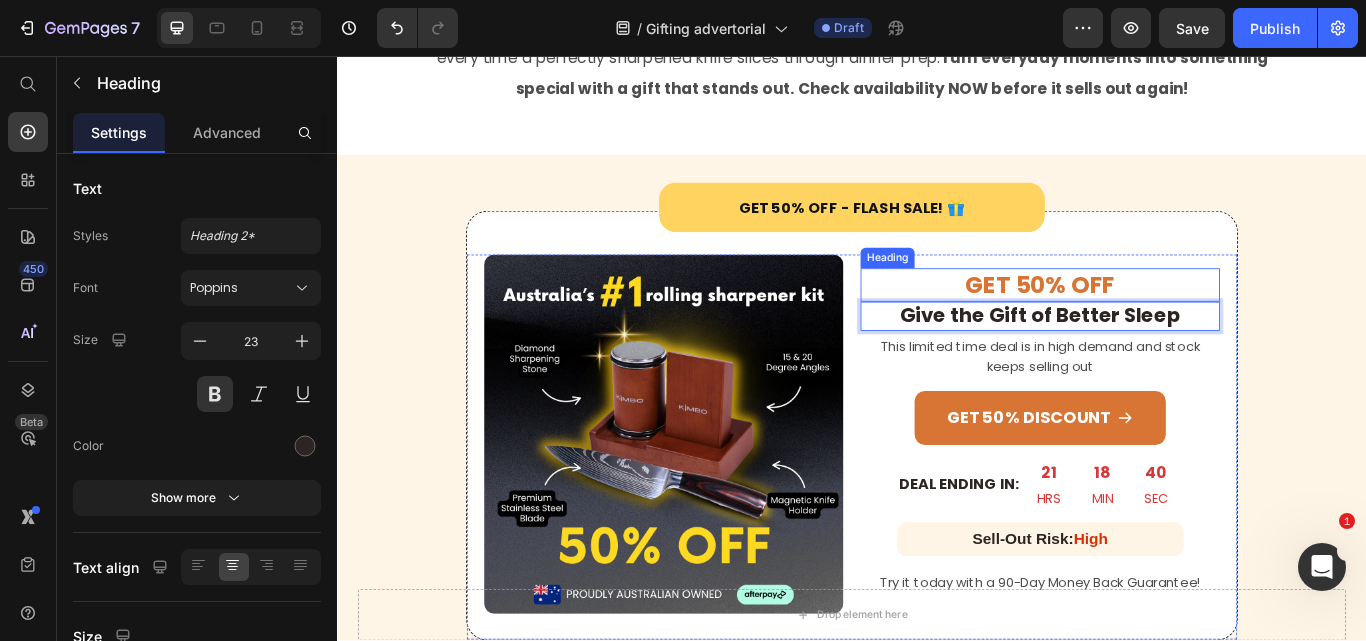 click on "GET 50% OFF" at bounding box center (1156, 323) 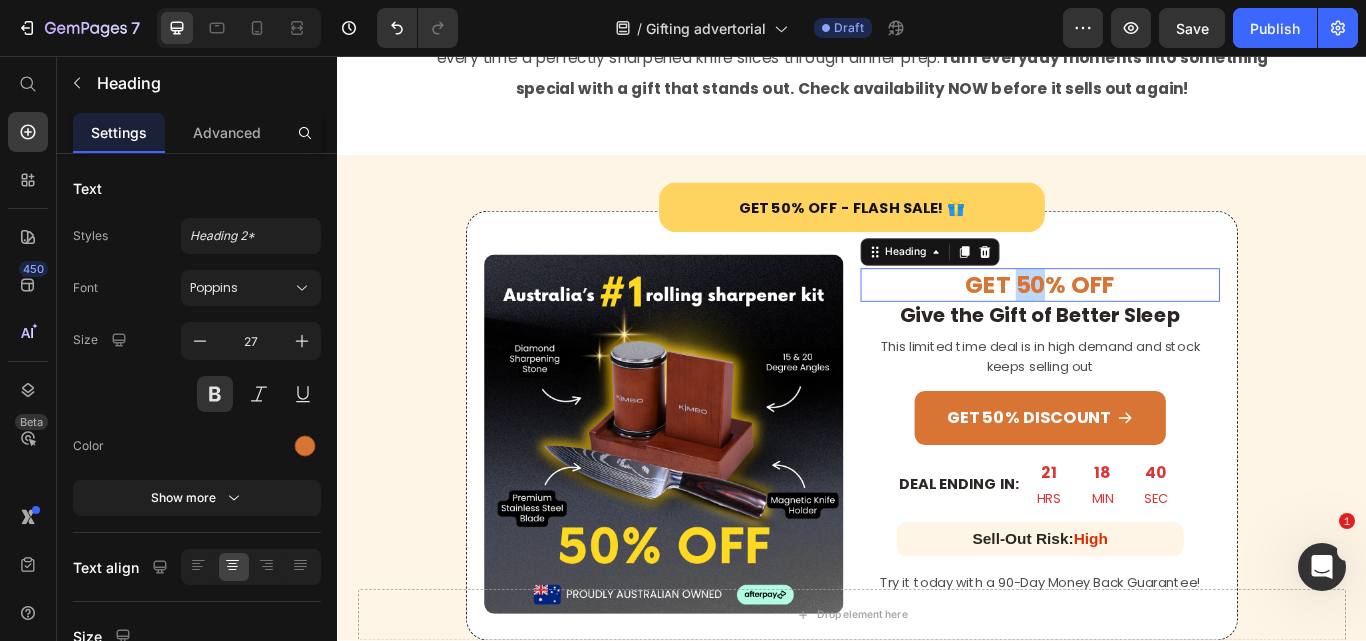 click on "GET 50% OFF" at bounding box center (1156, 323) 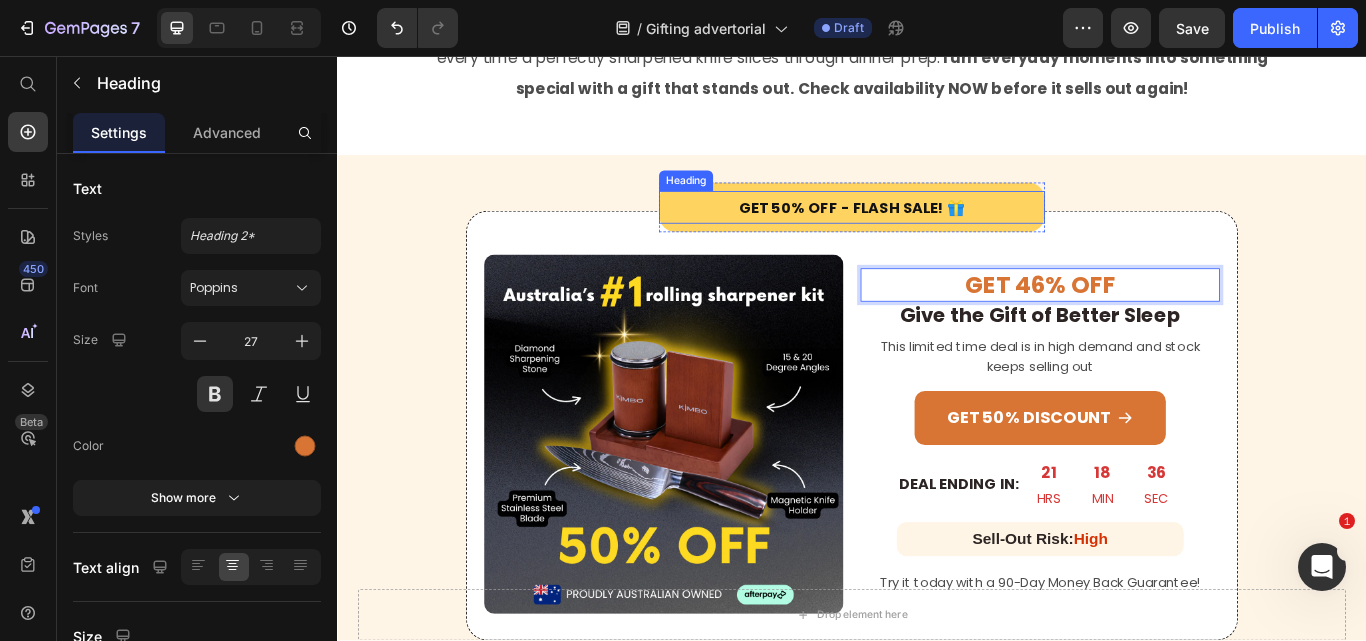 click on "Get 50% Off - Flash Sale! 🎁" at bounding box center [937, 233] 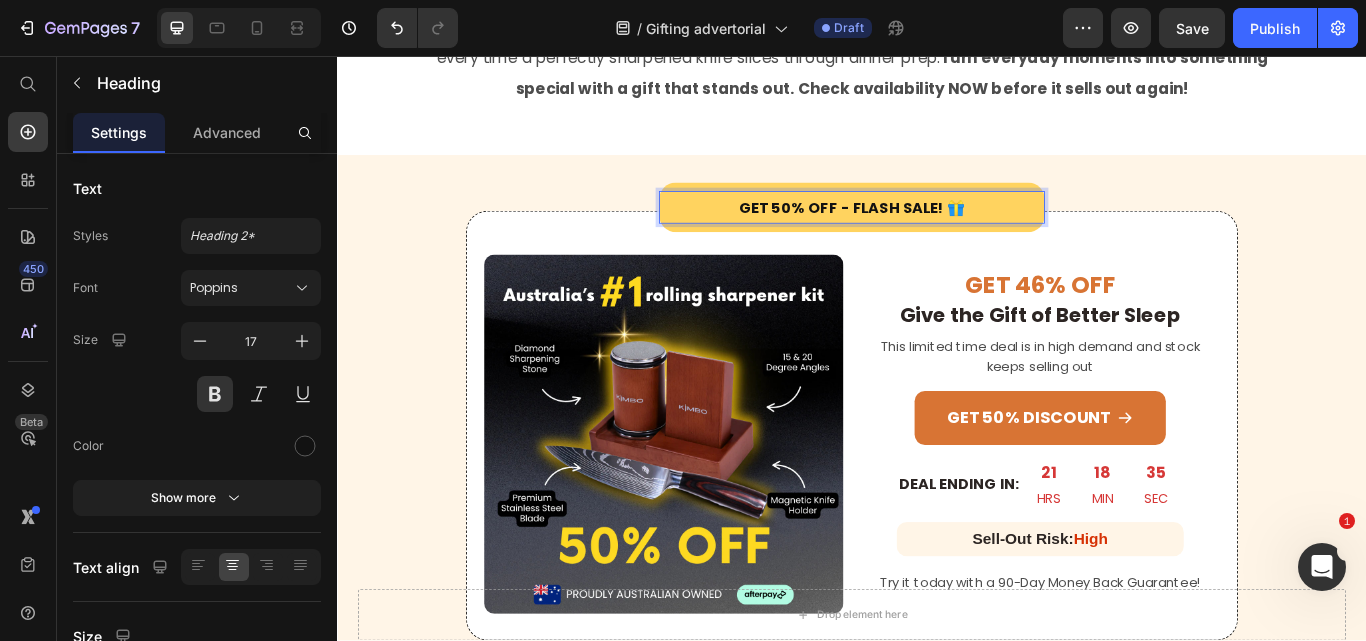 click on "Get 50% Off - Flash Sale! 🎁" at bounding box center (937, 233) 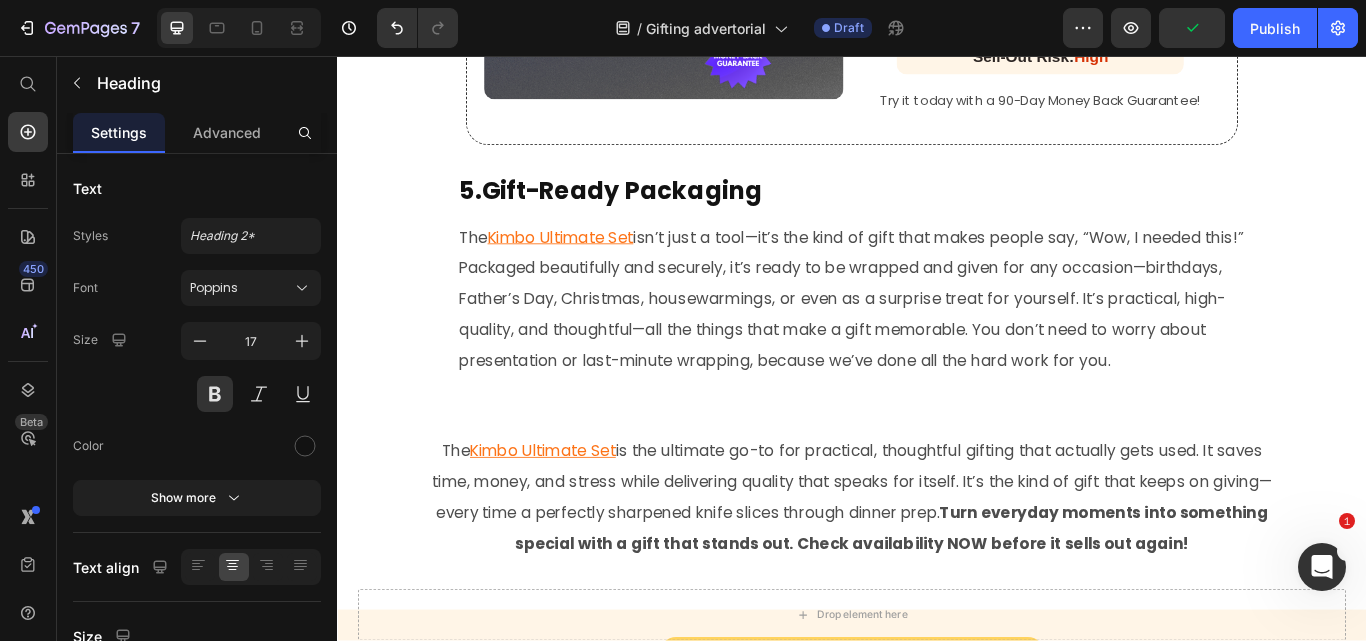 scroll, scrollTop: 3622, scrollLeft: 0, axis: vertical 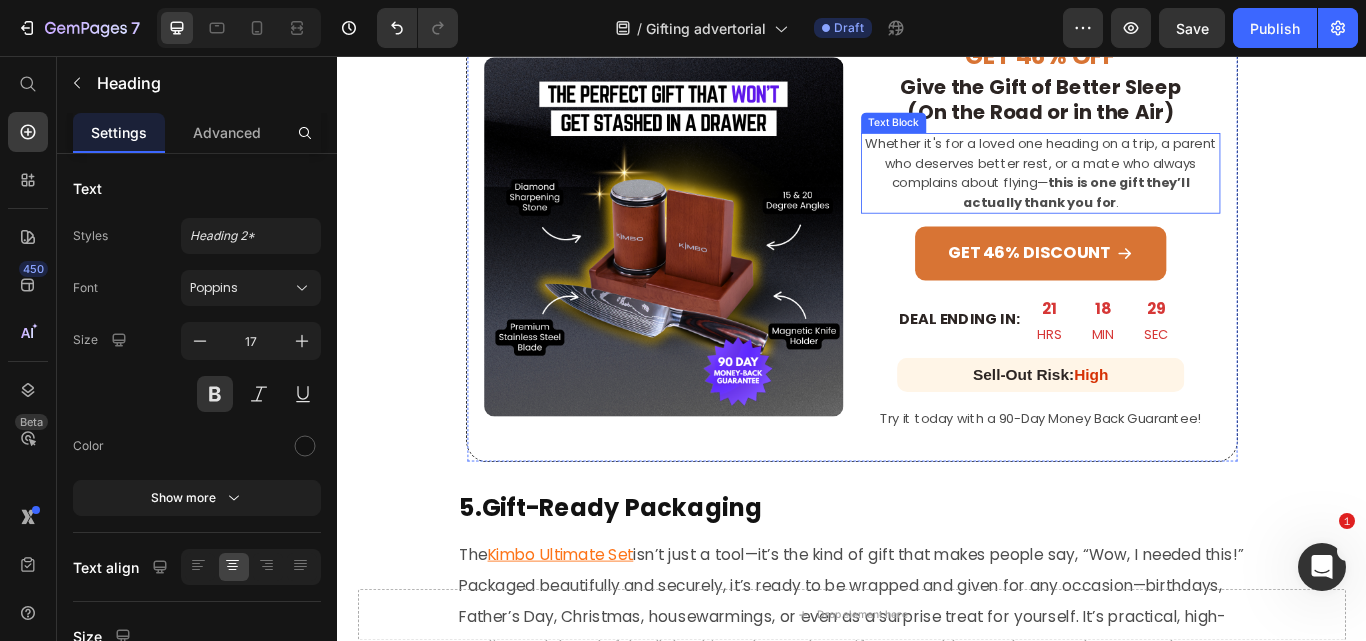 click on "Whether it's for a loved one heading on a trip, a parent who deserves better rest, or a mate who always complains about flying— this is one gift they’ll actually thank you for ." at bounding box center (1156, 193) 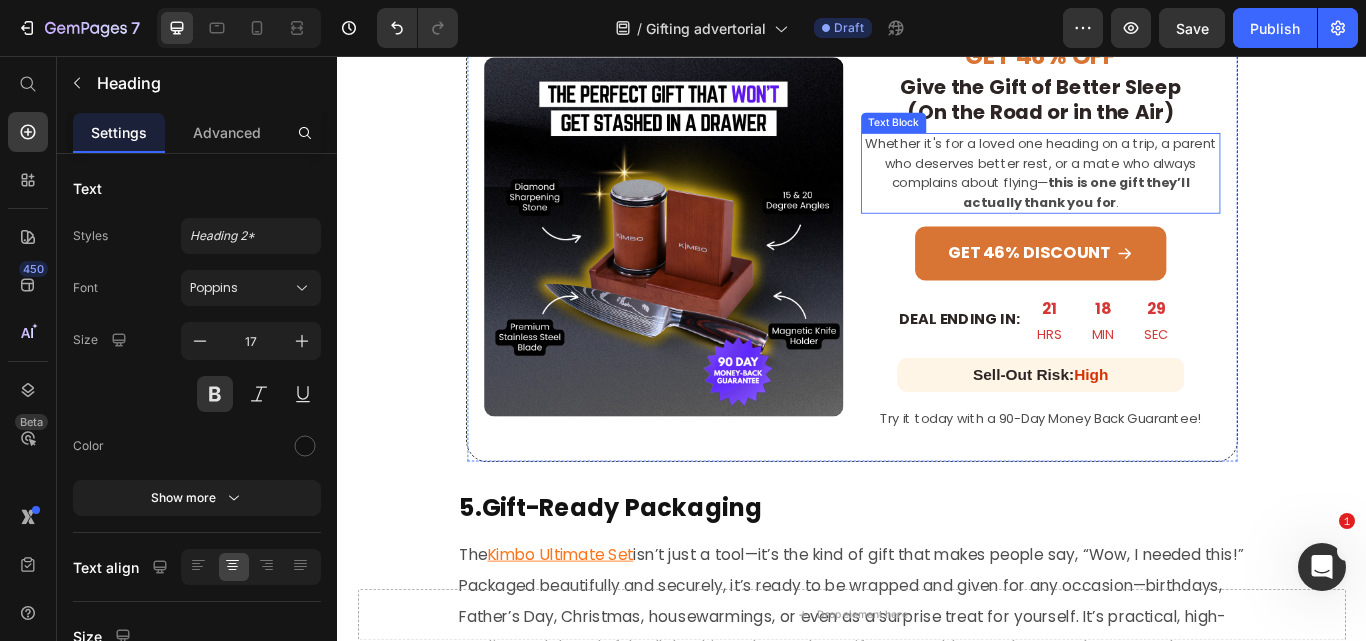 click on "Whether it's for a loved one heading on a trip, a parent who deserves better rest, or a mate who always complains about flying— this is one gift they’ll actually thank you for ." at bounding box center [1156, 193] 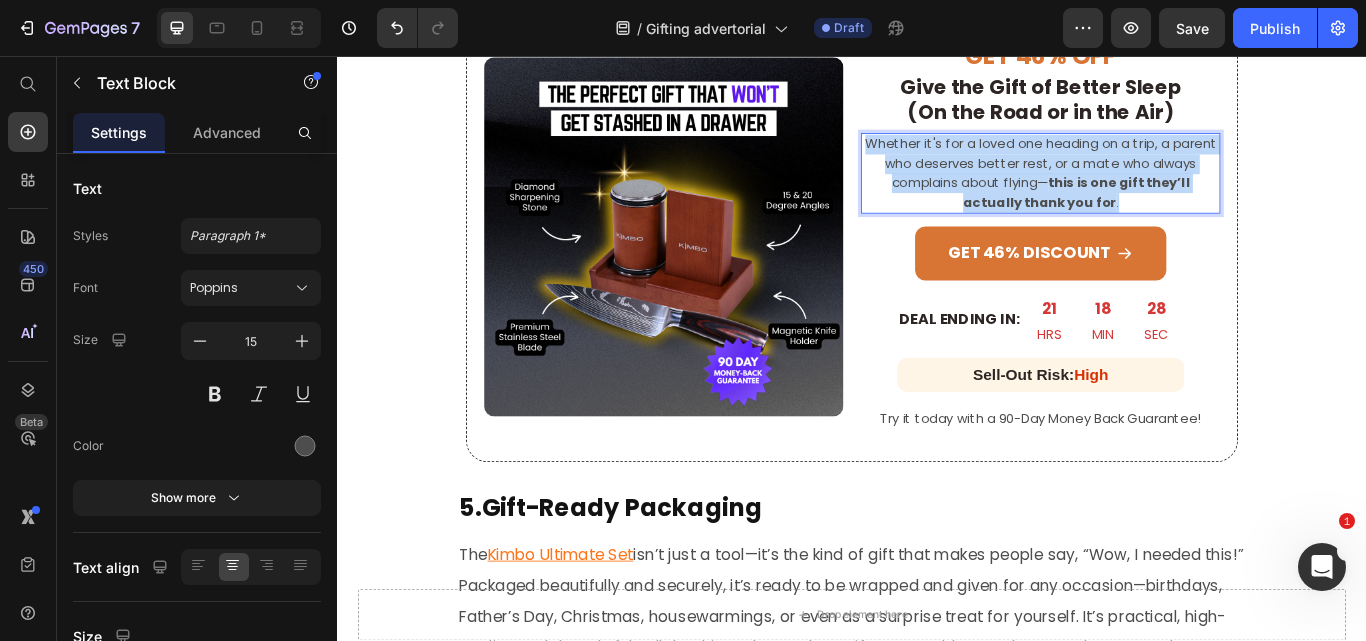 click on "Whether it's for a loved one heading on a trip, a parent who deserves better rest, or a mate who always complains about flying— this is one gift they’ll actually thank you for ." at bounding box center [1156, 193] 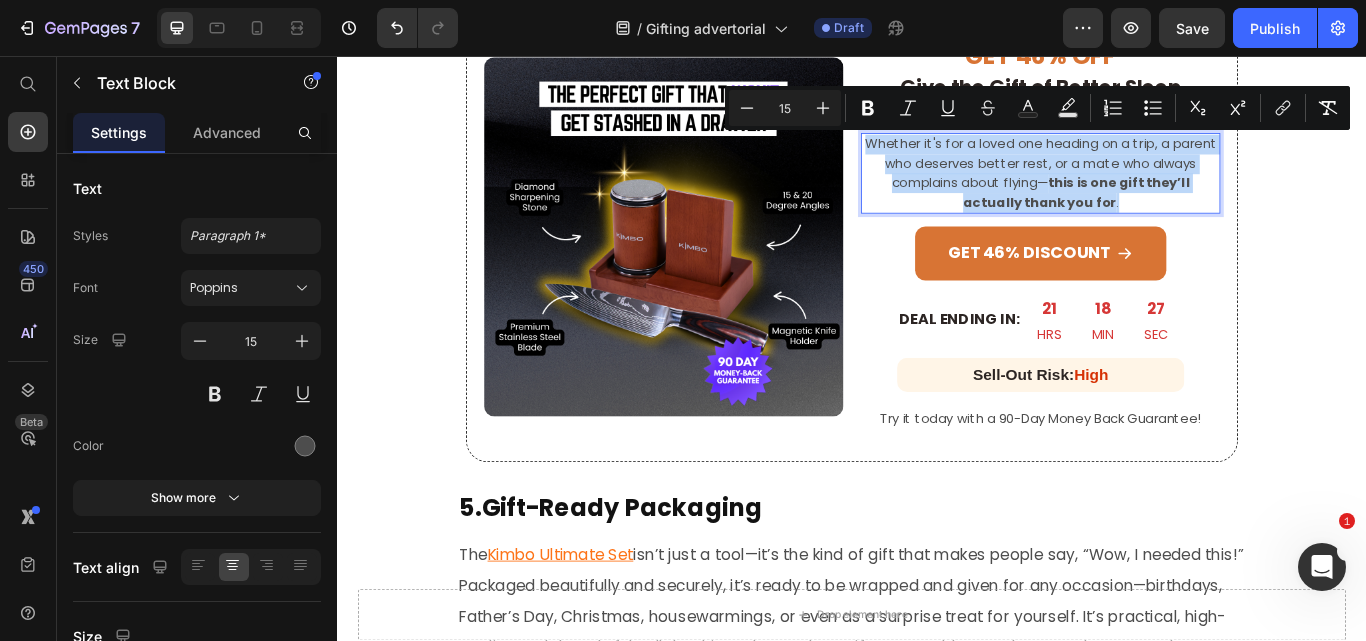 copy on "Whether it's for a loved one heading on a trip, a parent who deserves better rest, or a mate who always complains about flying— this is one gift they’ll actually thank you for ." 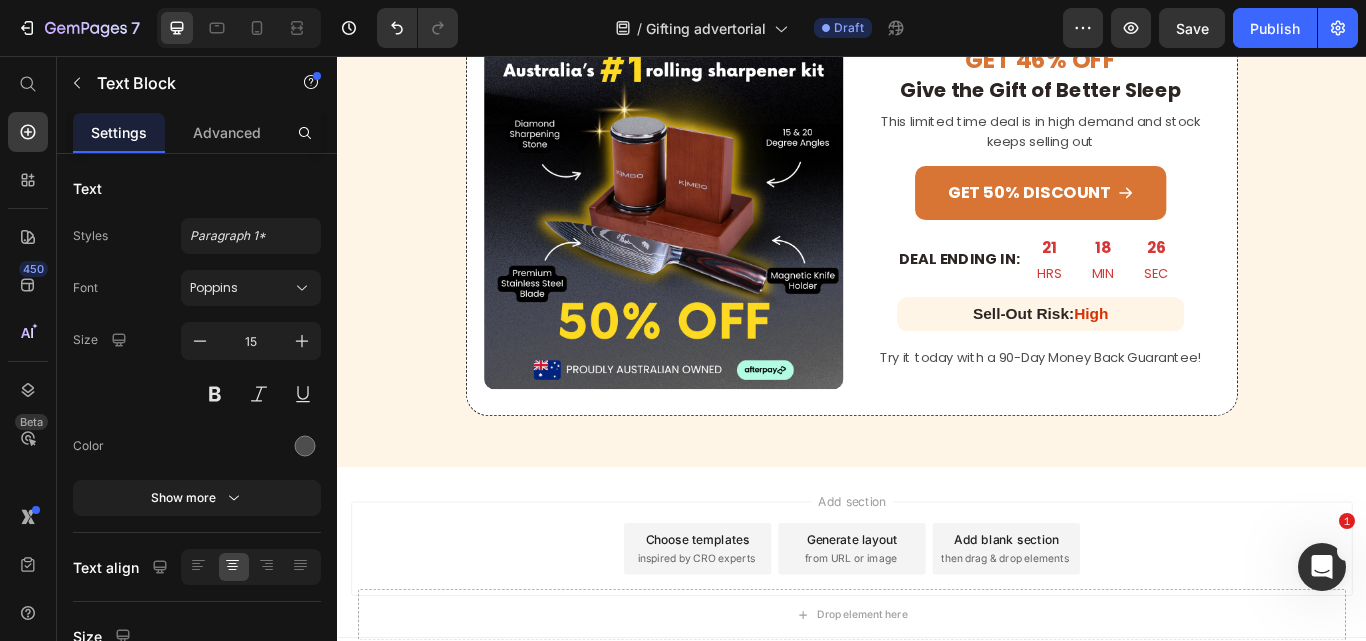 type on "16" 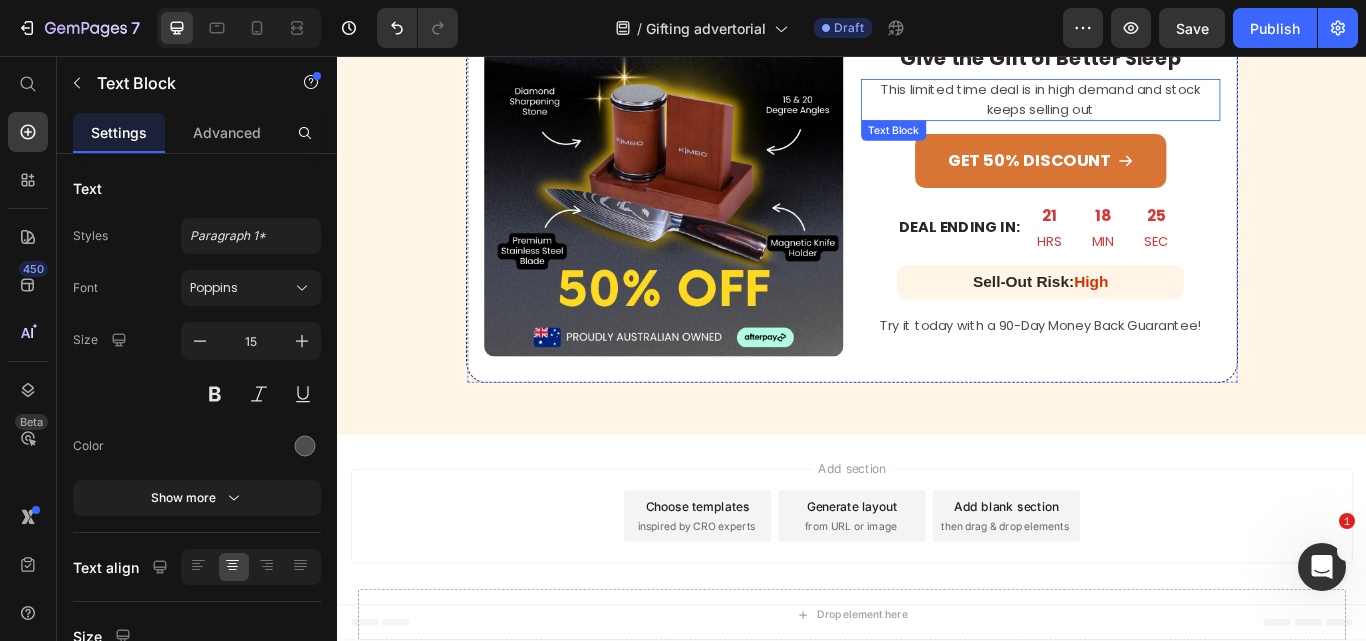 click on "This limited time deal is in high demand and stock keeps selling out" at bounding box center (1156, 107) 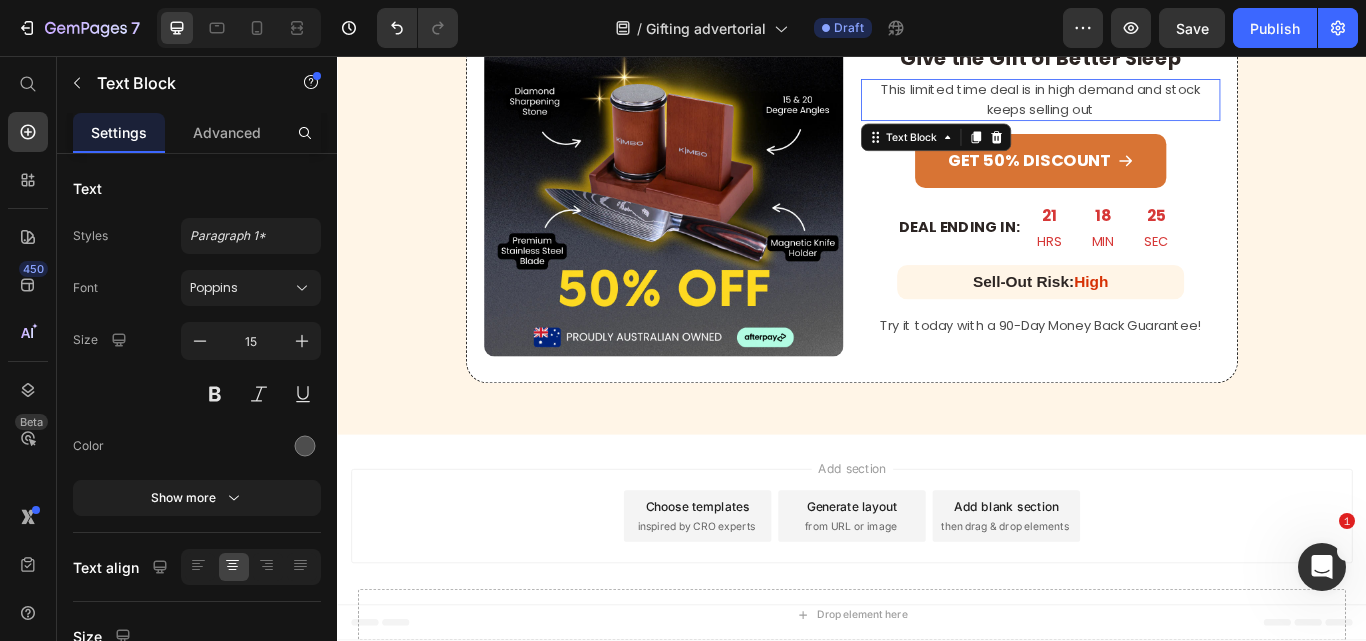 click on "This limited time deal is in high demand and stock keeps selling out" at bounding box center (1156, 107) 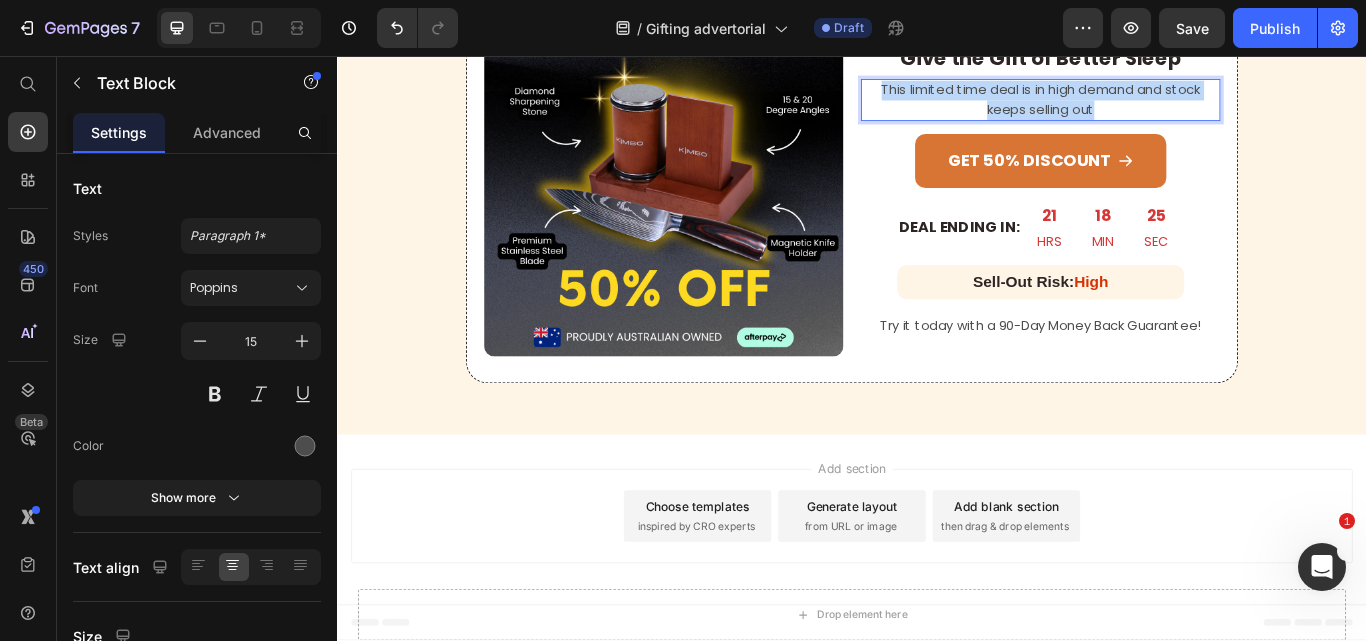 click on "This limited time deal is in high demand and stock keeps selling out" at bounding box center (1156, 107) 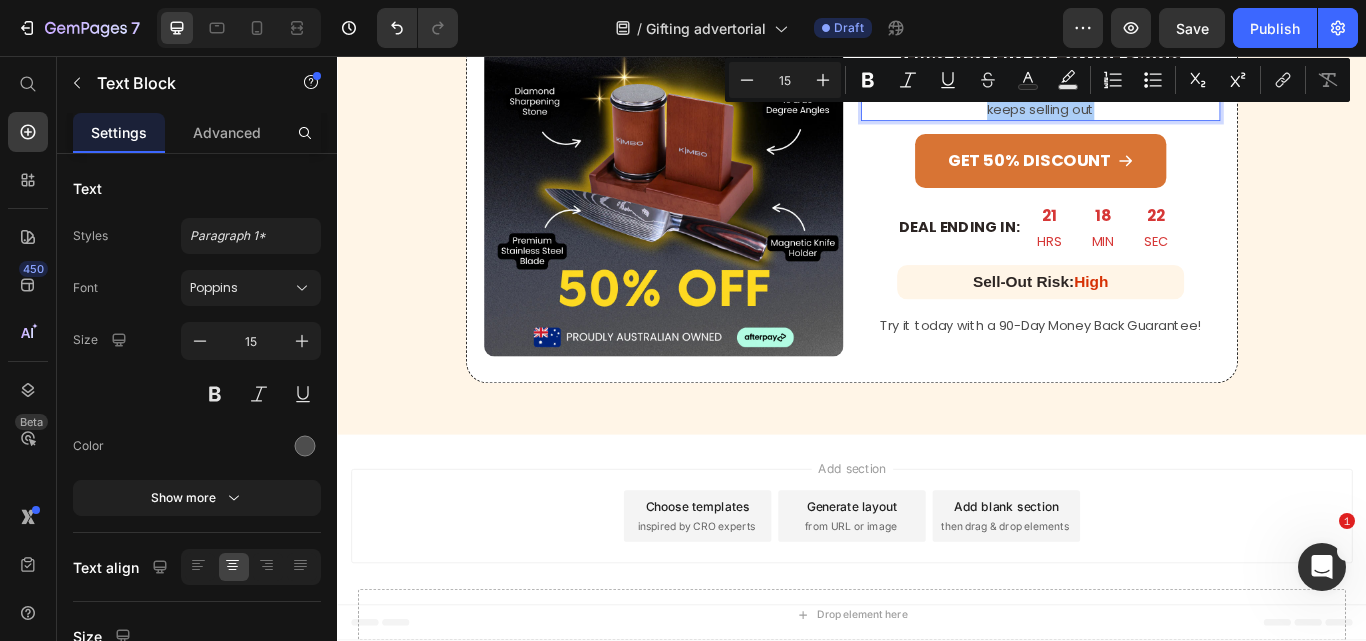 drag, startPoint x: 1150, startPoint y: 93, endPoint x: 1178, endPoint y: 124, distance: 41.773197 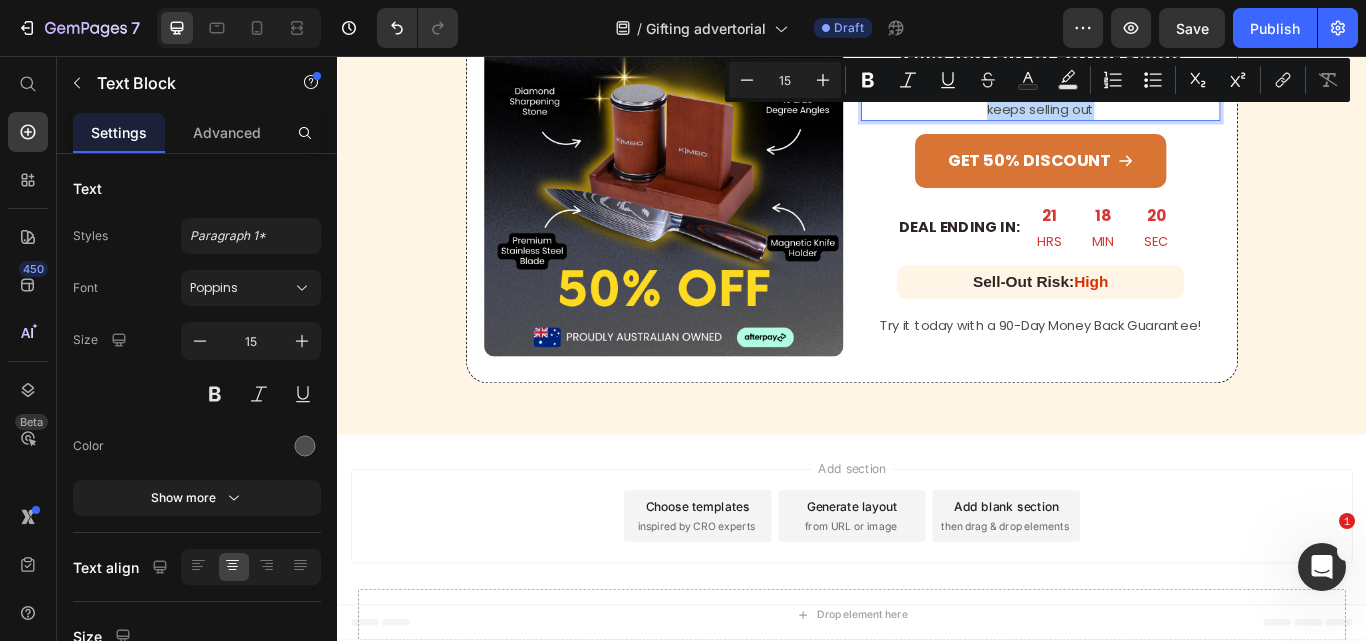 drag, startPoint x: 1178, startPoint y: 124, endPoint x: 1229, endPoint y: 113, distance: 52.17279 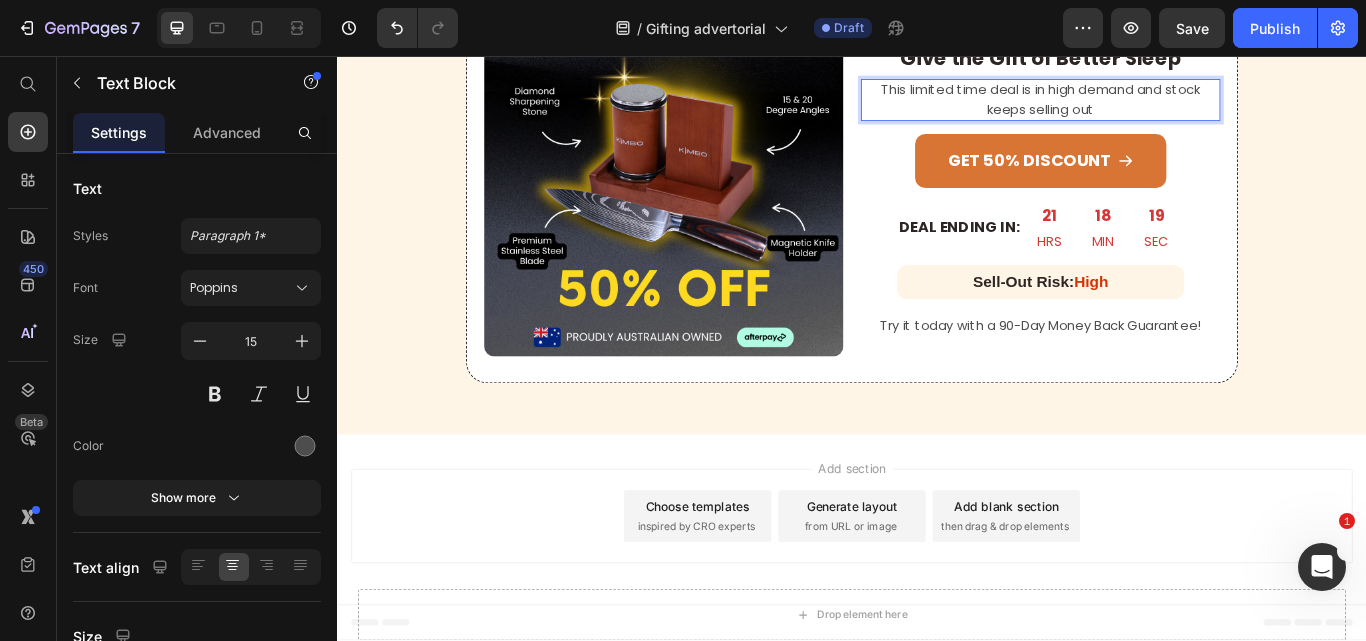 click on "This limited time deal is in high demand and stock keeps selling out" at bounding box center [1156, 107] 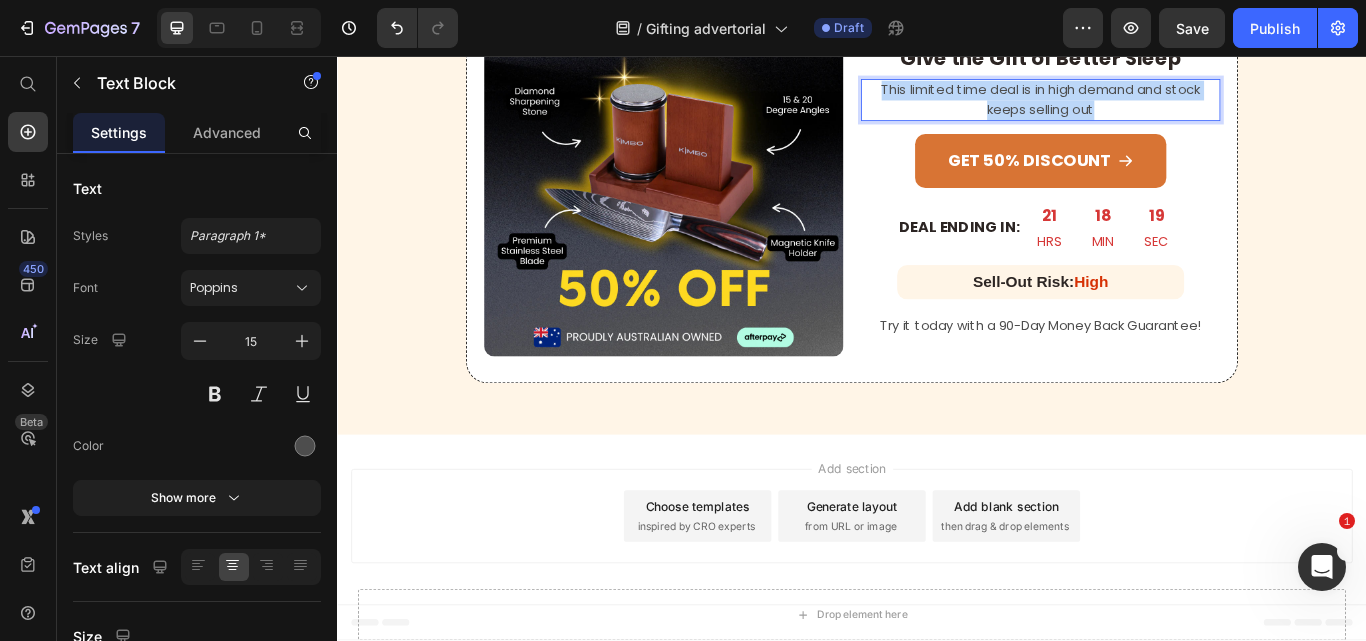 click on "This limited time deal is in high demand and stock keeps selling out" at bounding box center [1156, 107] 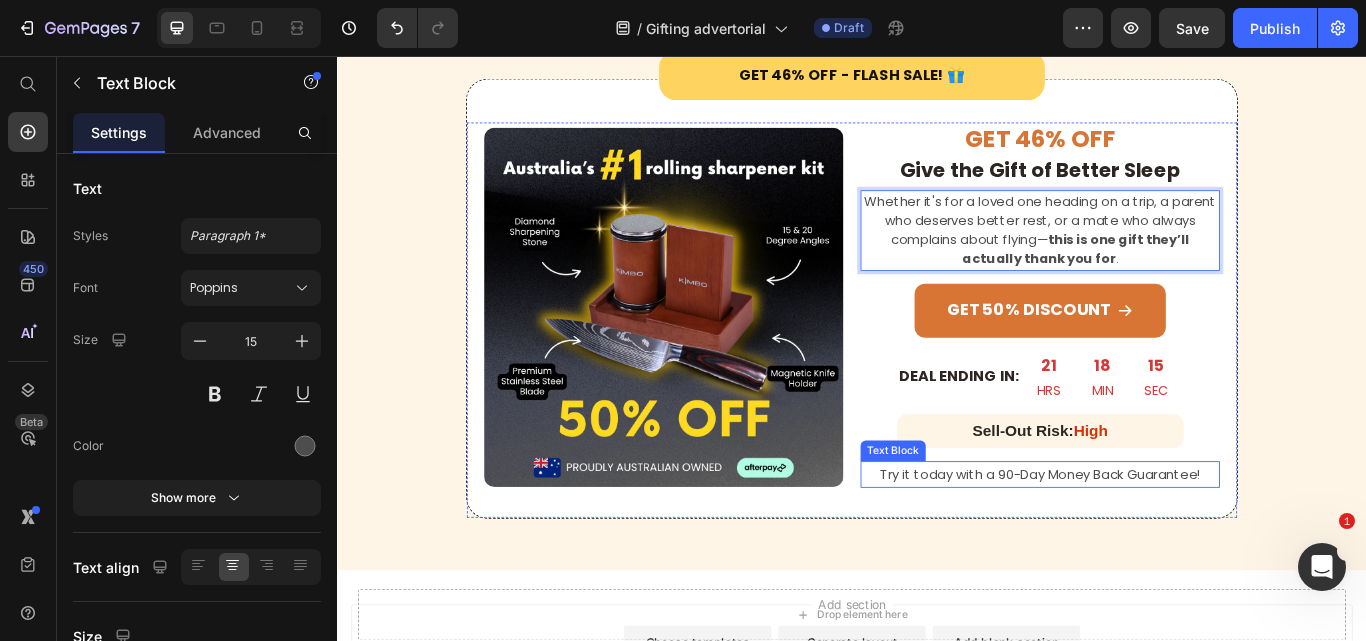 scroll, scrollTop: 4483, scrollLeft: 0, axis: vertical 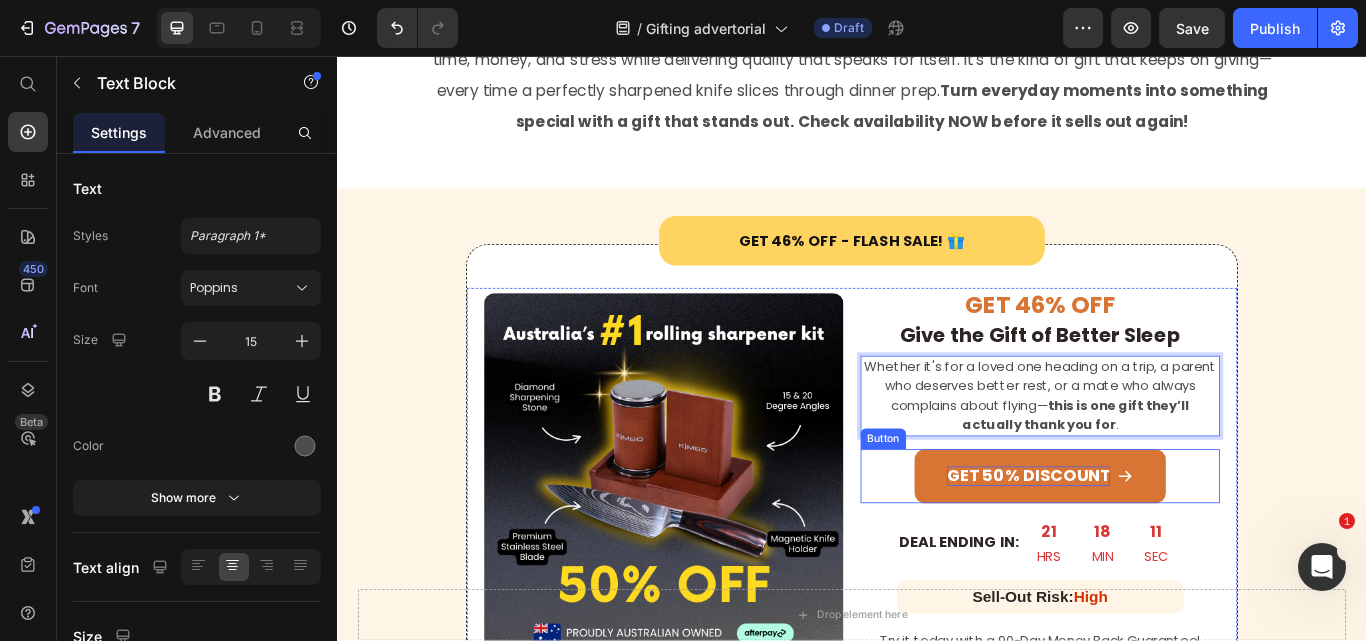 click on "GET 50% DISCOUNT" at bounding box center (1143, 546) 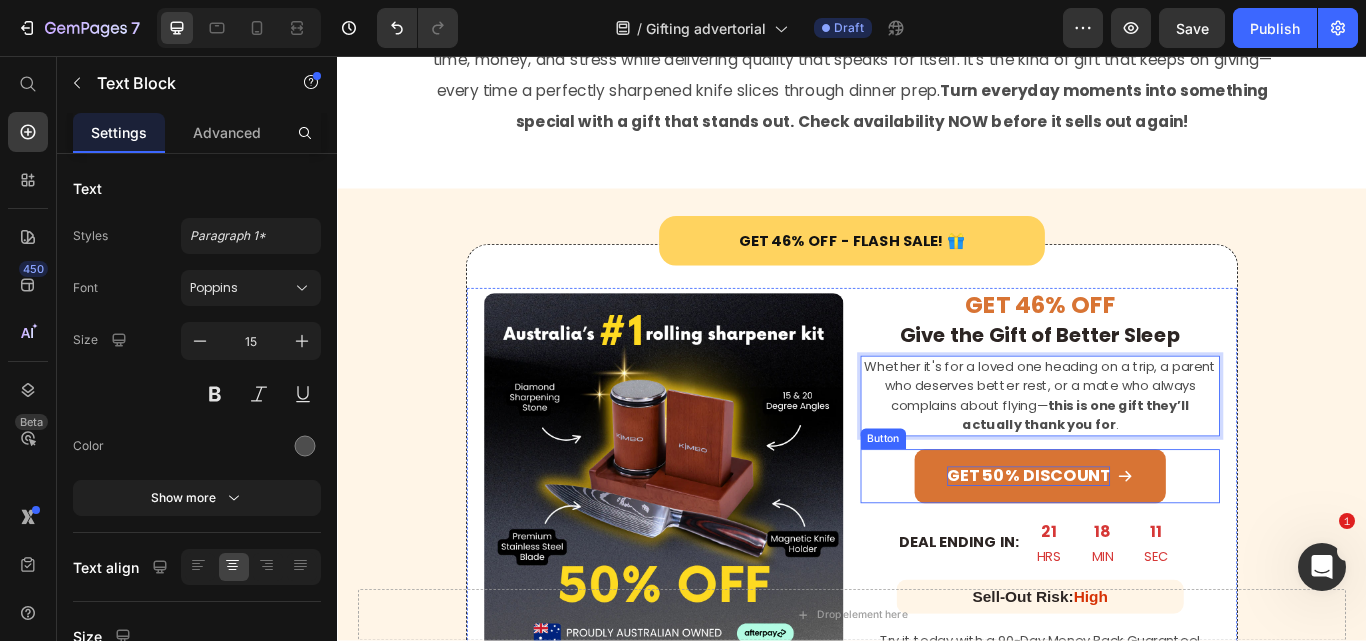 click on "GET 50% DISCOUNT" at bounding box center [1143, 546] 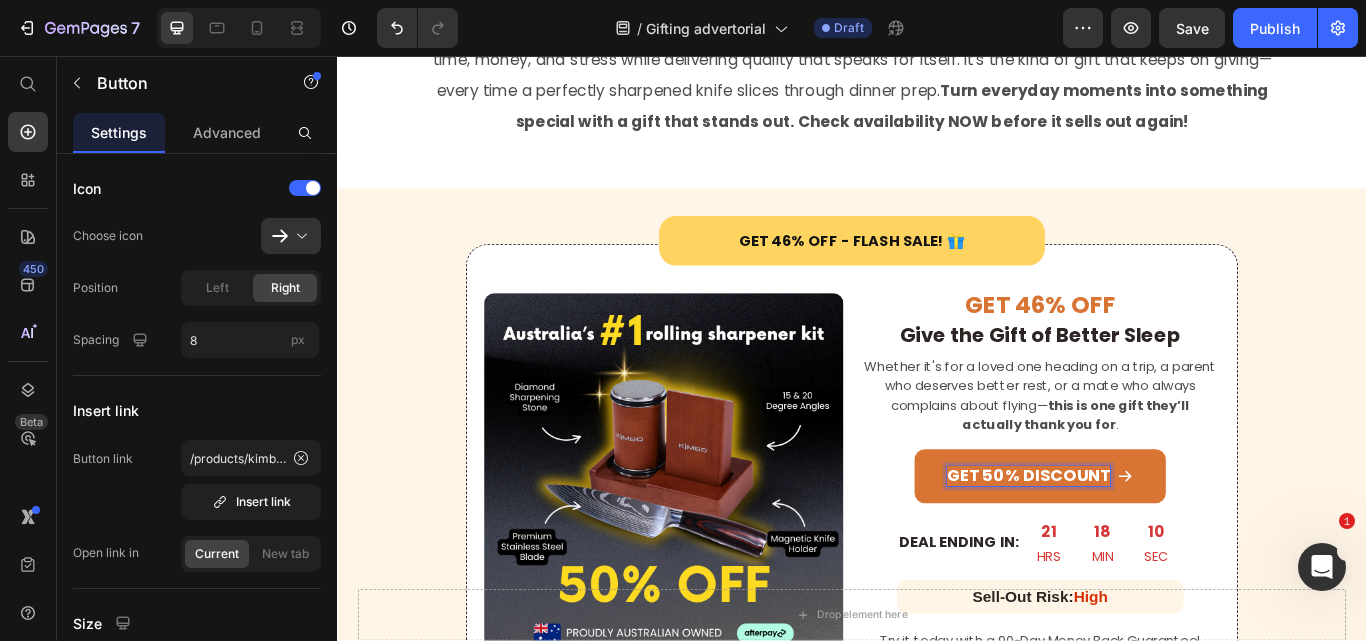 click on "GET 50% DISCOUNT" at bounding box center [1143, 546] 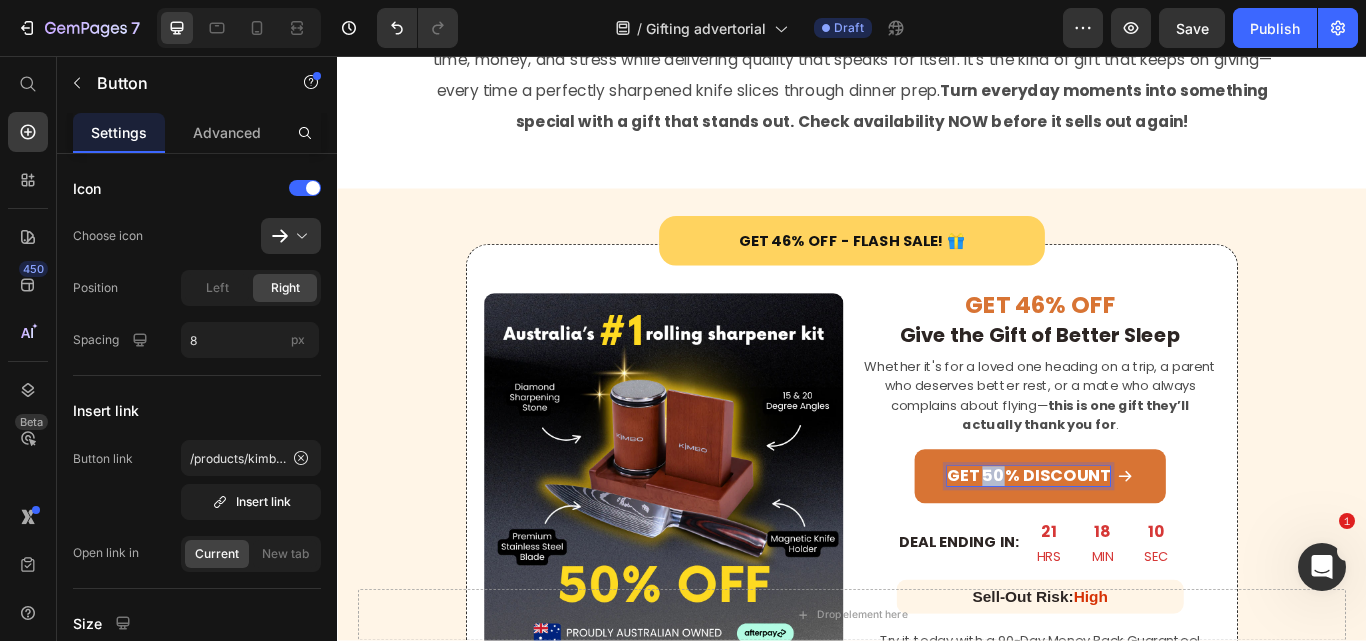 click on "GET 50% DISCOUNT" at bounding box center (1143, 546) 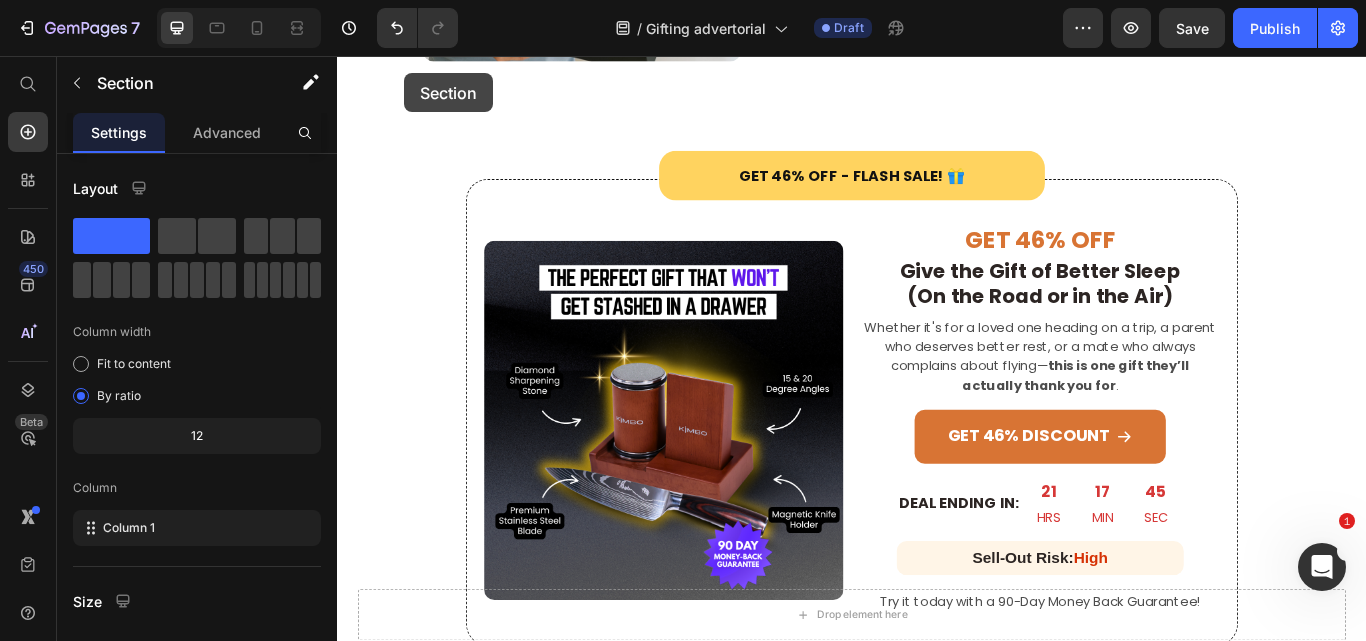 scroll, scrollTop: 3339, scrollLeft: 0, axis: vertical 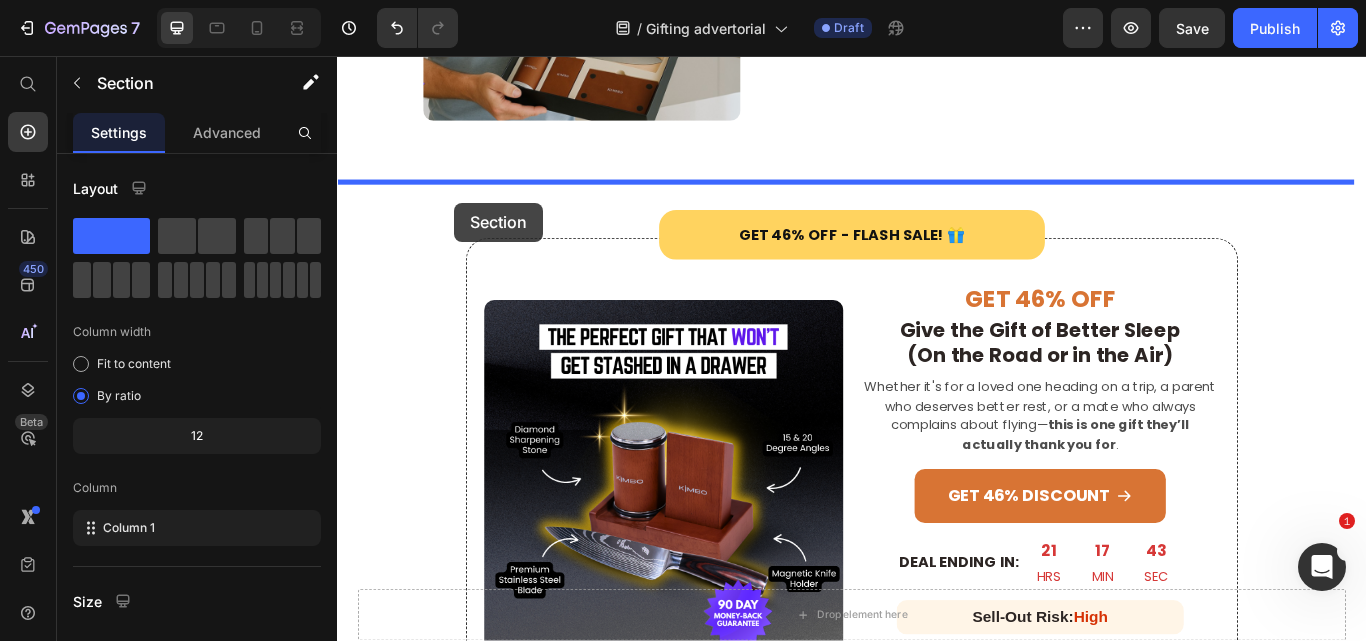 drag, startPoint x: 448, startPoint y: 409, endPoint x: 474, endPoint y: 227, distance: 183.84776 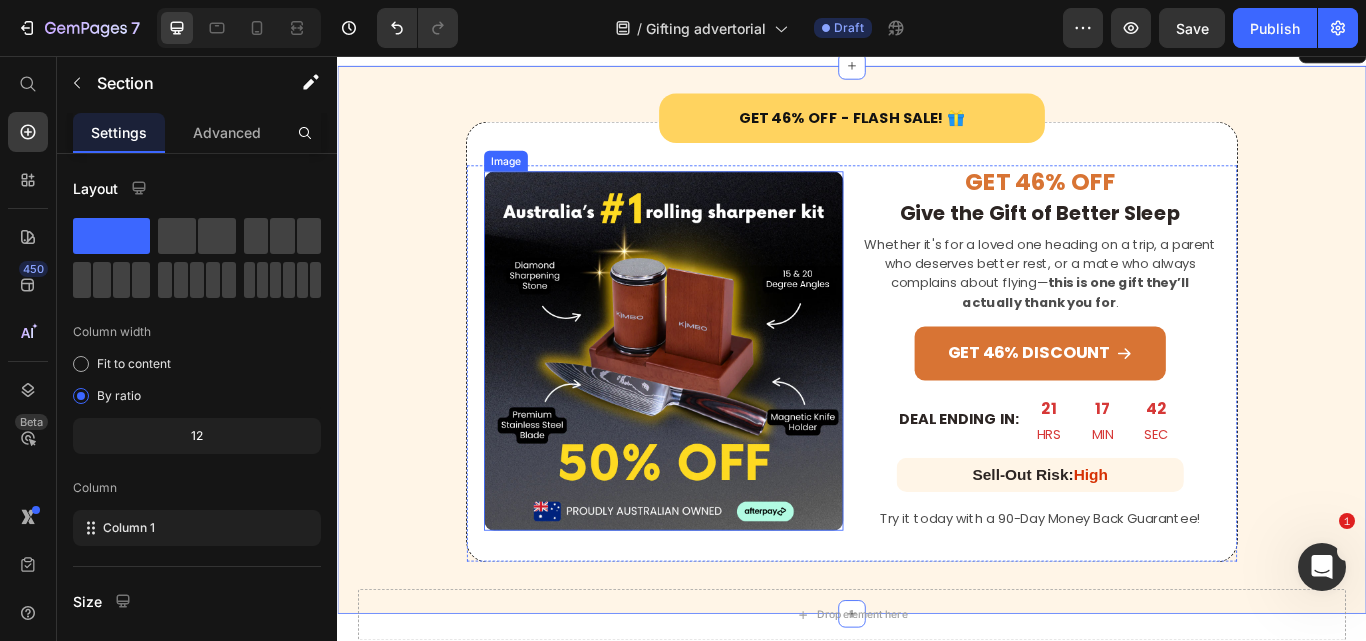 scroll, scrollTop: 3739, scrollLeft: 0, axis: vertical 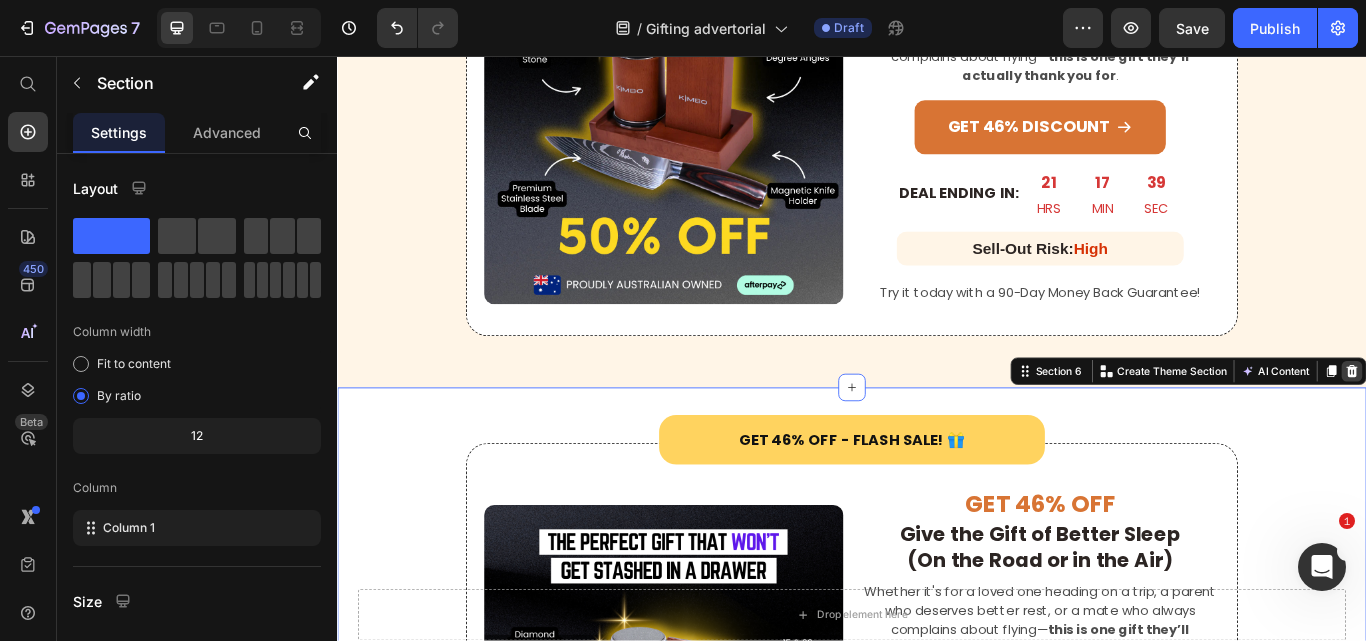 click 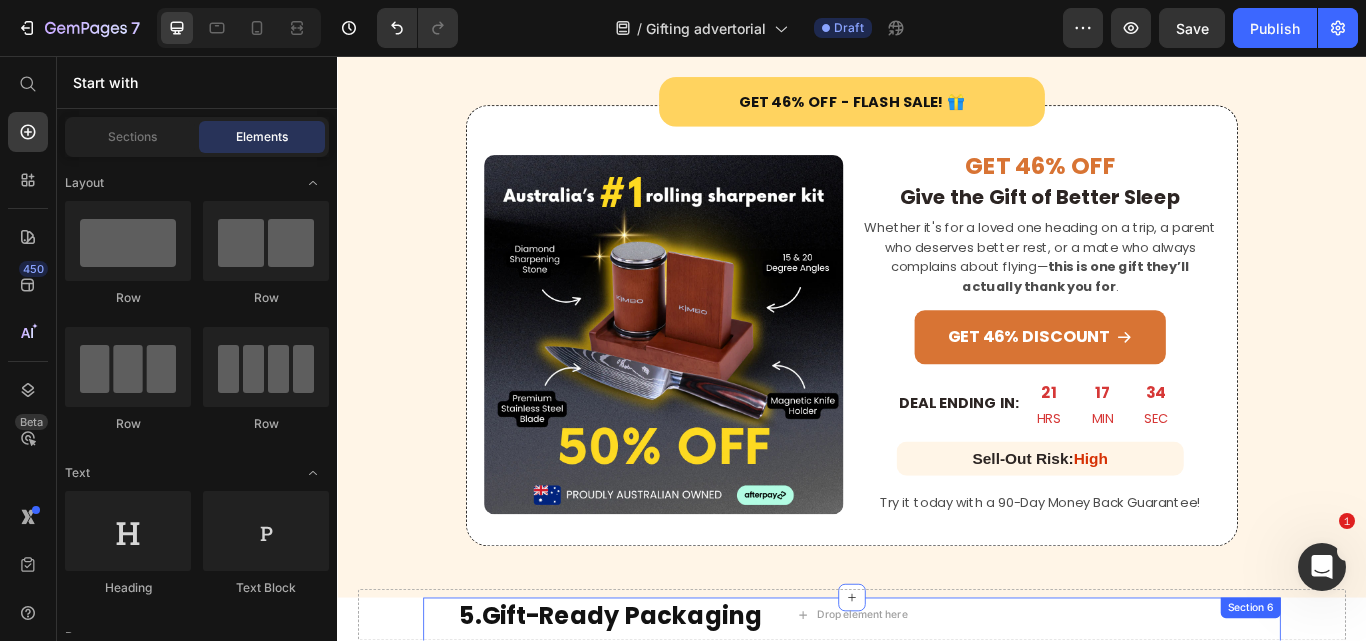scroll, scrollTop: 4094, scrollLeft: 0, axis: vertical 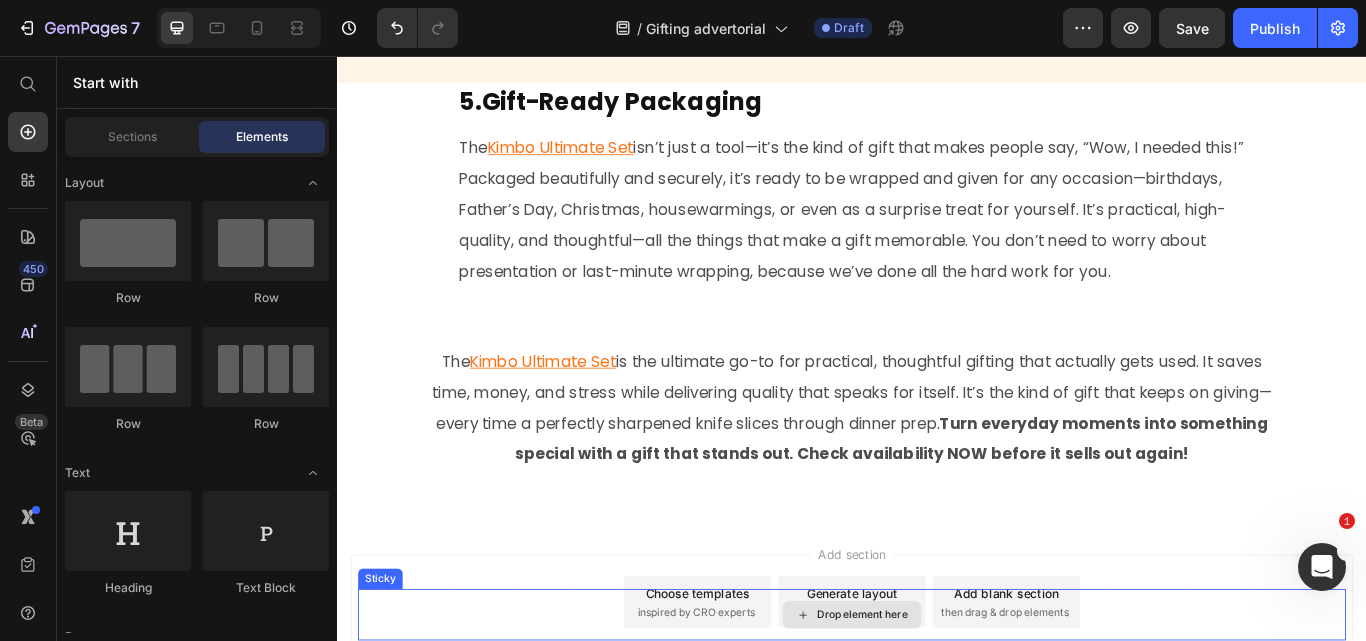 click on "Drop element here" at bounding box center [937, 708] 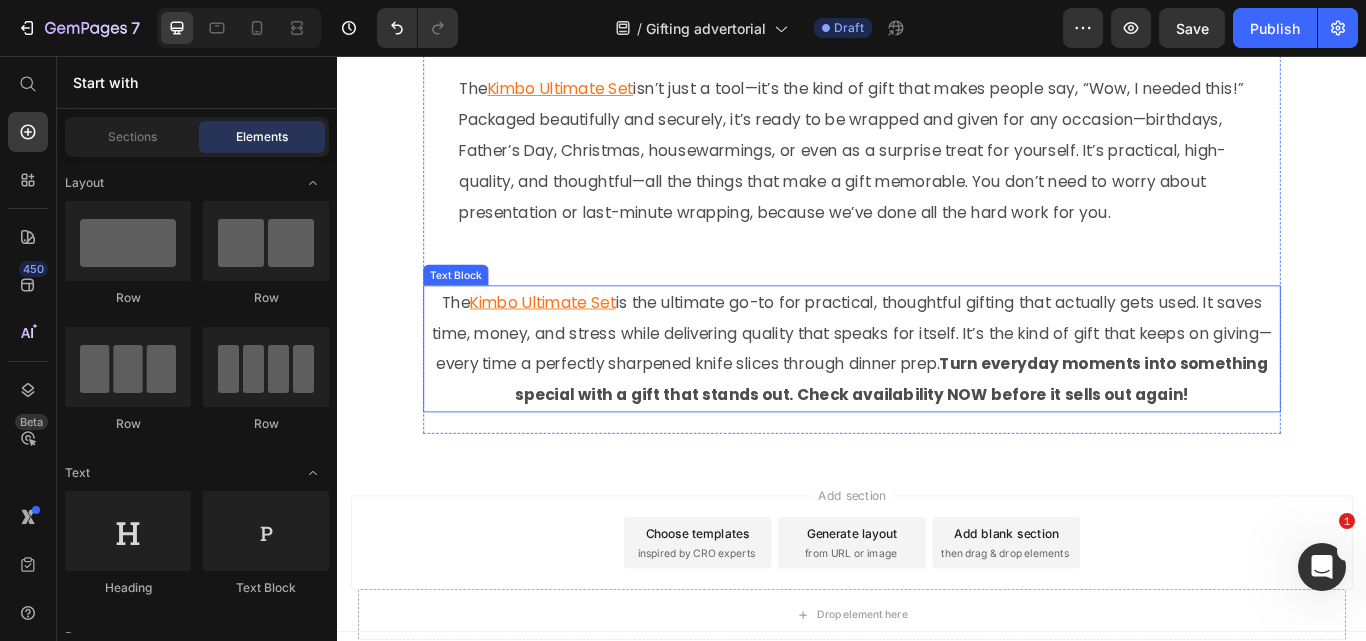 scroll, scrollTop: 4194, scrollLeft: 0, axis: vertical 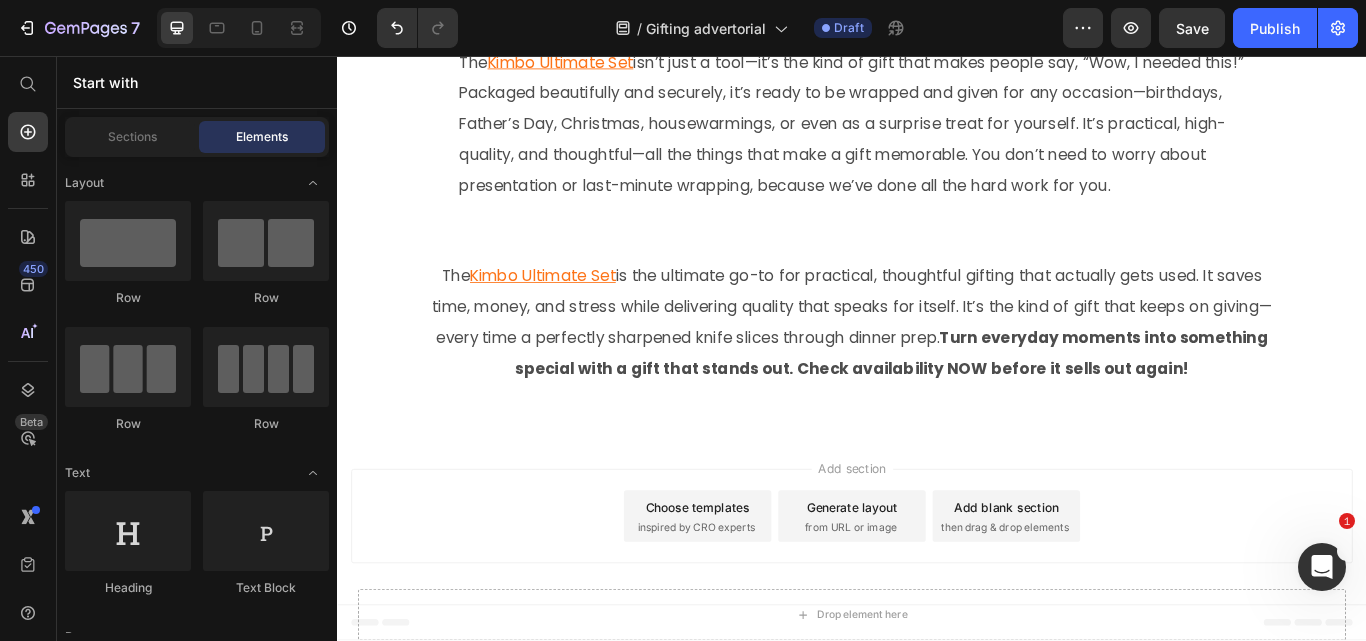 click on "Choose templates" at bounding box center (757, 582) 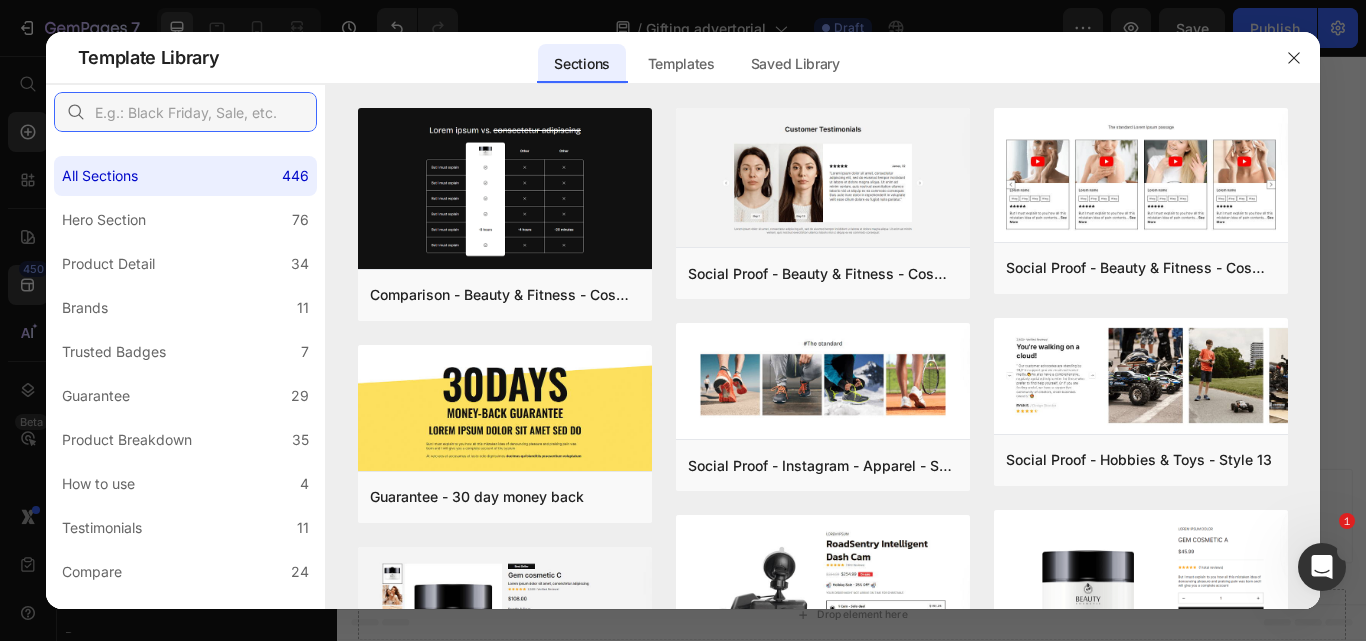 click at bounding box center (185, 112) 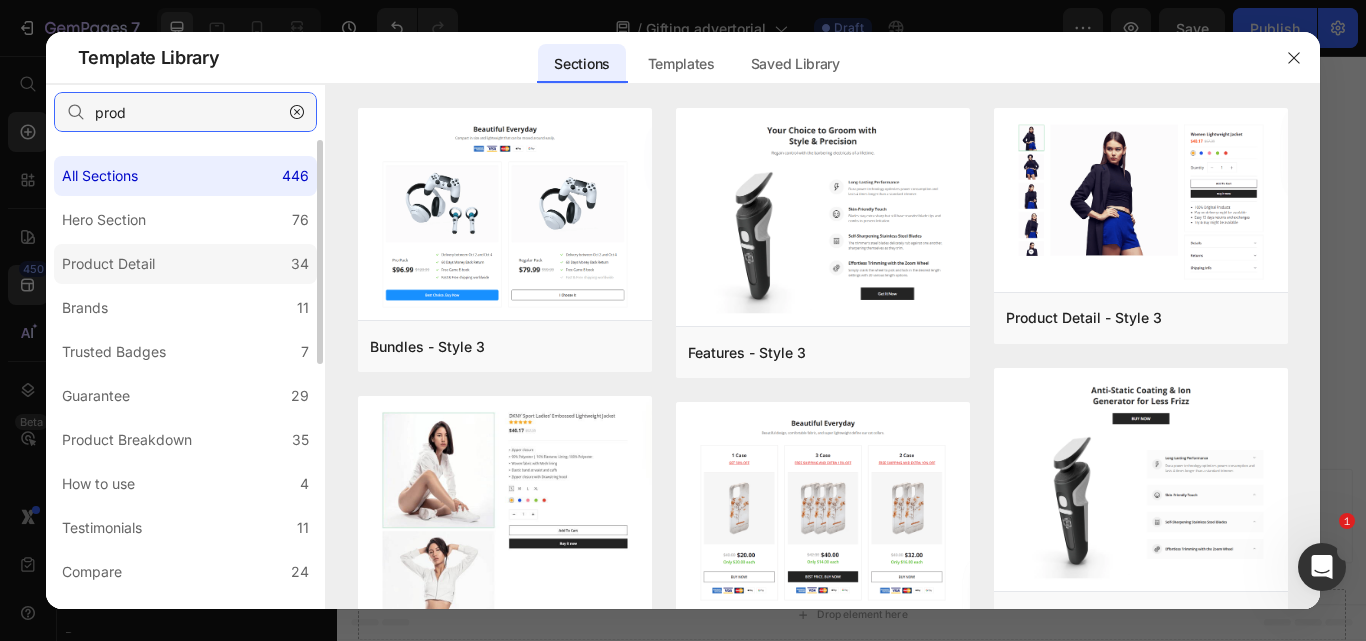 type on "prod" 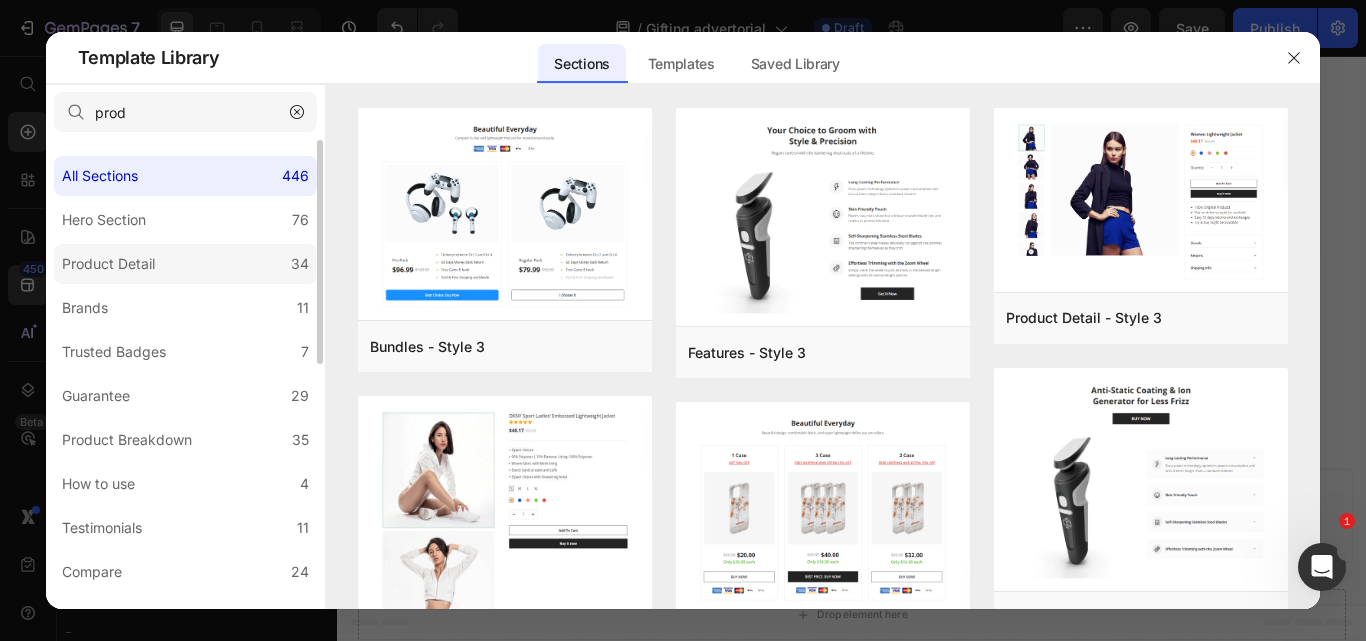 click on "Product Detail" at bounding box center (108, 264) 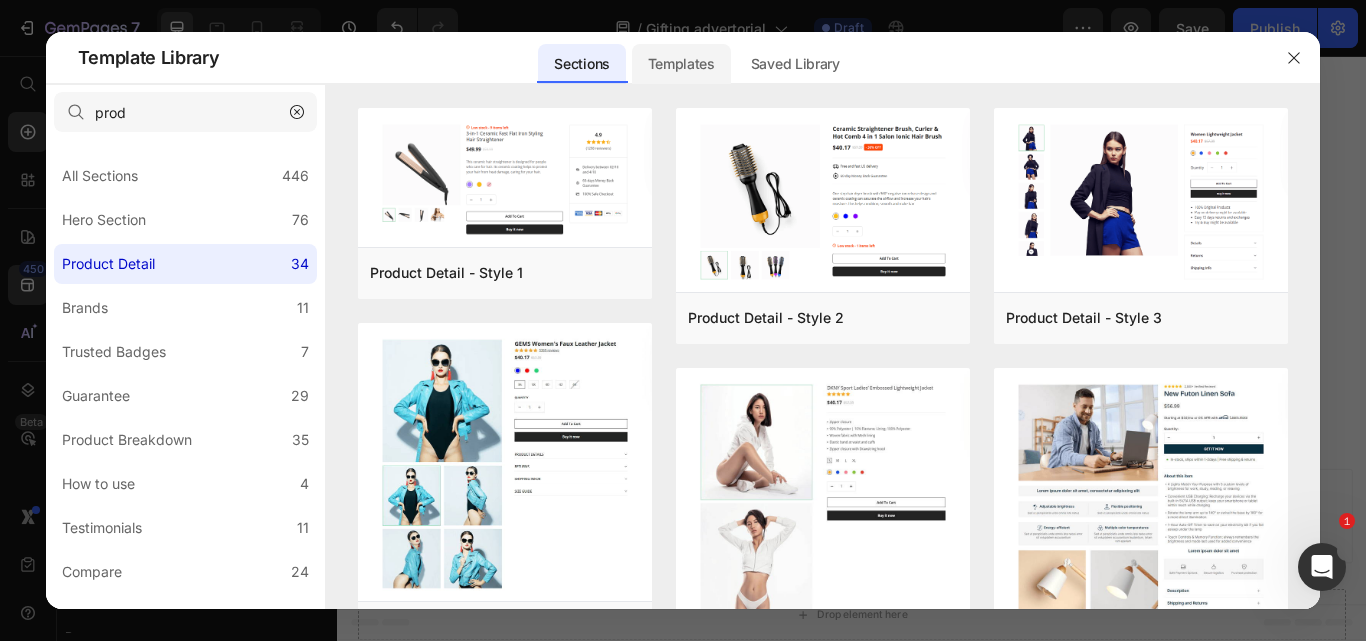 click on "Templates" 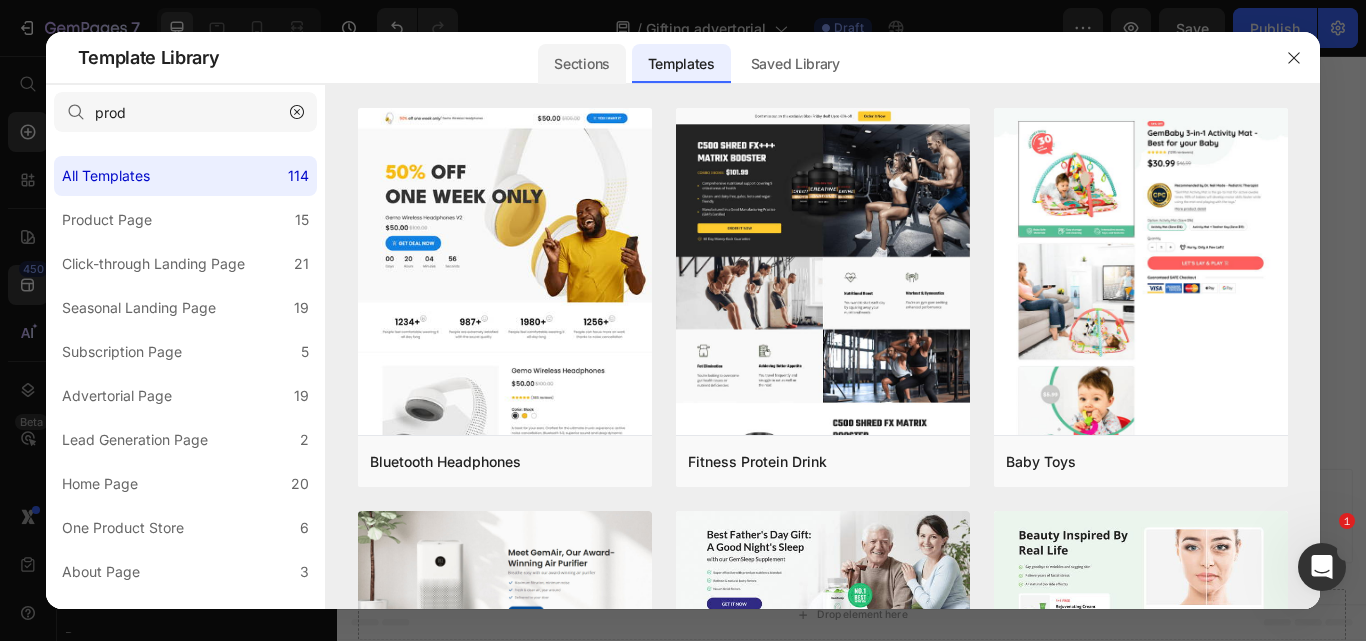 click on "Sections" 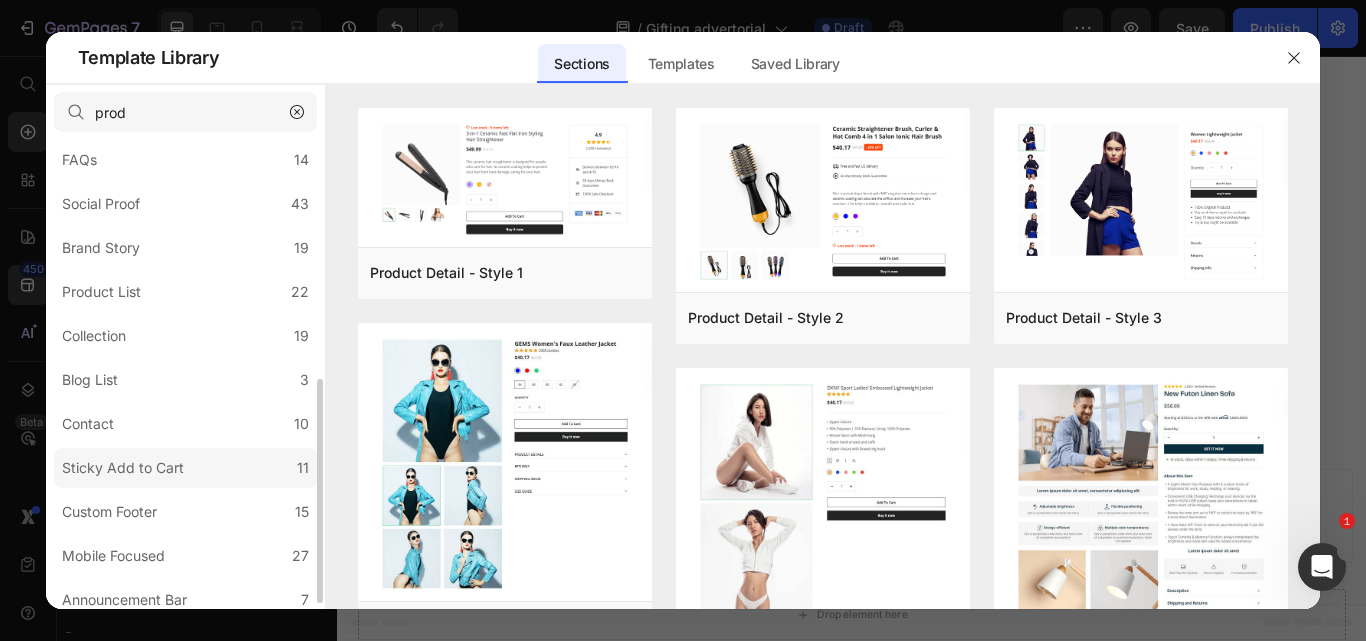 scroll, scrollTop: 511, scrollLeft: 0, axis: vertical 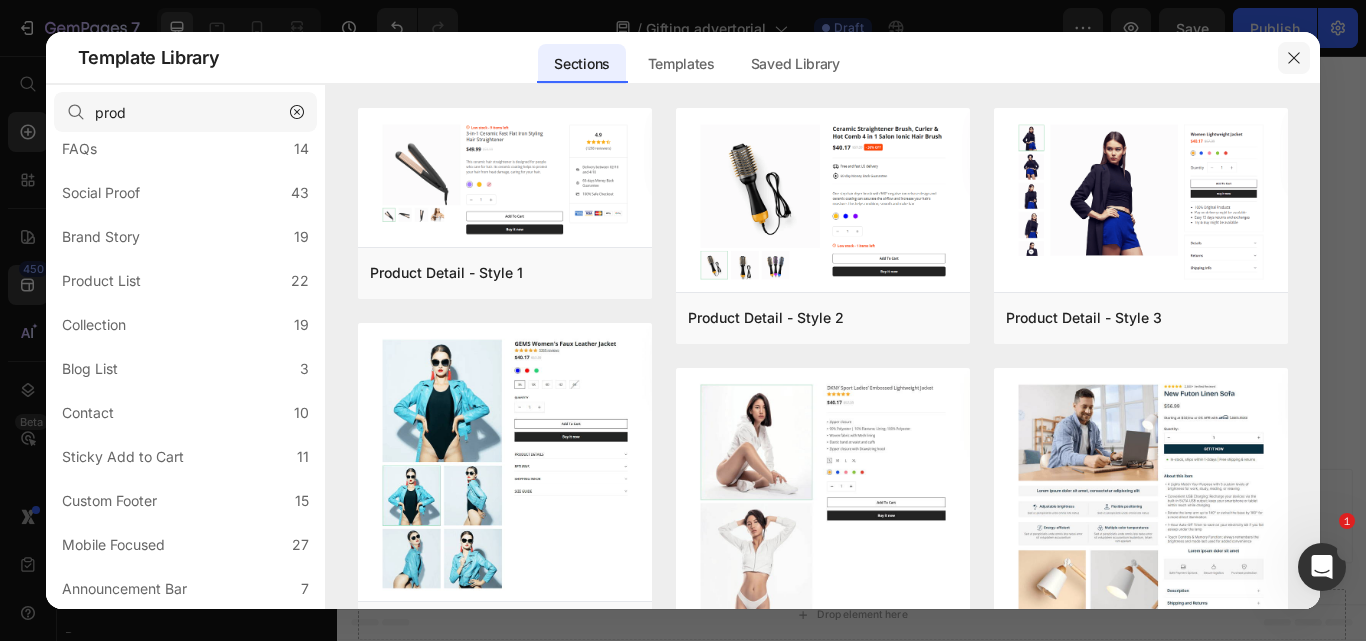 click at bounding box center [1294, 58] 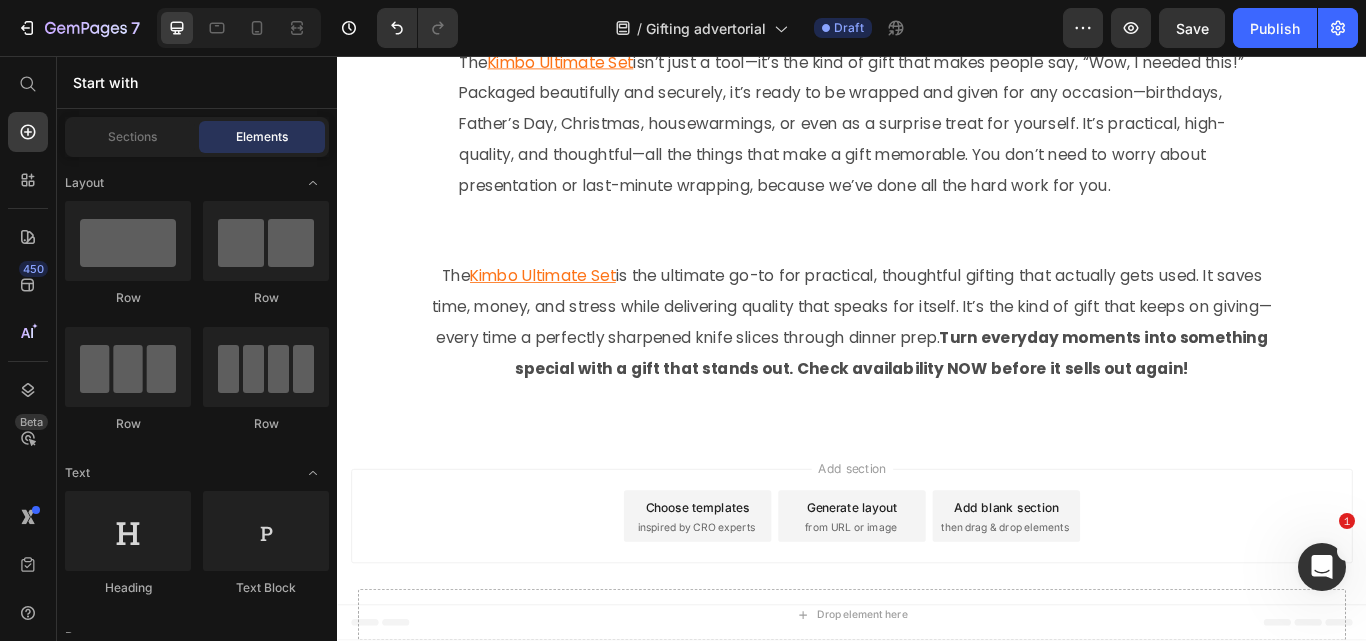 click on "Choose templates inspired by CRO experts" at bounding box center [757, 593] 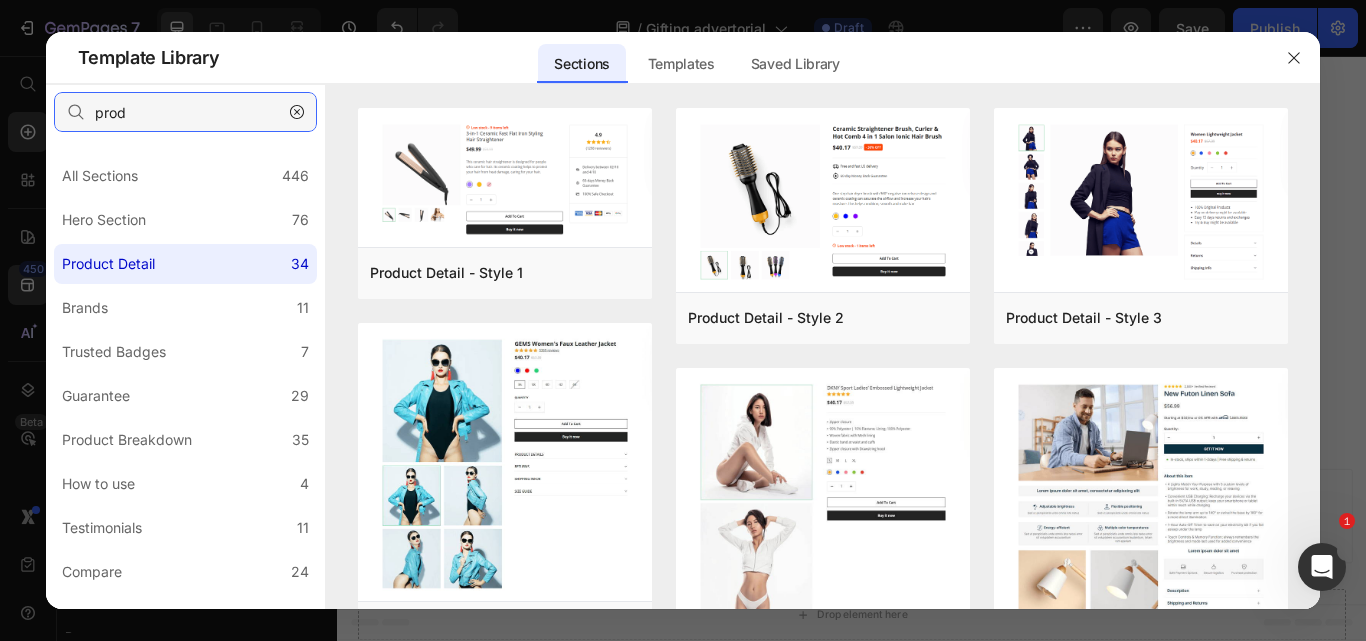 click on "prod" at bounding box center (185, 112) 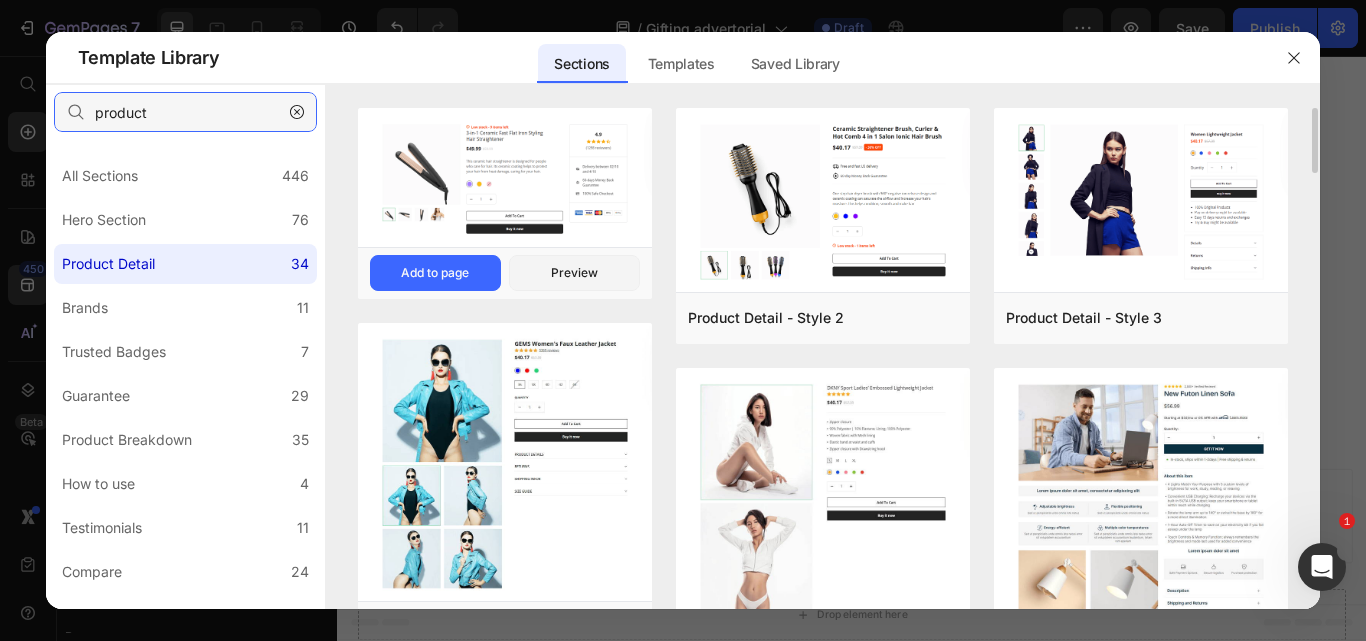 type on "product" 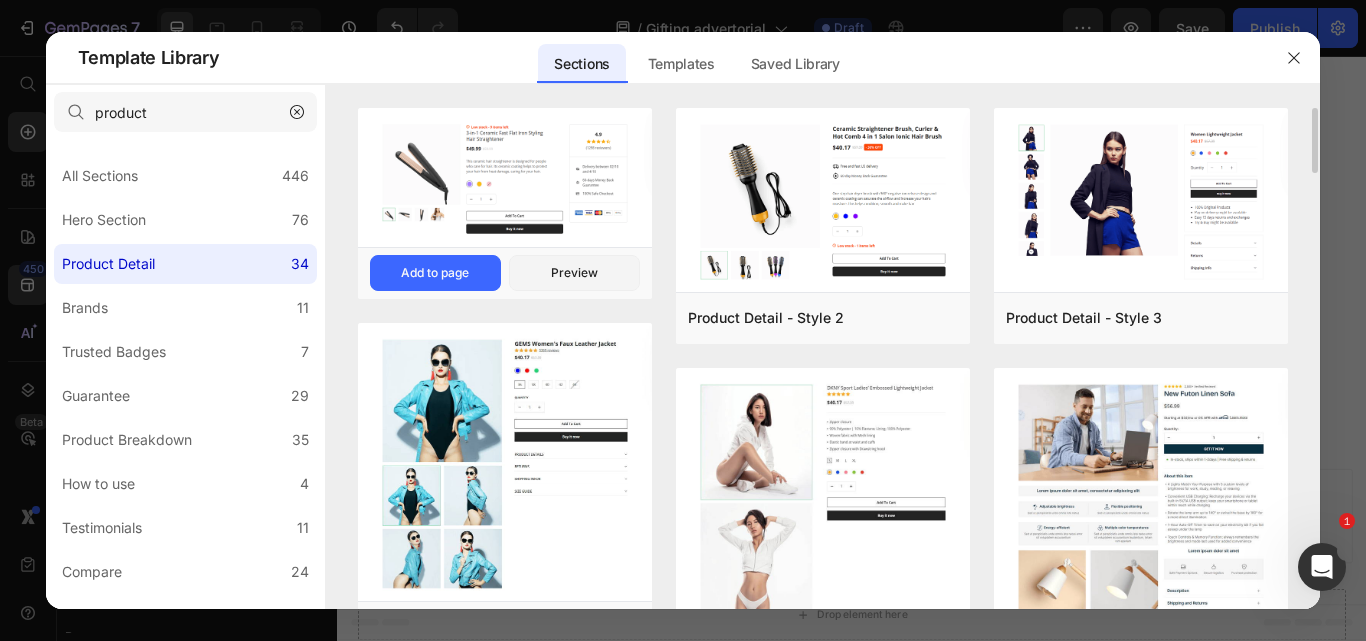 drag, startPoint x: 506, startPoint y: 184, endPoint x: 560, endPoint y: 245, distance: 81.46779 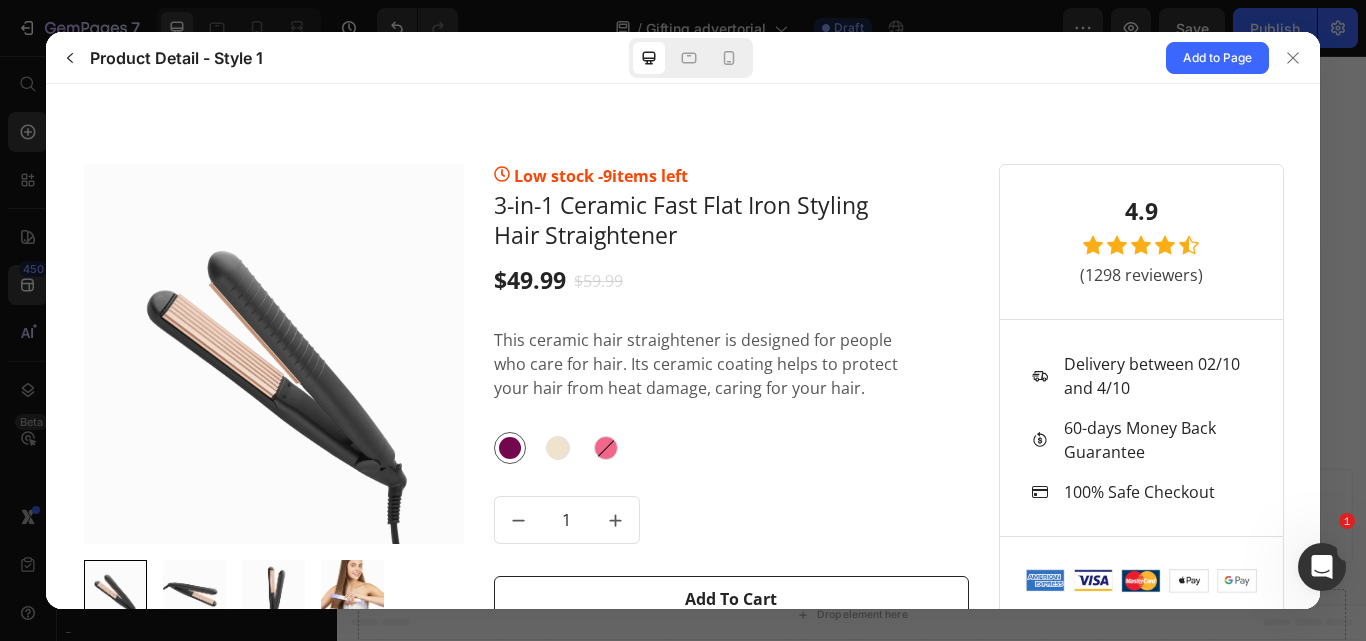 scroll, scrollTop: 0, scrollLeft: 0, axis: both 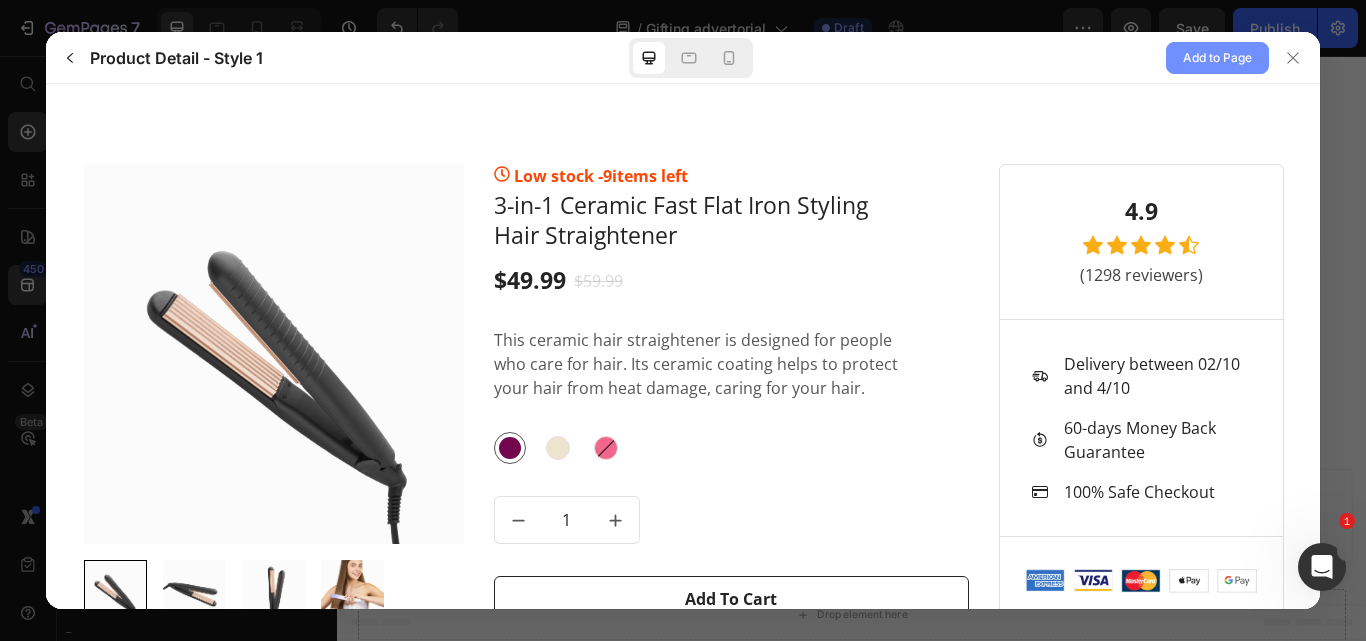 click on "Add to Page" 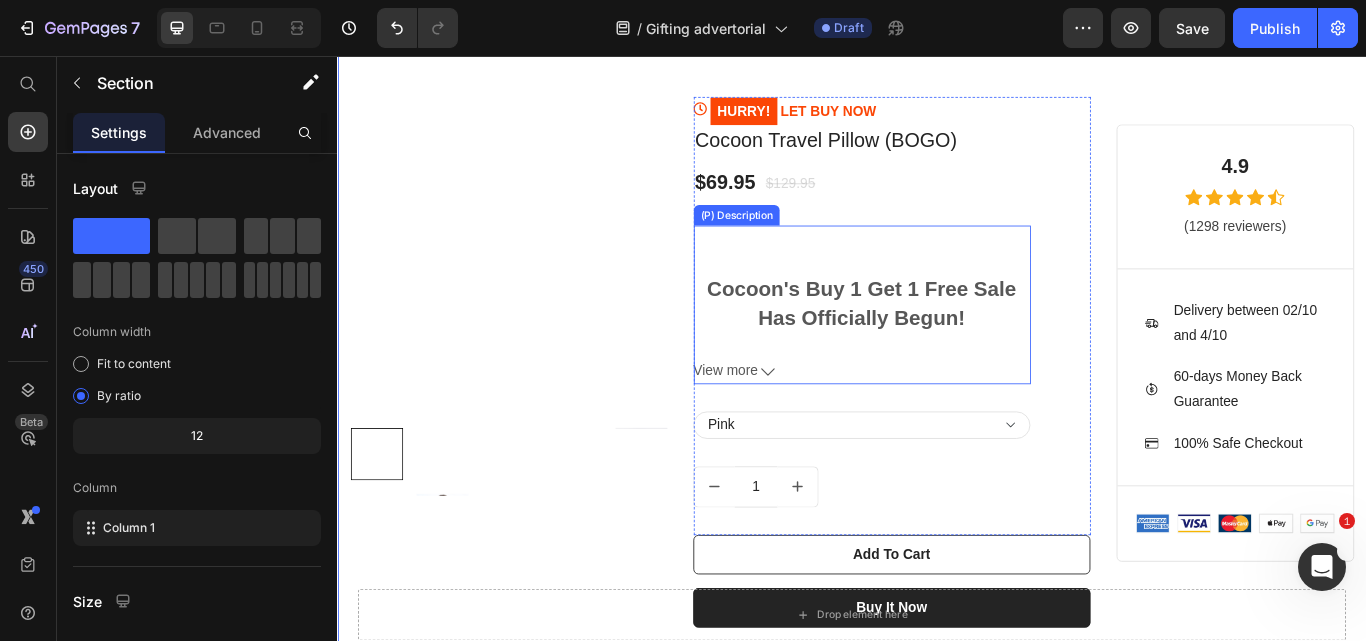 scroll, scrollTop: 4736, scrollLeft: 0, axis: vertical 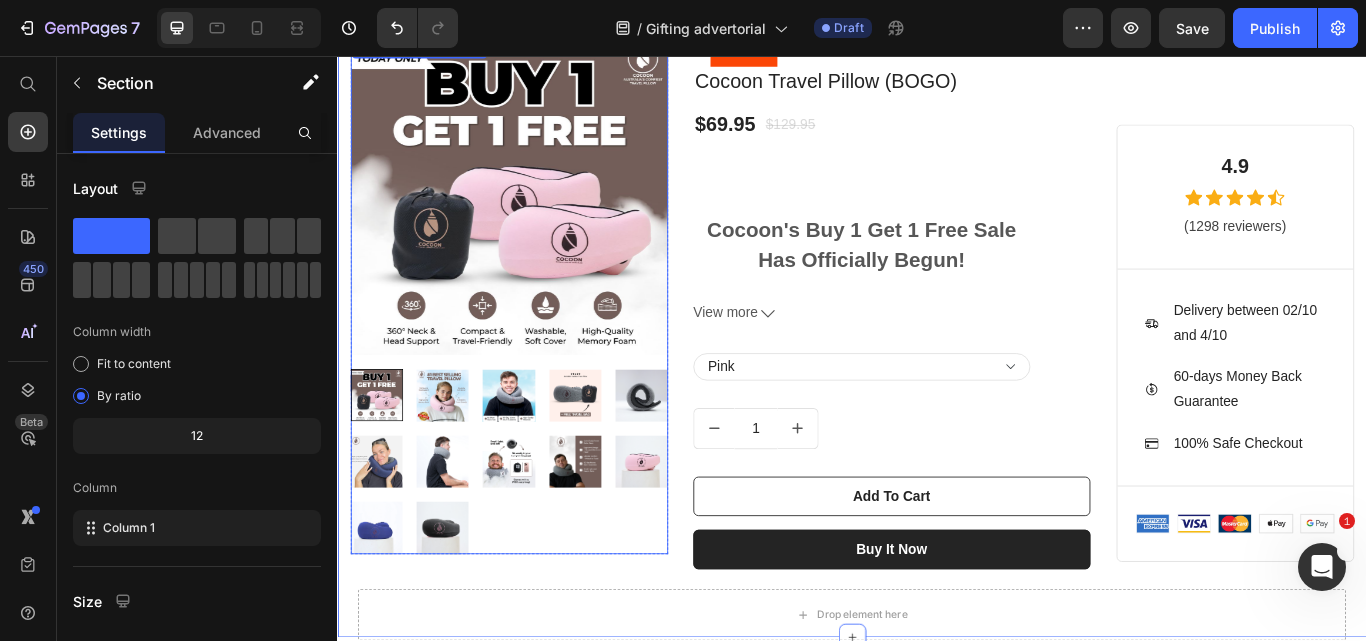 click at bounding box center [537, 221] 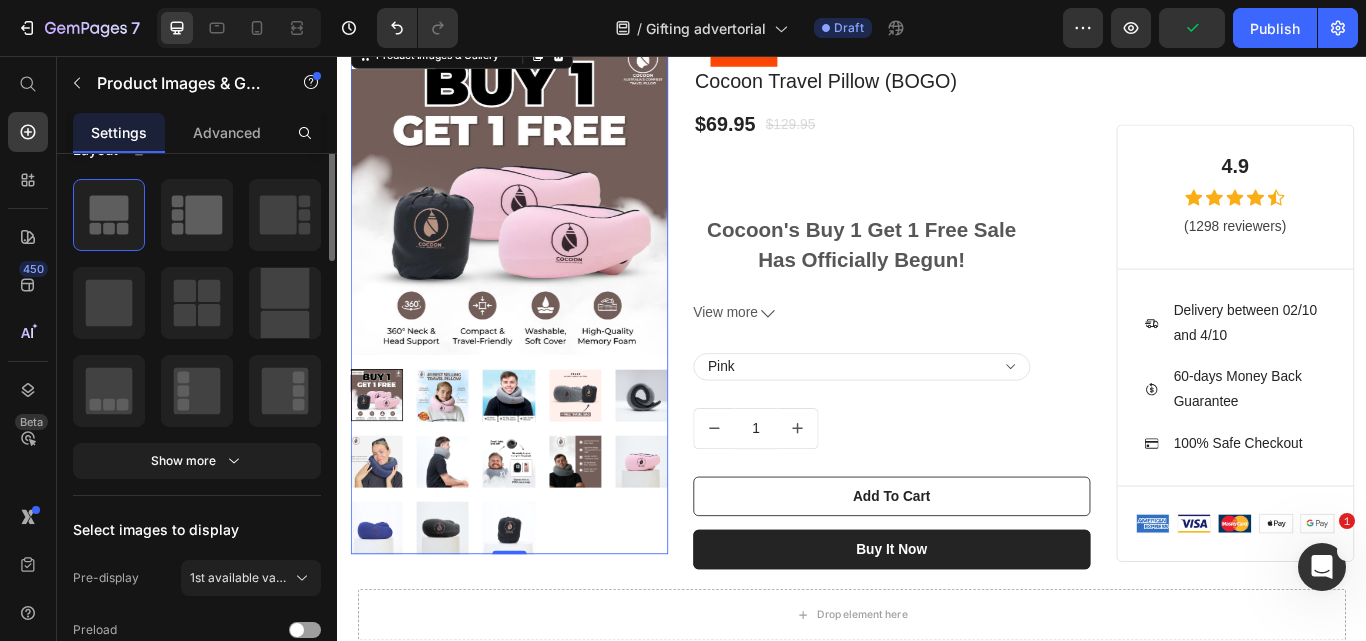 scroll, scrollTop: 300, scrollLeft: 0, axis: vertical 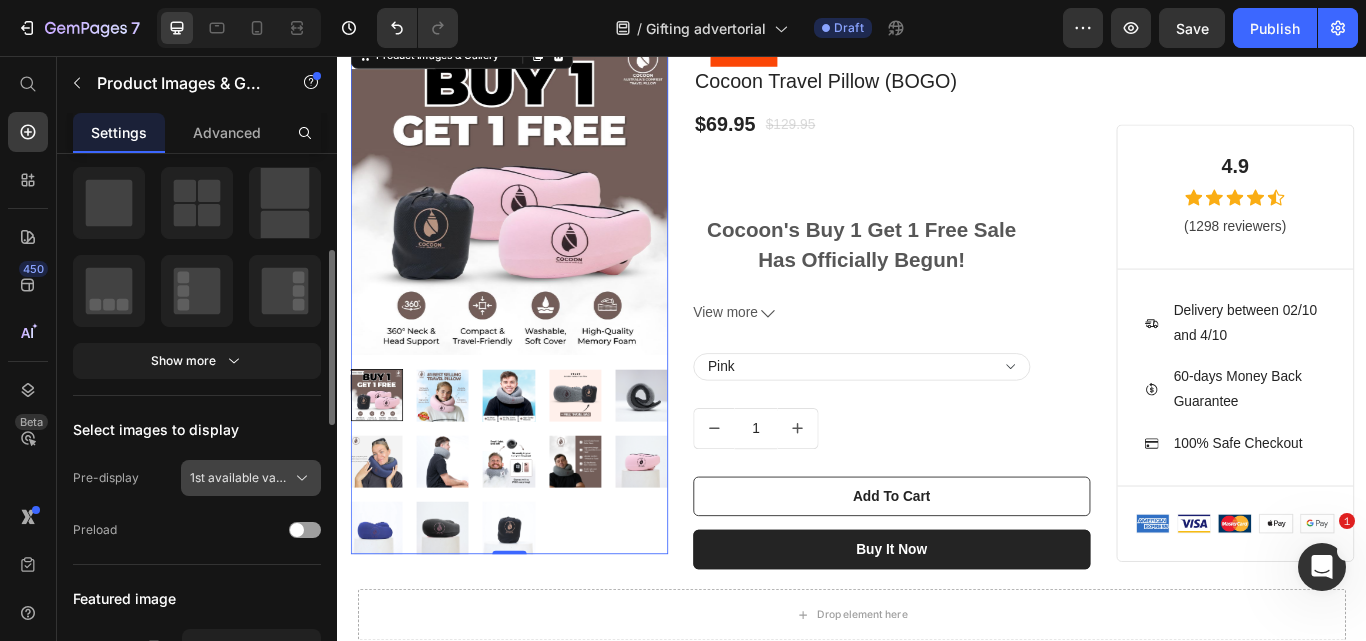 click on "1st available variant" at bounding box center (239, 478) 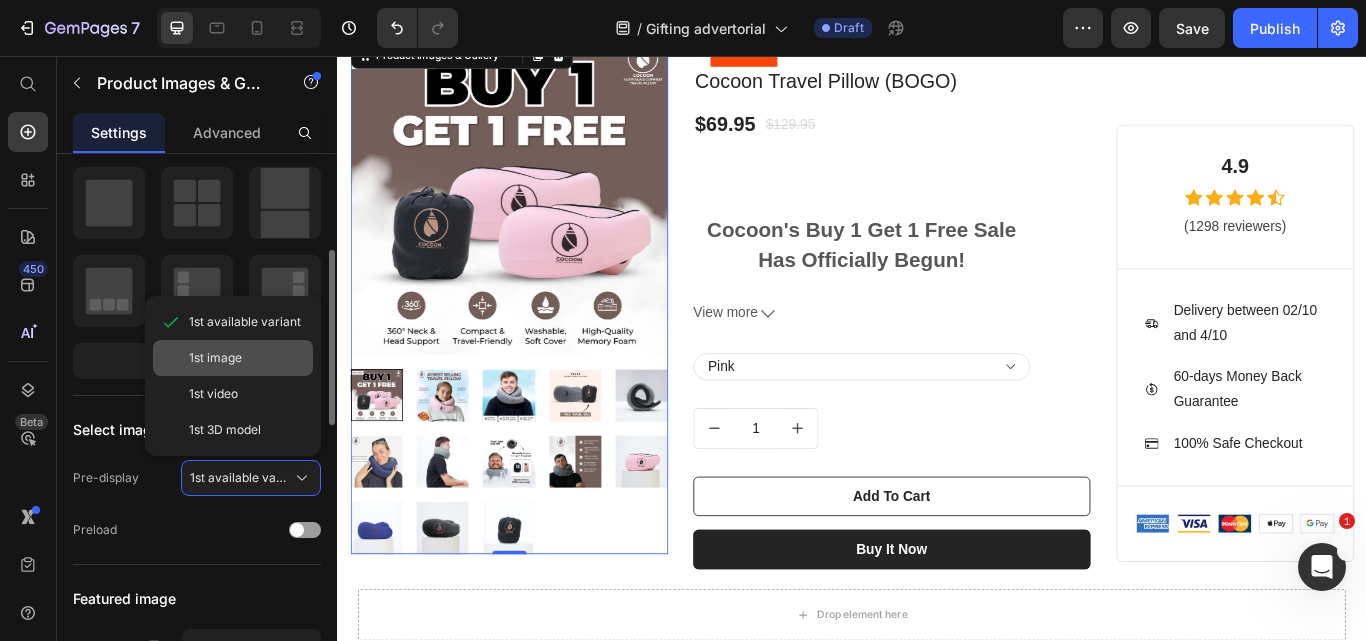 click on "1st image" 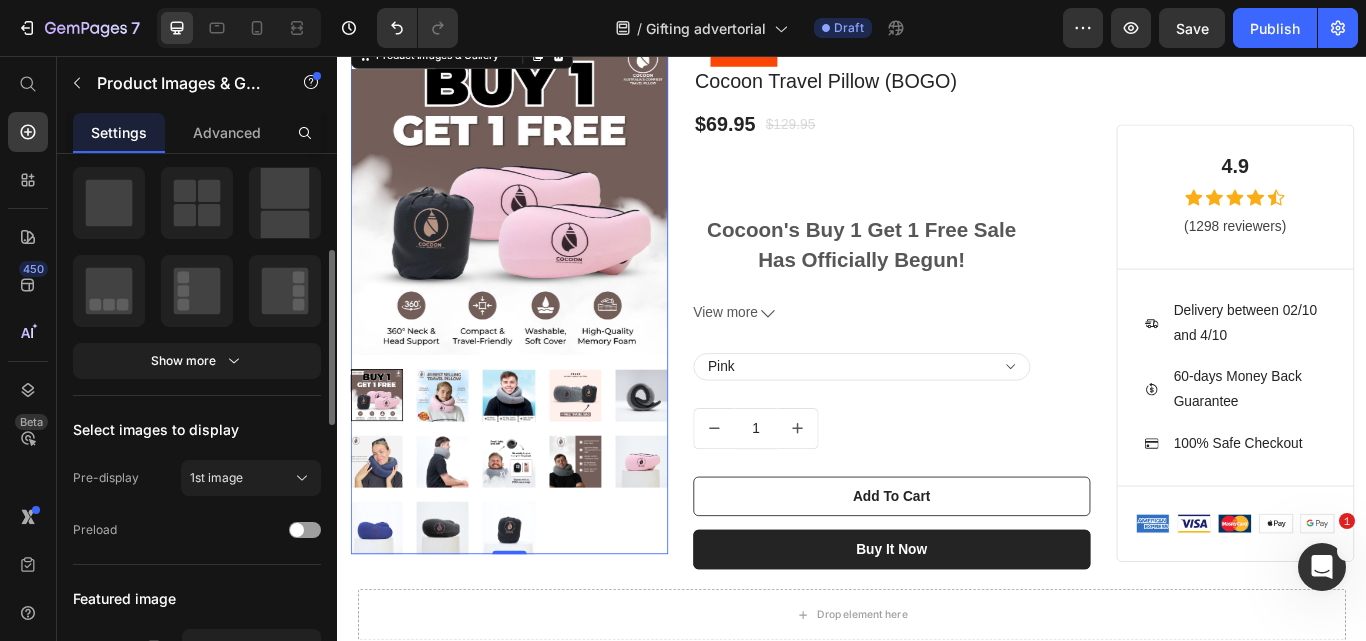 scroll, scrollTop: 4636, scrollLeft: 0, axis: vertical 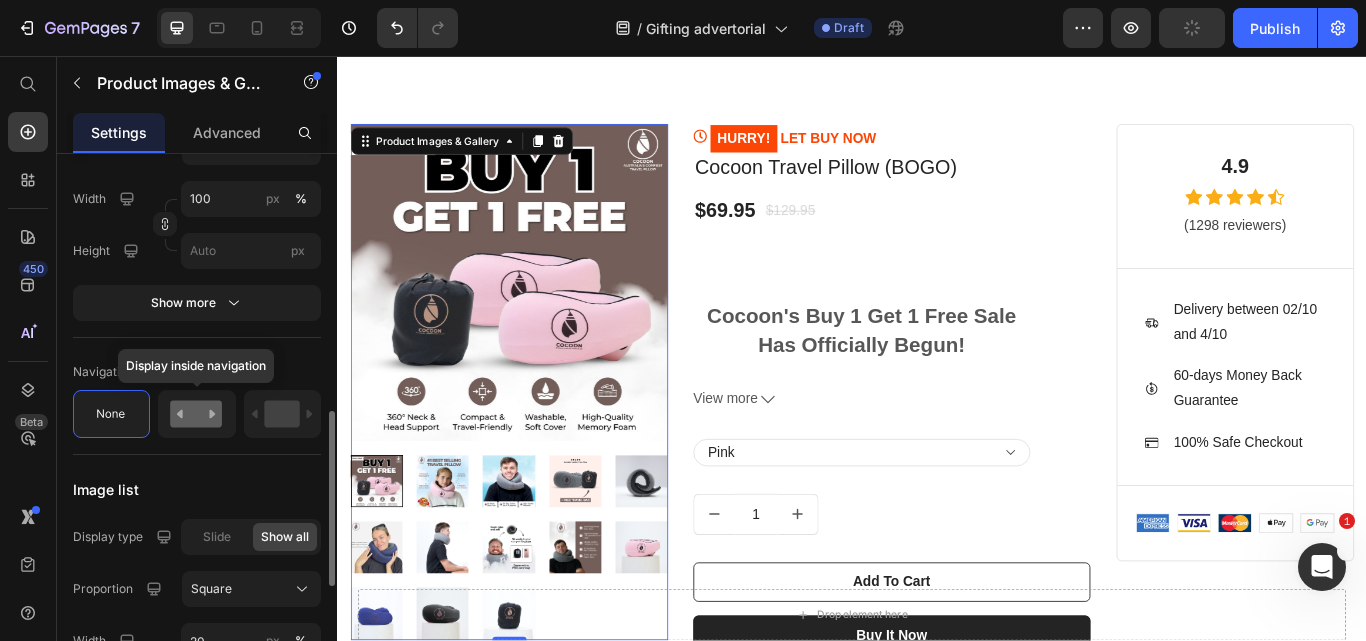 click 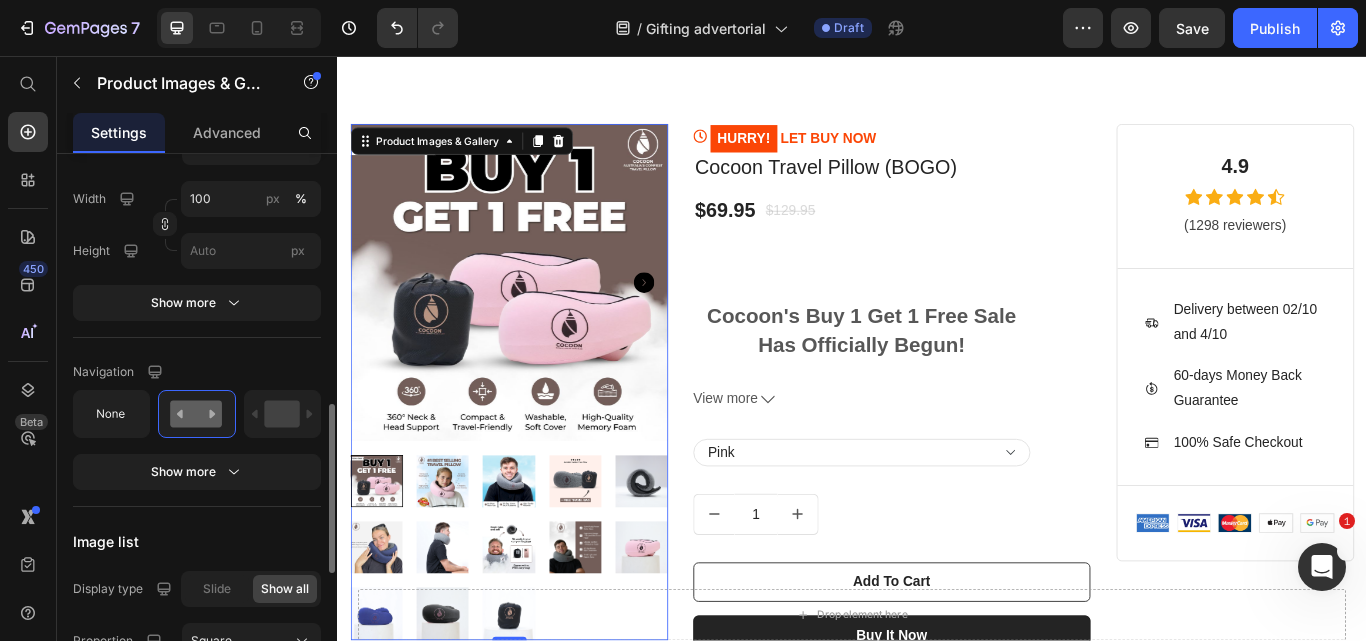 click on "Product Source Cocoon Travel Pillow (BOGO)  You can manage it in   Product element  Layout Show more Select images to display Pre-display 1st image Preload Featured image Proportion Square Width 100 px % Height px Show more Navigation Show more Image list Display type Slide Show all Proportion Square Width 20 px % Height px Show more Quality High Align  Delete element" at bounding box center (197, 225) 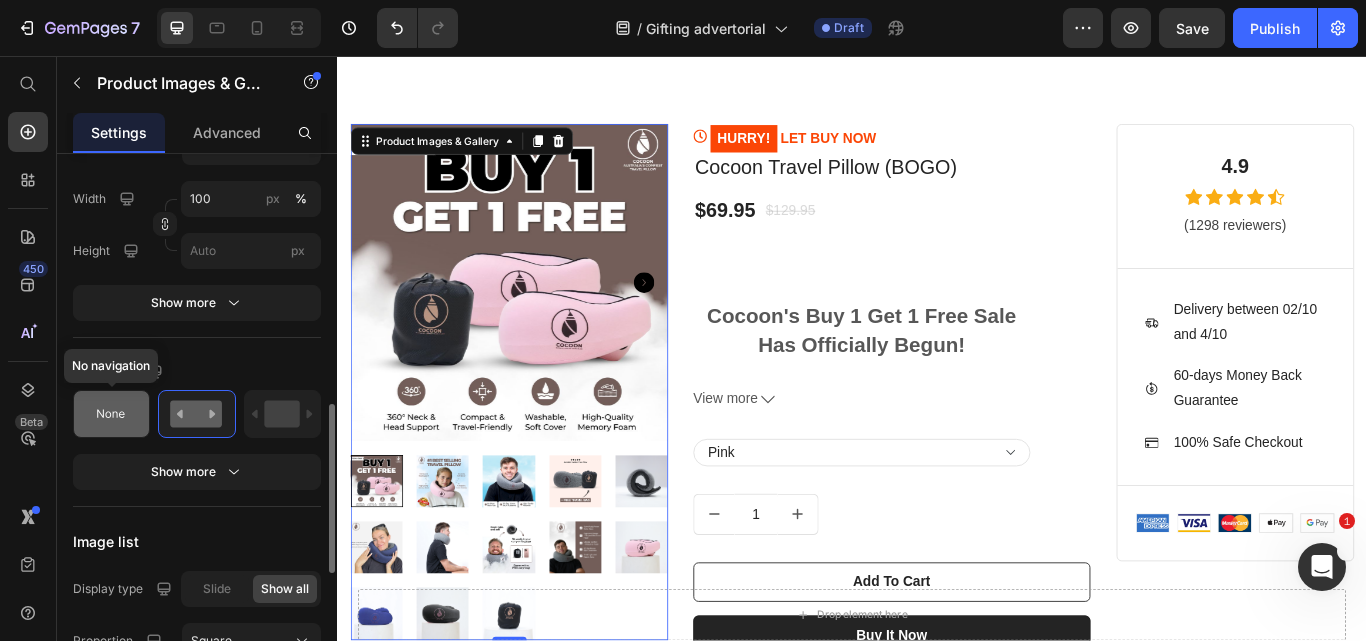 click 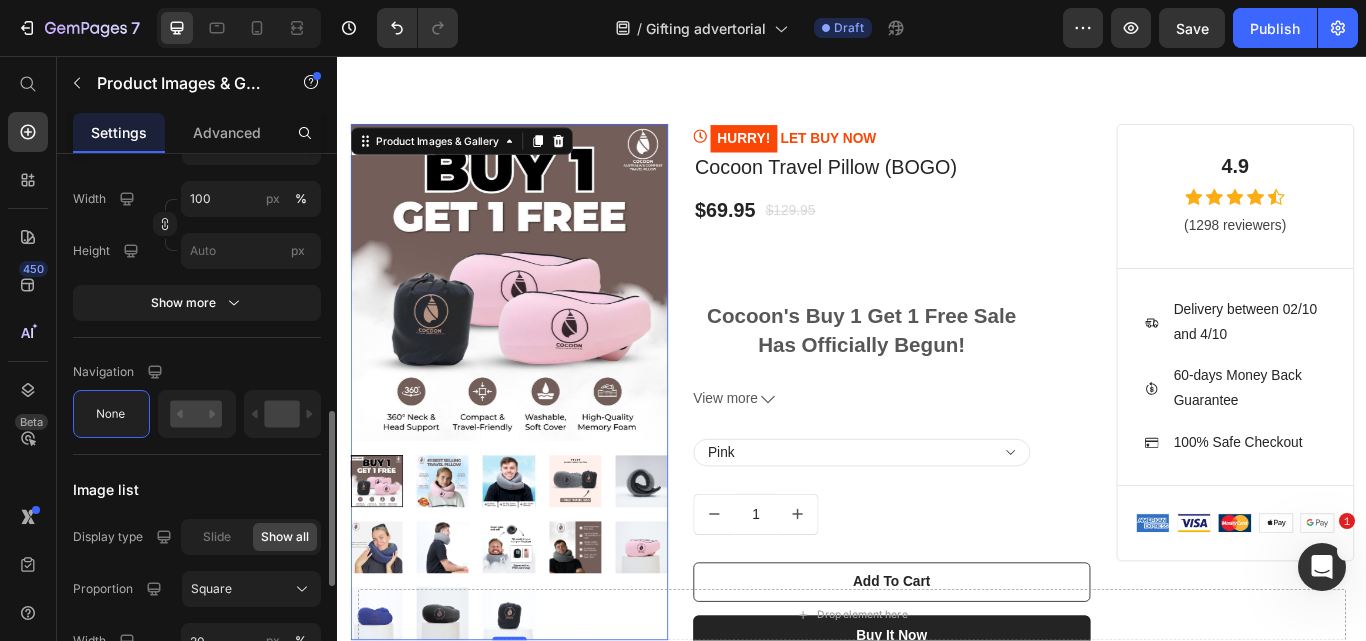 scroll, scrollTop: 1000, scrollLeft: 0, axis: vertical 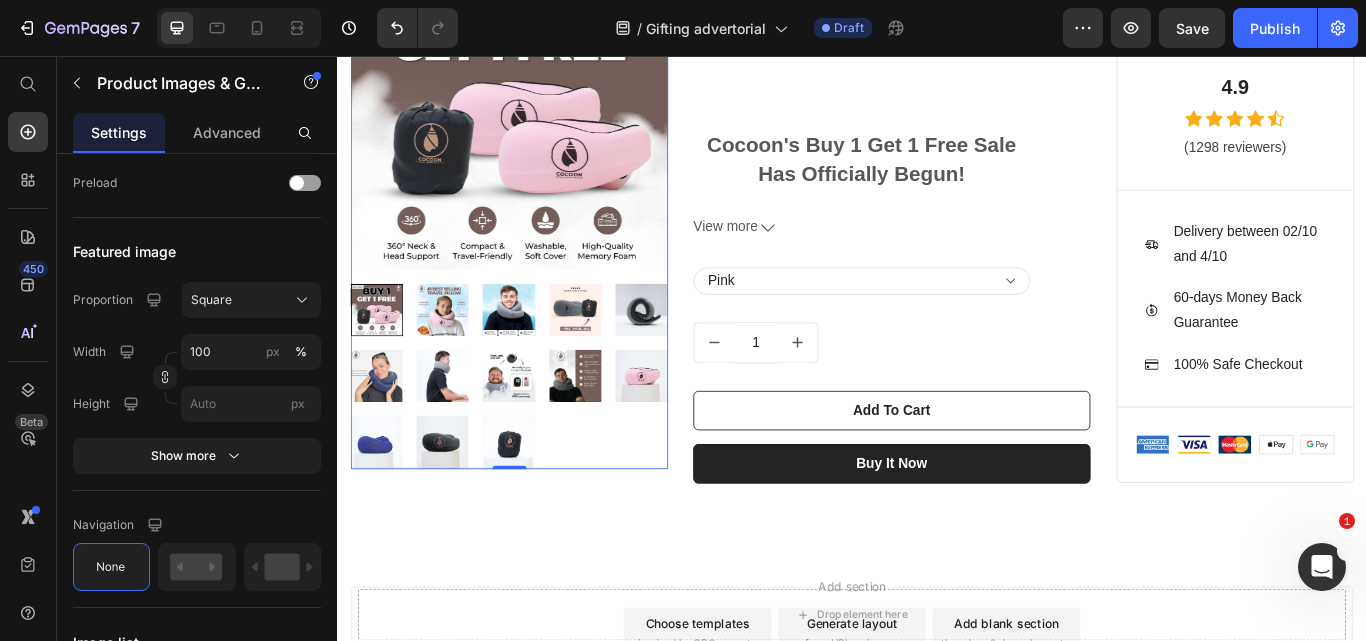 click at bounding box center [614, 429] 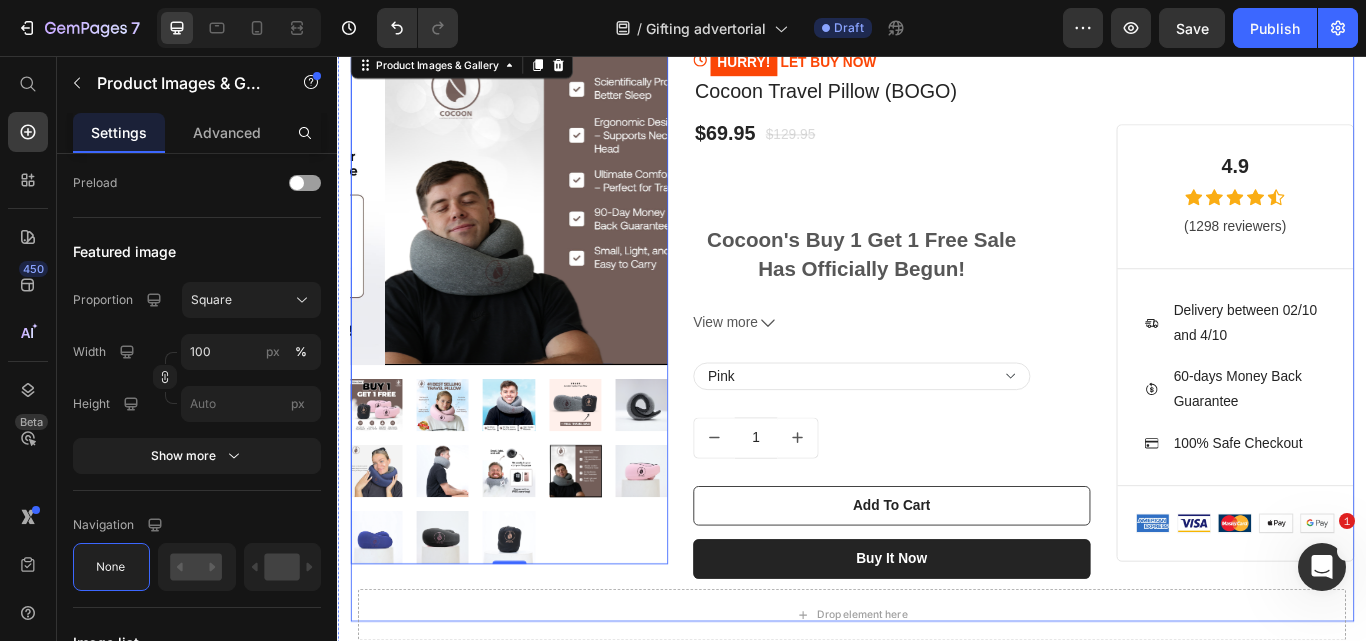 scroll, scrollTop: 4836, scrollLeft: 0, axis: vertical 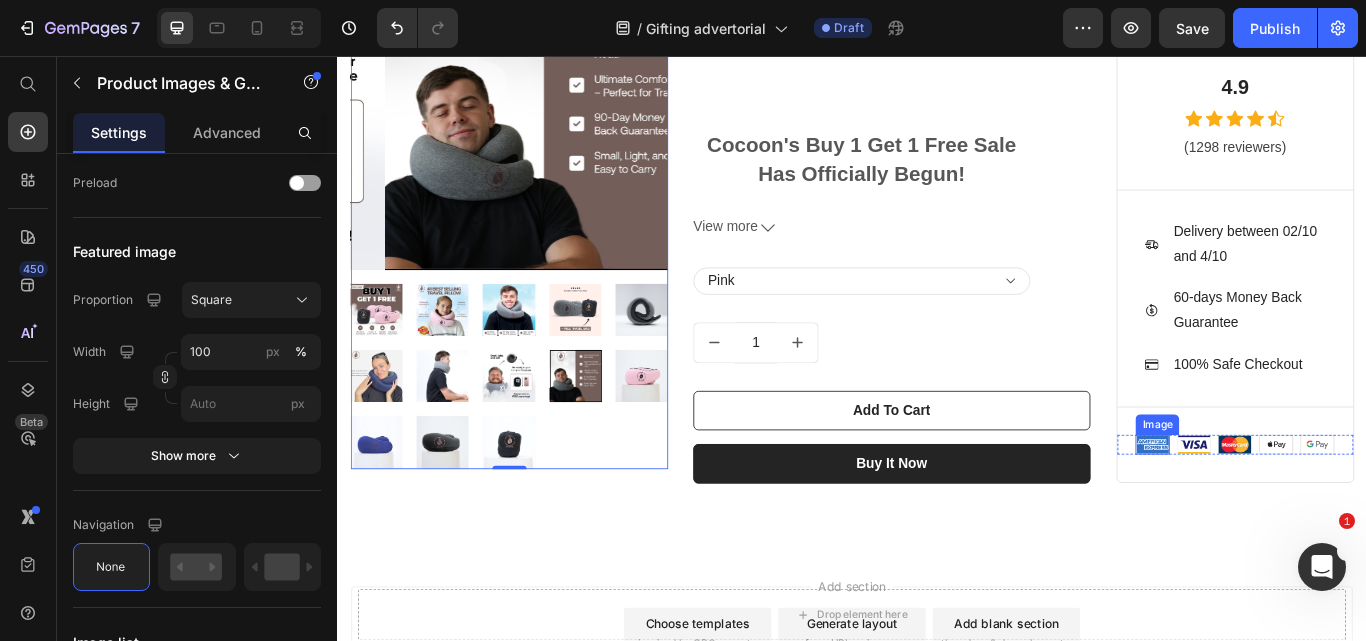click at bounding box center (1287, 509) 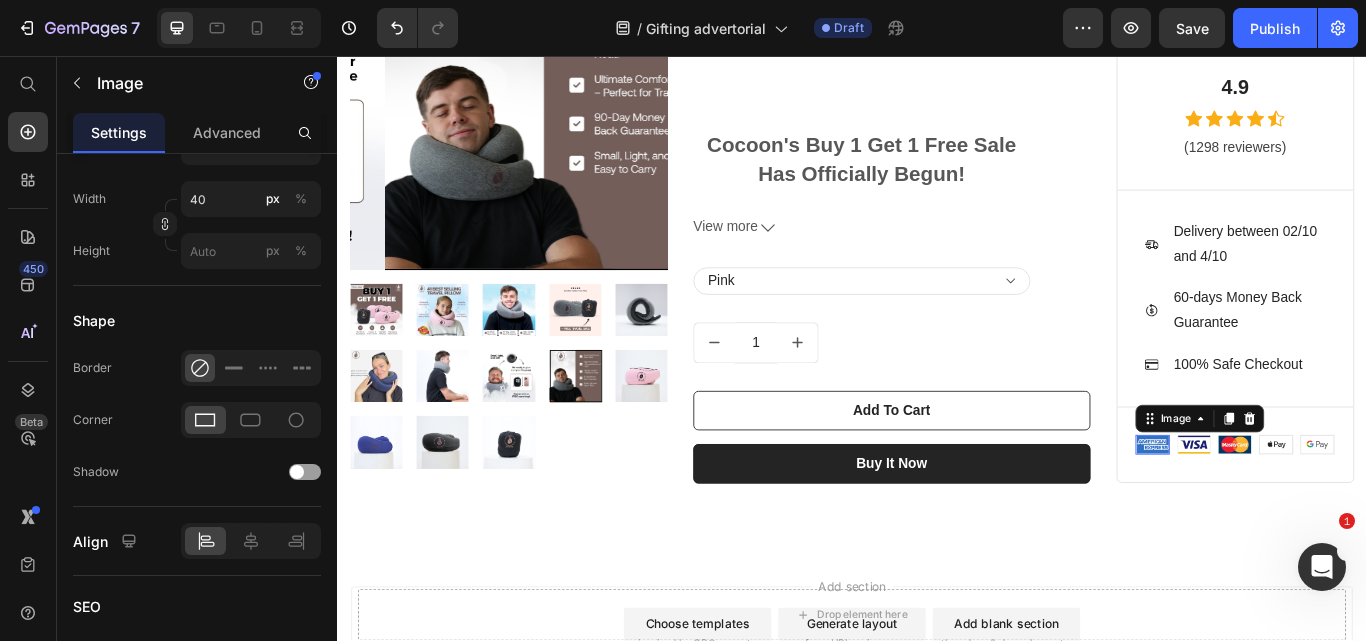 scroll, scrollTop: 0, scrollLeft: 0, axis: both 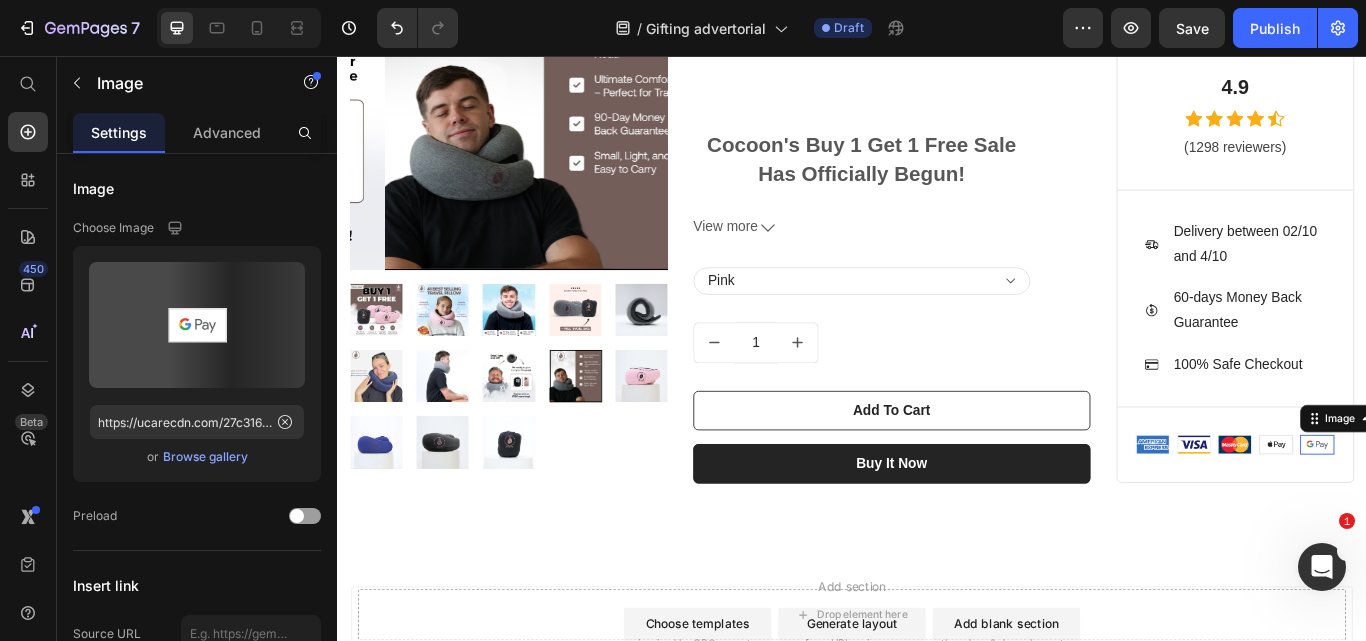 click at bounding box center [1479, 510] 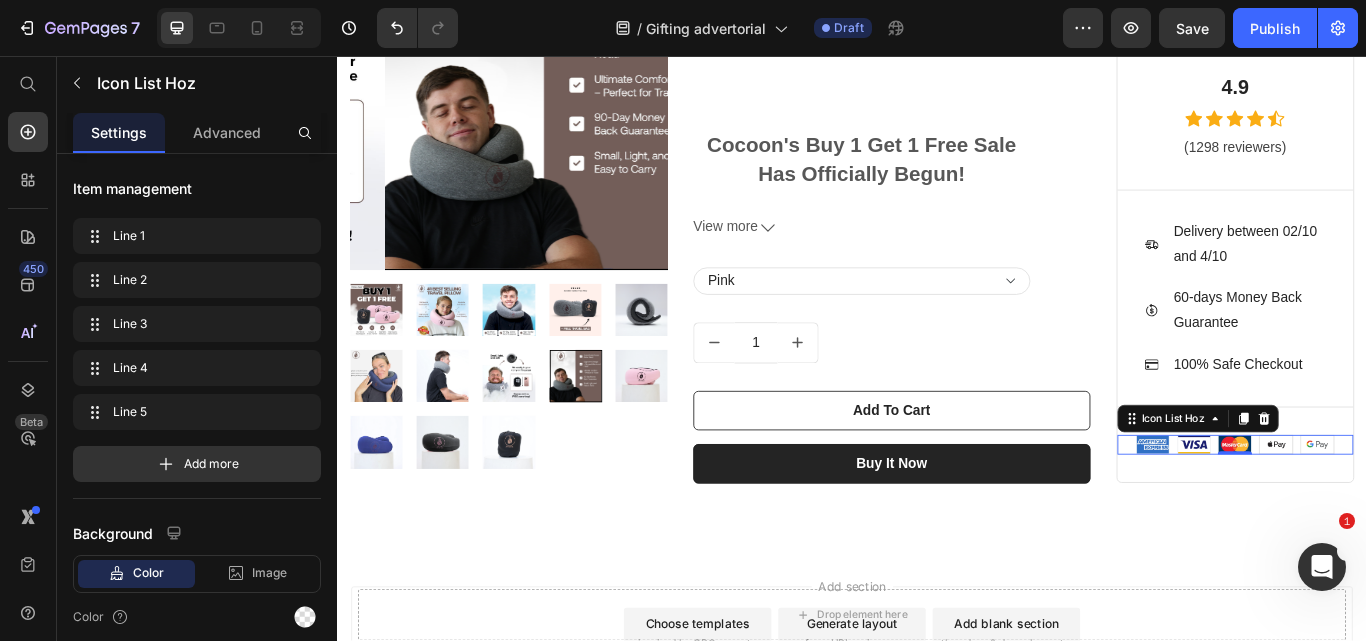 click on "Image Image Image Image Image" at bounding box center [1384, 510] 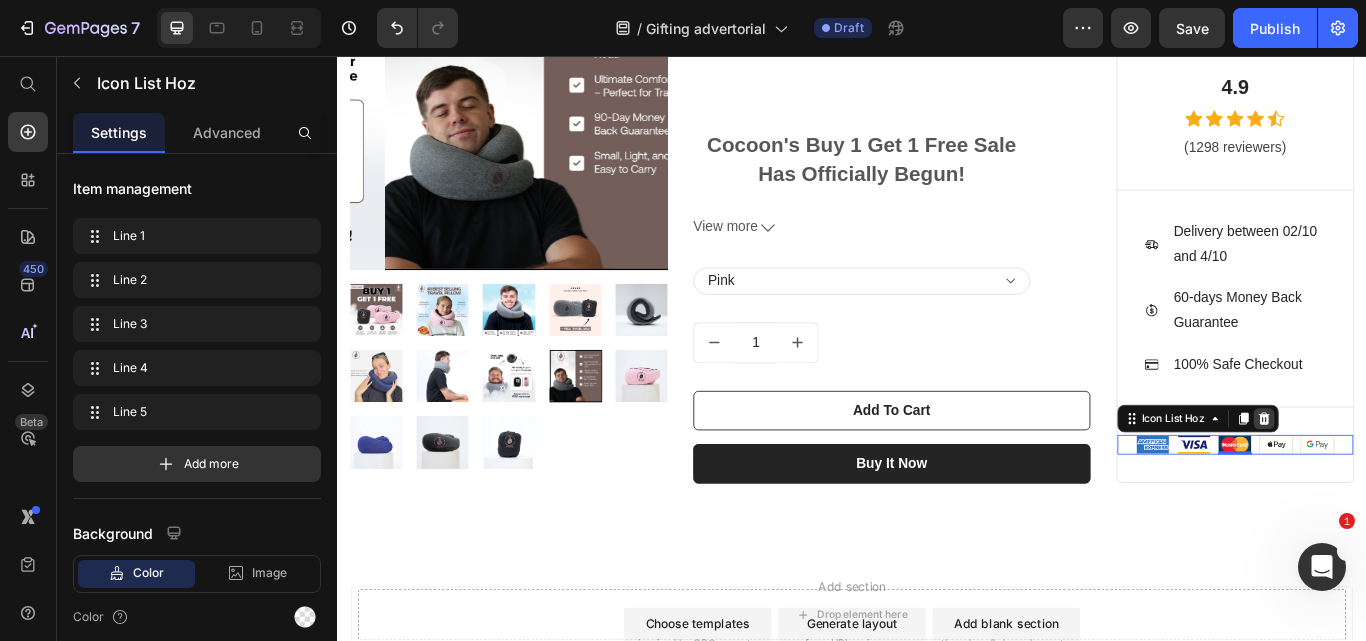 click 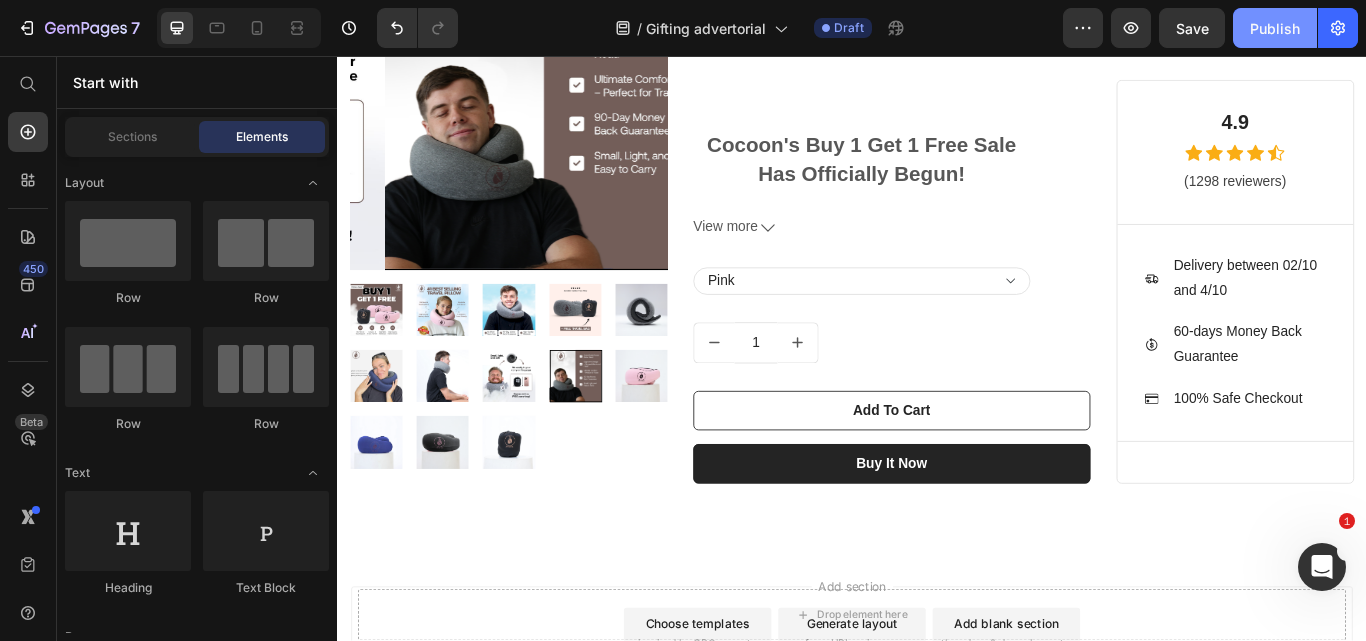 click on "Publish" at bounding box center [1275, 28] 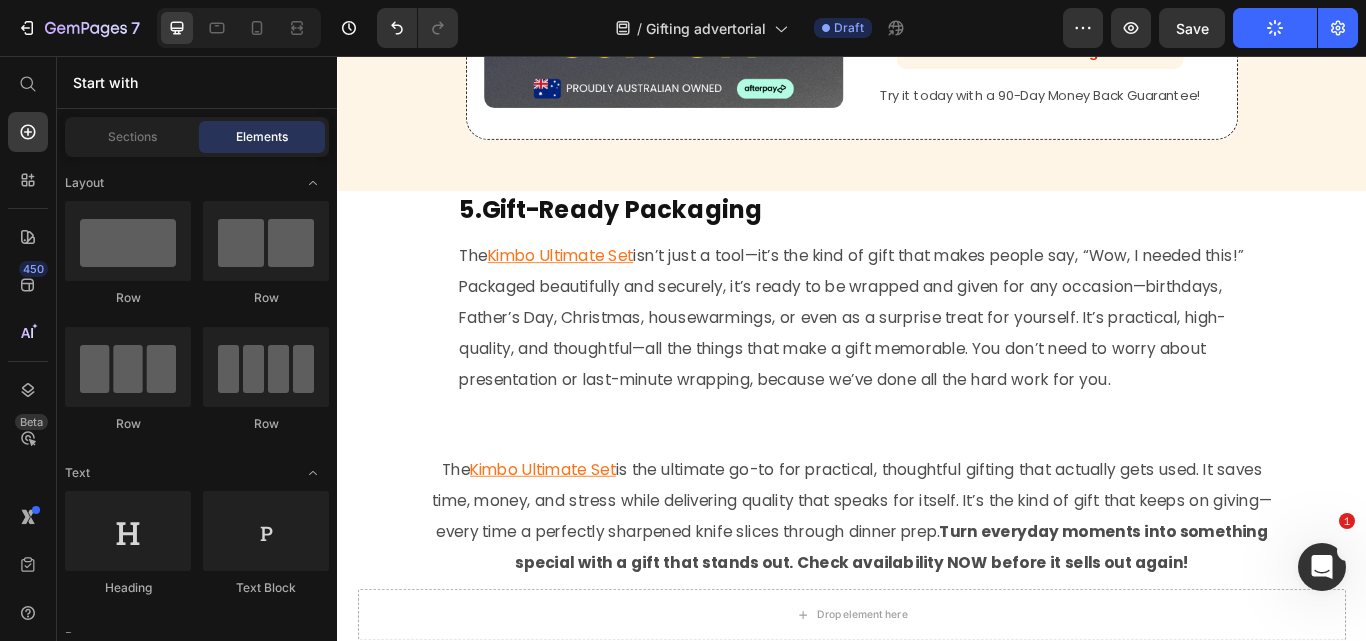 scroll, scrollTop: 3736, scrollLeft: 0, axis: vertical 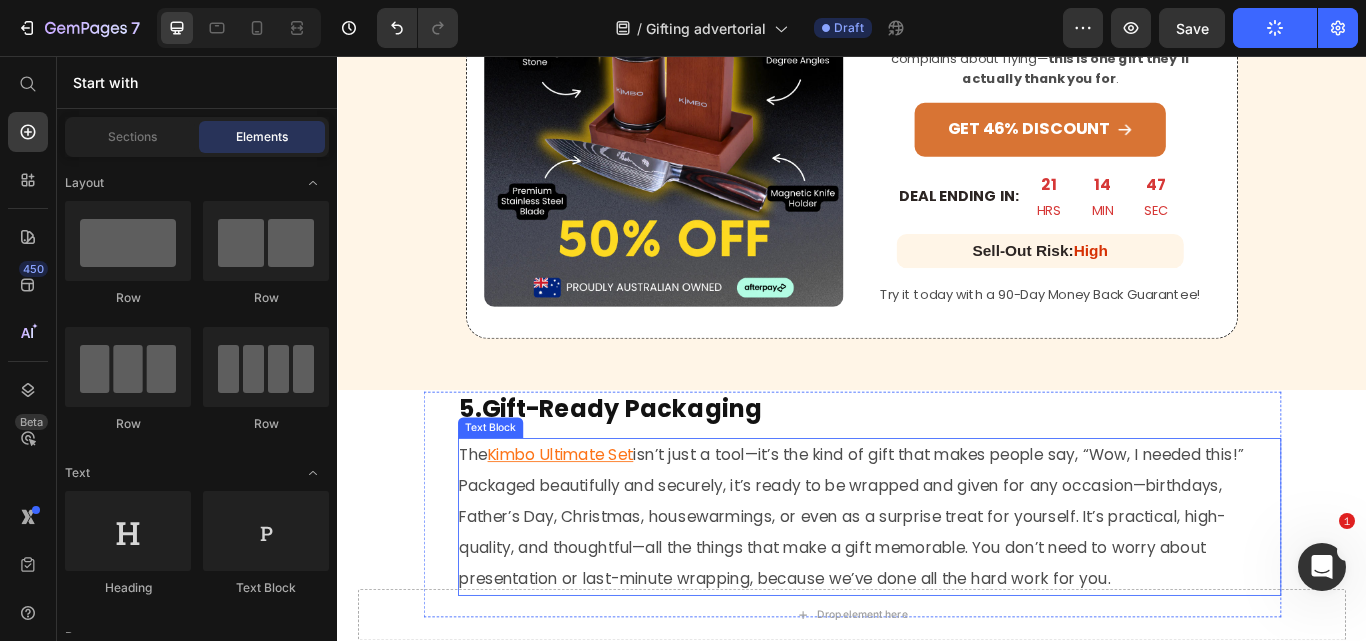 click on "The  Kimbo Ultimate Set  isn’t just a tool—it’s the kind of gift that makes people say, “Wow, I needed this!” Packaged beautifully and securely, it’s ready to be wrapped and given for any occasion—birthdays, Father’s Day, Christmas, housewarmings, or even as a surprise treat for yourself. It’s practical, high-quality, and thoughtful—all the things that make a gift memorable. You don’t need to worry about presentation or last-minute wrapping, because we’ve done all the hard work for you." at bounding box center [957, 594] 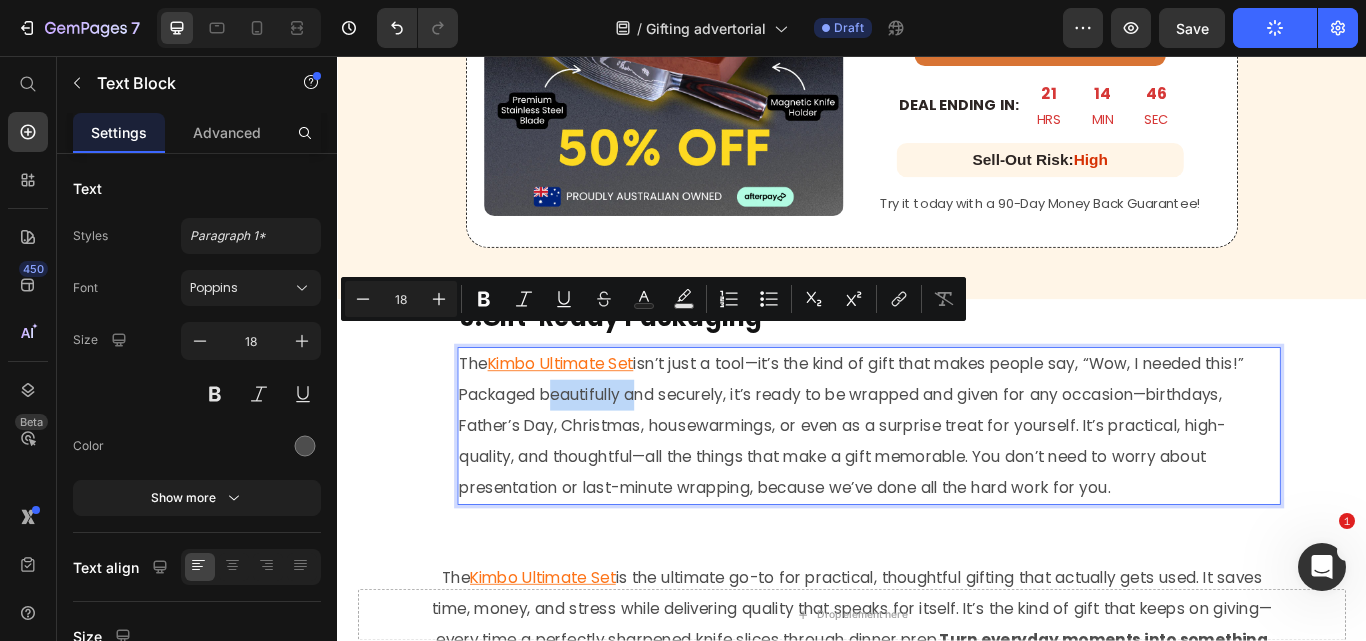 scroll, scrollTop: 3936, scrollLeft: 0, axis: vertical 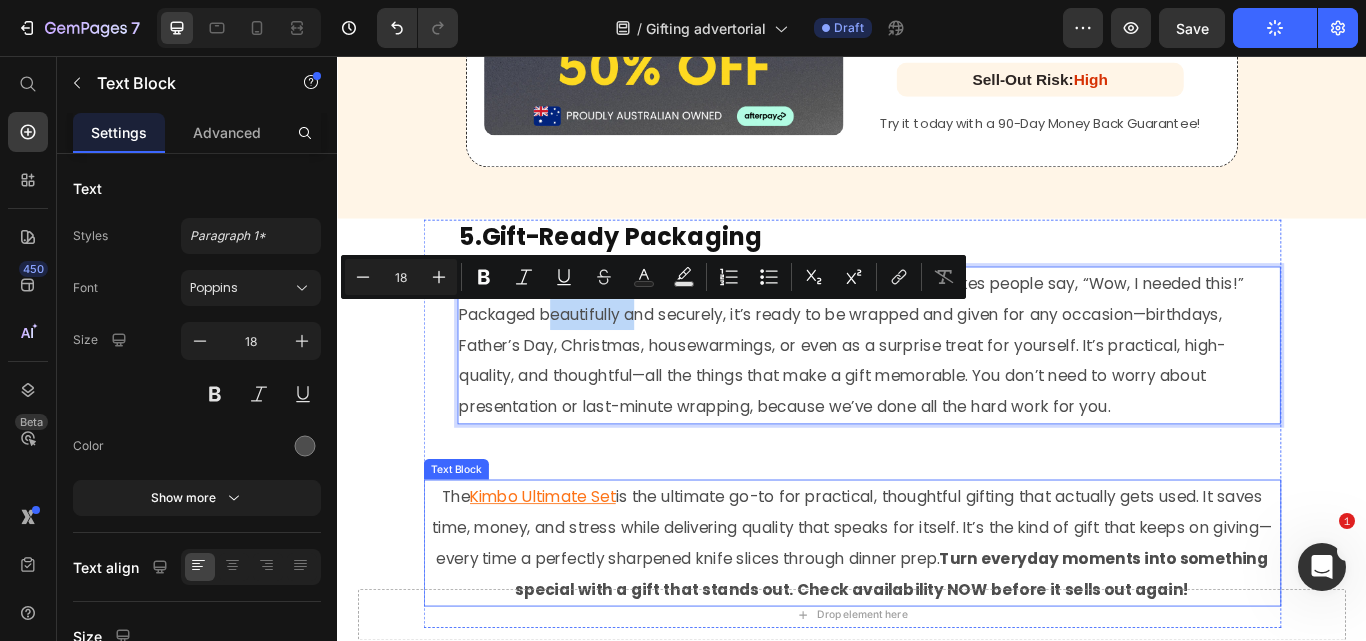 click on "The  Kimbo Ultimate Set  is the ultimate go-to for practical, thoughtful gifting that actually gets used. It saves time, money, and stress while delivering quality that speaks for itself. It’s the kind of gift that keeps on giving—every time a perfectly sharpened knife slices through dinner prep.  Turn everyday moments into something special with a gift that stands out. Check availability NOW before it sells out again!" at bounding box center (937, 625) 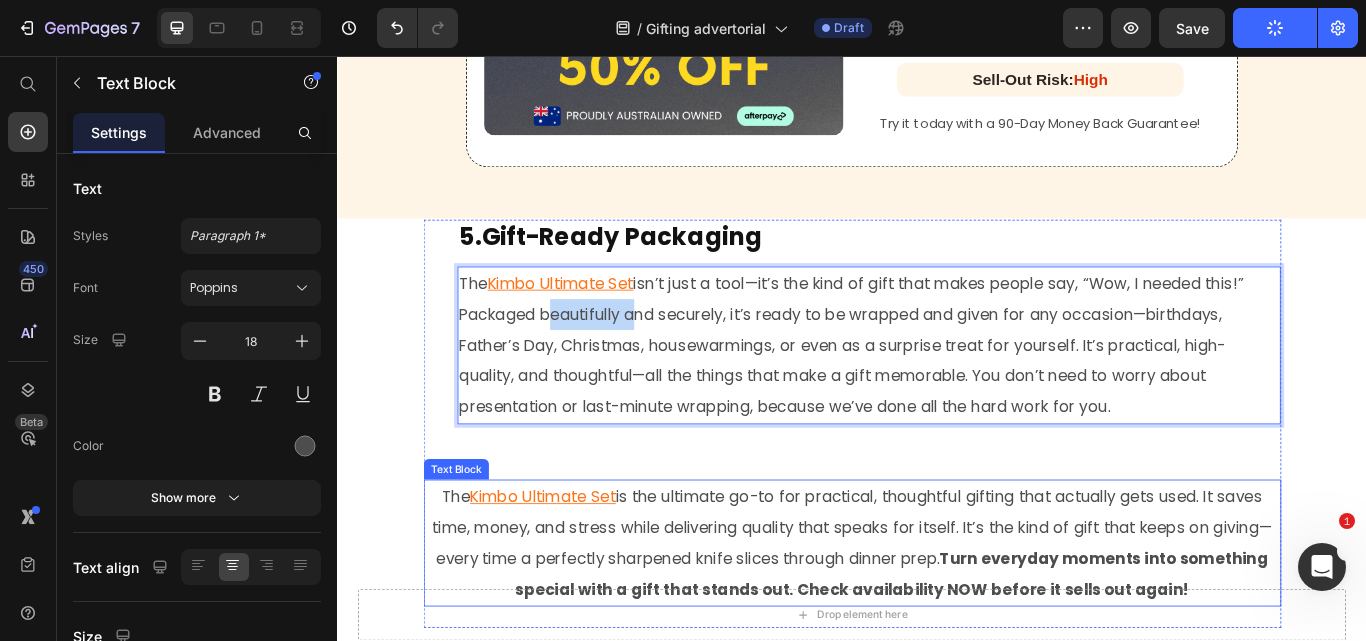click on "The  Kimbo Ultimate Set  is the ultimate go-to for practical, thoughtful gifting that actually gets used. It saves time, money, and stress while delivering quality that speaks for itself. It’s the kind of gift that keeps on giving—every time a perfectly sharpened knife slices through dinner prep.  Turn everyday moments into something special with a gift that stands out. Check availability NOW before it sells out again!" at bounding box center (937, 625) 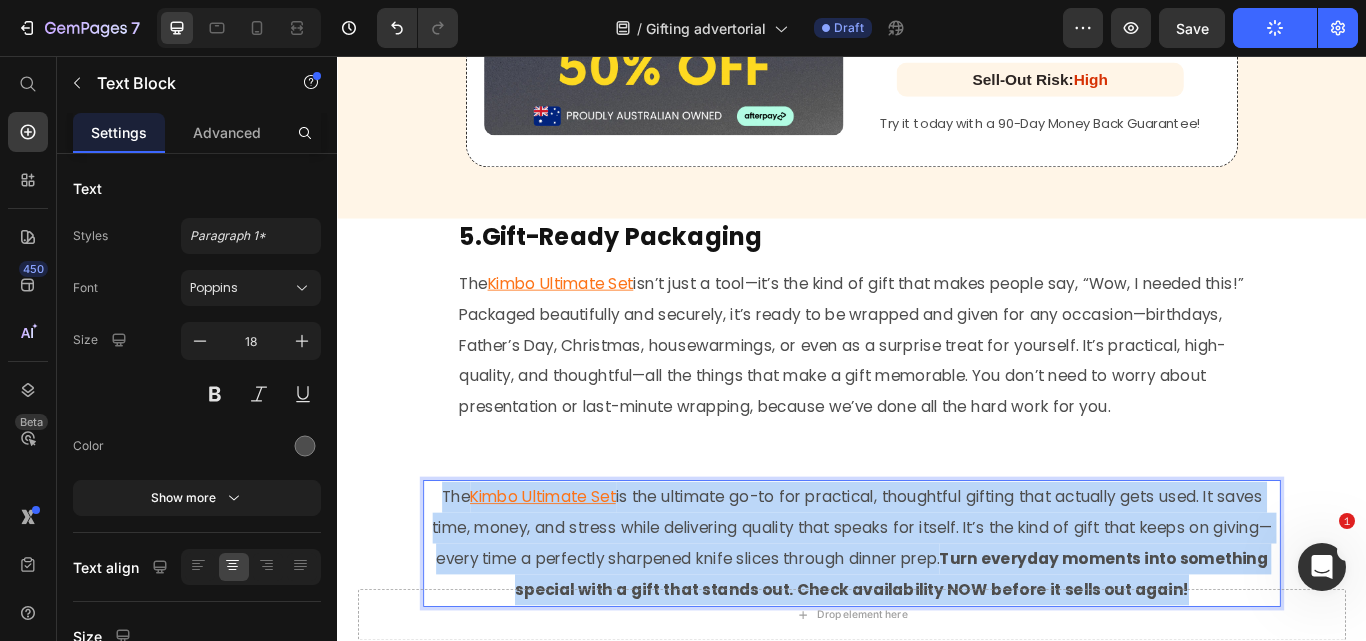 click on "The  Kimbo Ultimate Set  is the ultimate go-to for practical, thoughtful gifting that actually gets used. It saves time, money, and stress while delivering quality that speaks for itself. It’s the kind of gift that keeps on giving—every time a perfectly sharpened knife slices through dinner prep.  Turn everyday moments into something special with a gift that stands out. Check availability NOW before it sells out again!" at bounding box center [937, 625] 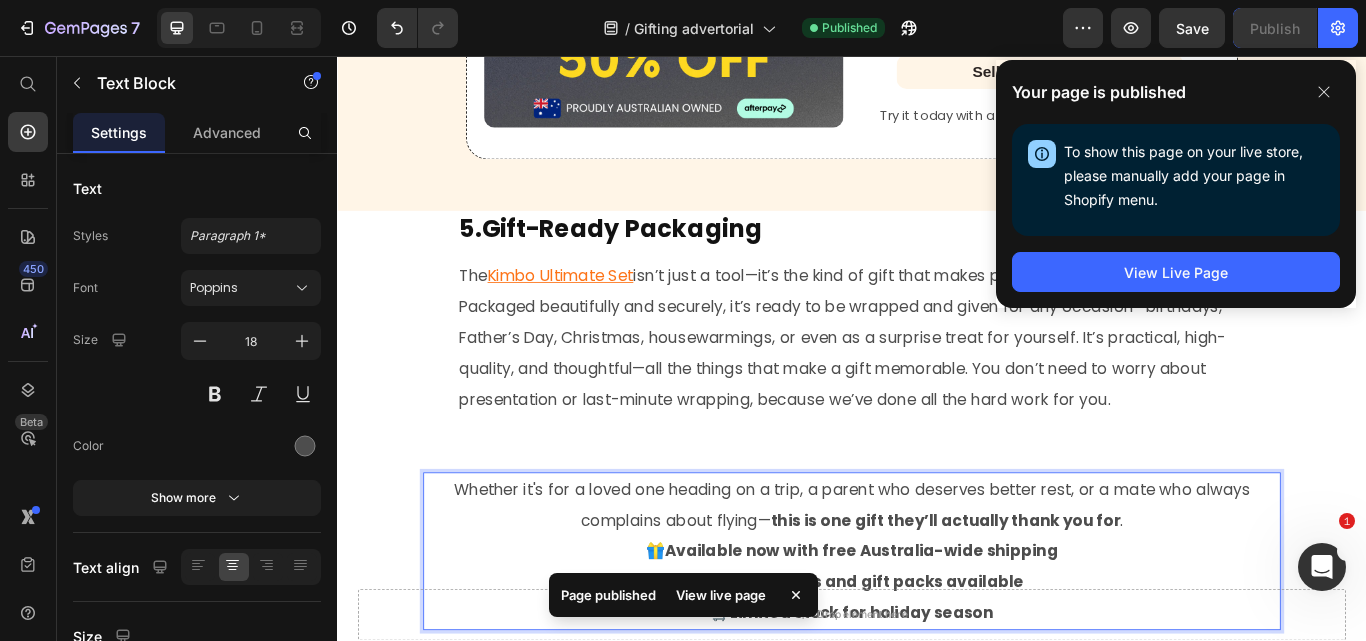 scroll, scrollTop: 106, scrollLeft: 0, axis: vertical 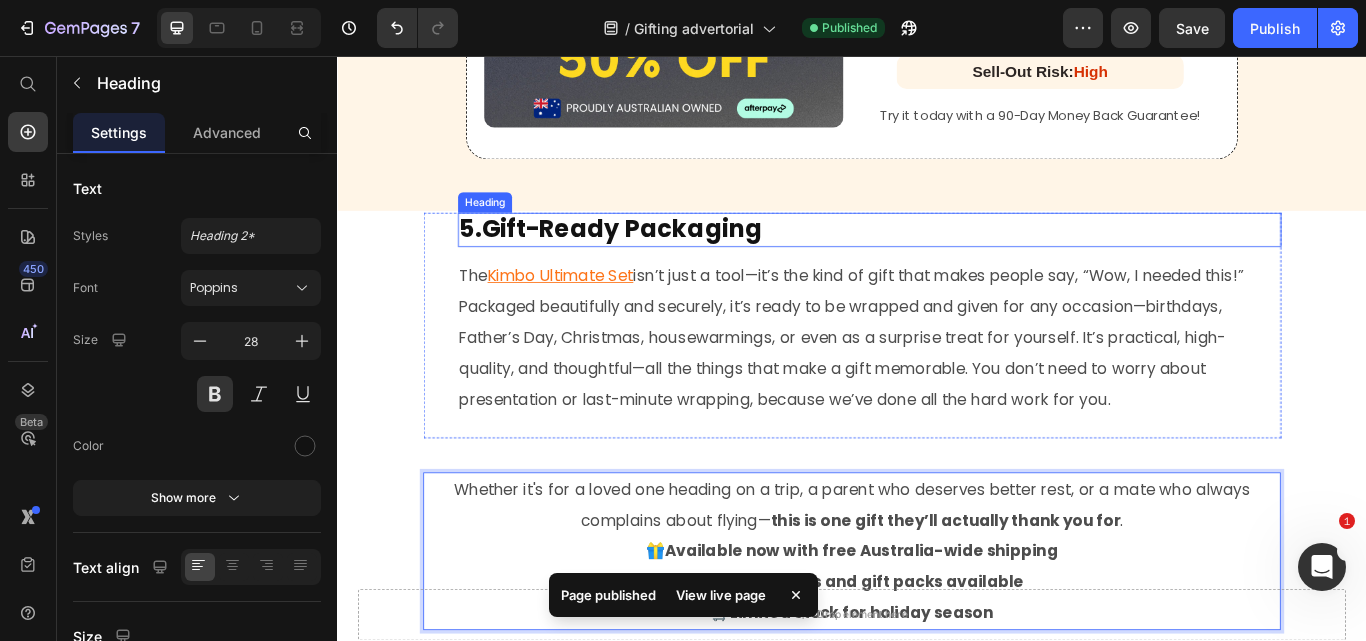 click on "5.Gift-Ready Packaging" at bounding box center (957, 259) 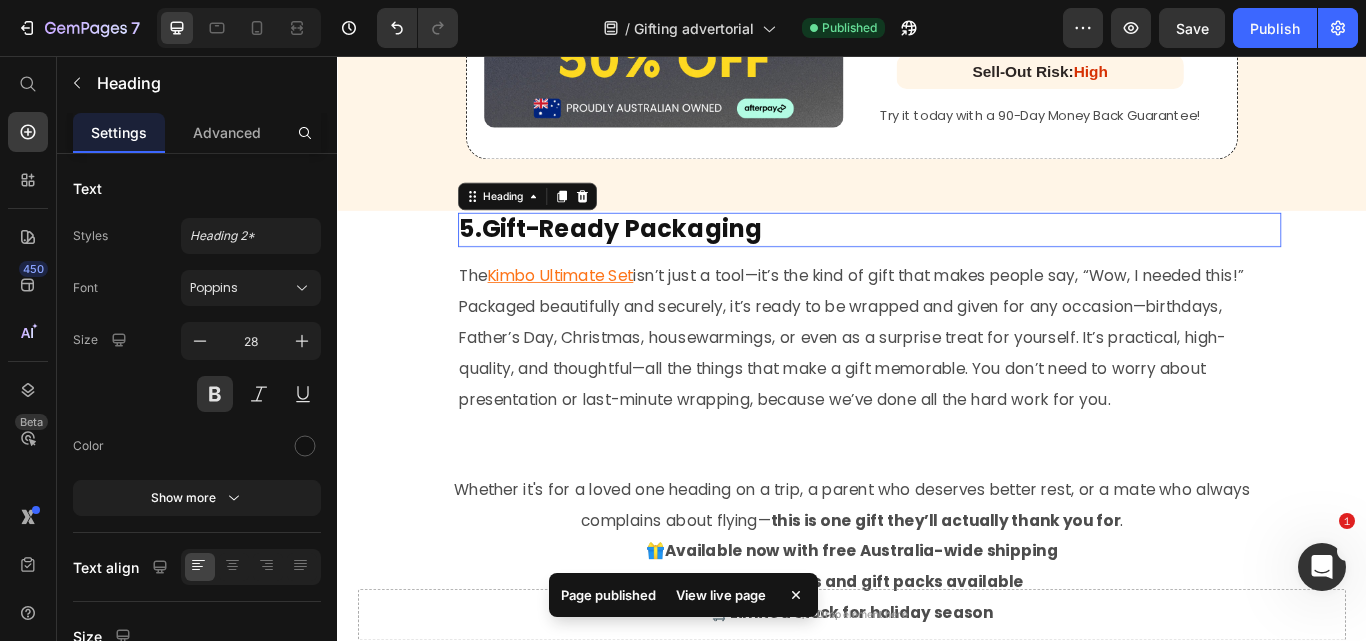 scroll, scrollTop: 0, scrollLeft: 0, axis: both 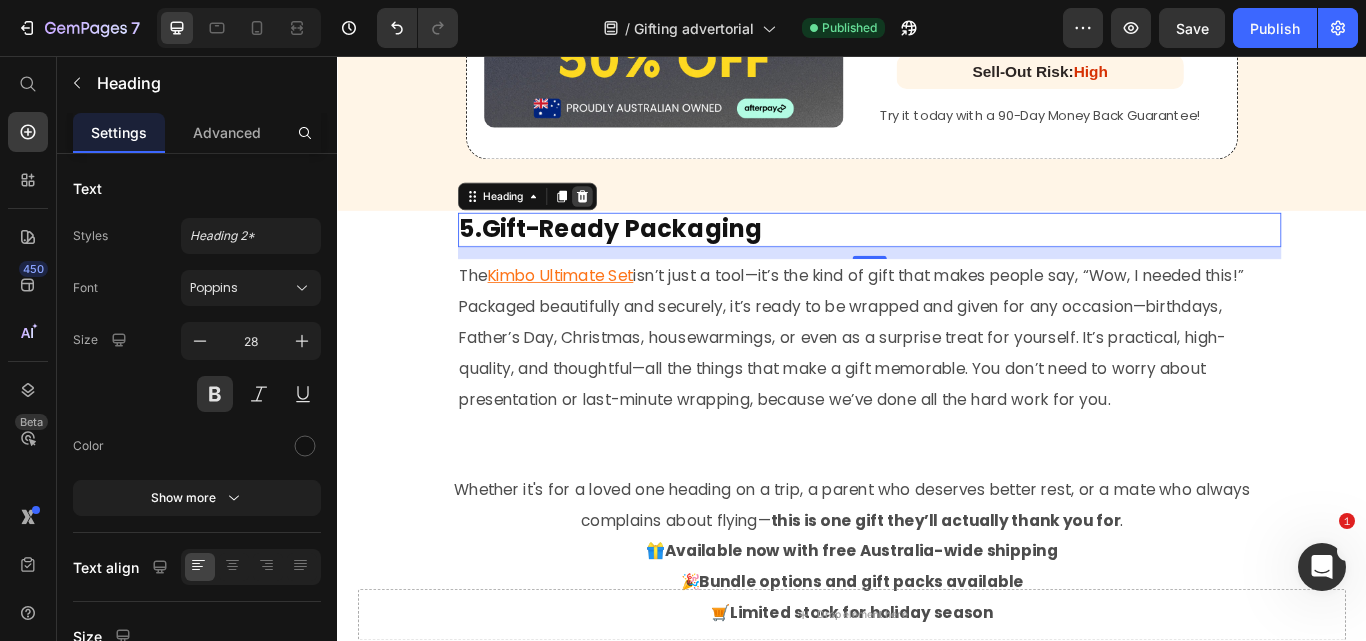 click 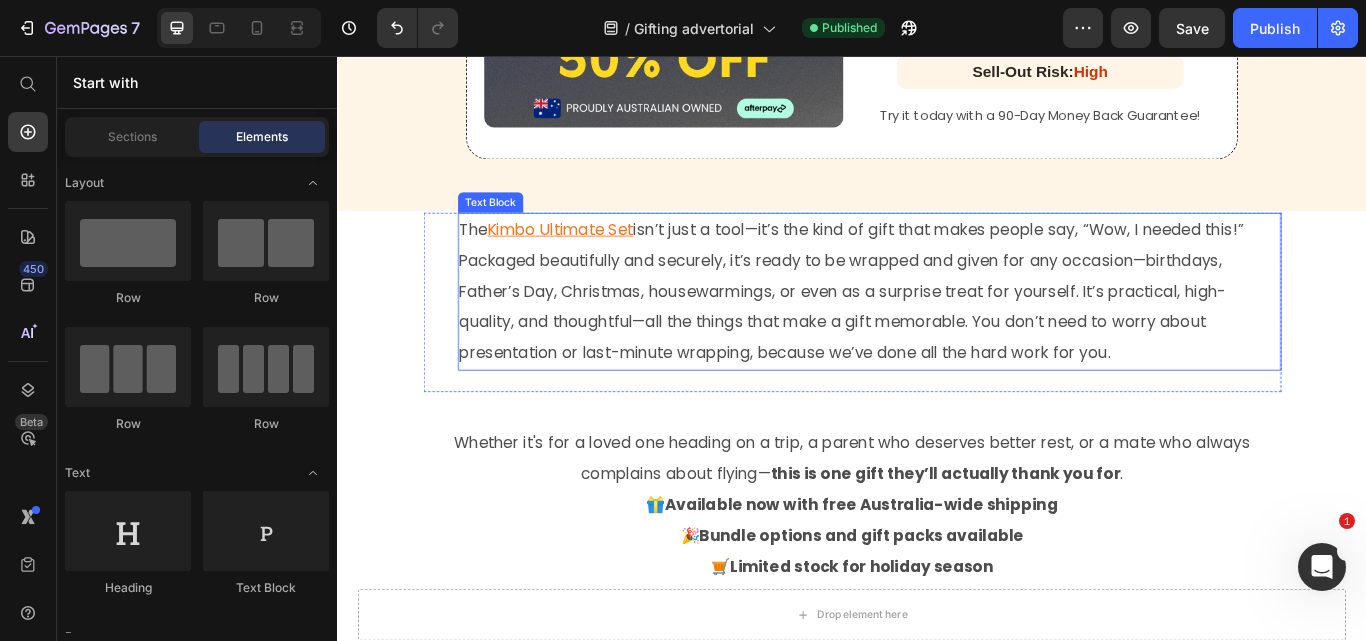 click on "The  Kimbo Ultimate Set  isn’t just a tool—it’s the kind of gift that makes people say, “Wow, I needed this!” Packaged beautifully and securely, it’s ready to be wrapped and given for any occasion—birthdays, Father’s Day, Christmas, housewarmings, or even as a surprise treat for yourself. It’s practical, high-quality, and thoughtful—all the things that make a gift memorable. You don’t need to worry about presentation or last-minute wrapping, because we’ve done all the hard work for you." at bounding box center [957, 331] 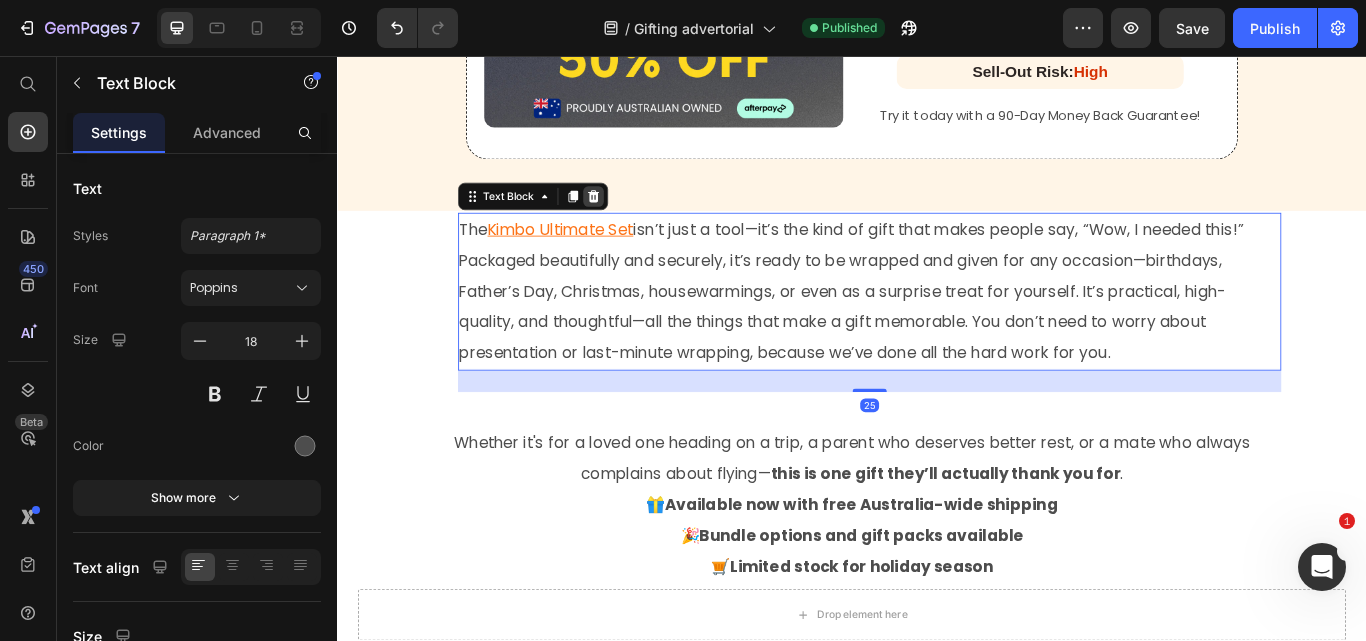 click 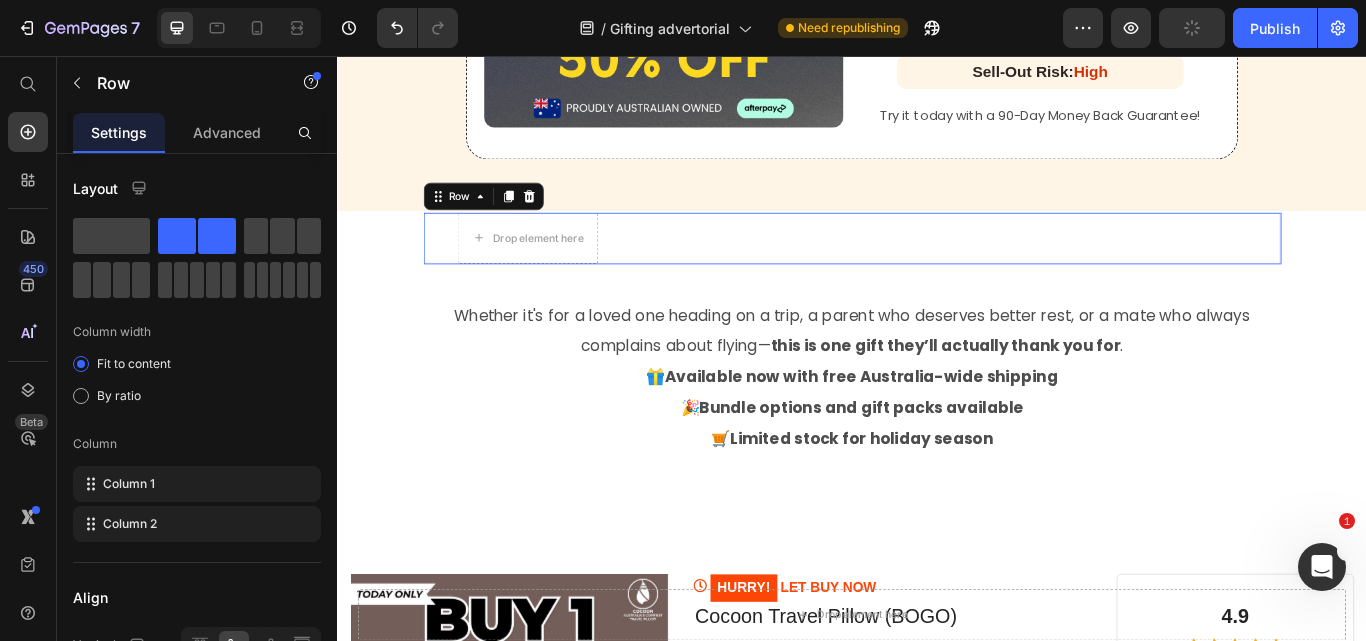 click on "5.Gift-Ready Packaging Heading
Drop element here Row   0" at bounding box center (937, 269) 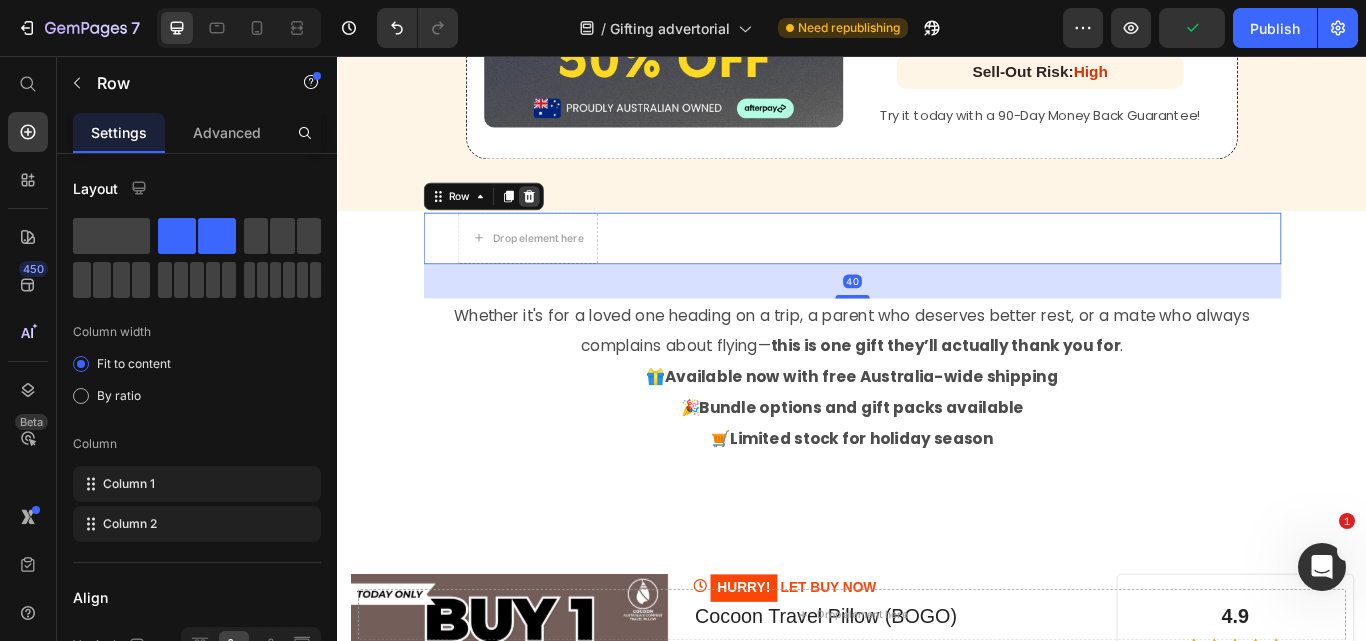 click 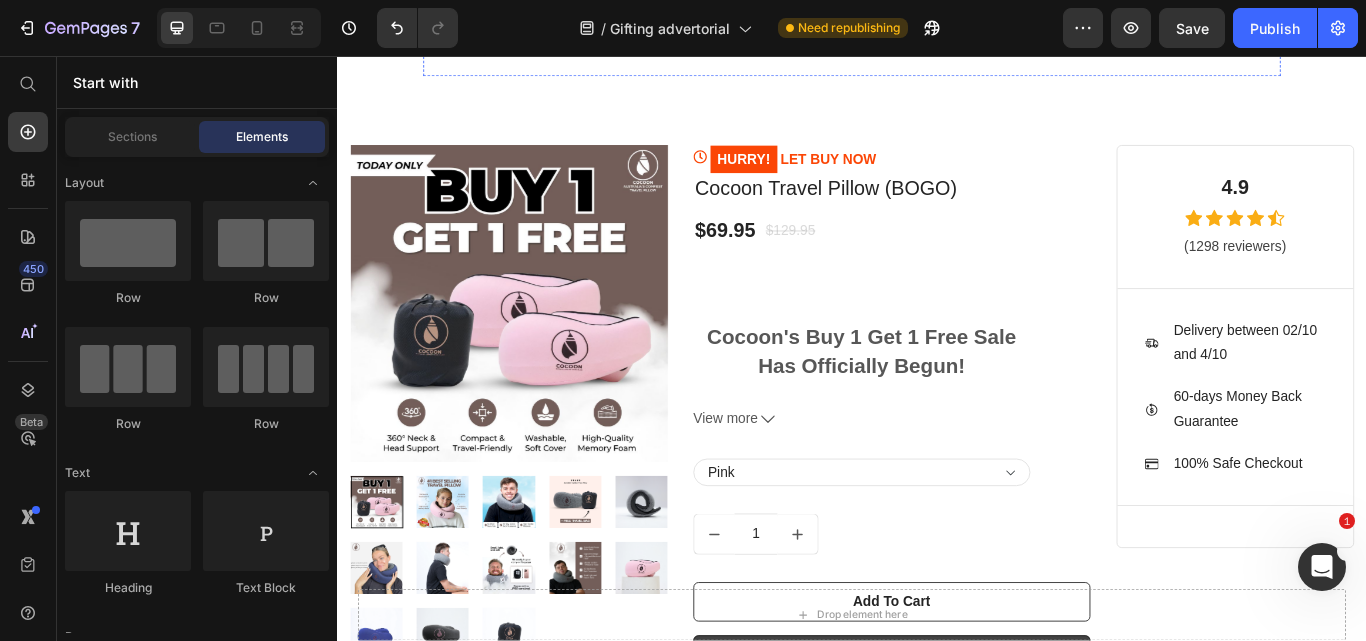 scroll, scrollTop: 4705, scrollLeft: 0, axis: vertical 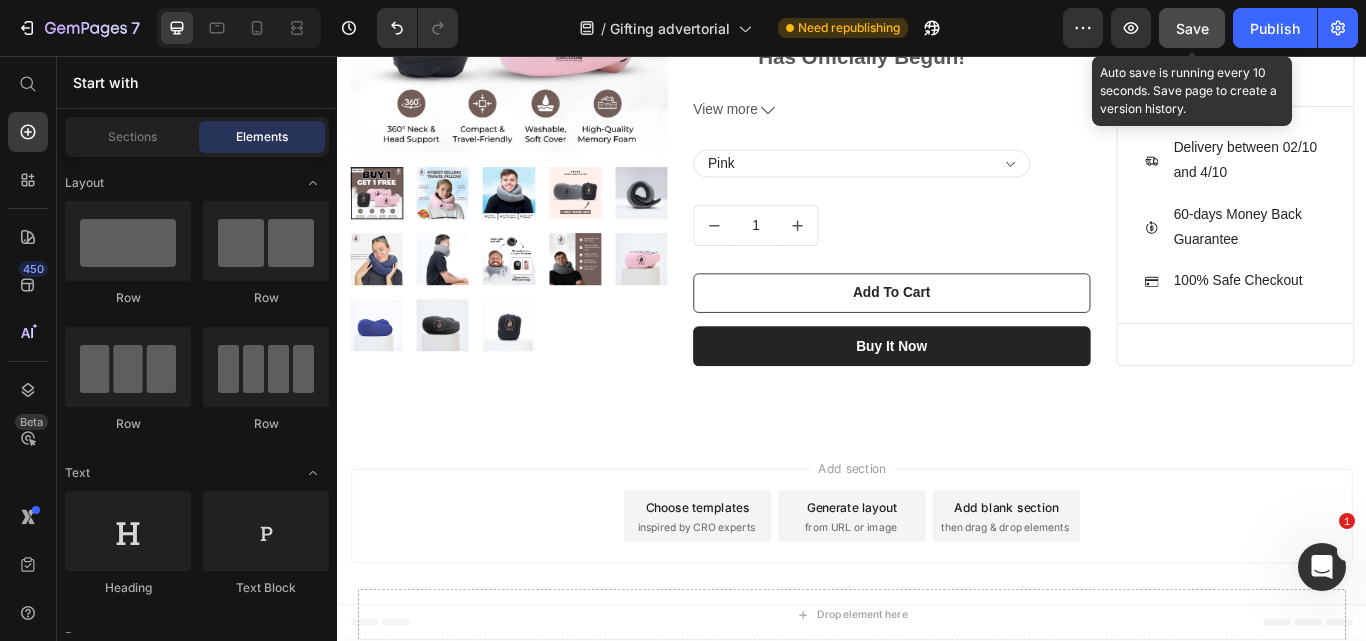 click on "Save" 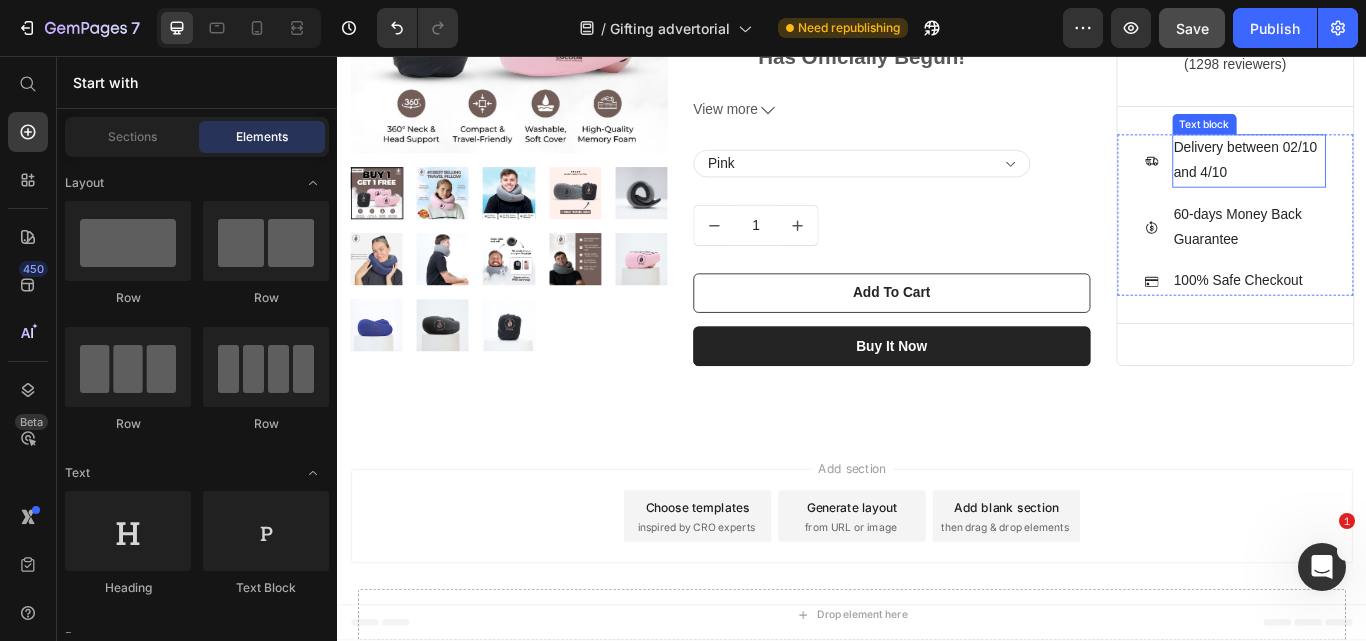 click on "Delivery between 02/10 and 4/10" at bounding box center [1400, 179] 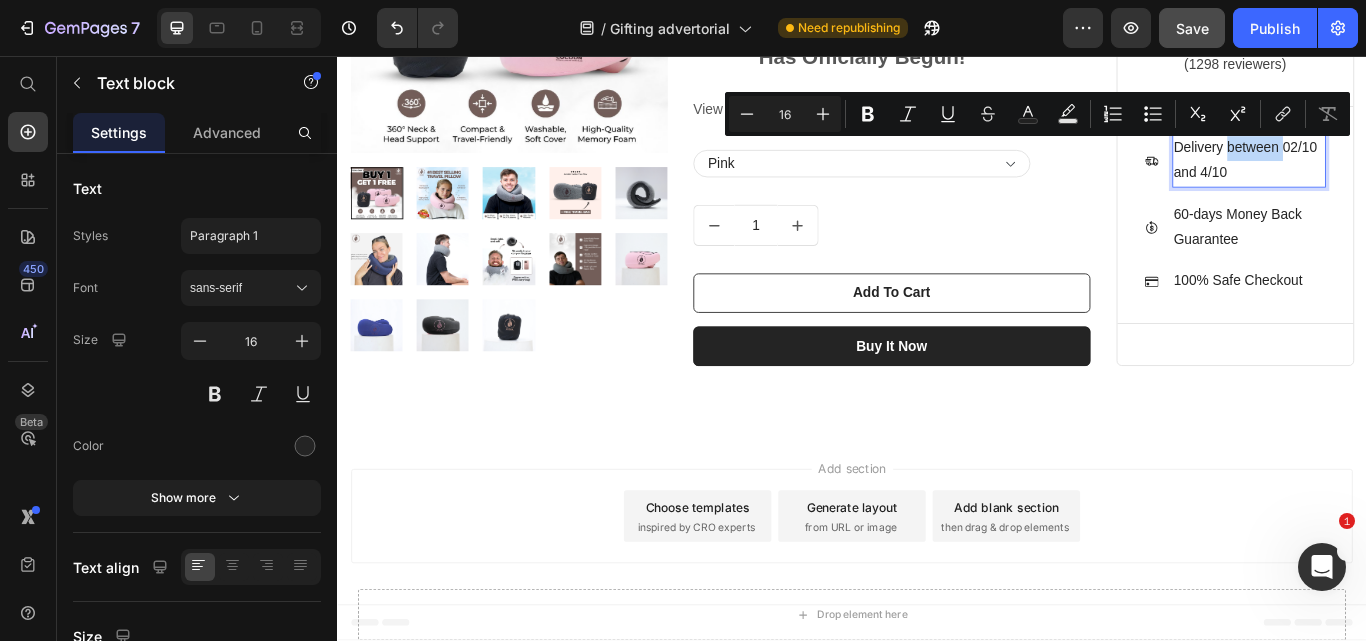 click on "Delivery between 02/10 and 4/10" at bounding box center (1400, 179) 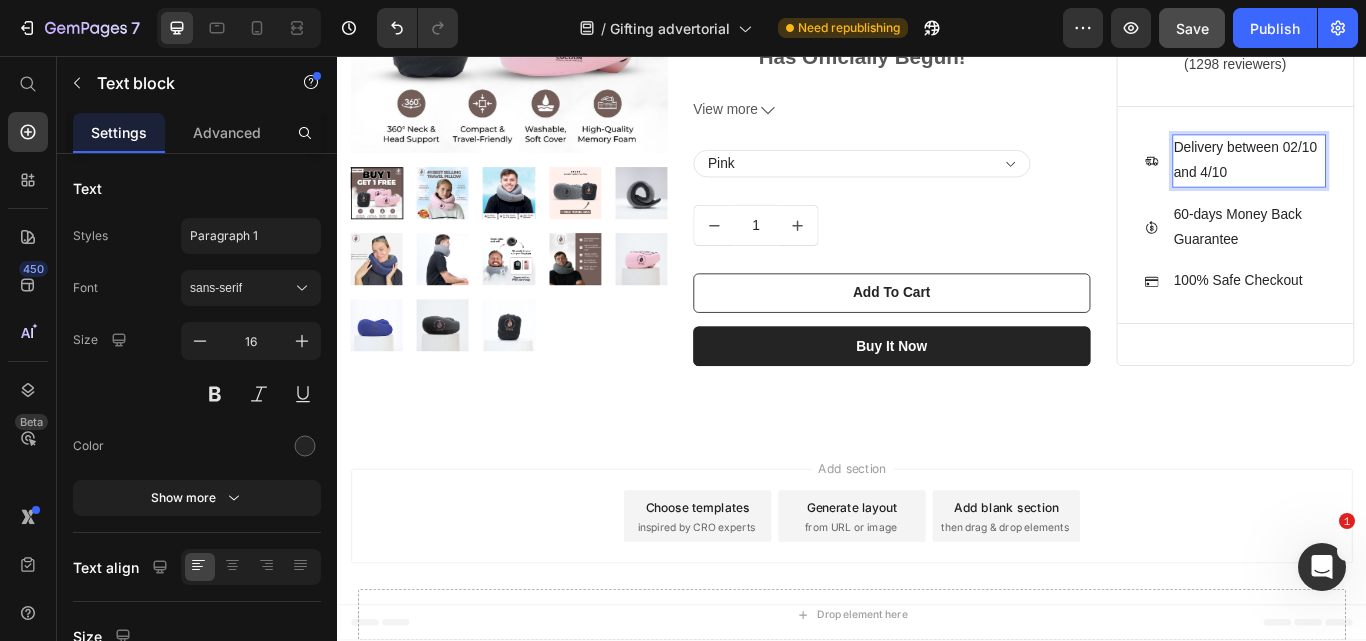 click on "Delivery between 02/10 and 4/10" at bounding box center (1400, 179) 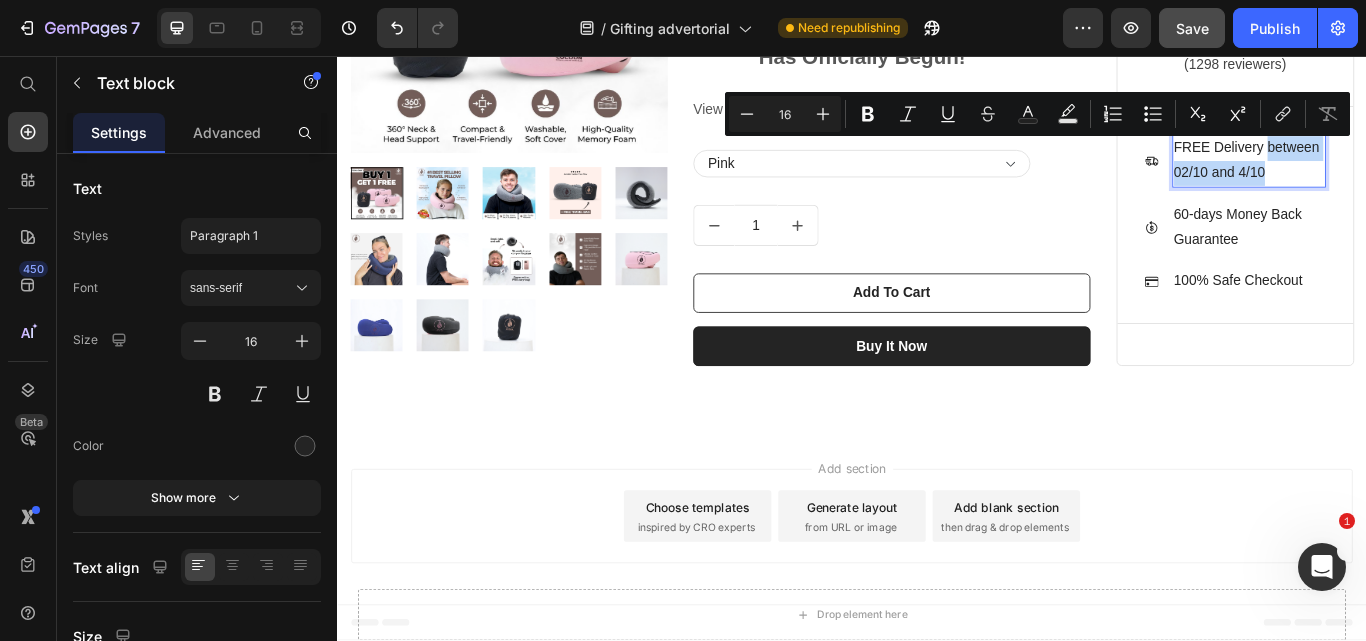 drag, startPoint x: 1407, startPoint y: 156, endPoint x: 1435, endPoint y: 188, distance: 42.520584 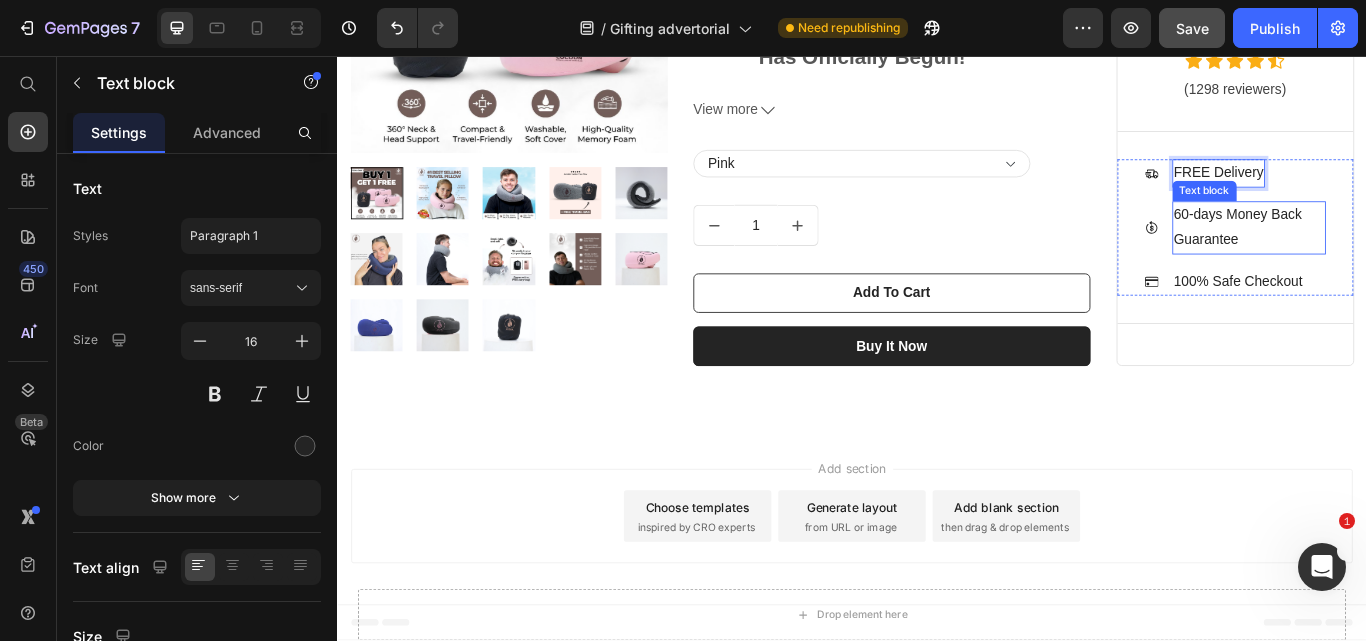 click on "60-days Money Back Guarantee" at bounding box center (1400, 257) 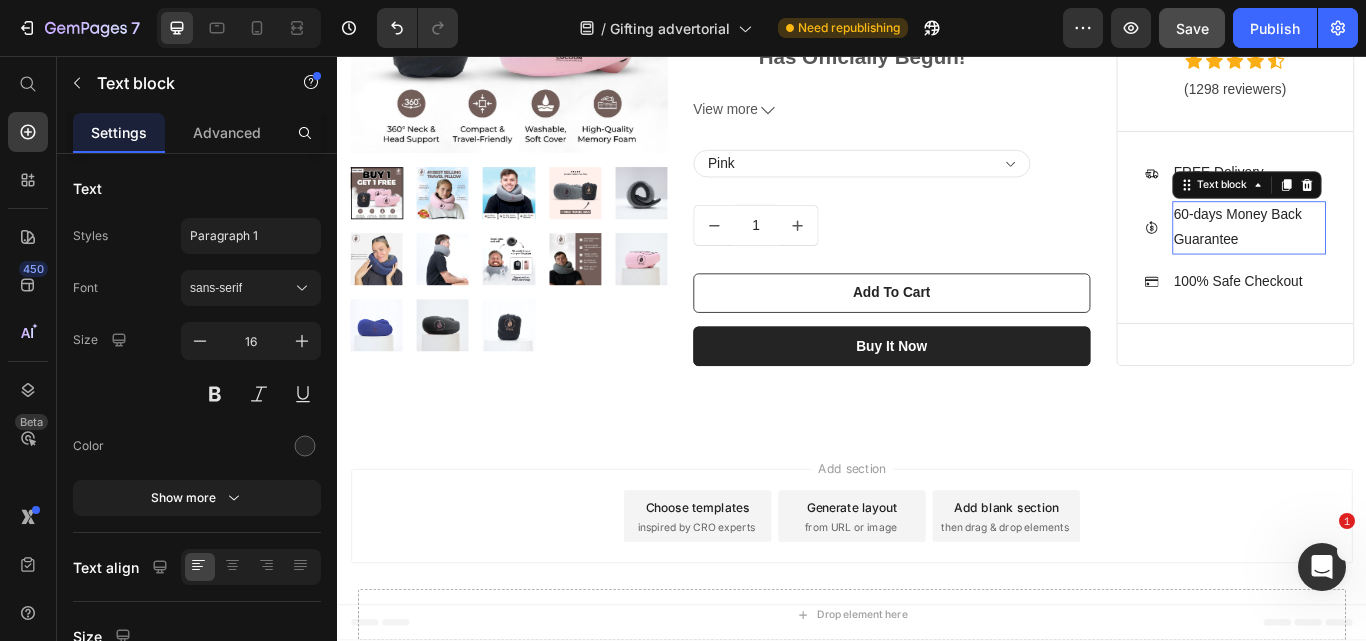 click on "60-days Money Back Guarantee" at bounding box center (1400, 257) 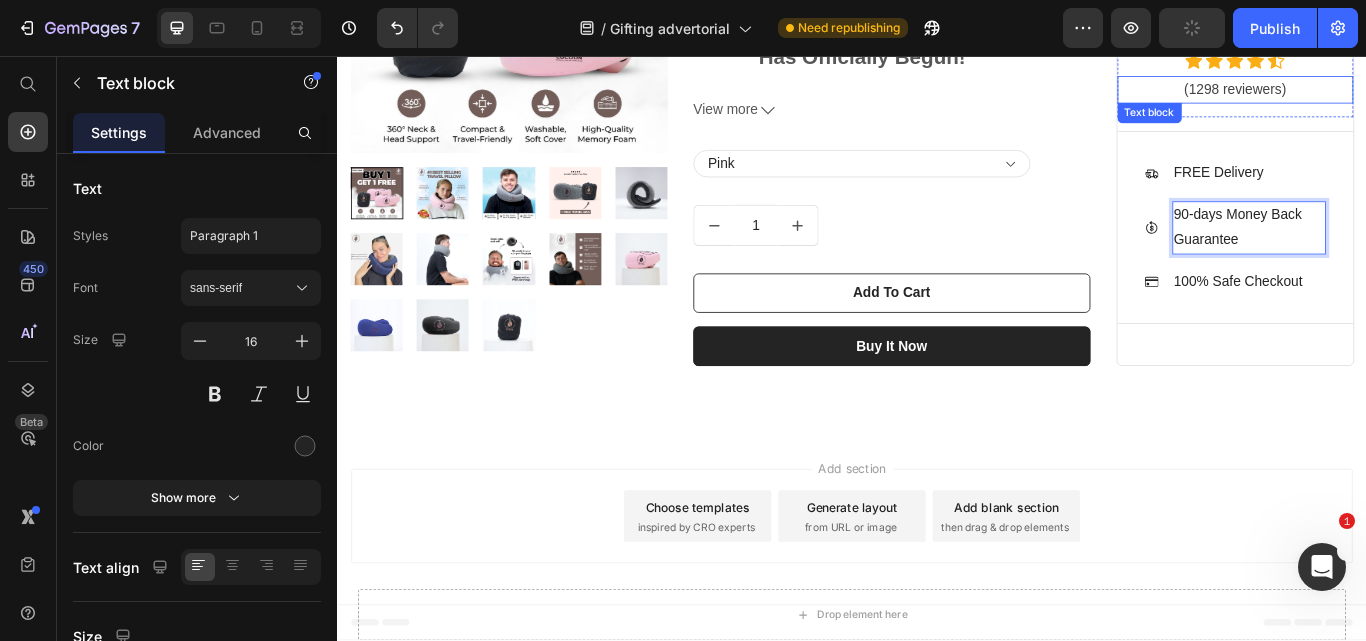 click on "(1298 reviewers)" at bounding box center (1384, 95) 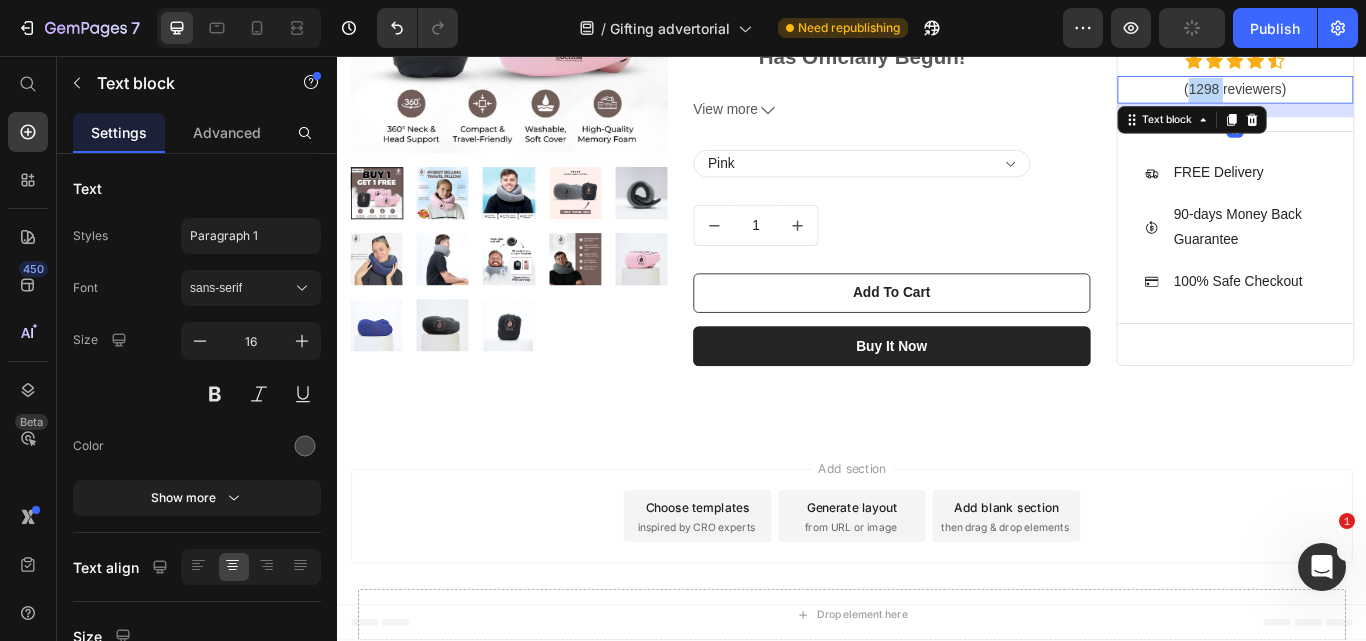 click on "(1298 reviewers)" at bounding box center (1384, 95) 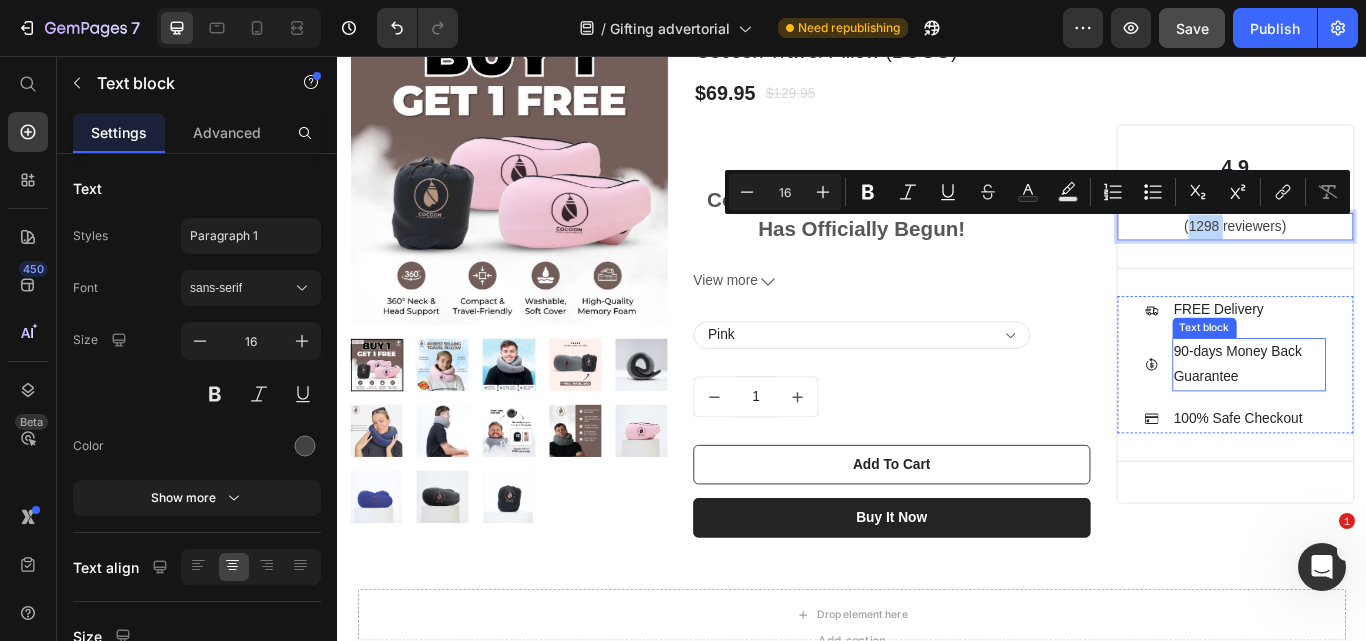 scroll, scrollTop: 4405, scrollLeft: 0, axis: vertical 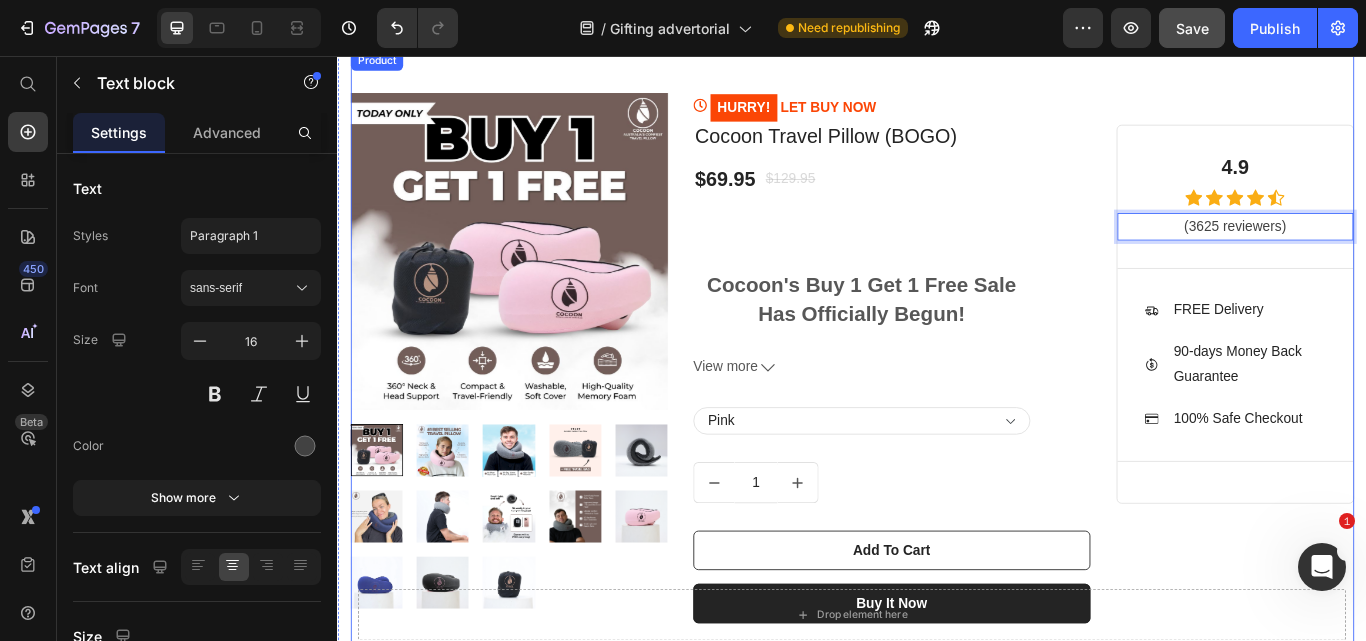 click on "Image By [NAME] [LAST] Text Block Last Updated July 04, 2025 Text Block Row Row Row Summary:   Finding a thoughtful, practical gift can be tough. Instead of choosing something forgettable, the Cocoon Travel Pillow offers comfort, quality, and real-world use for anyone who travels. Designed with support and portability in mind, it’s perfect for jetsetters, retirees, or anyone who values good sleep on the go. It’s the kind of gift they’ll actually use—and one you might just end up keeping for yourself.
90-day Money-Back Guarantee!
At  Cocoon , we are committed to creating the best products and meeting the highest customer service standards.  If you are not completely satisfied with your purchase, we will do whatever it takes to  make it right .  We offer a  90-day money-back guarantee  on all products, so if you're unhappy with your purchase, simply email our support team and receive a refund within 2 weeks!
How do I wear my Cocoon?
Get comfy with your  Cocoon  in three simple steps:
1.  Stretch ." at bounding box center [937, 409] 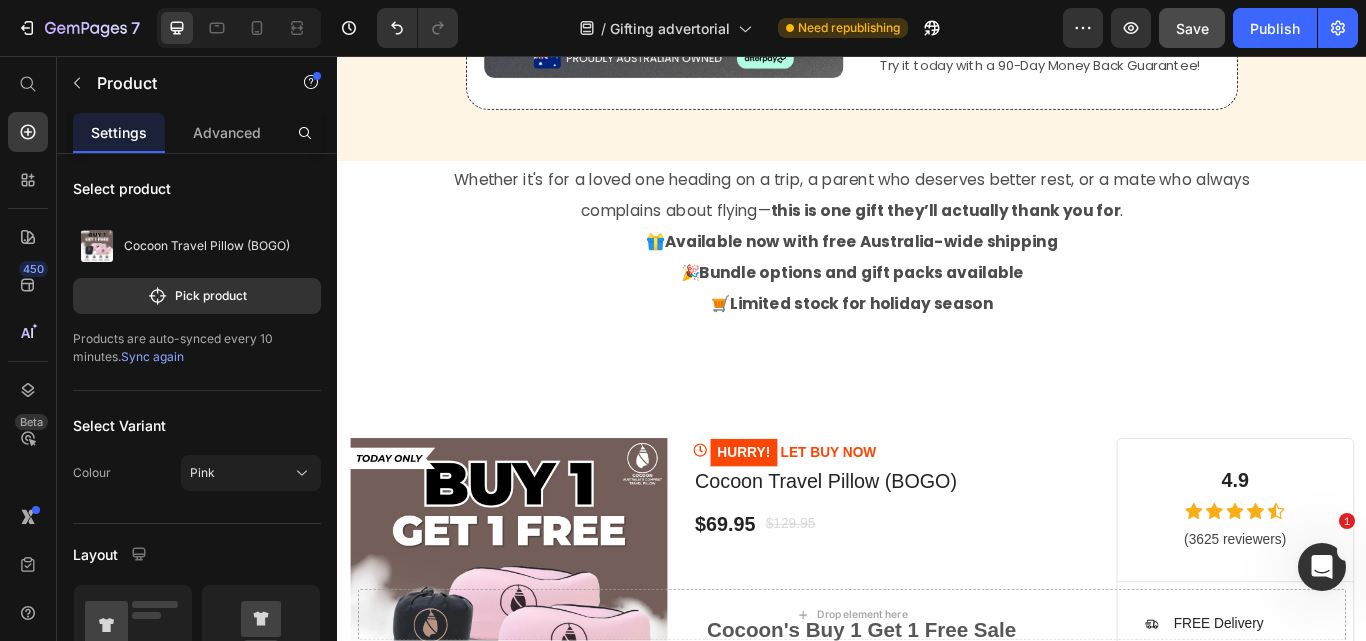 scroll, scrollTop: 4405, scrollLeft: 0, axis: vertical 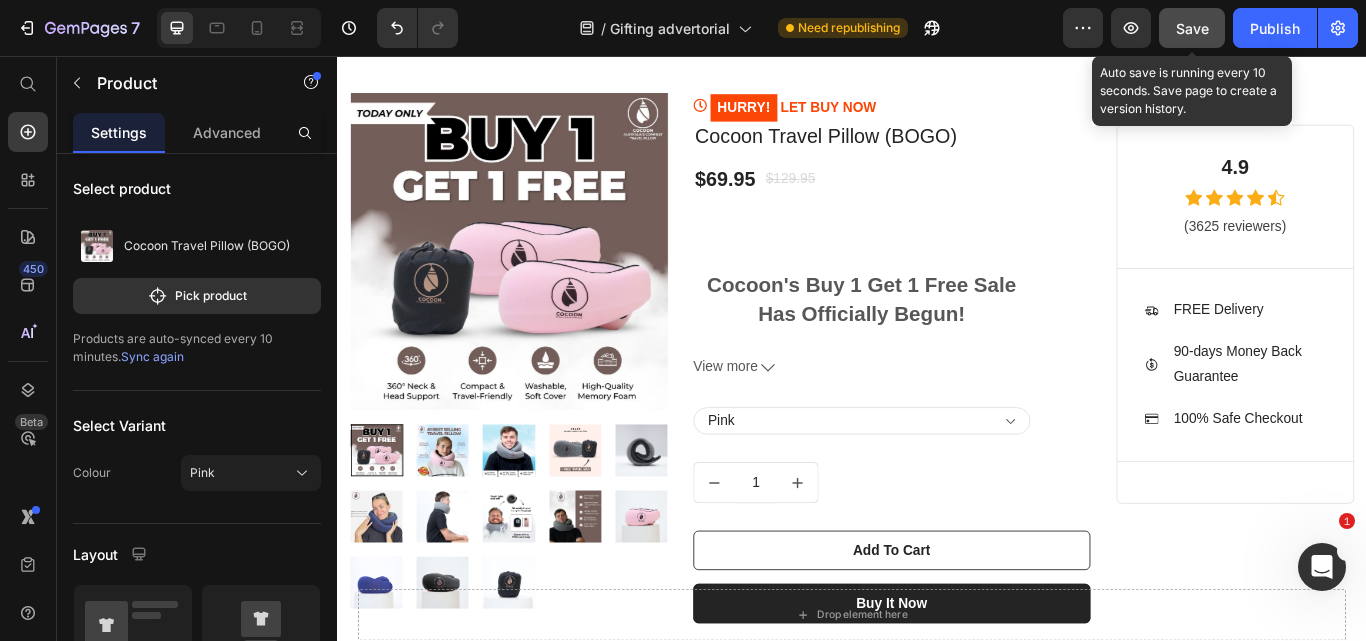 click on "Save" 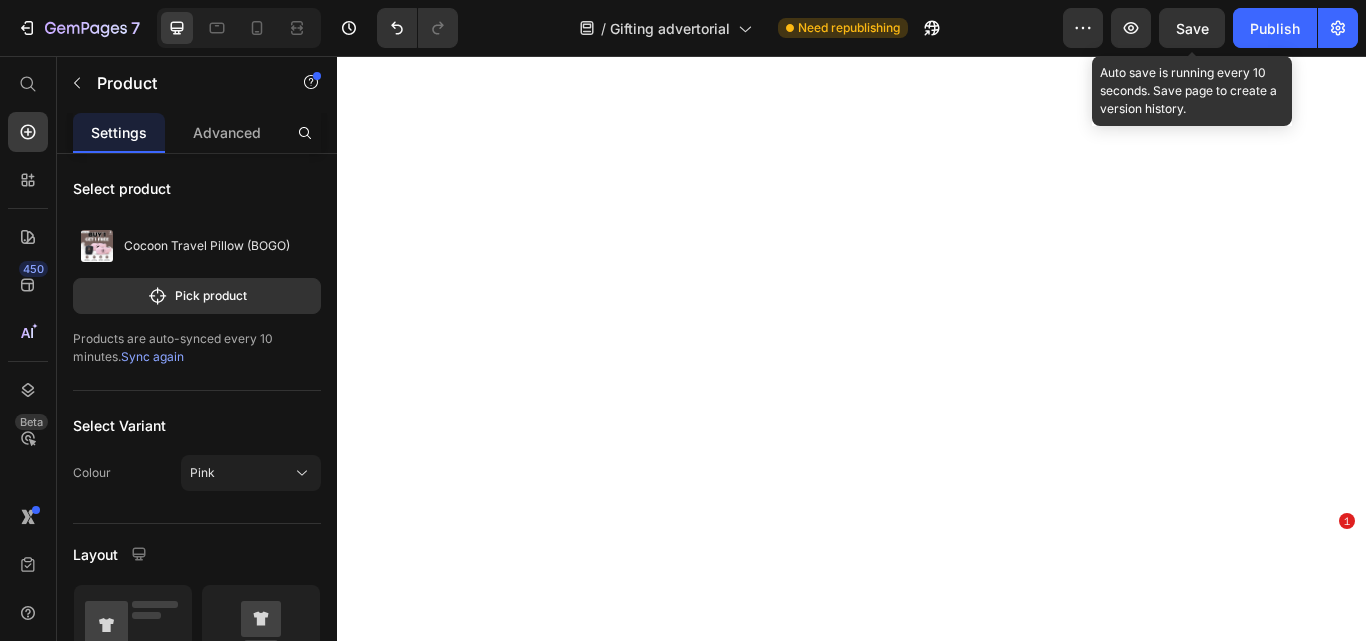 scroll, scrollTop: 0, scrollLeft: 0, axis: both 